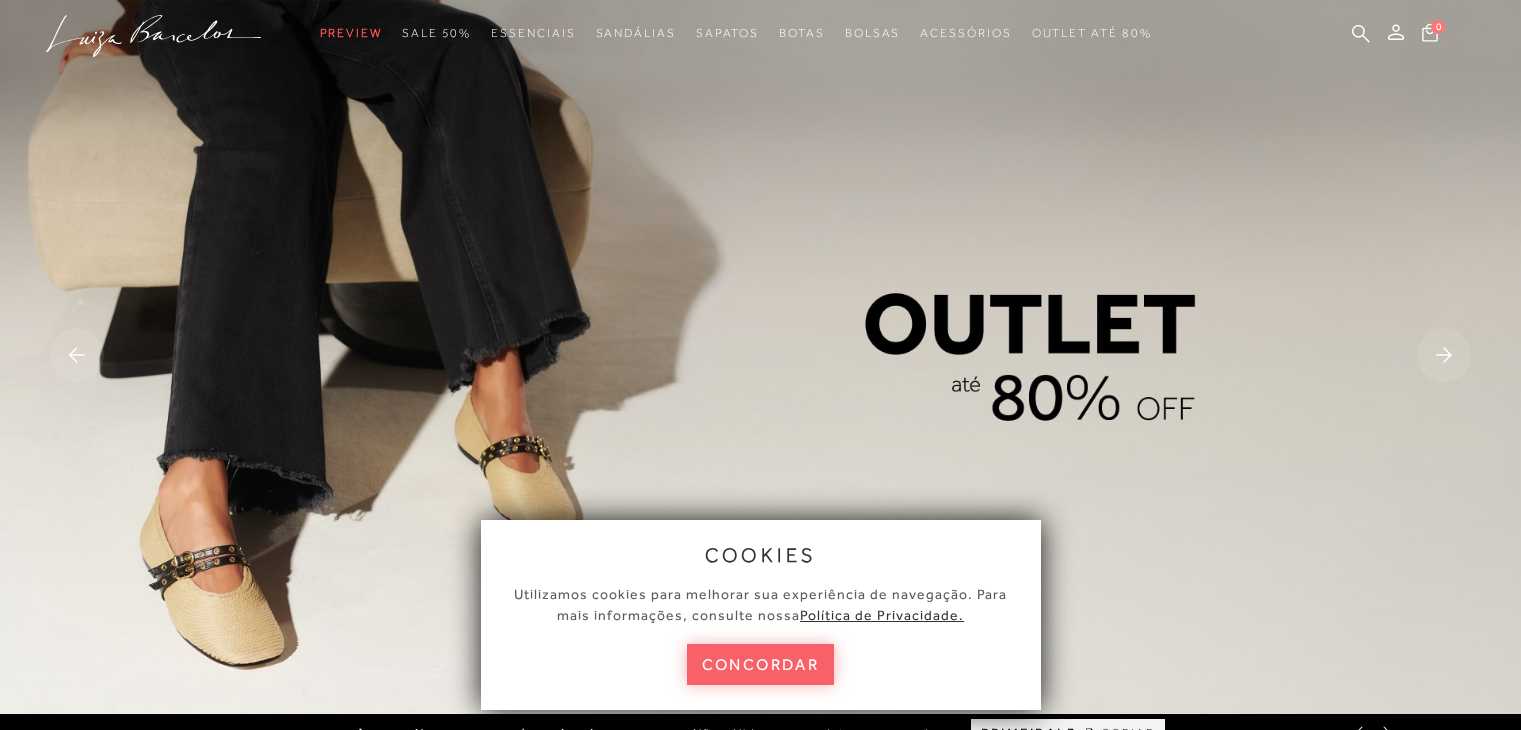 scroll, scrollTop: 0, scrollLeft: 0, axis: both 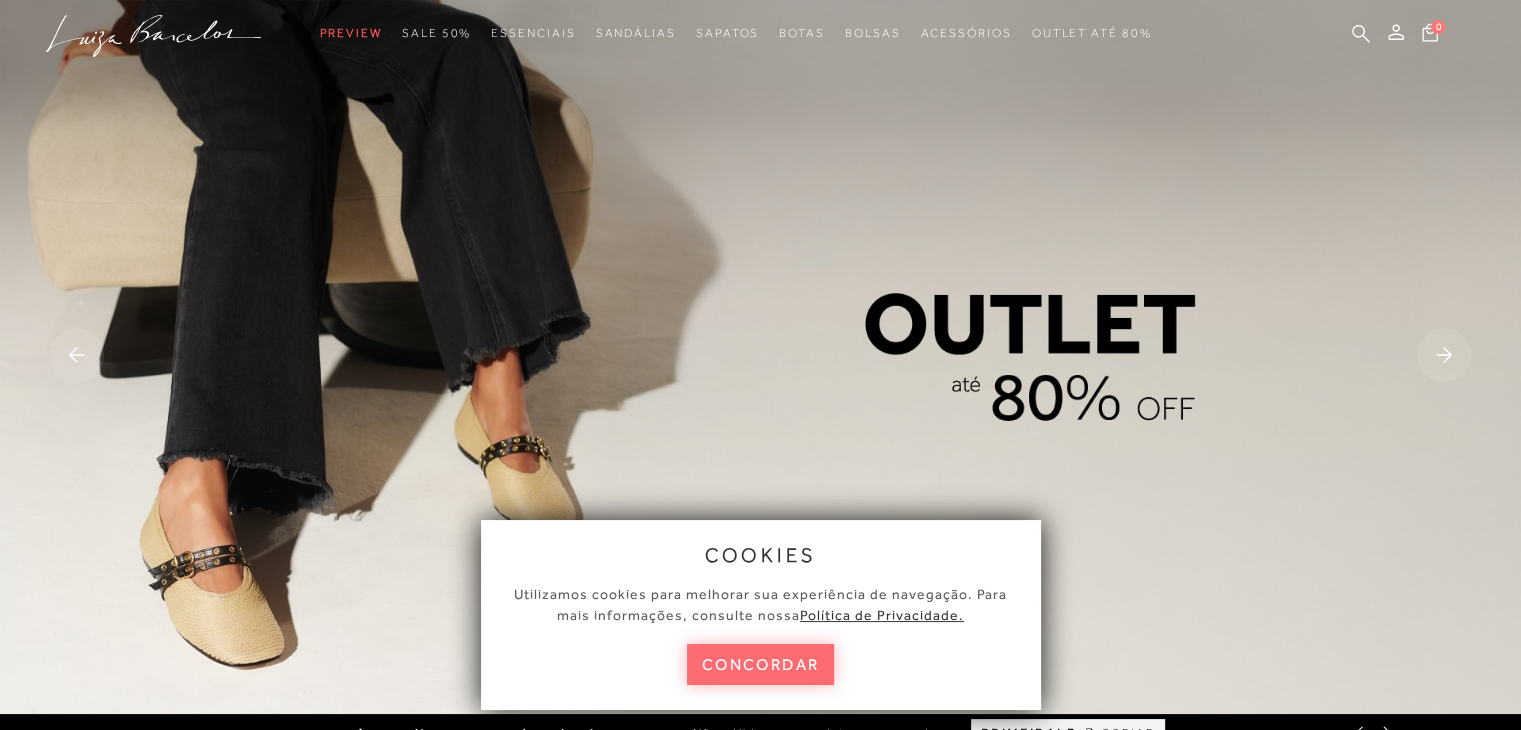 click on "concordar" at bounding box center (761, 664) 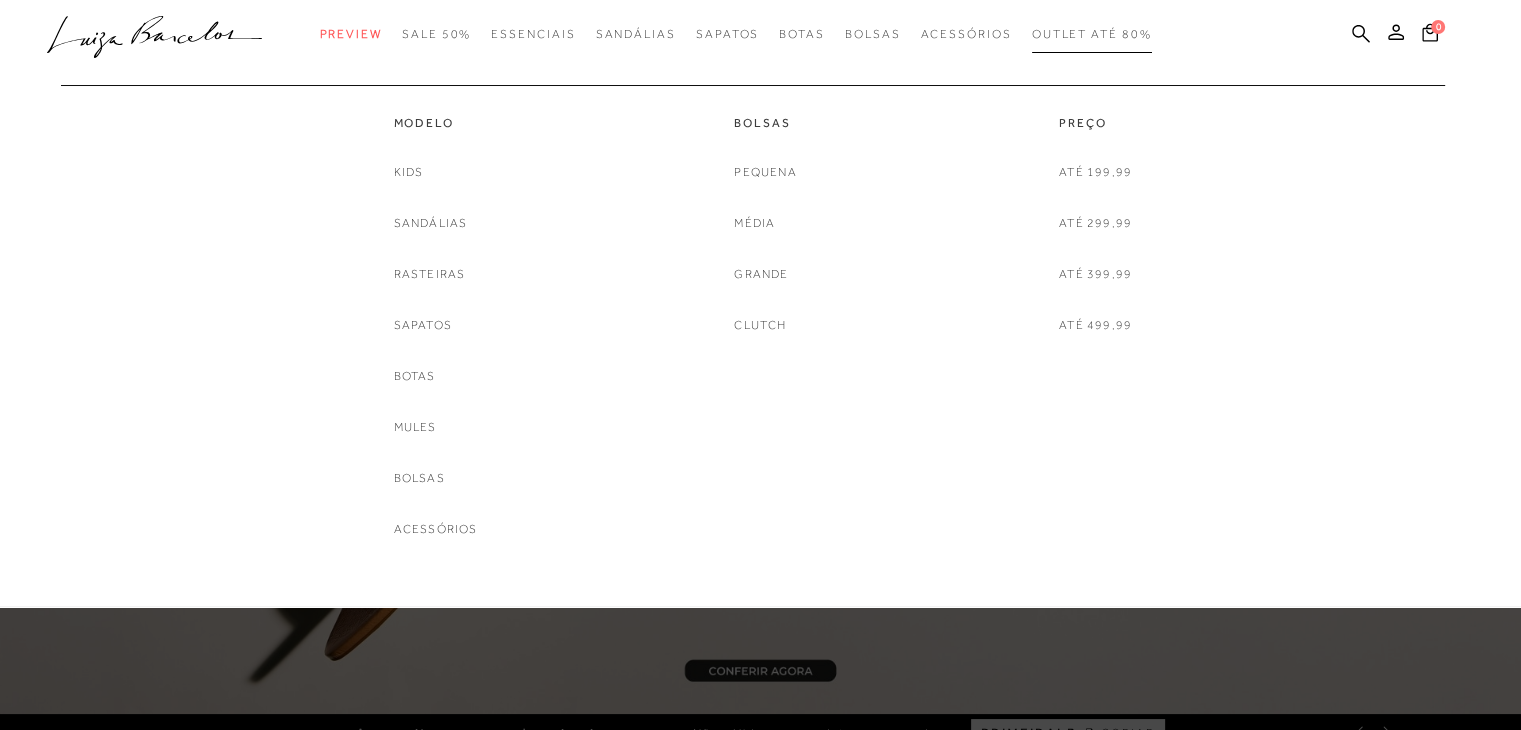 click on "Outlet até 80%" at bounding box center [1092, 34] 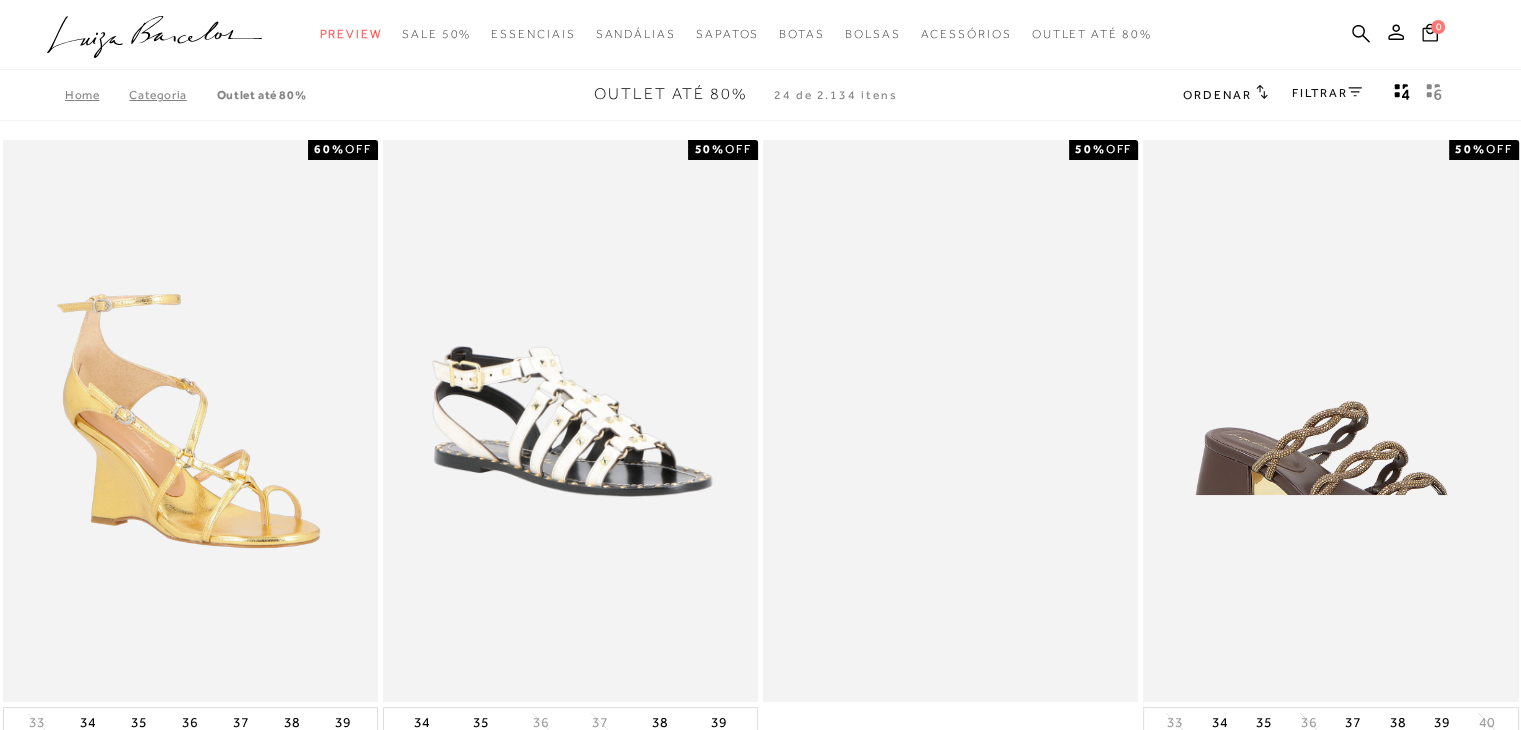 type 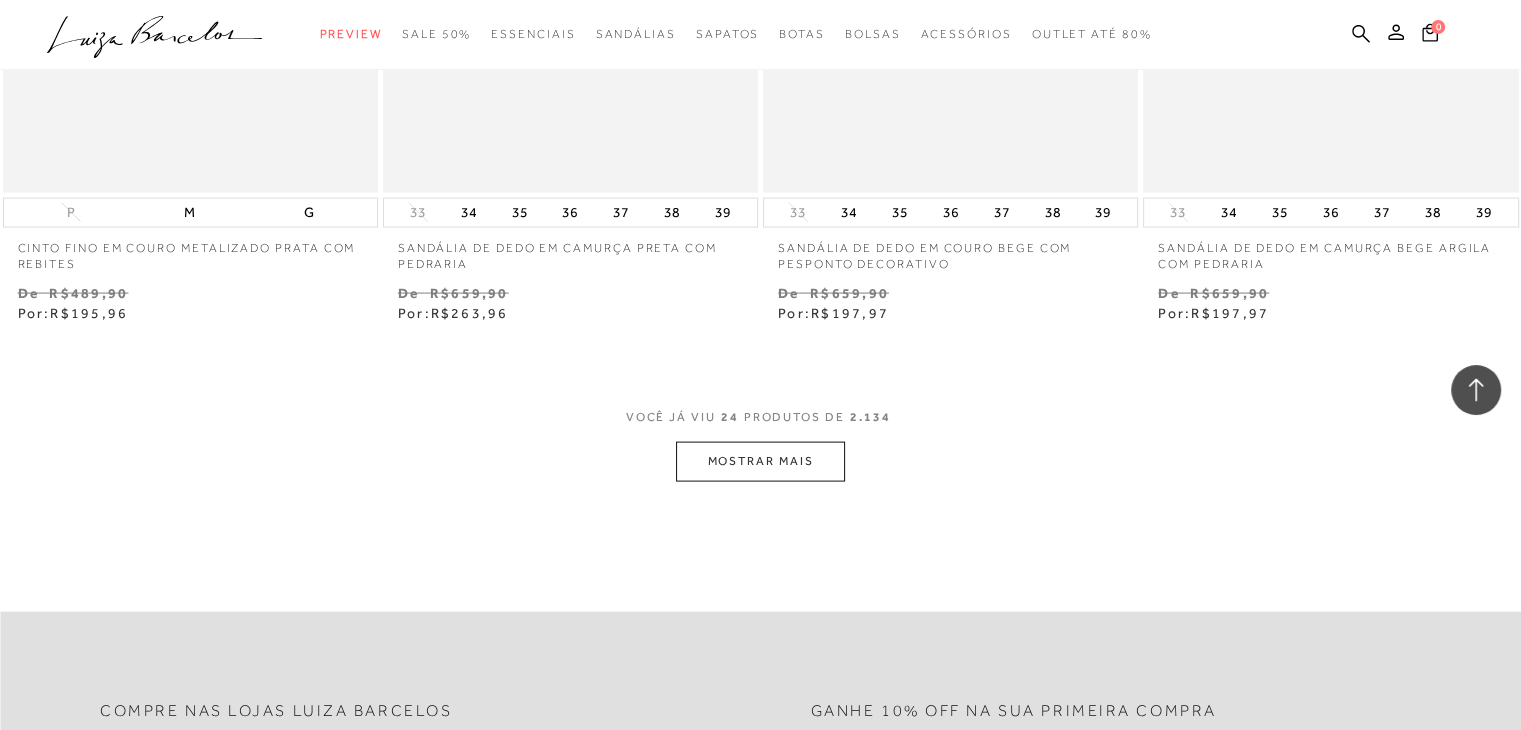 scroll, scrollTop: 4120, scrollLeft: 0, axis: vertical 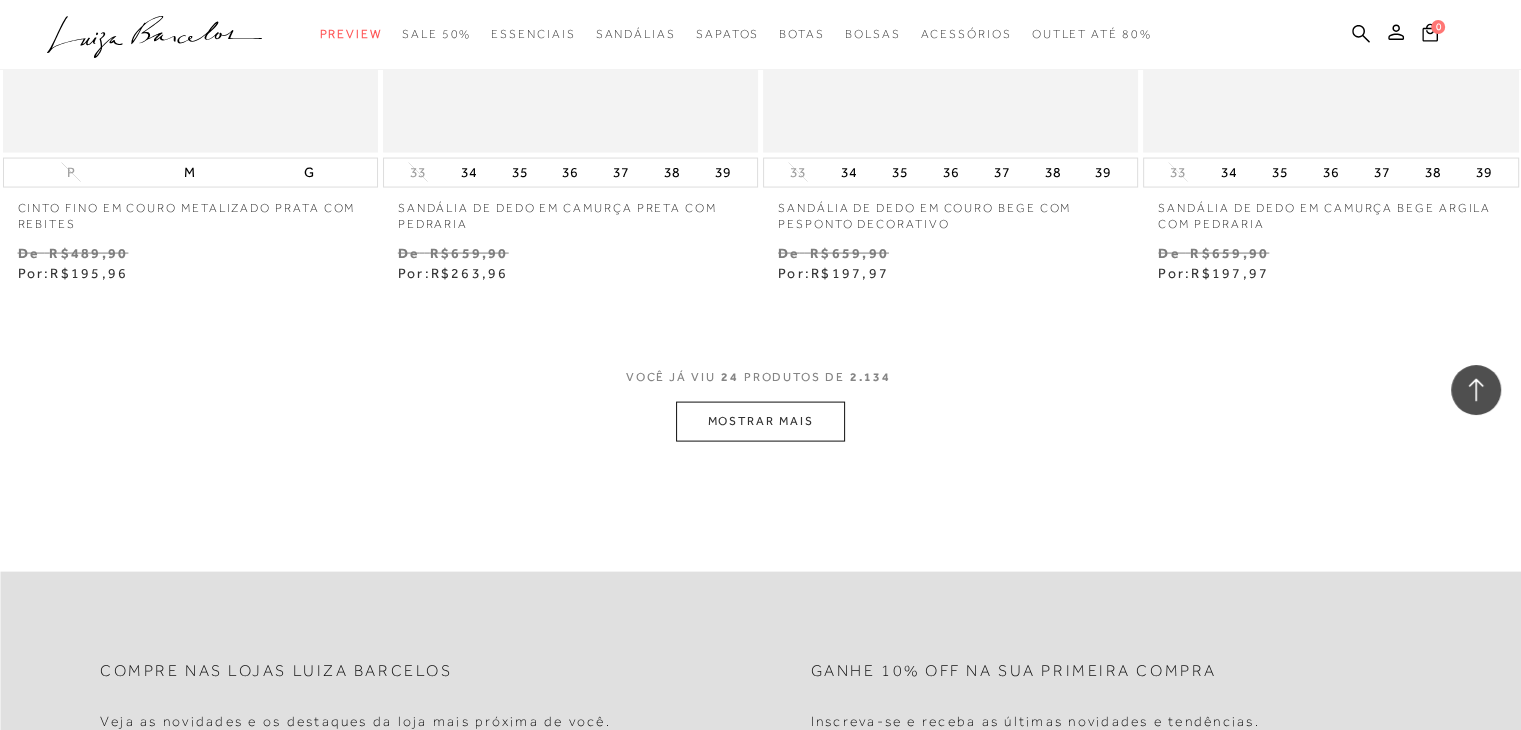 click on "MOSTRAR MAIS" at bounding box center (760, 421) 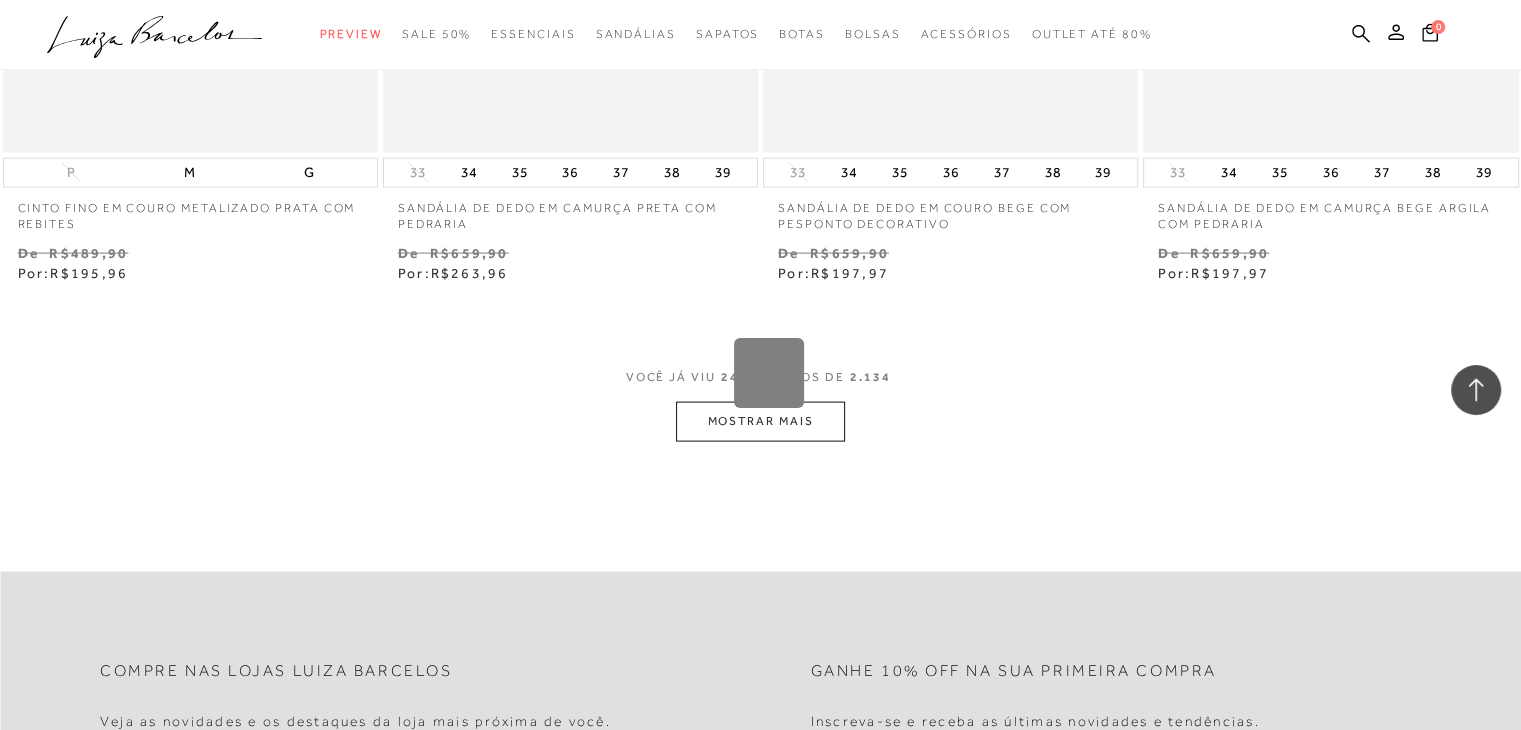 type 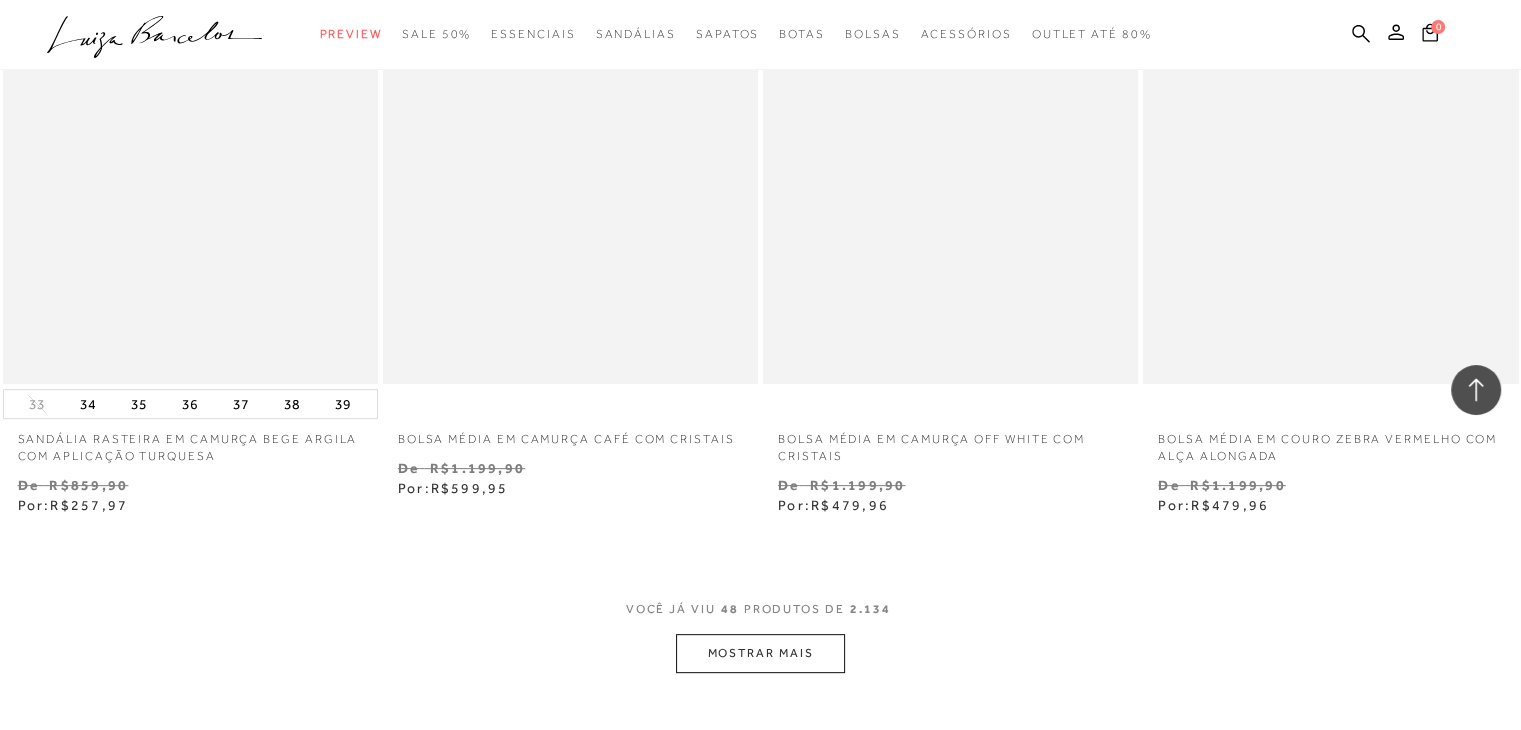 scroll, scrollTop: 8240, scrollLeft: 0, axis: vertical 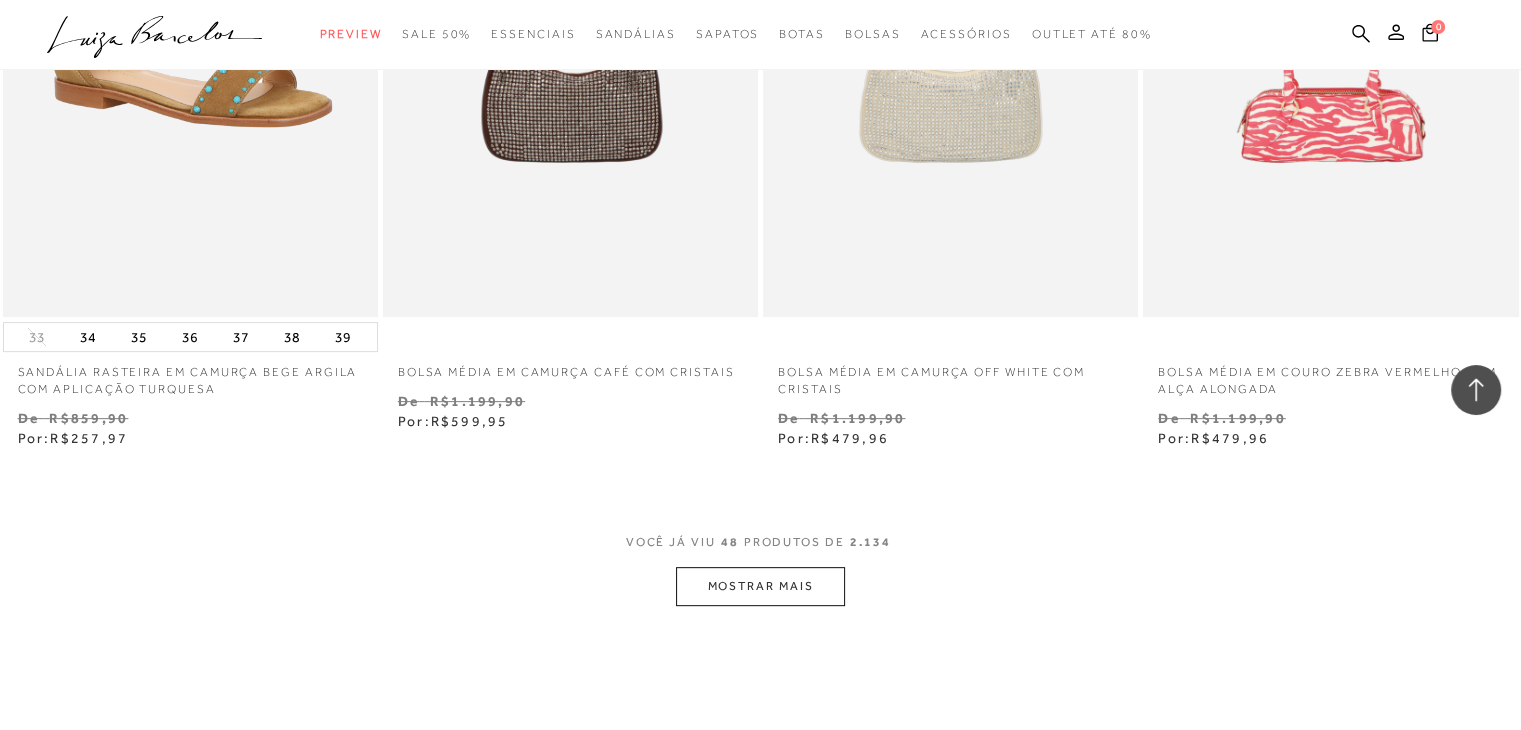 click on "MOSTRAR MAIS" at bounding box center [760, 586] 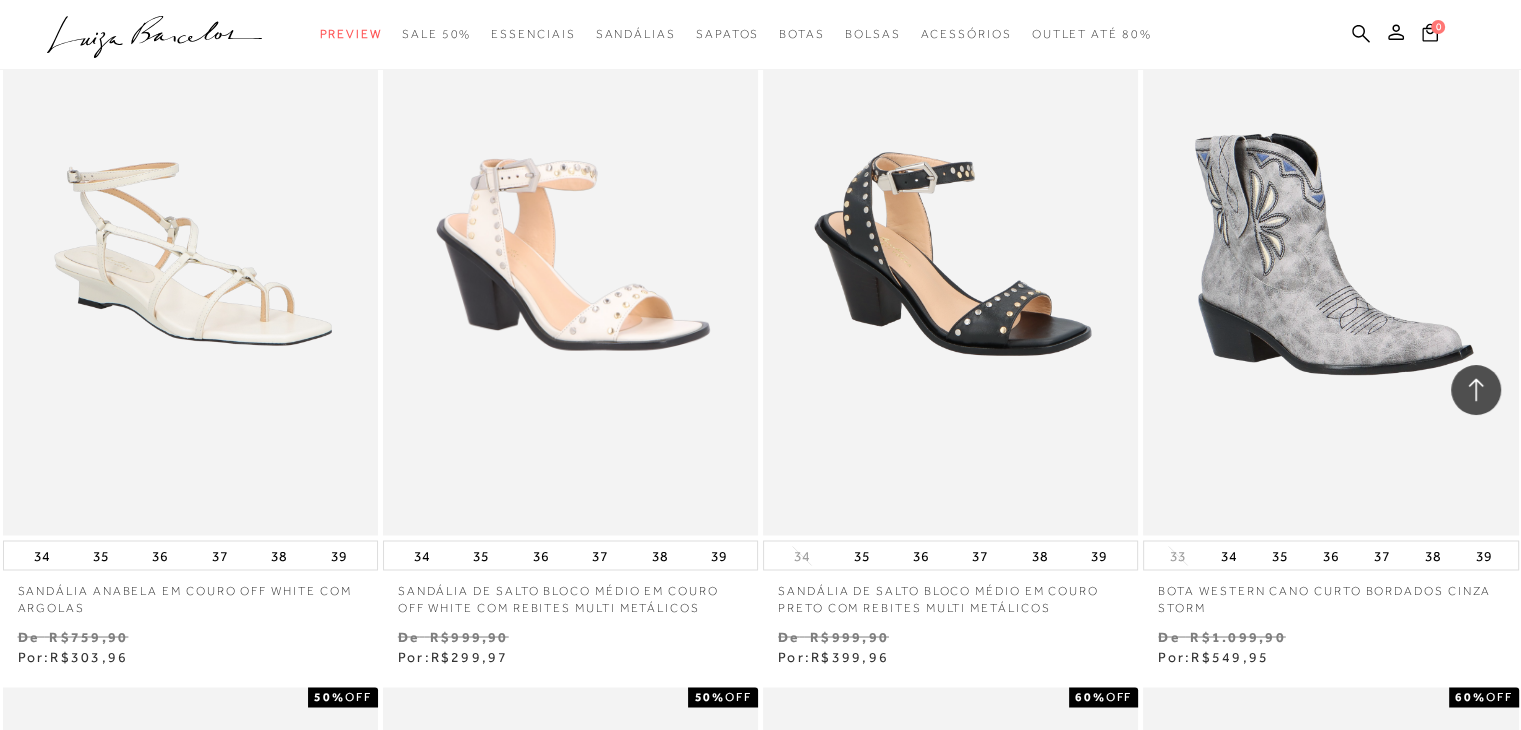 scroll, scrollTop: 10880, scrollLeft: 0, axis: vertical 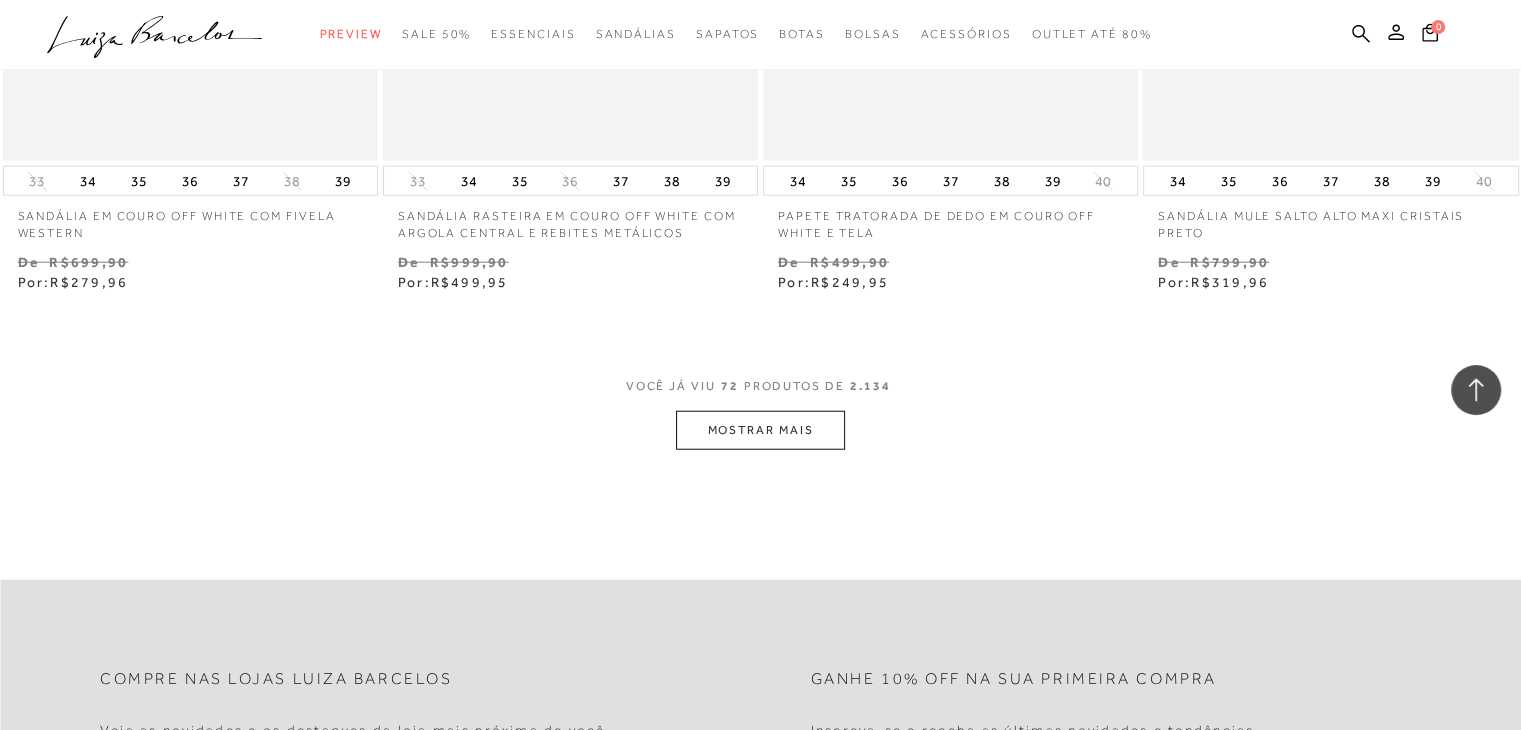 click on "MOSTRAR MAIS" at bounding box center (760, 430) 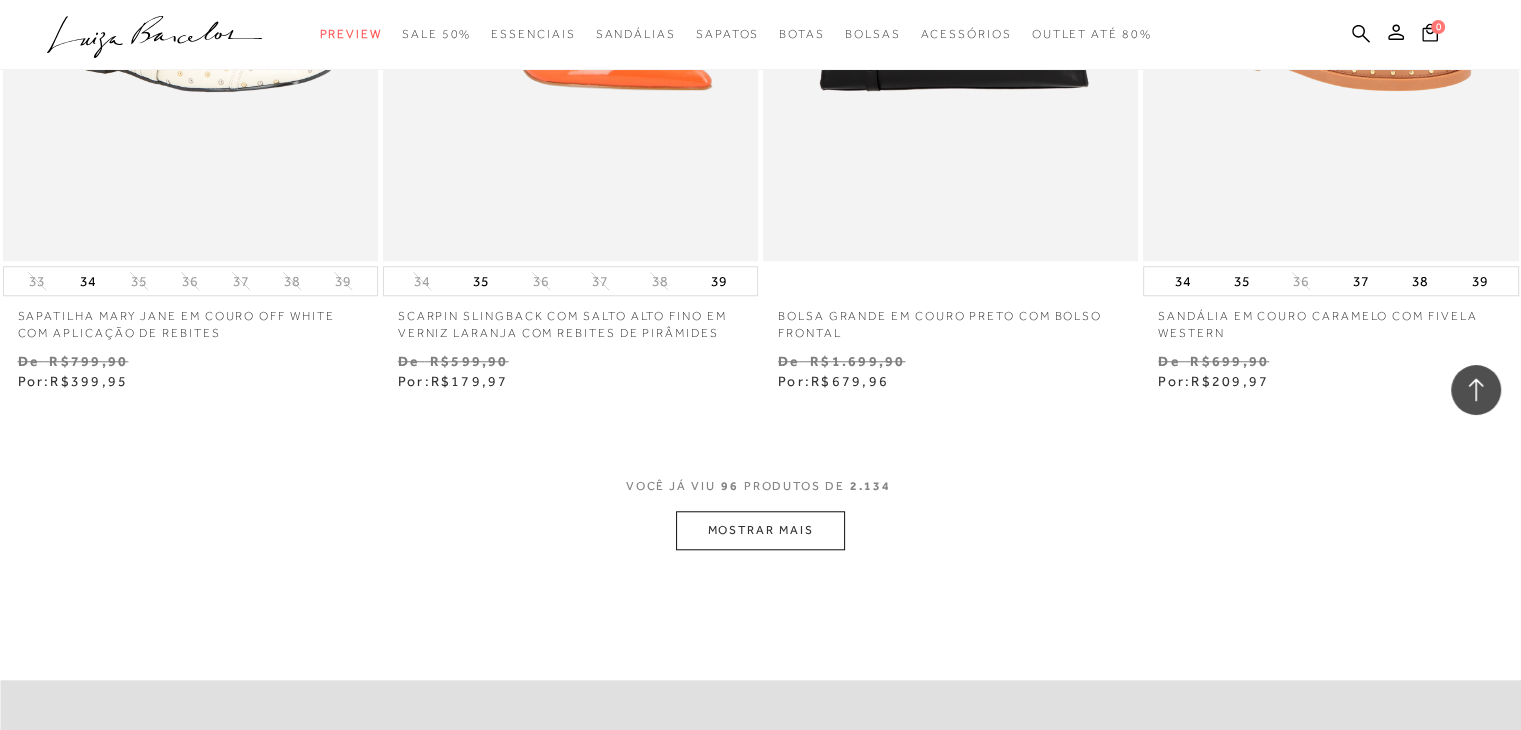 scroll, scrollTop: 16880, scrollLeft: 0, axis: vertical 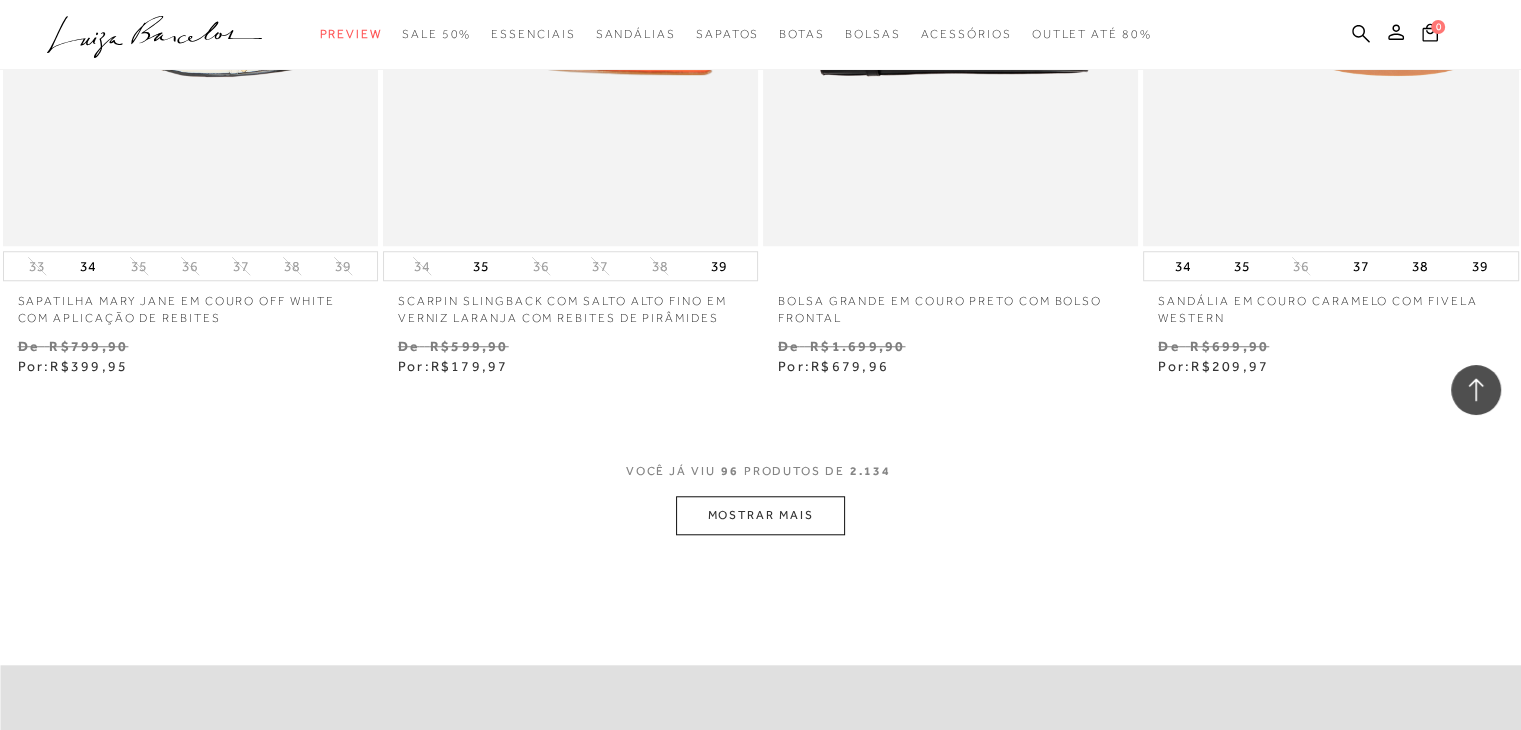 click on "MOSTRAR MAIS" at bounding box center (760, 515) 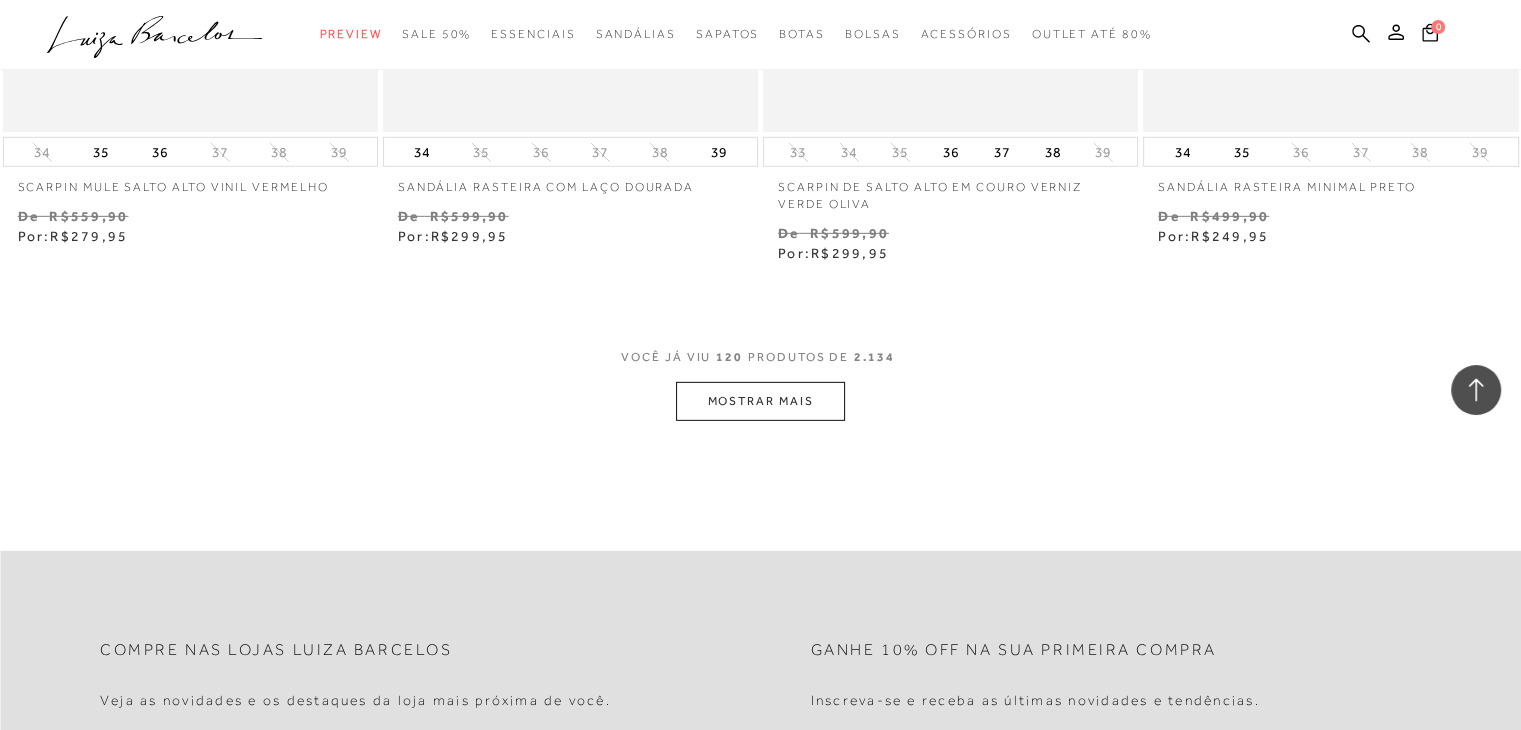 scroll, scrollTop: 21280, scrollLeft: 0, axis: vertical 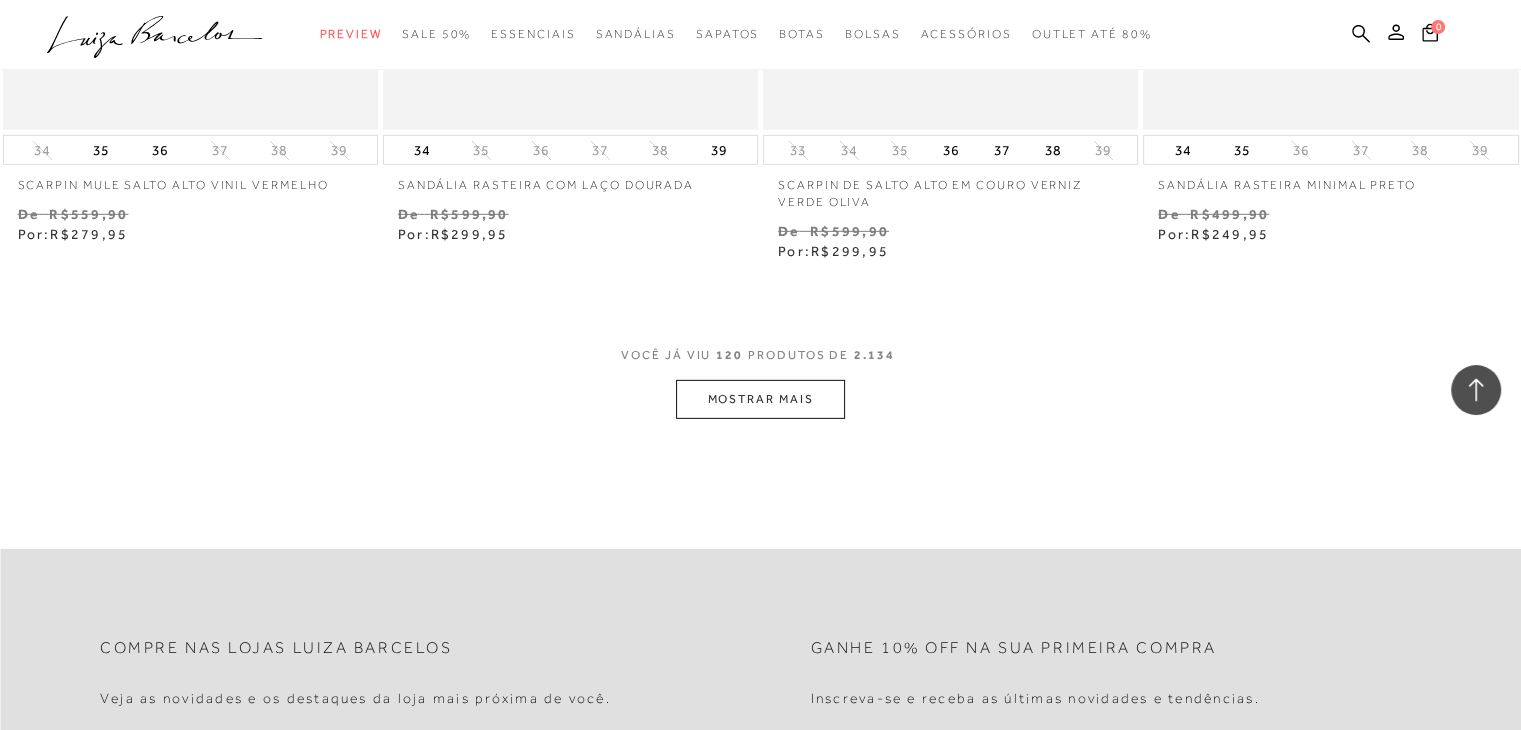 click on "MOSTRAR MAIS" at bounding box center [760, 399] 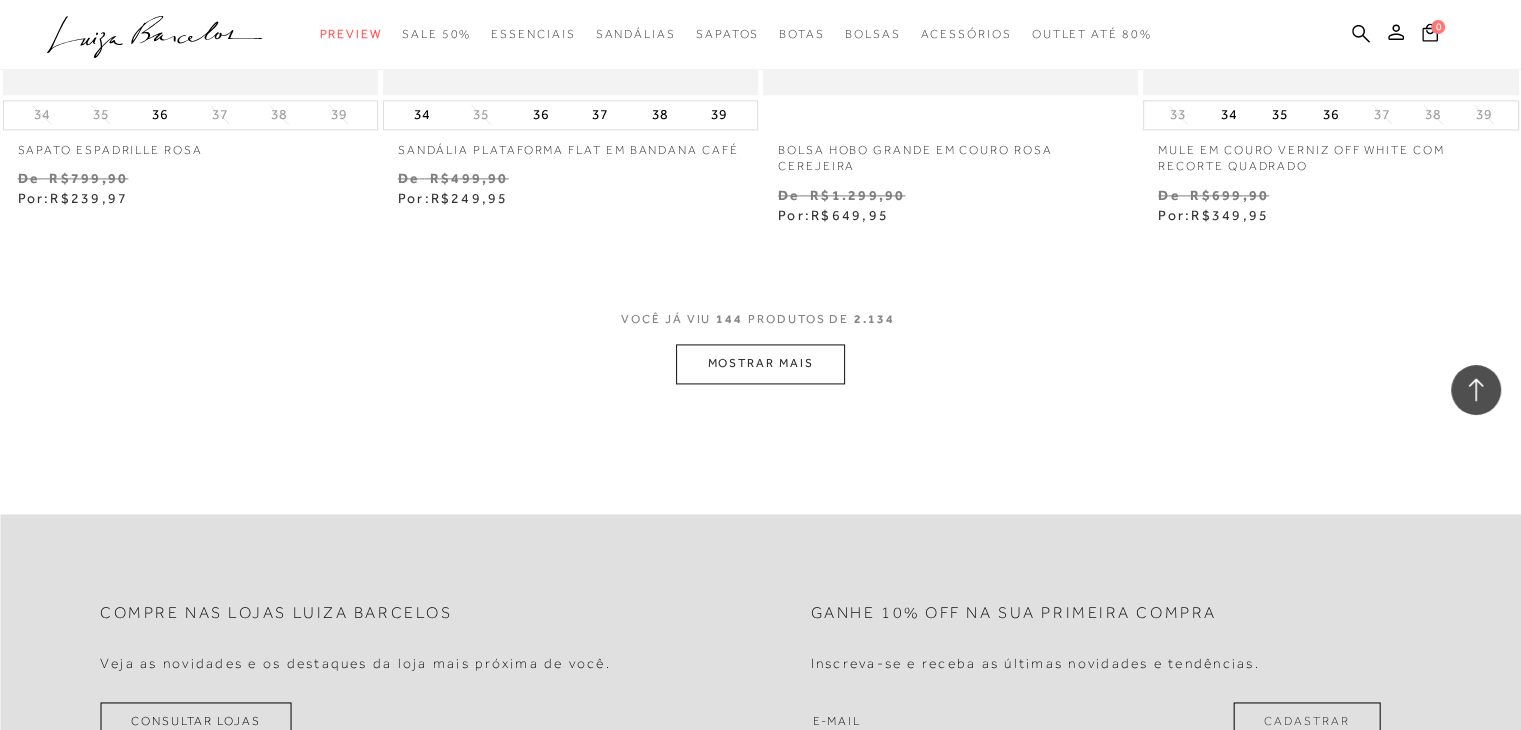 scroll, scrollTop: 25560, scrollLeft: 0, axis: vertical 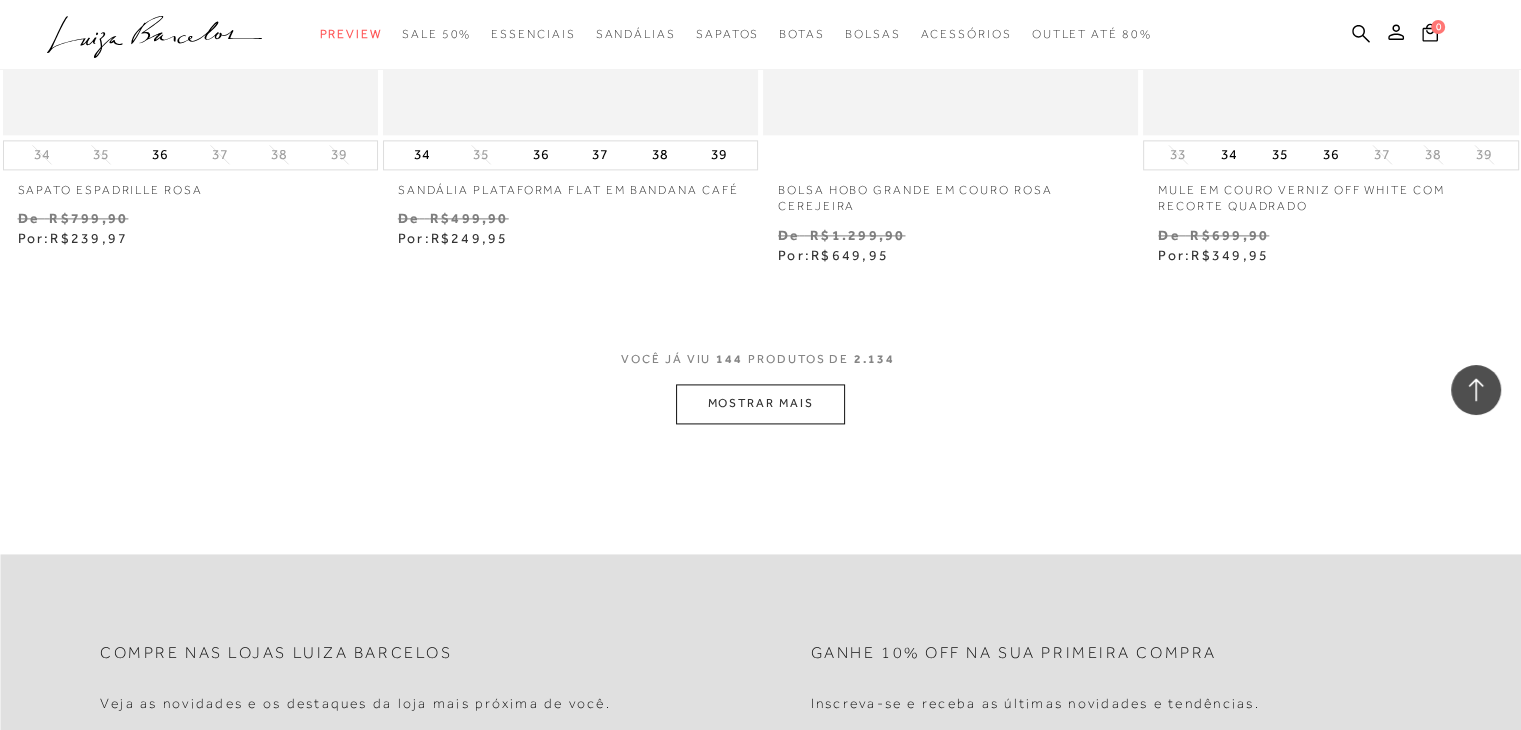 click on "MOSTRAR MAIS" at bounding box center [760, 403] 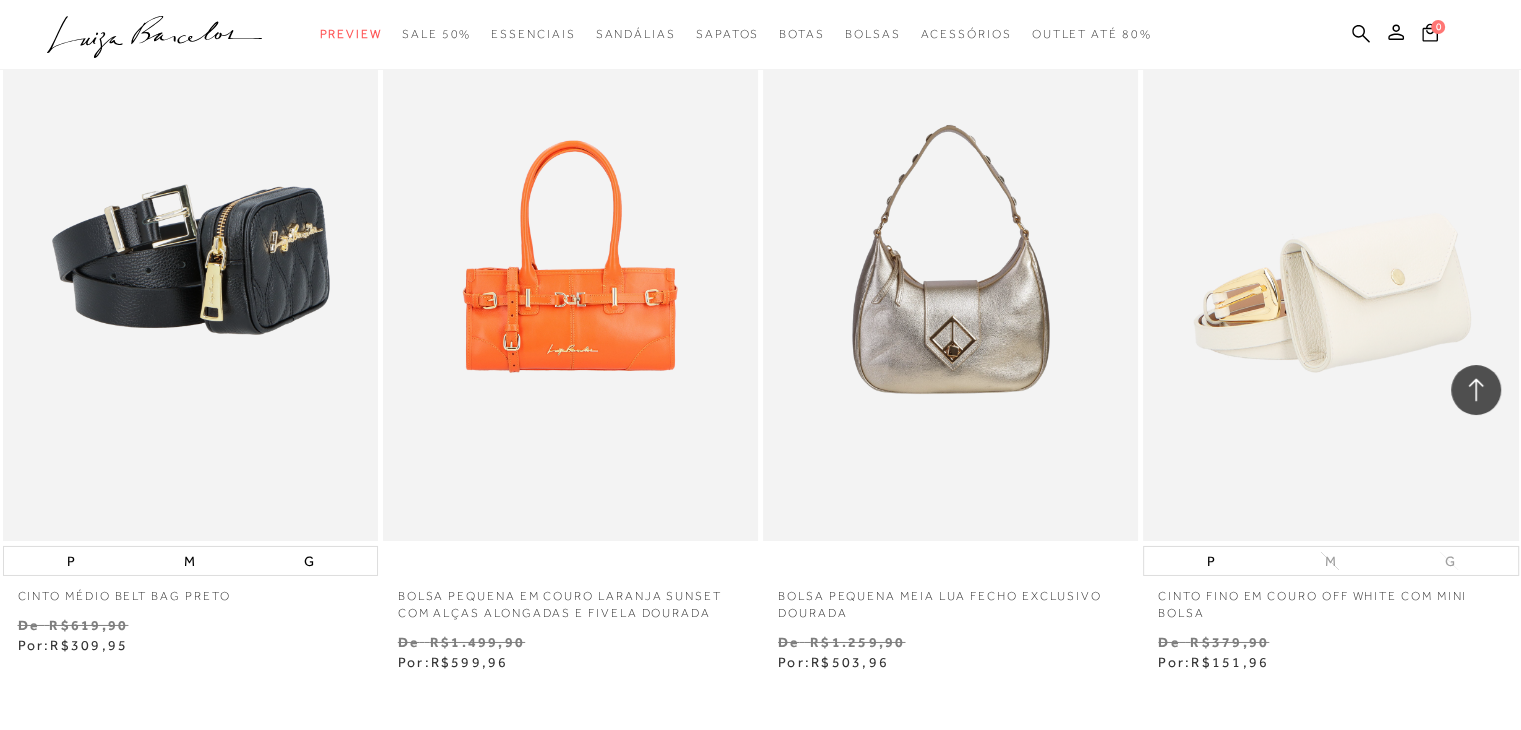 scroll, scrollTop: 29440, scrollLeft: 0, axis: vertical 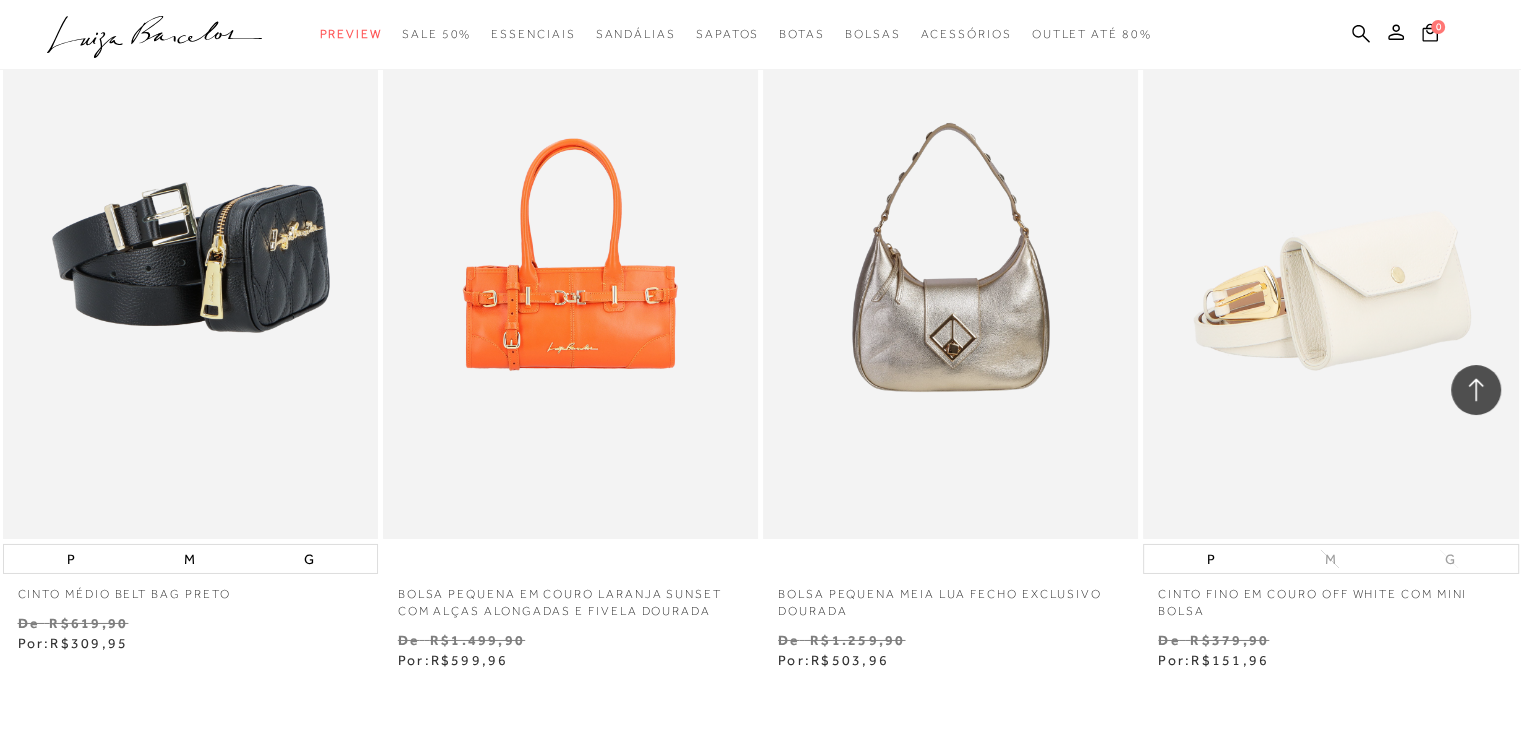 click on "Bolsa pequena meia lua fecho exclusivo dourada
60% OFF N De" at bounding box center (951, 323) 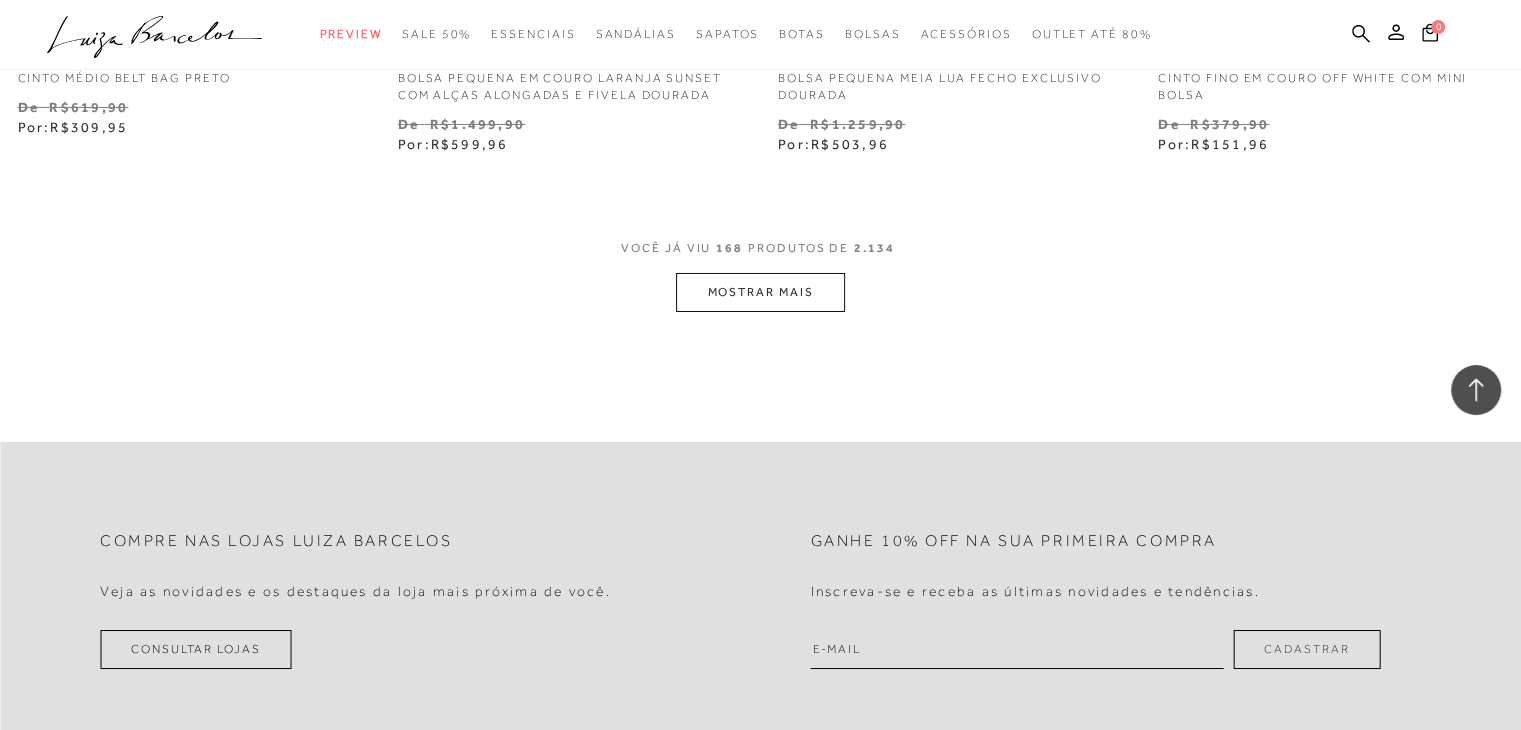 scroll, scrollTop: 29960, scrollLeft: 0, axis: vertical 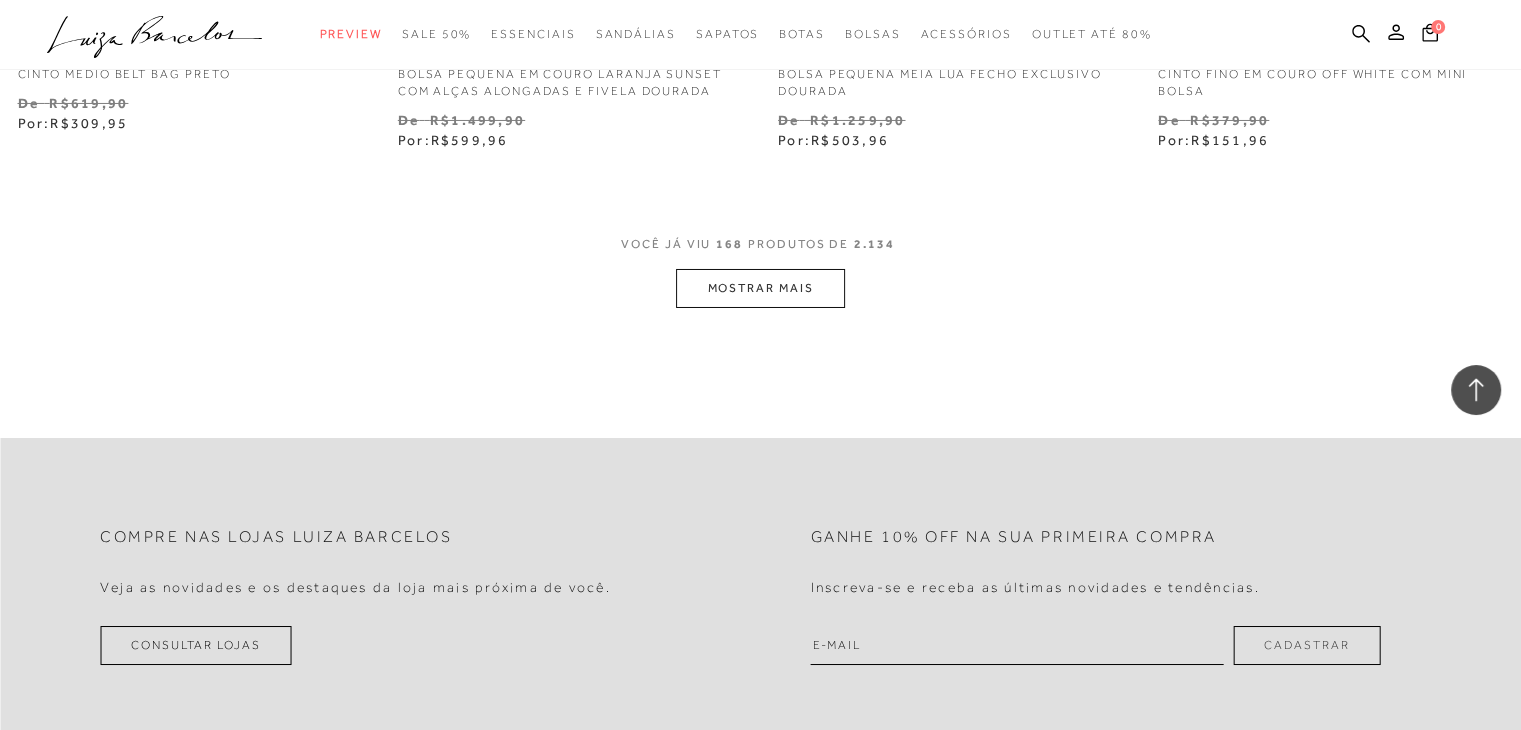 click on "MOSTRAR MAIS" at bounding box center [760, 288] 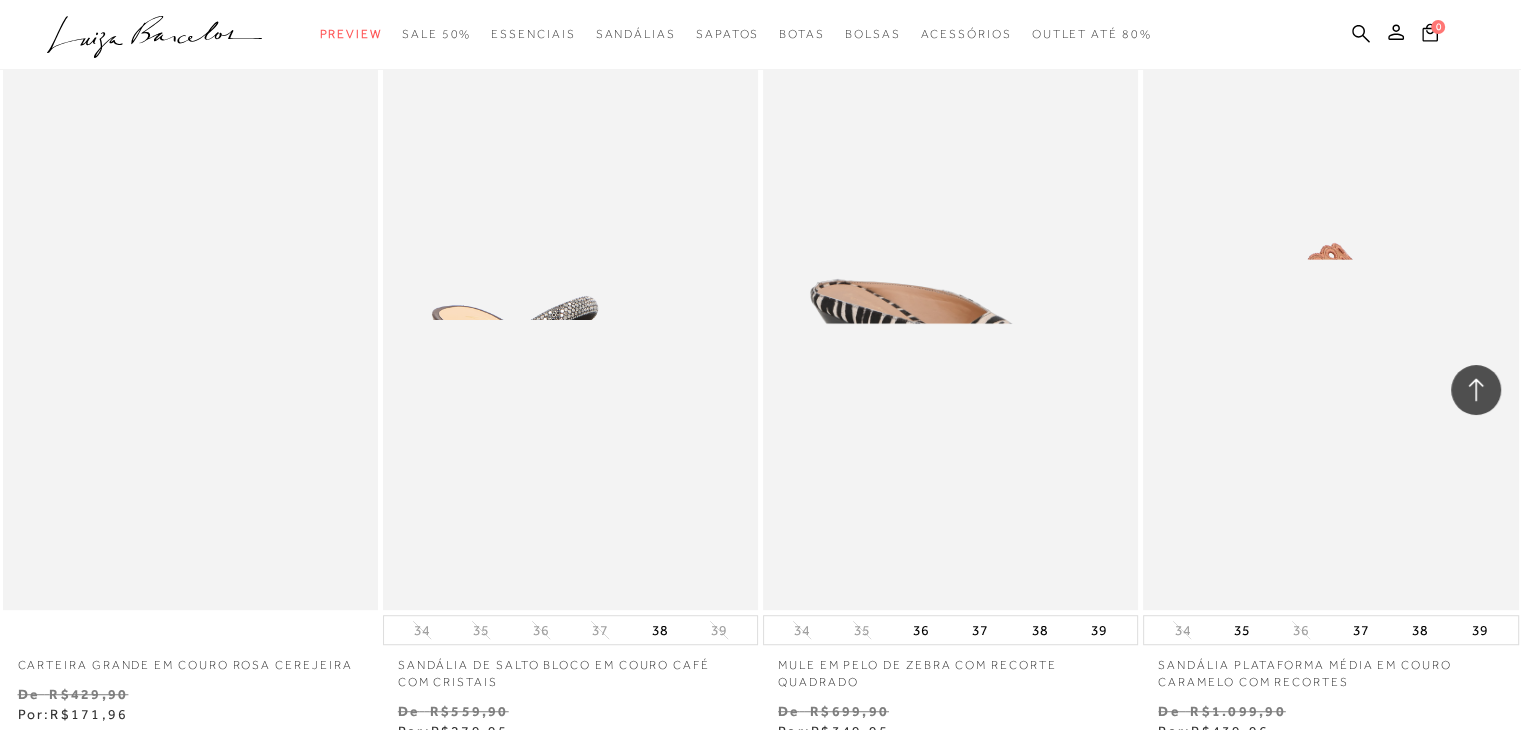 scroll, scrollTop: 31560, scrollLeft: 0, axis: vertical 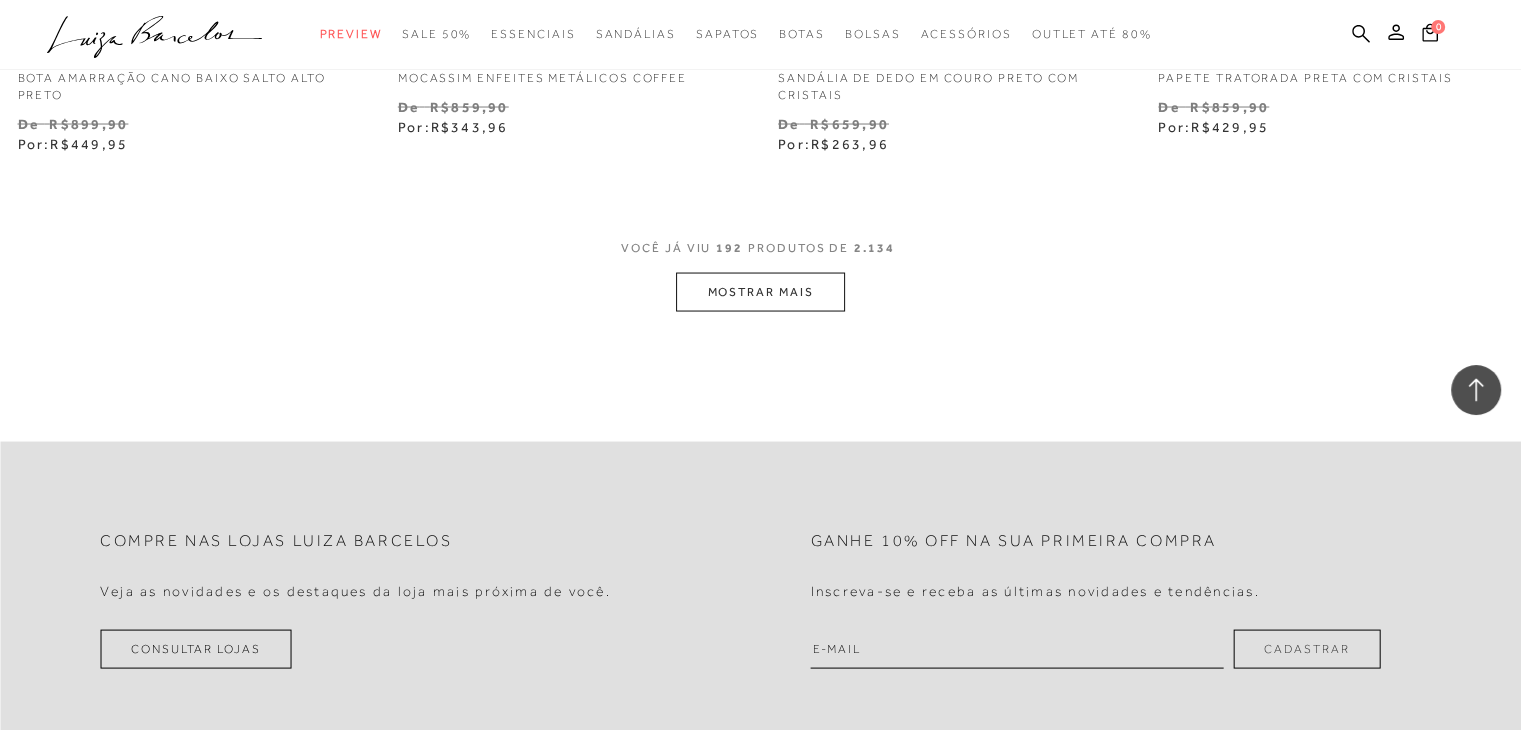 click on "MOSTRAR MAIS" at bounding box center (760, 292) 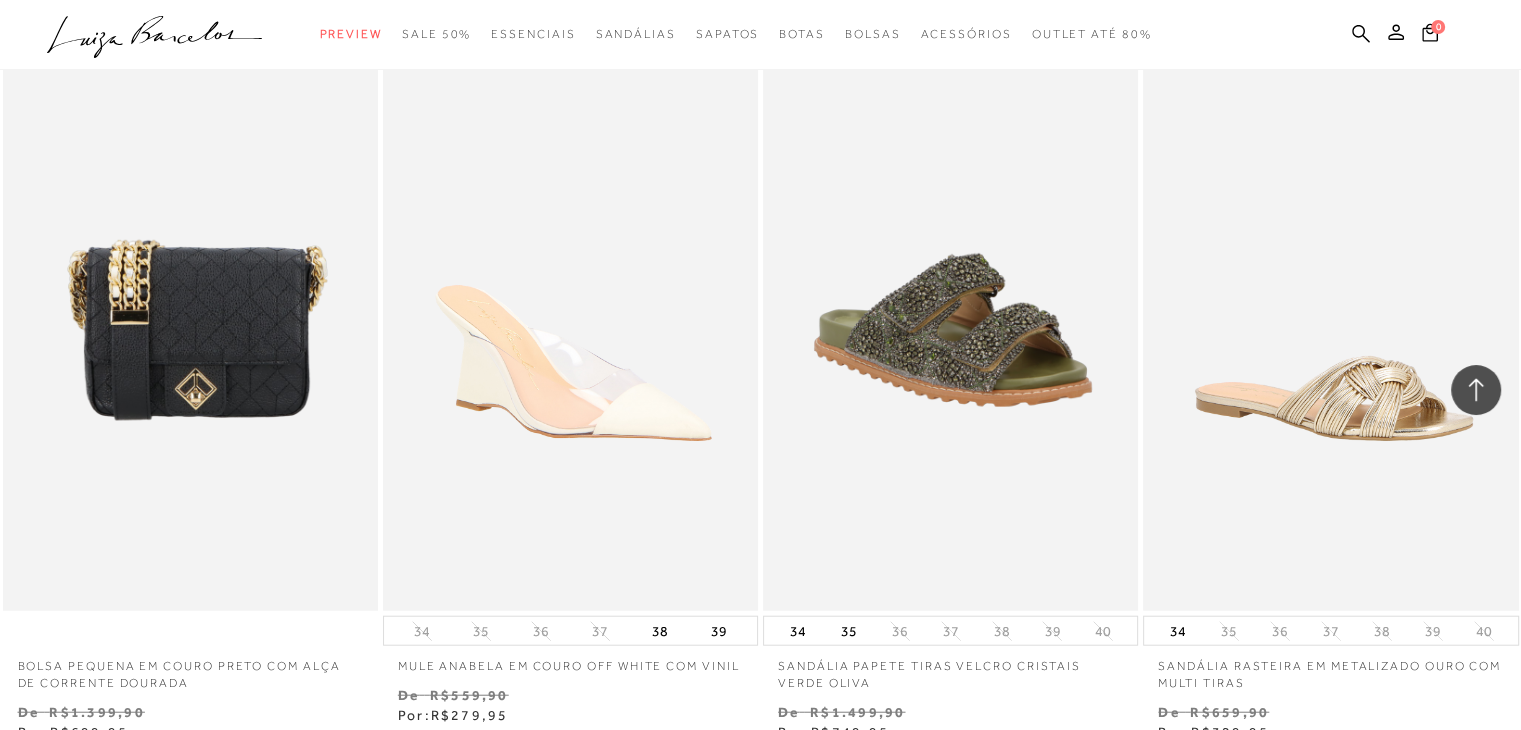 scroll, scrollTop: 35120, scrollLeft: 0, axis: vertical 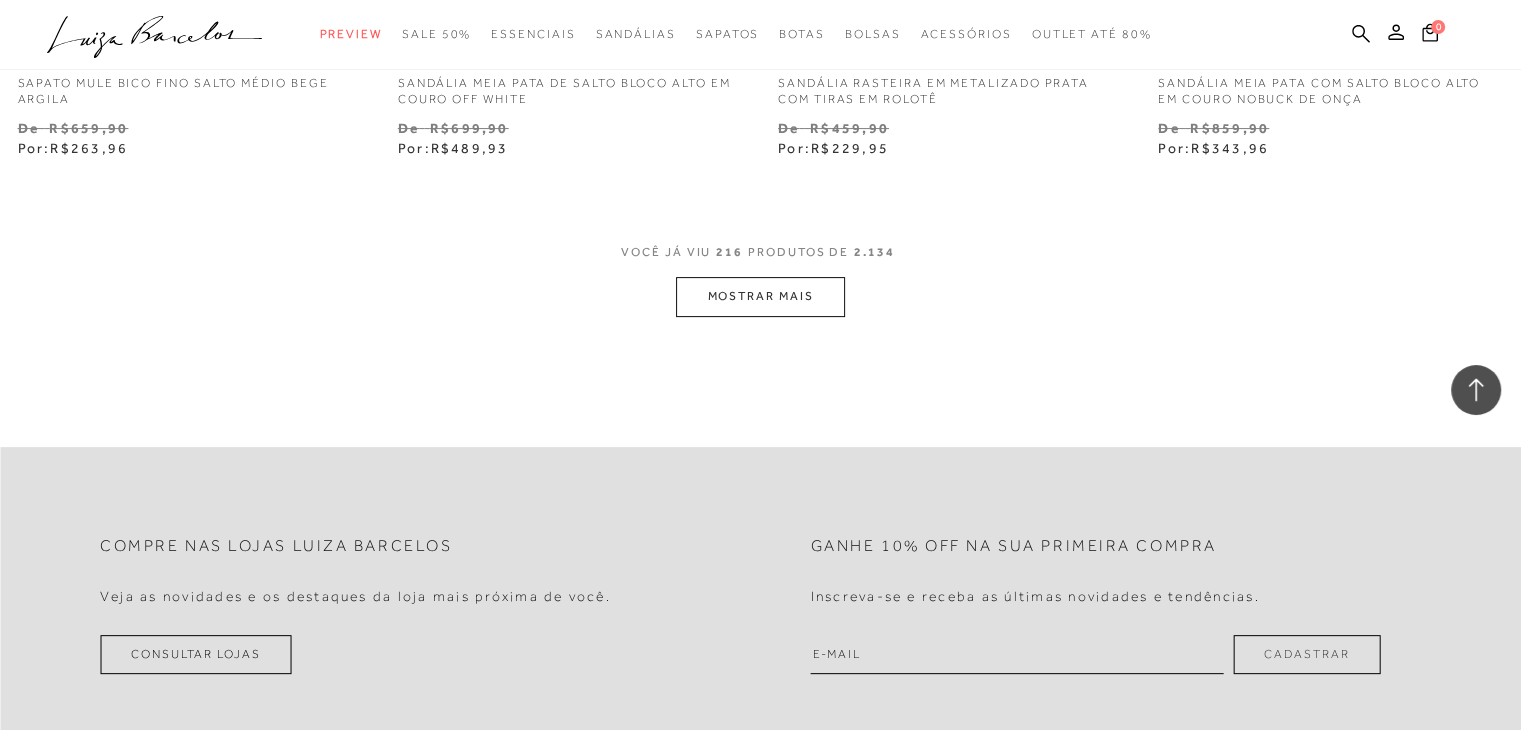 click on "MOSTRAR MAIS" at bounding box center [760, 296] 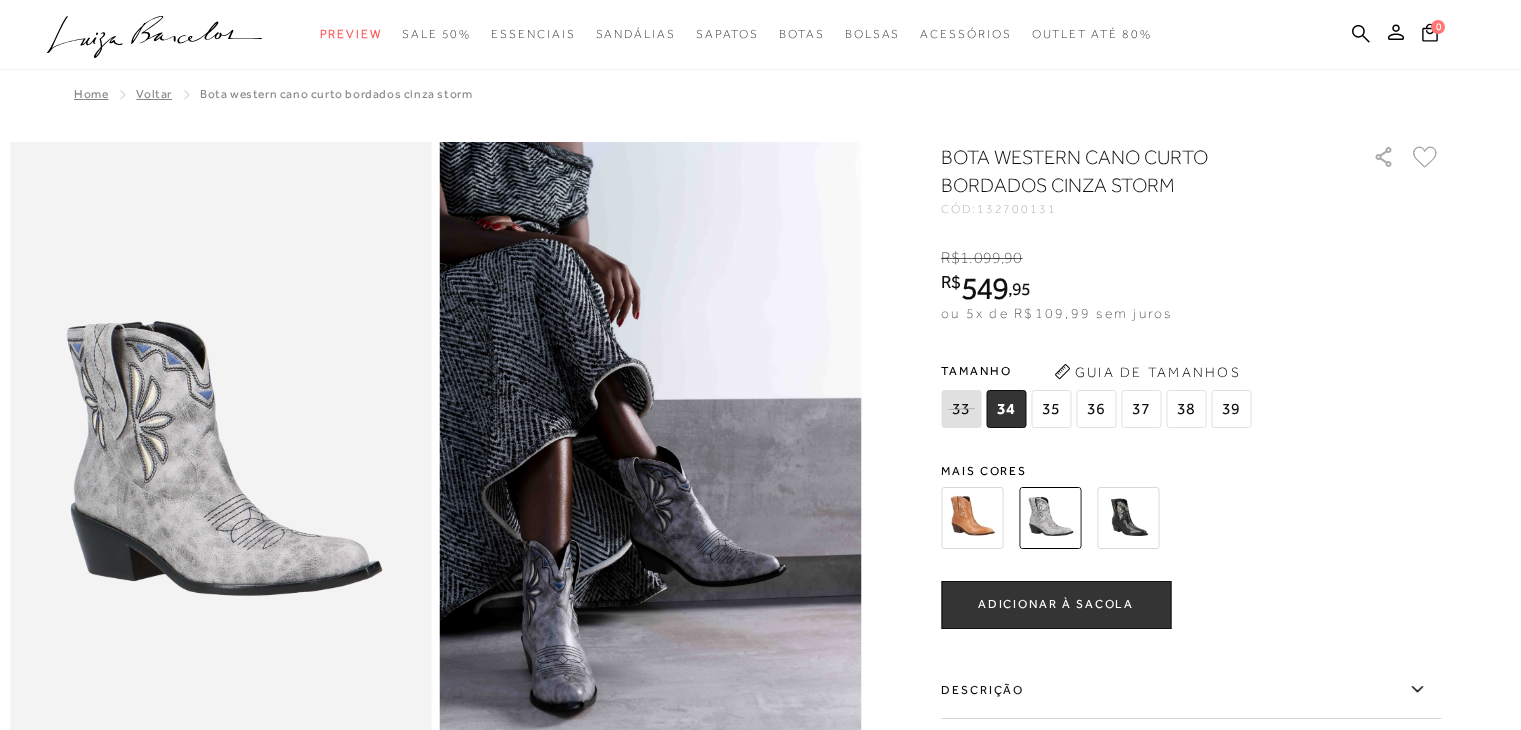 scroll, scrollTop: 0, scrollLeft: 0, axis: both 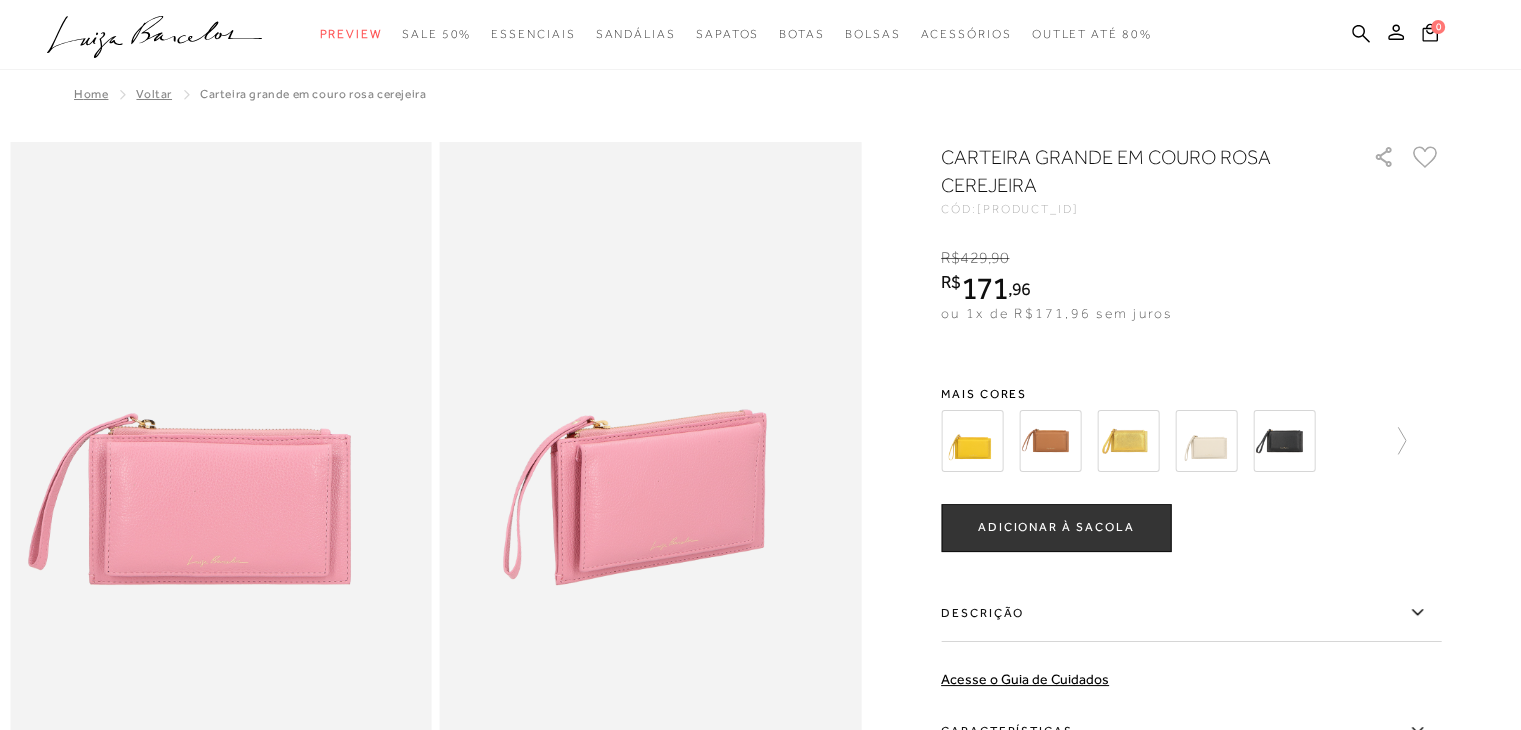 click at bounding box center (972, 441) 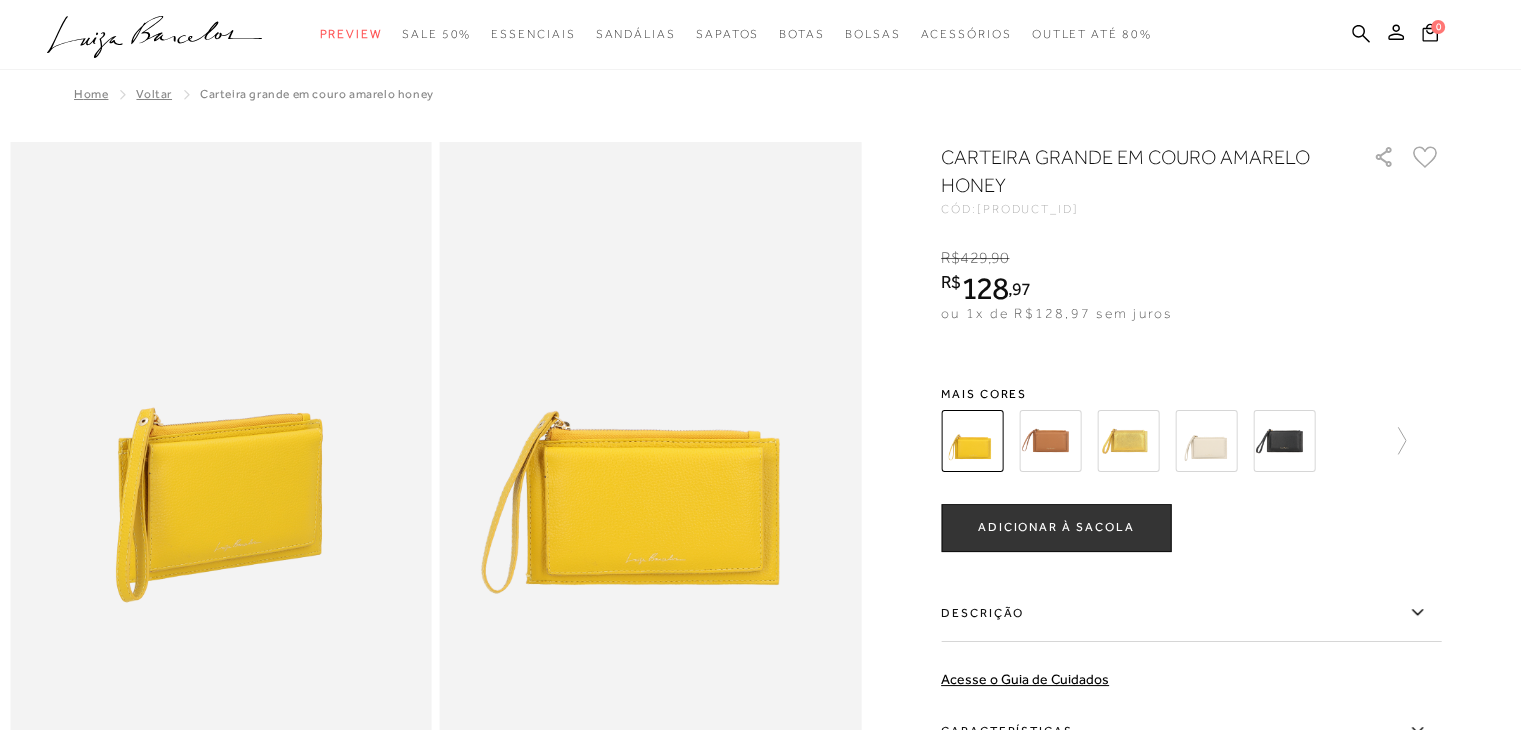 scroll, scrollTop: 0, scrollLeft: 0, axis: both 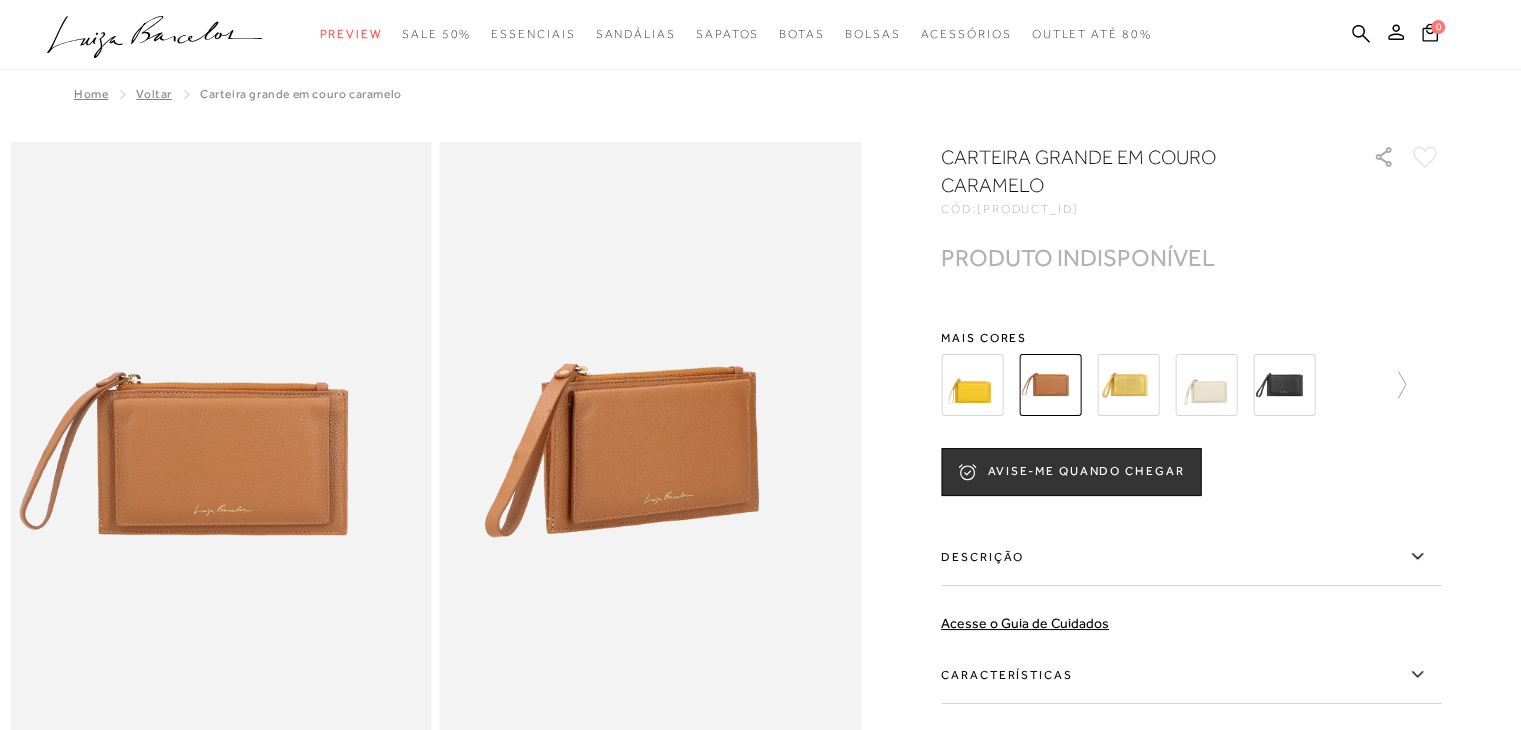 click at bounding box center (1128, 385) 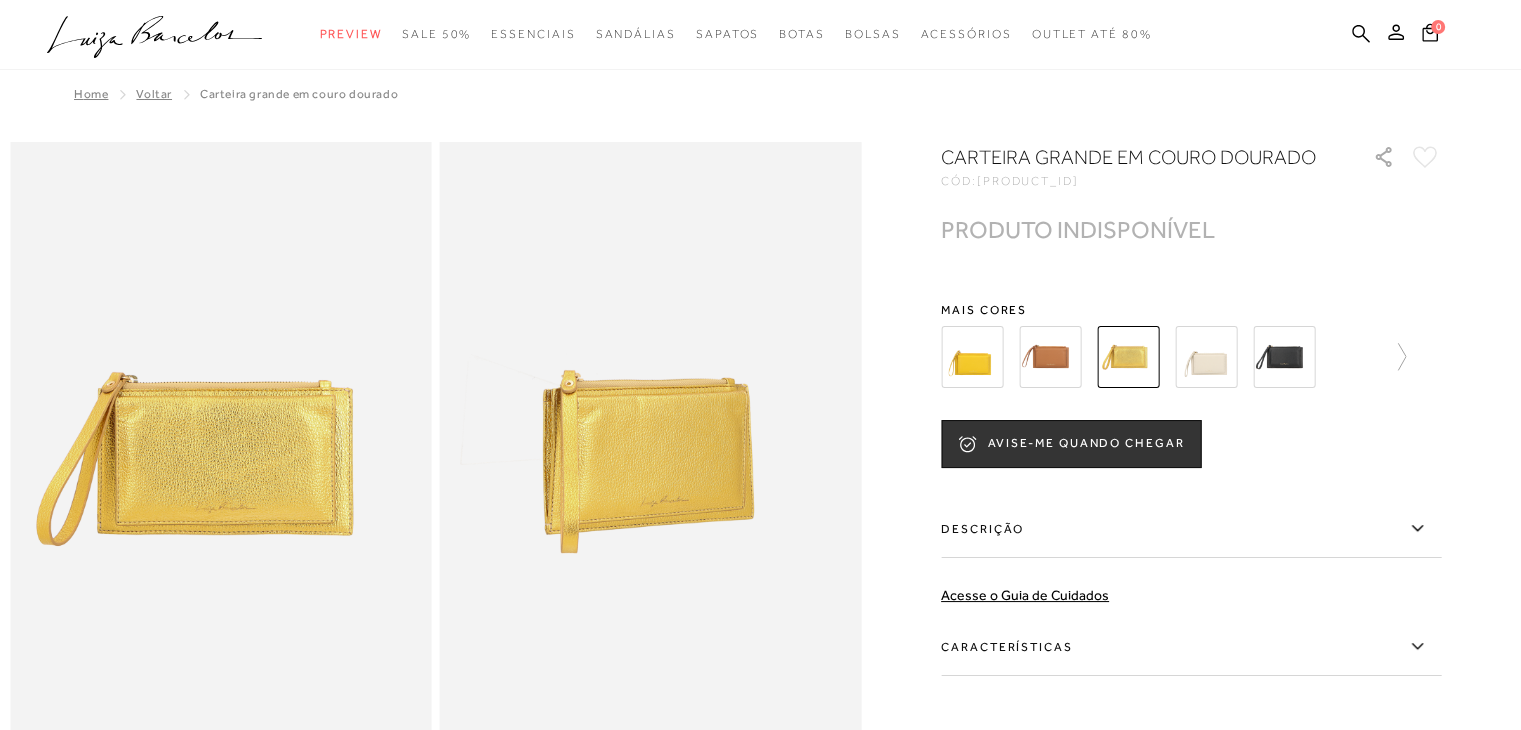 scroll, scrollTop: 0, scrollLeft: 0, axis: both 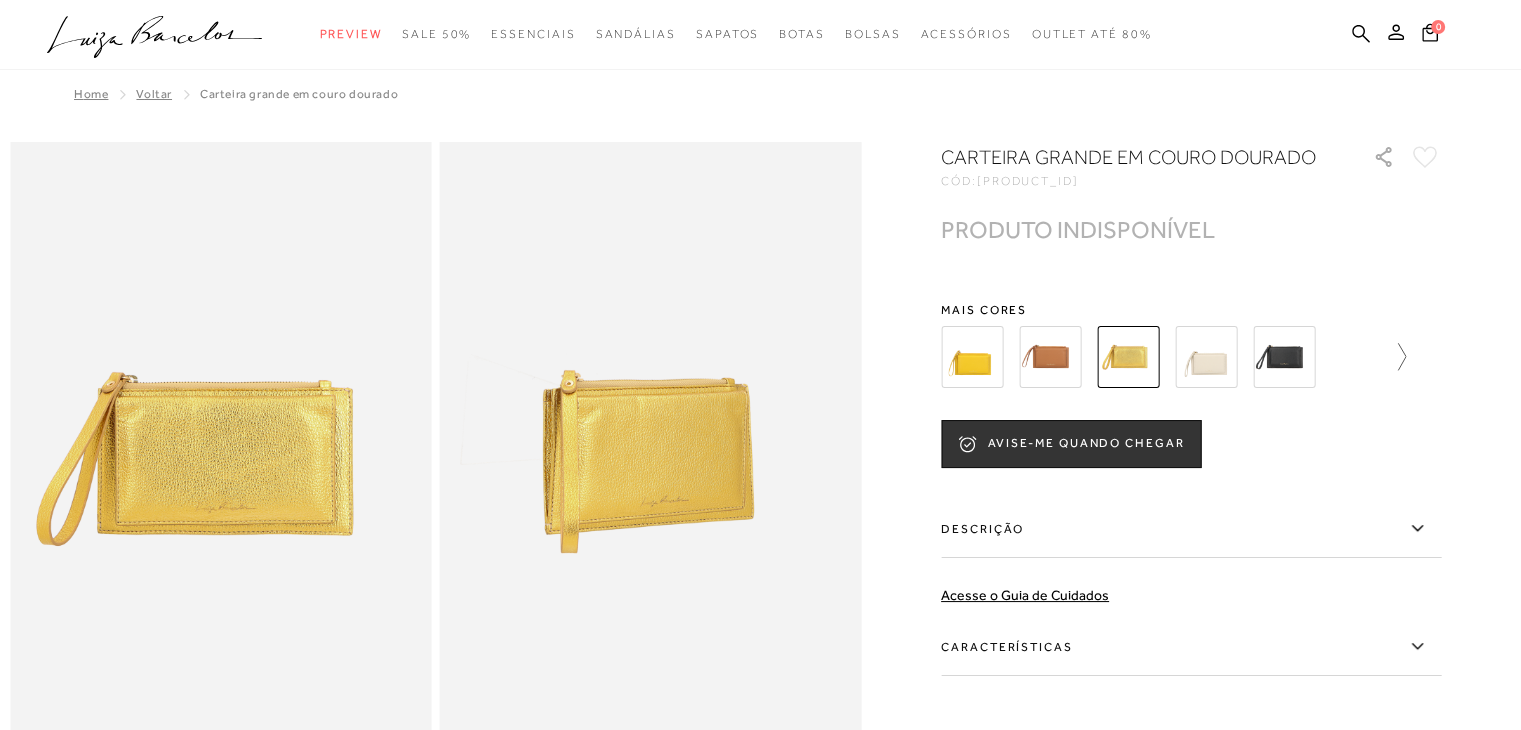 click 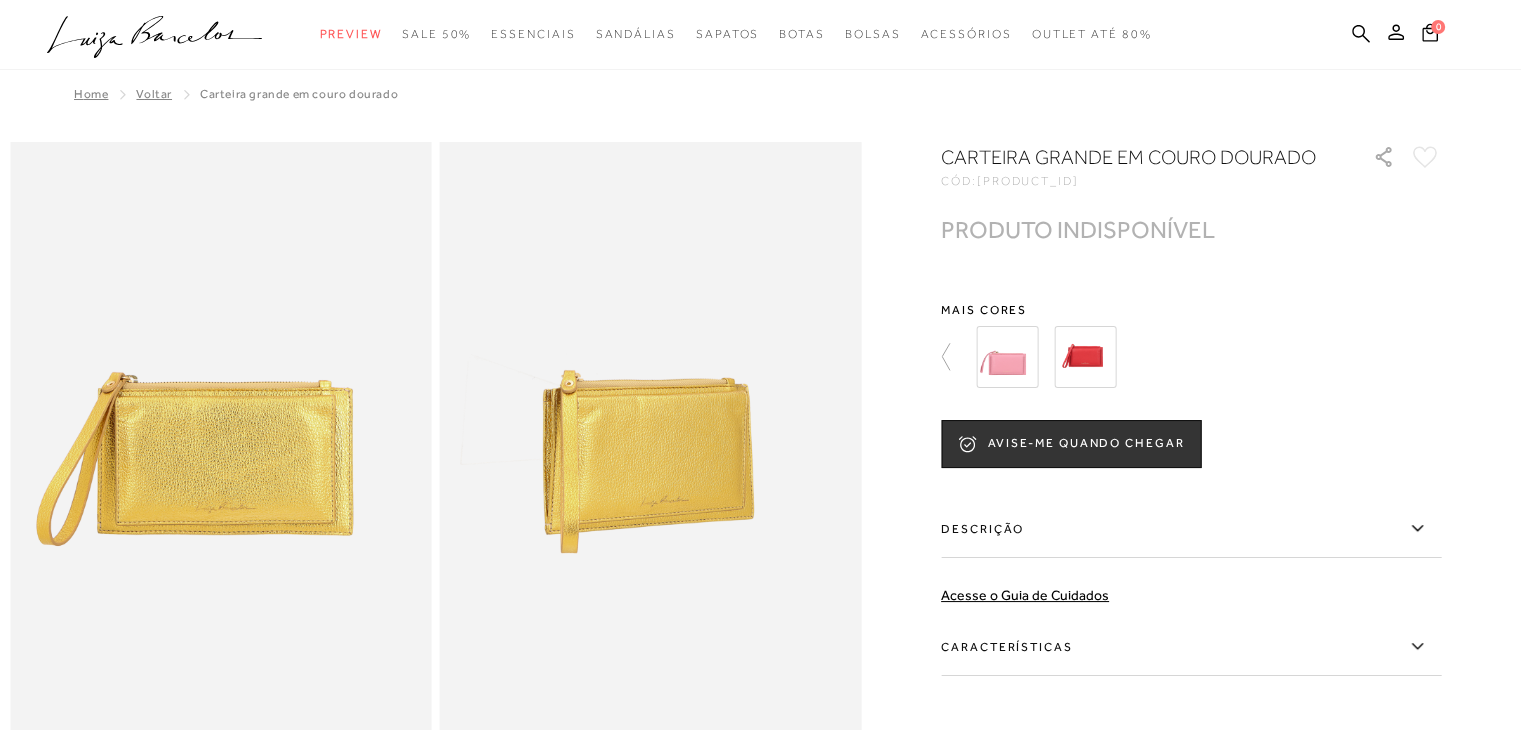 click at bounding box center [1202, 357] 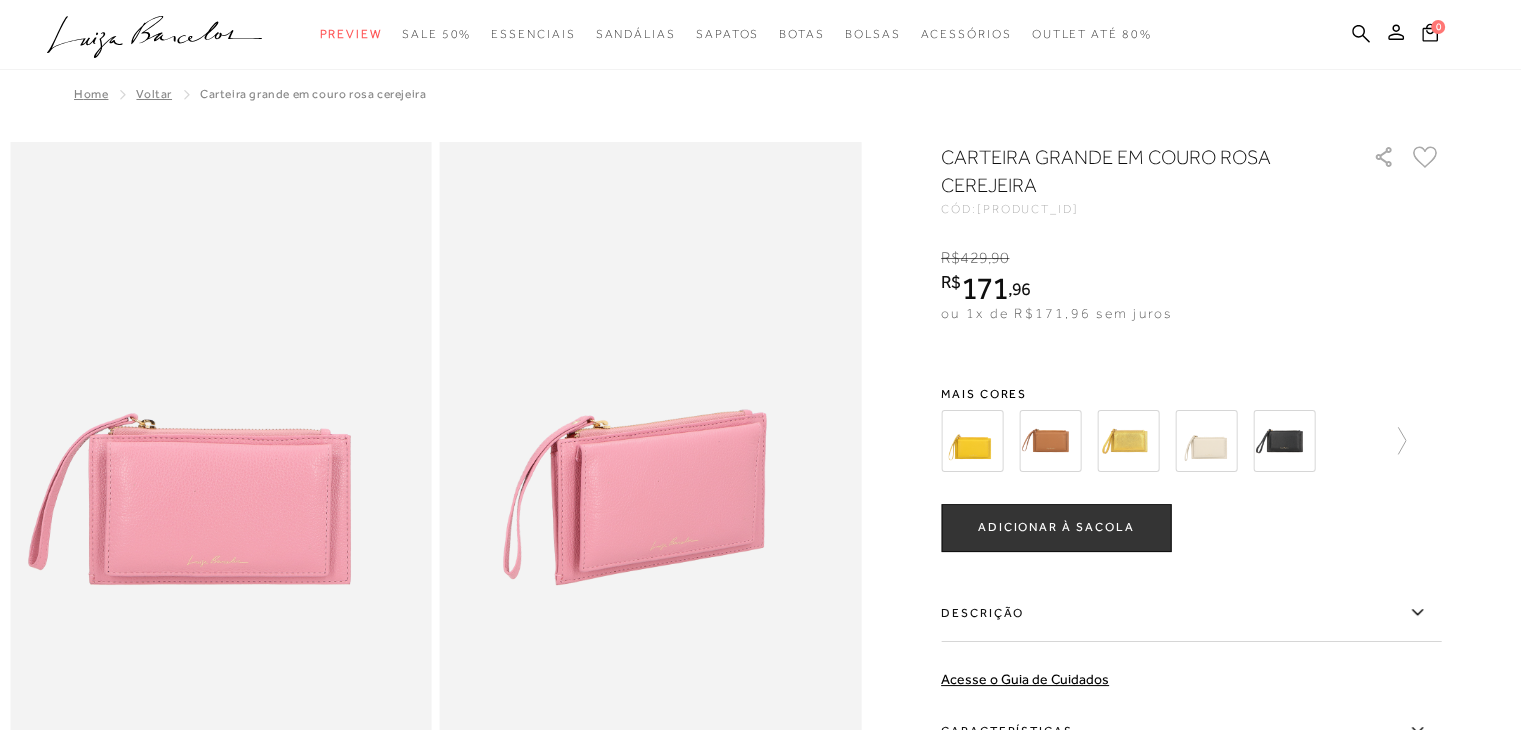 scroll, scrollTop: 0, scrollLeft: 0, axis: both 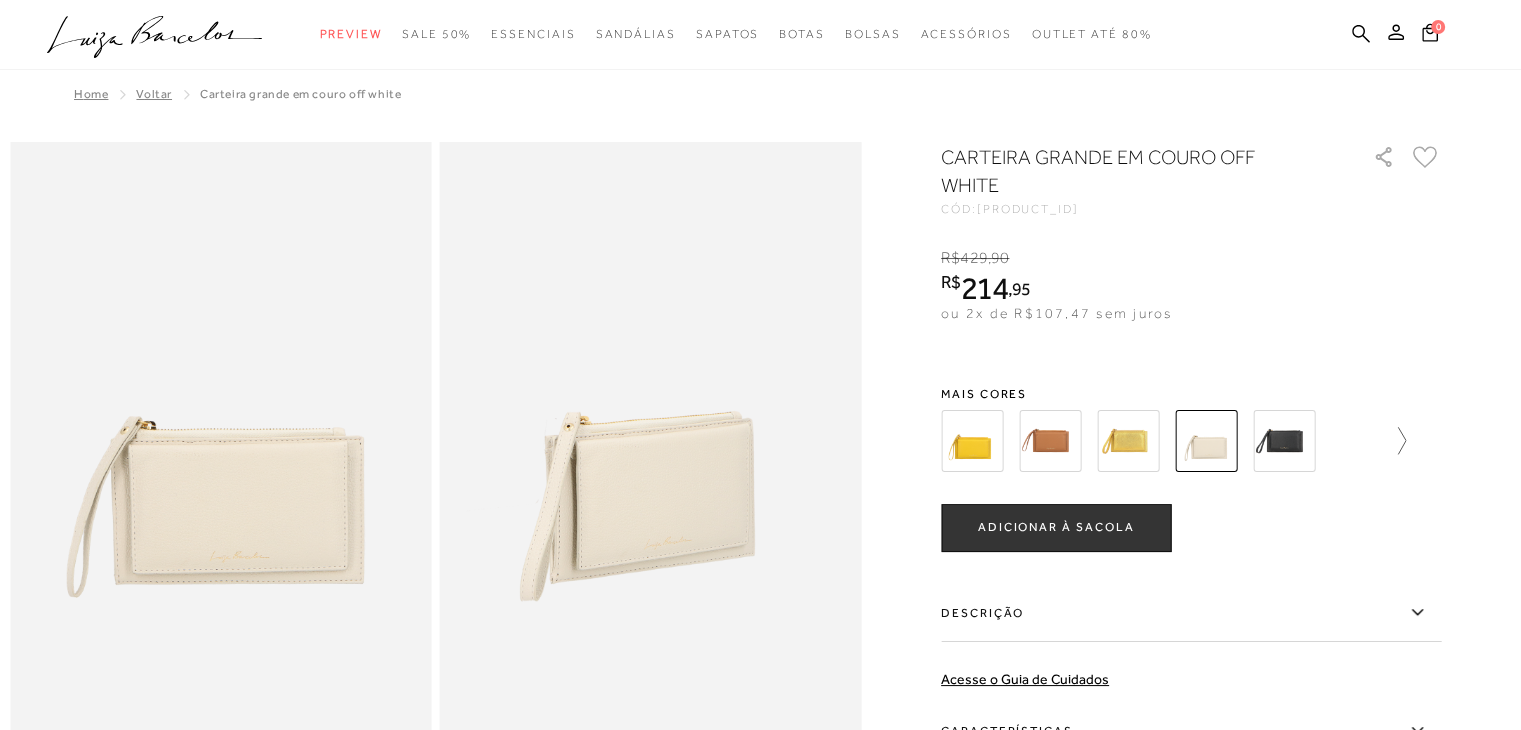 click 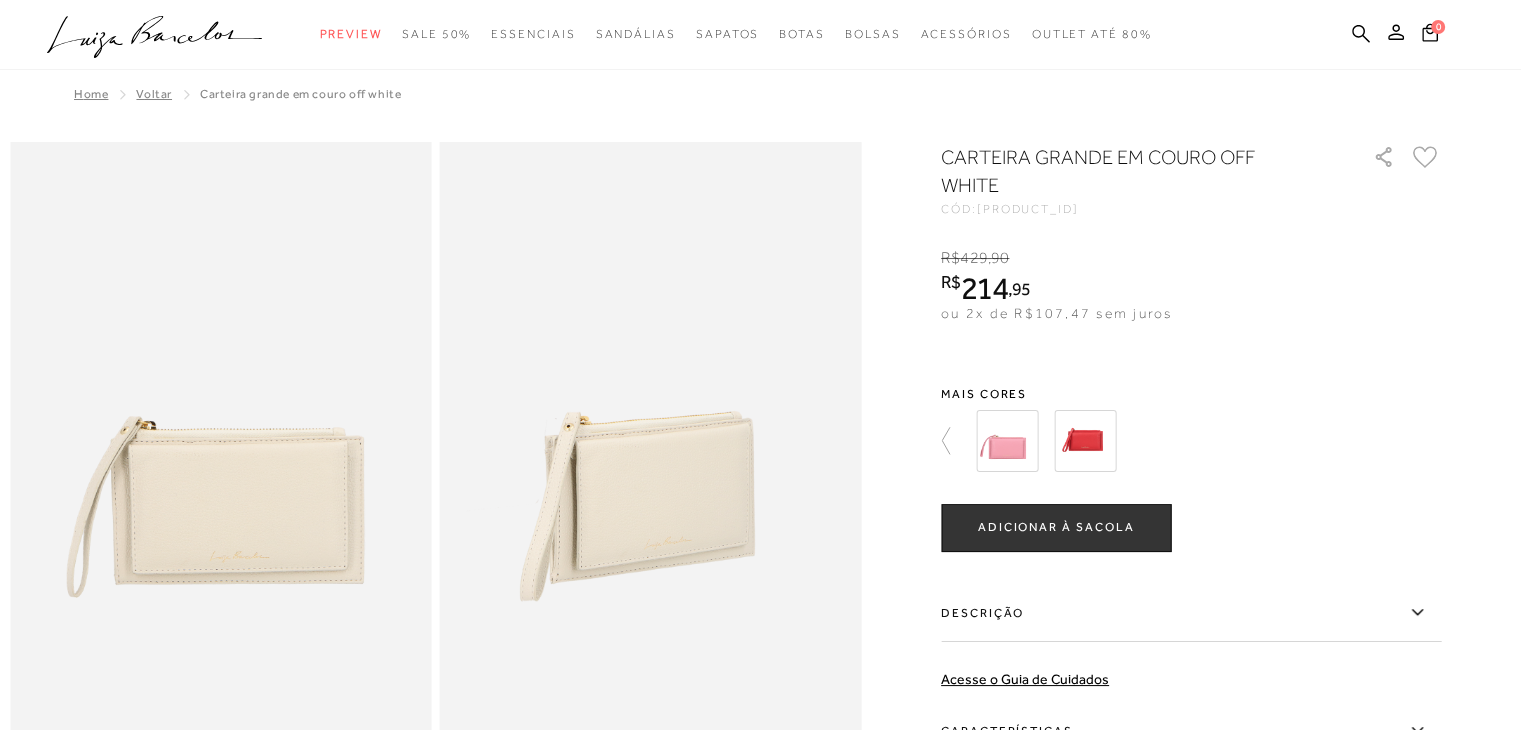click at bounding box center [1007, 441] 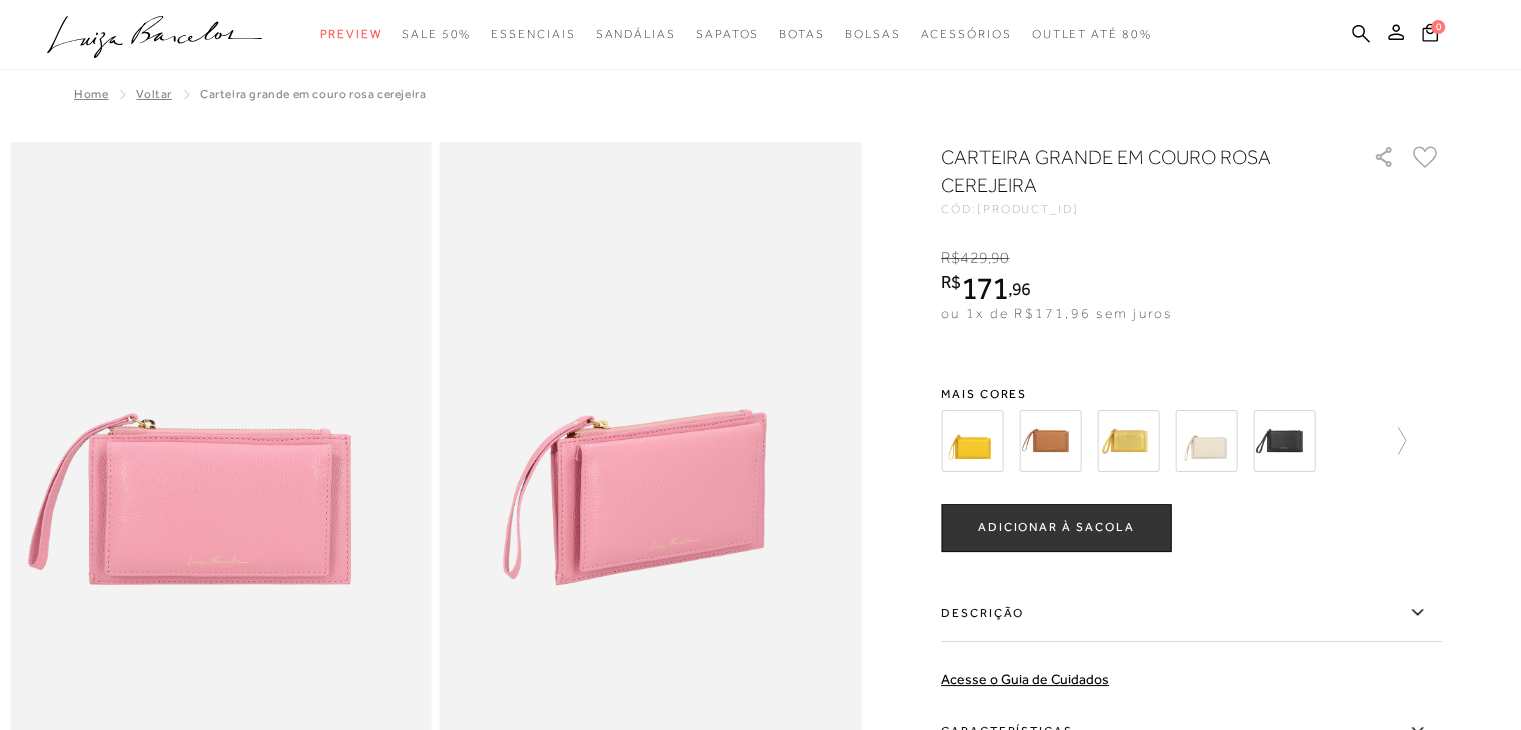 scroll, scrollTop: 0, scrollLeft: 0, axis: both 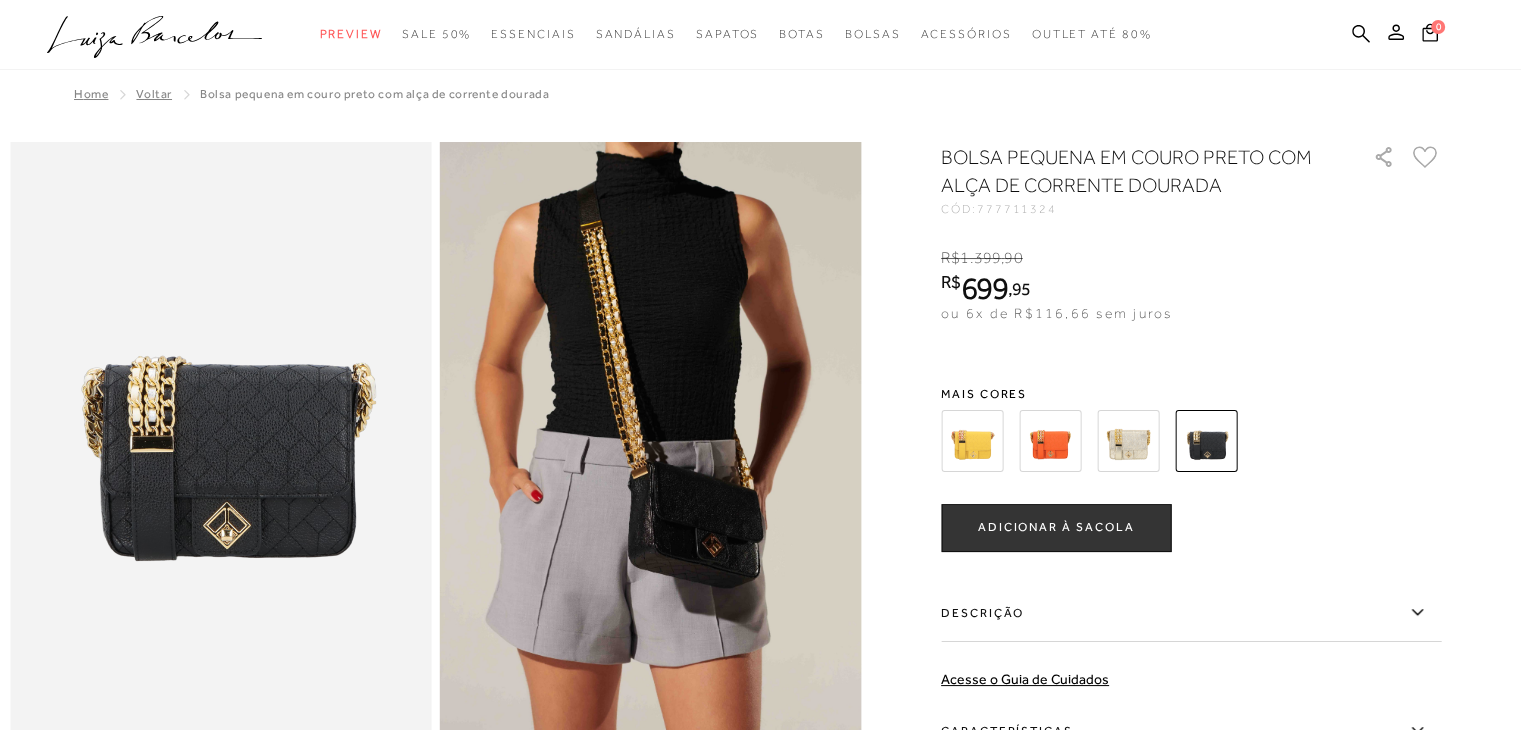 click on "Home
Voltar
BOLSA PEQUENA EM COURO PRETO COM ALÇA DE CORRENTE DOURADA" at bounding box center (760, 96) 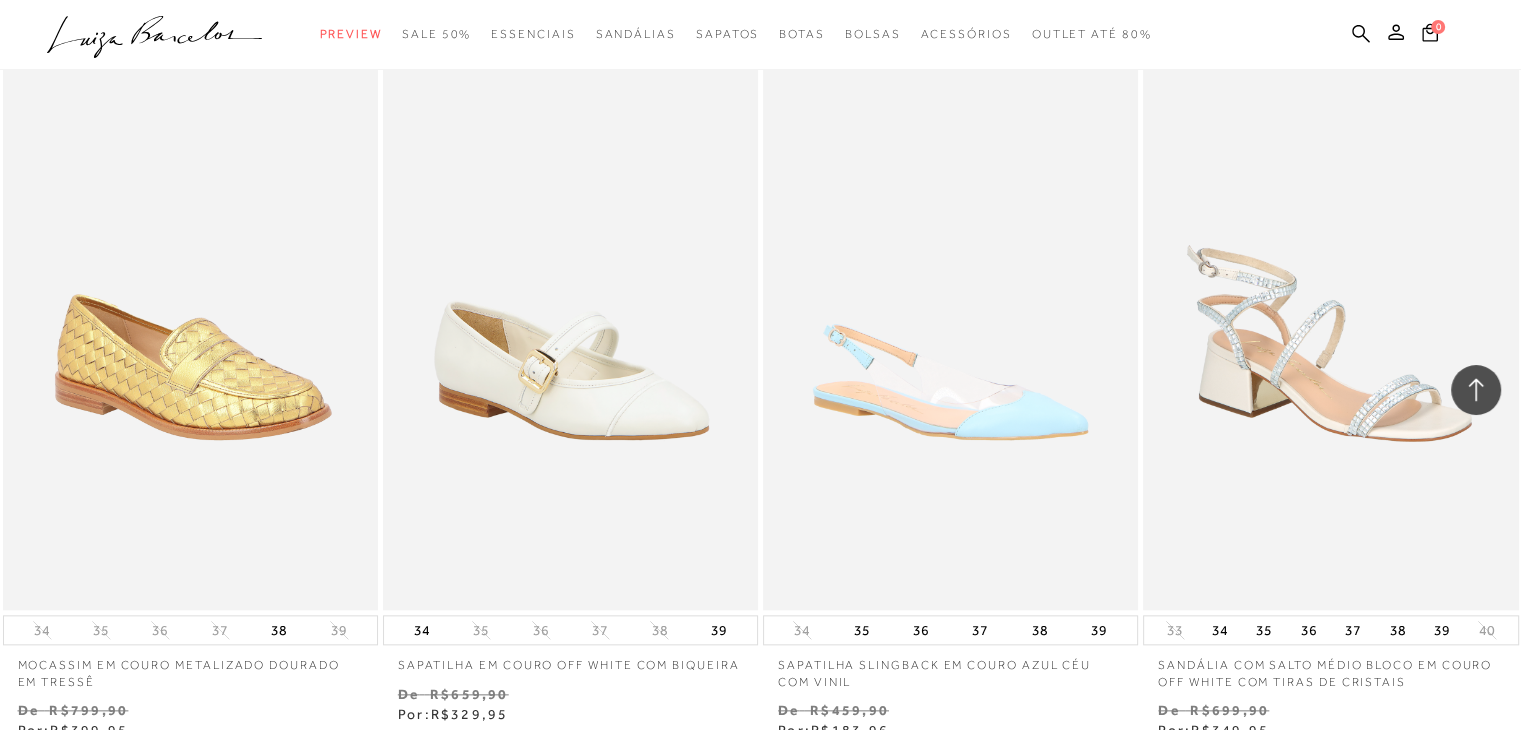 scroll, scrollTop: 40080, scrollLeft: 0, axis: vertical 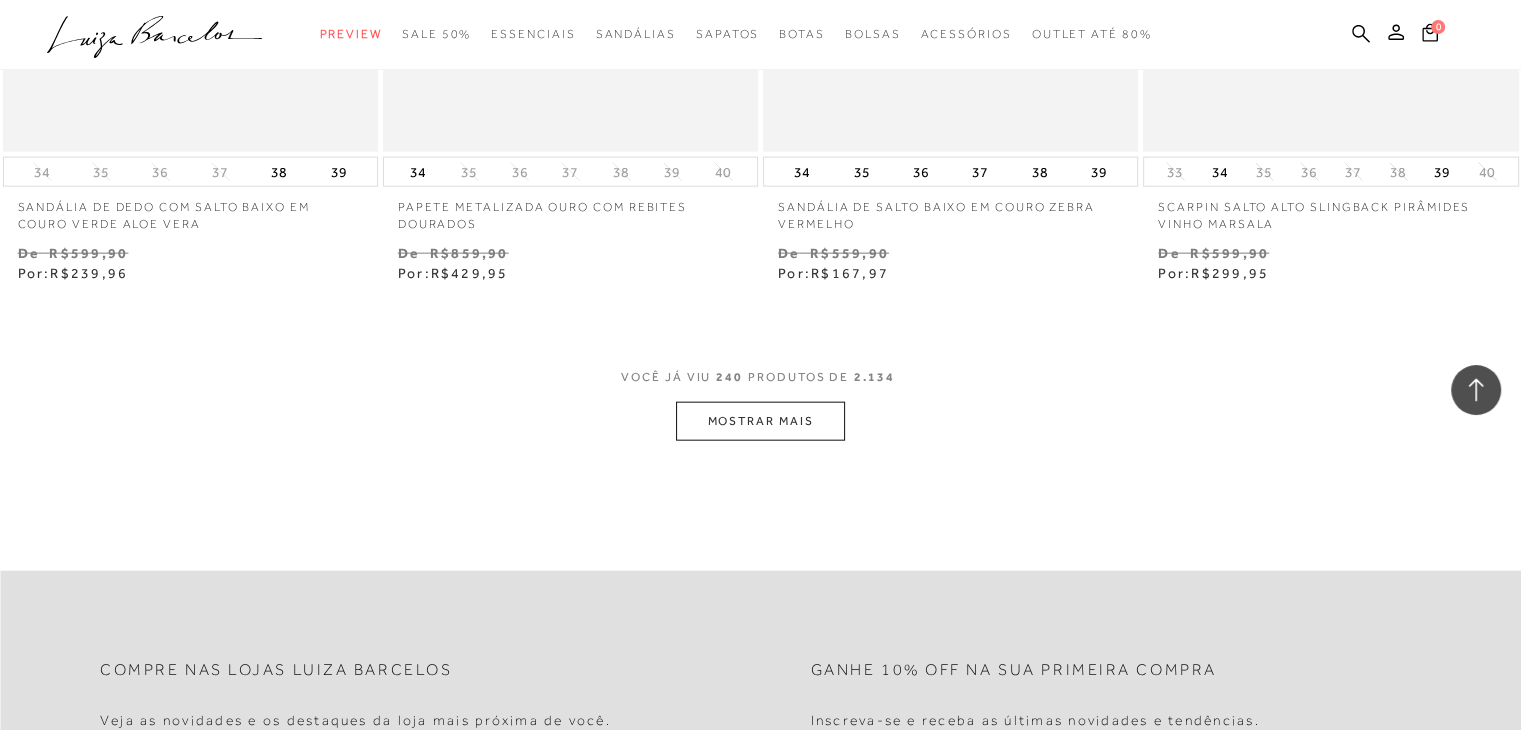click on "MOSTRAR MAIS" at bounding box center (760, 421) 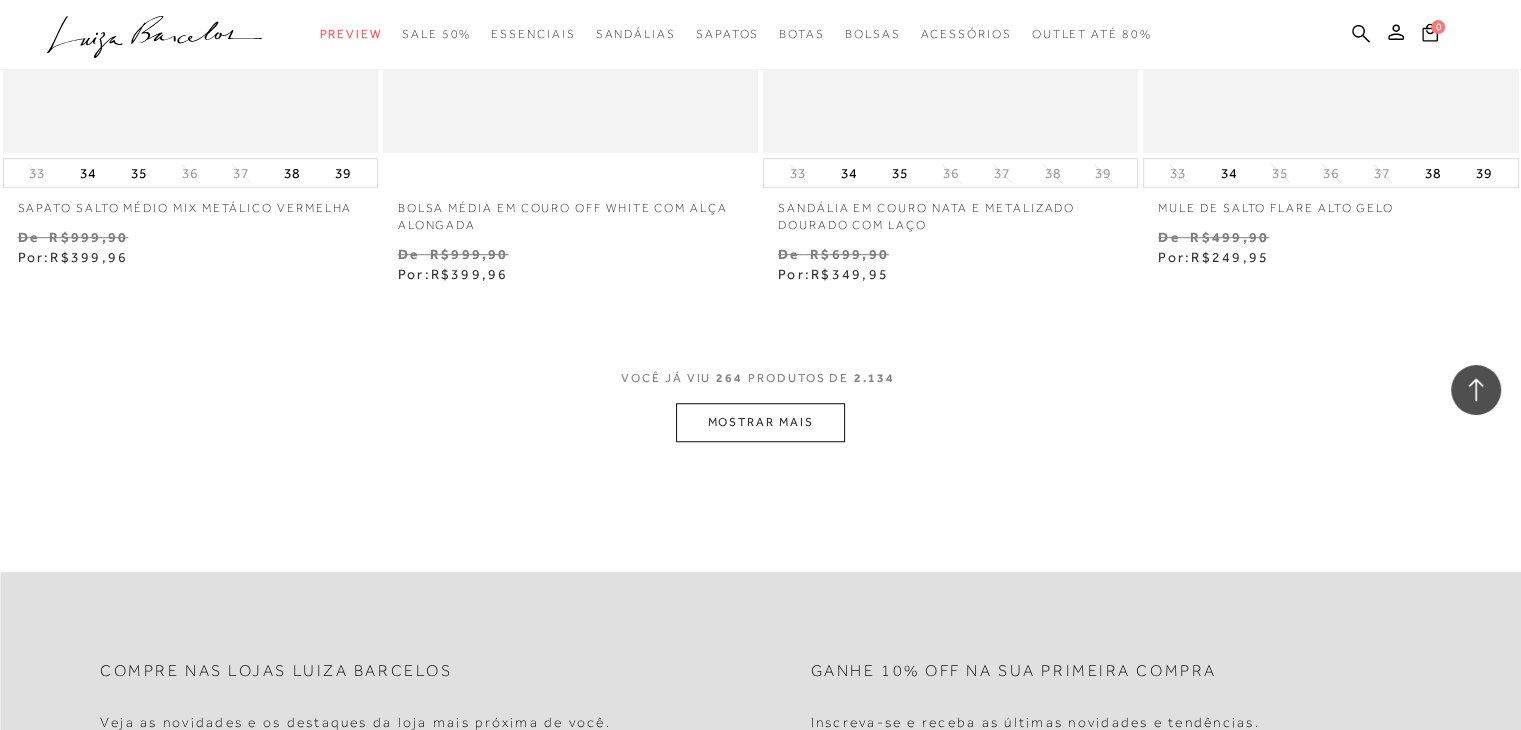 scroll, scrollTop: 46960, scrollLeft: 0, axis: vertical 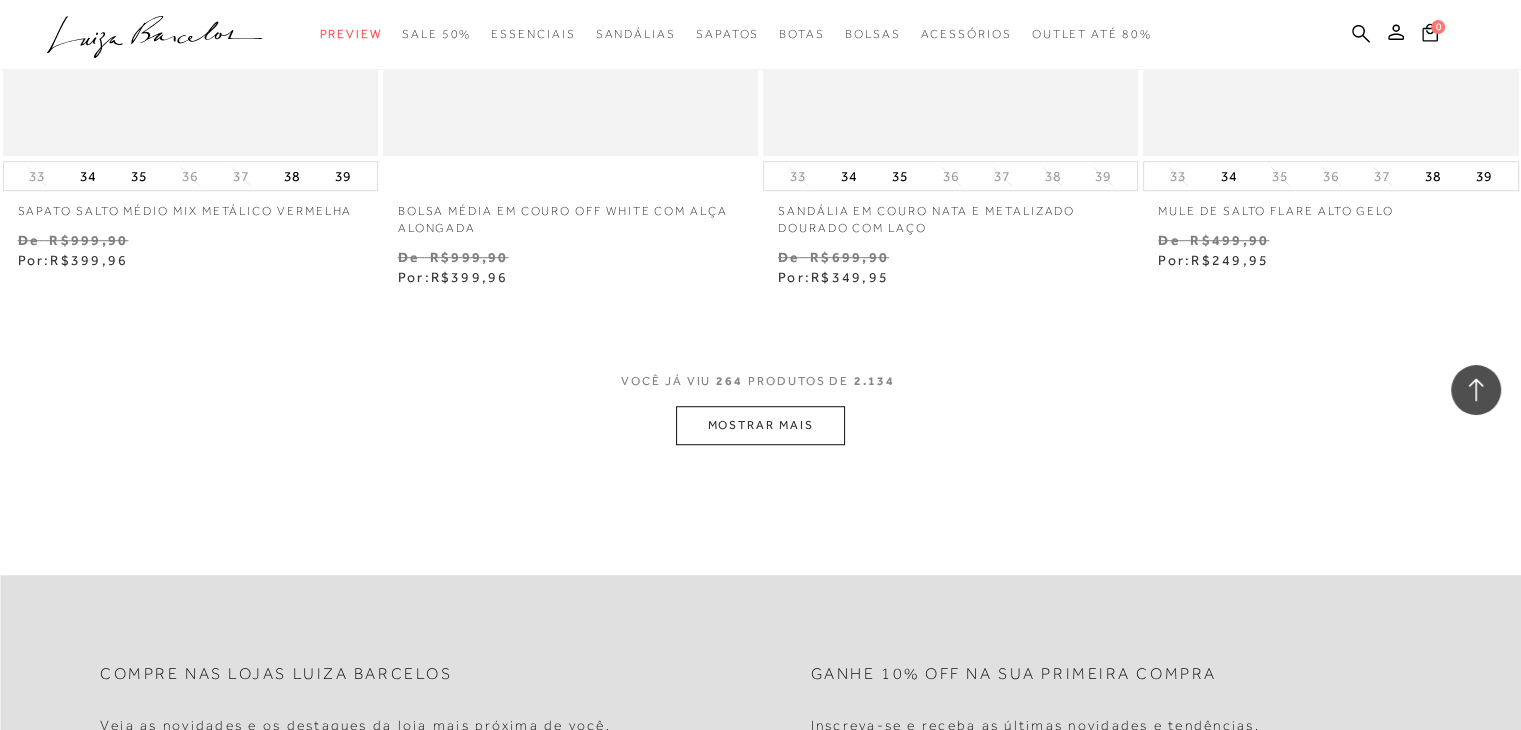 click on "MOSTRAR MAIS" at bounding box center [760, 425] 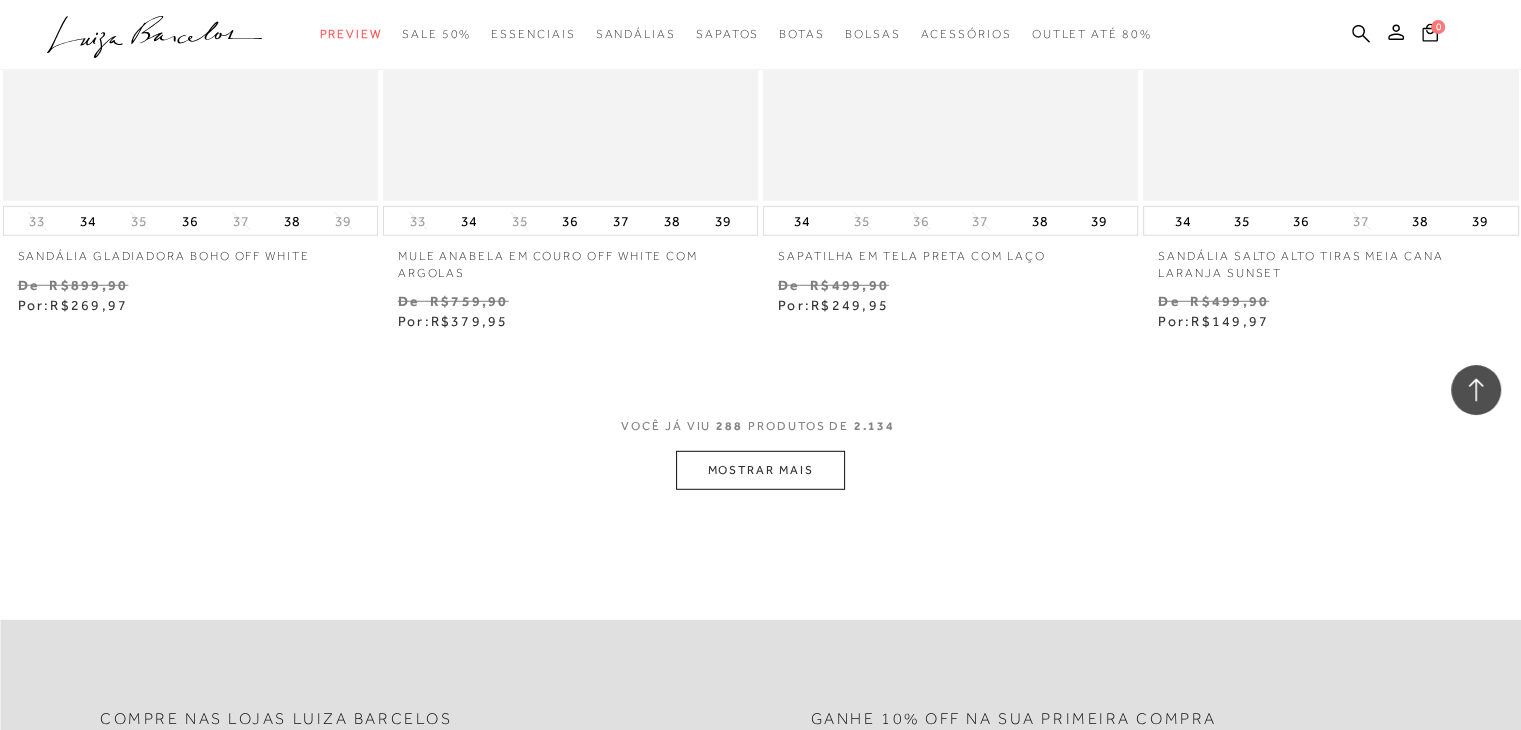 scroll, scrollTop: 51240, scrollLeft: 0, axis: vertical 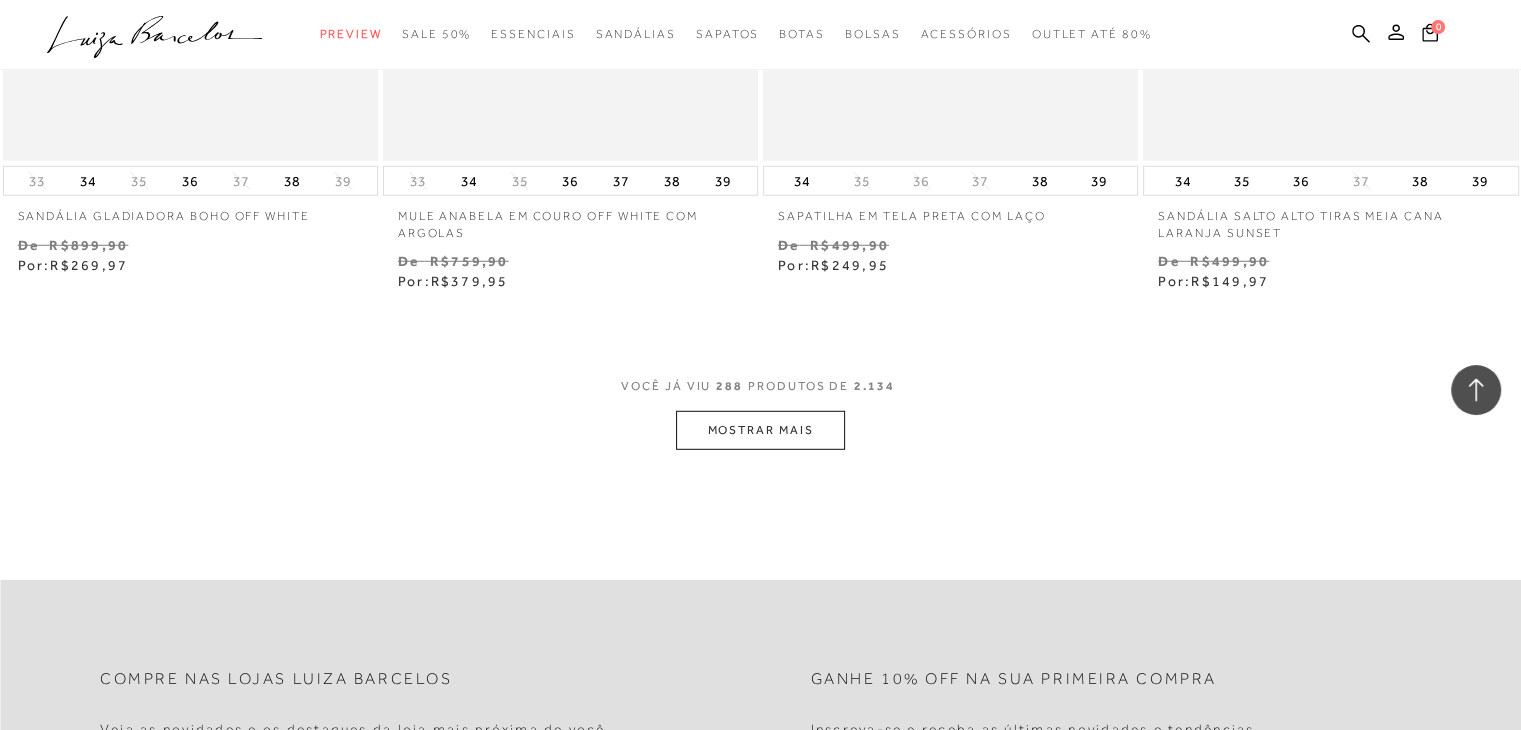 click on "MOSTRAR MAIS" at bounding box center [760, 430] 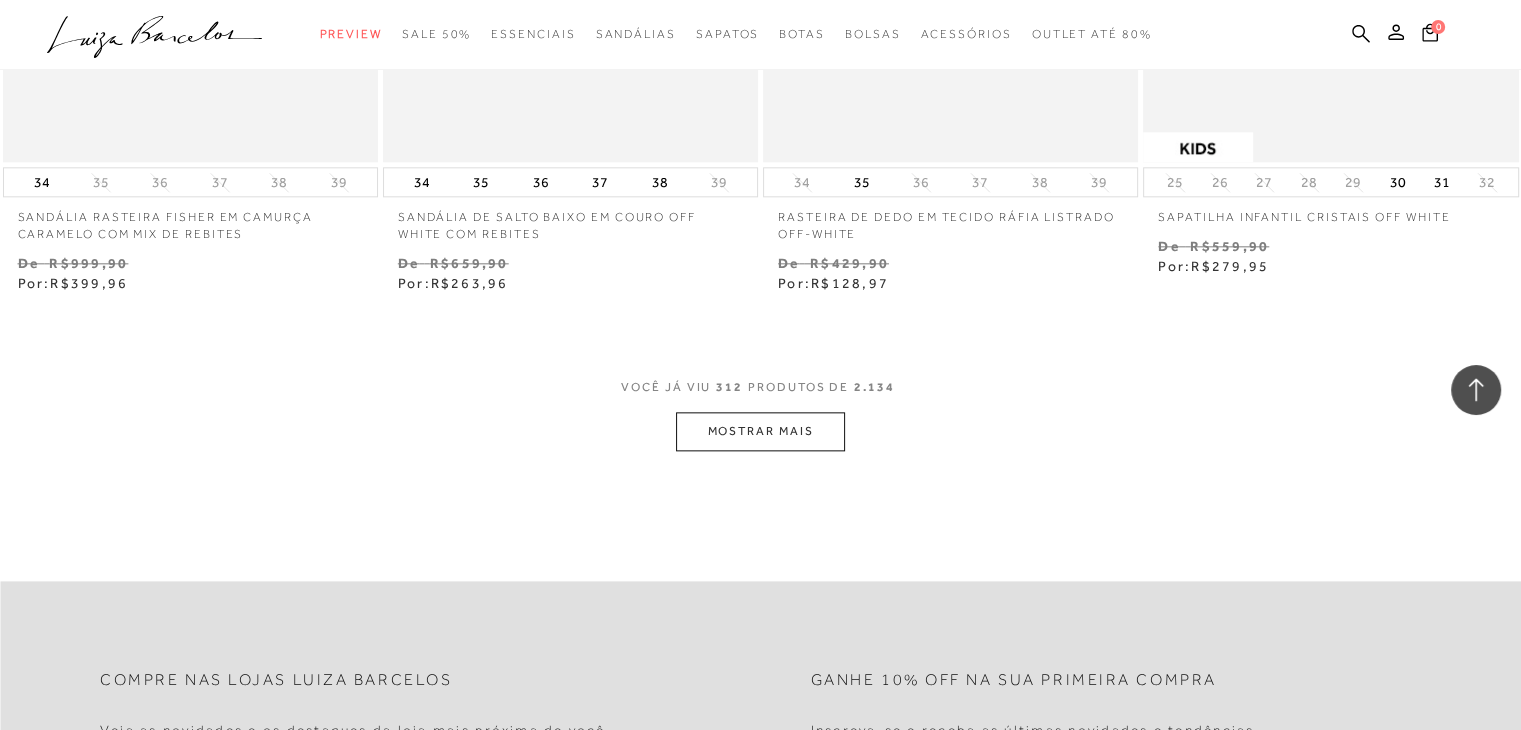 scroll, scrollTop: 55520, scrollLeft: 0, axis: vertical 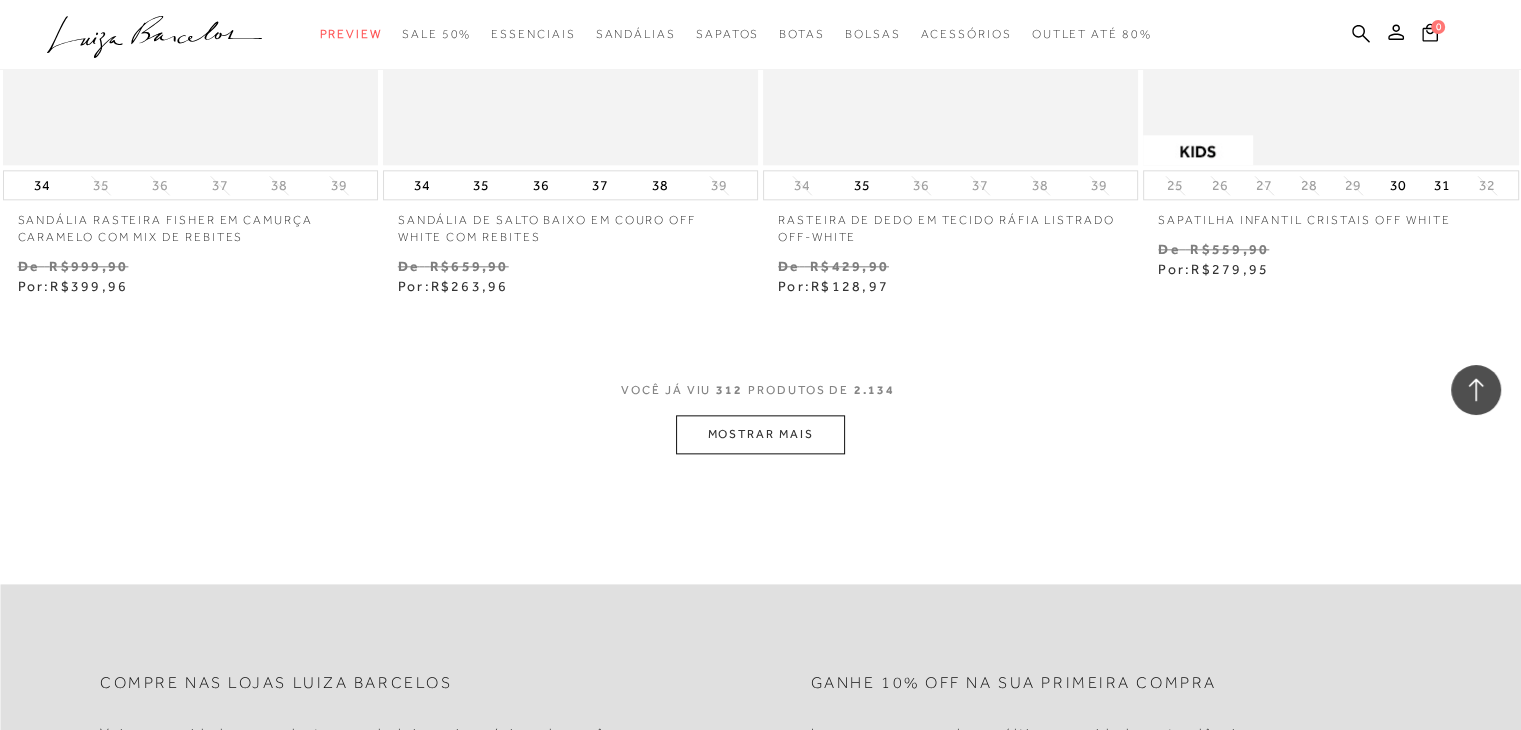 click on "MOSTRAR MAIS" at bounding box center (760, 434) 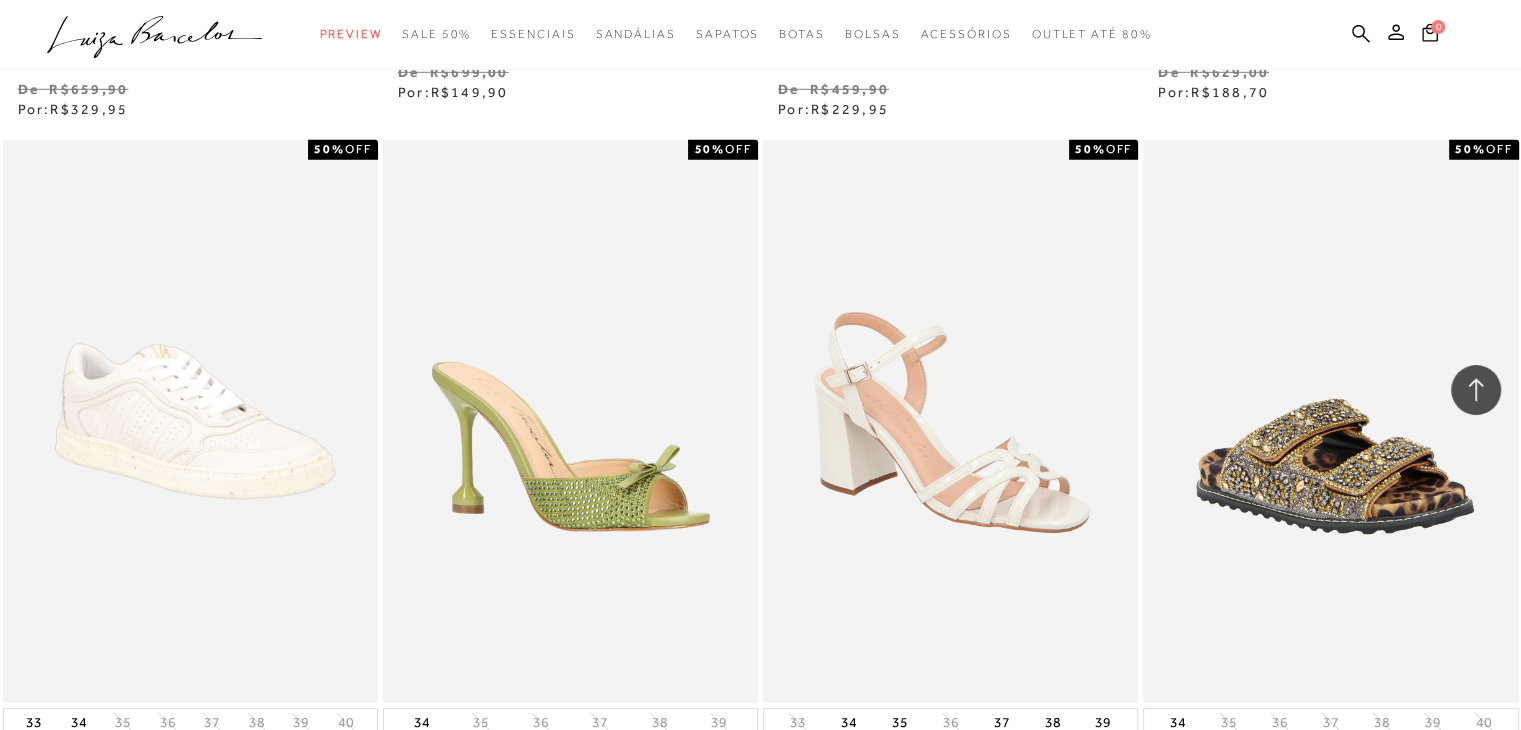 scroll, scrollTop: 59560, scrollLeft: 0, axis: vertical 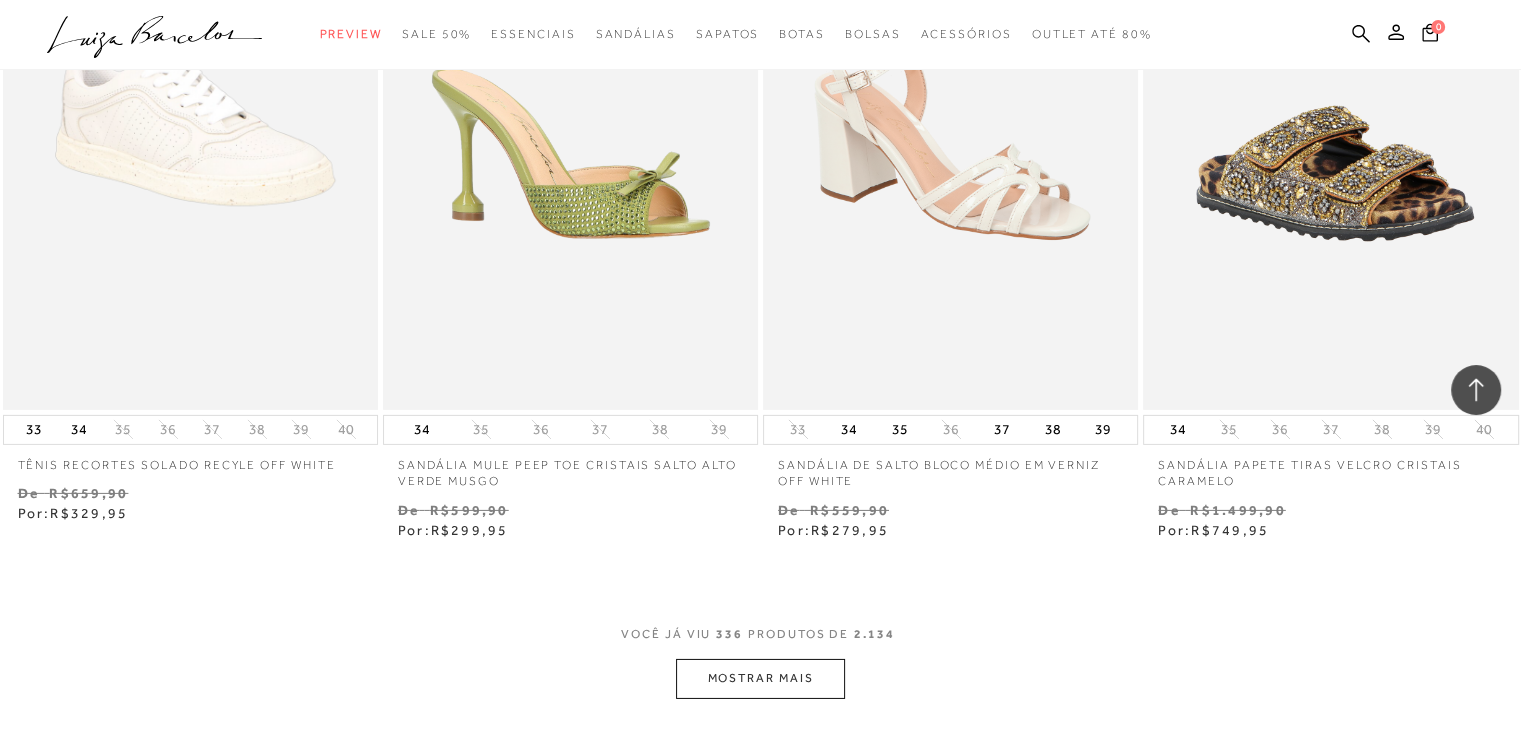click on "MOSTRAR MAIS" at bounding box center [760, 678] 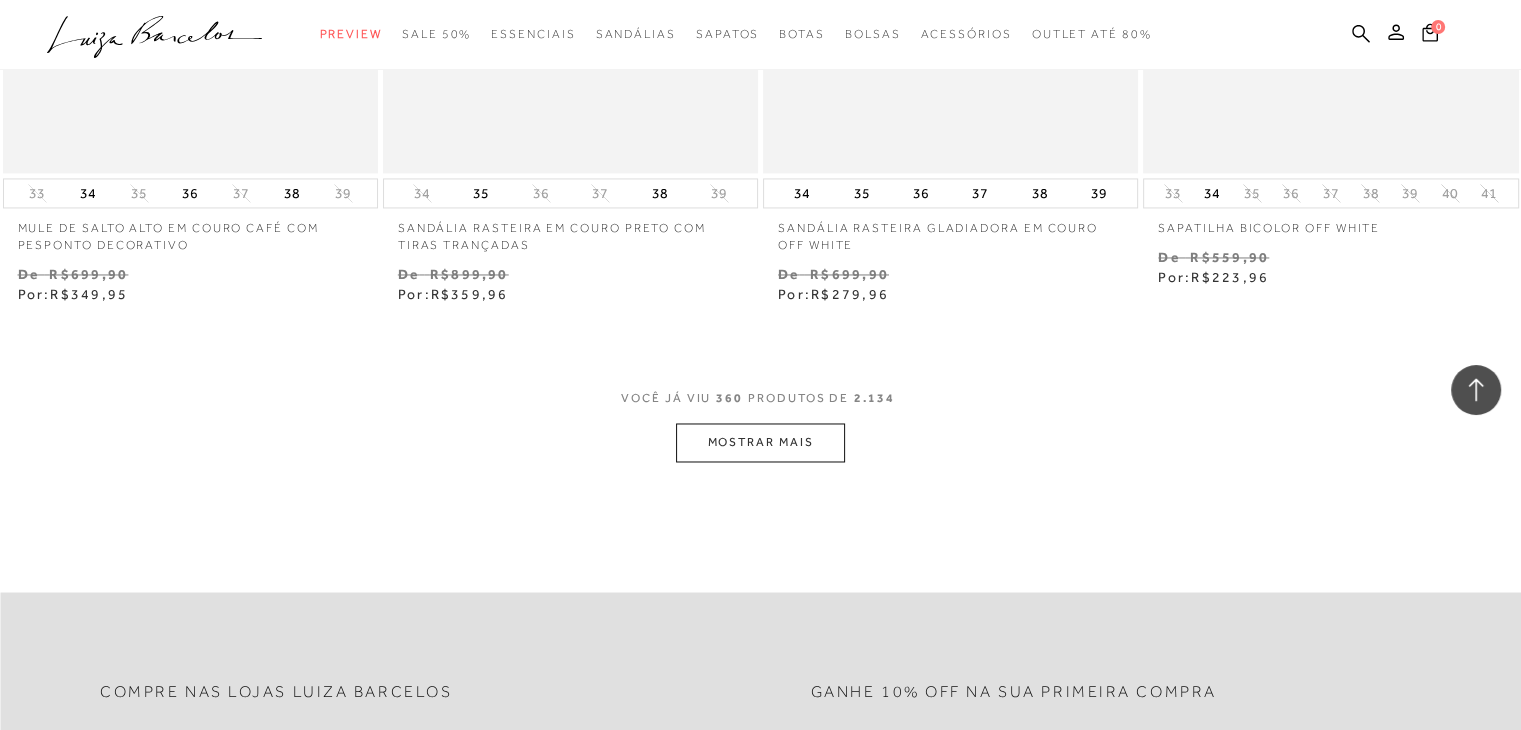 scroll, scrollTop: 64080, scrollLeft: 0, axis: vertical 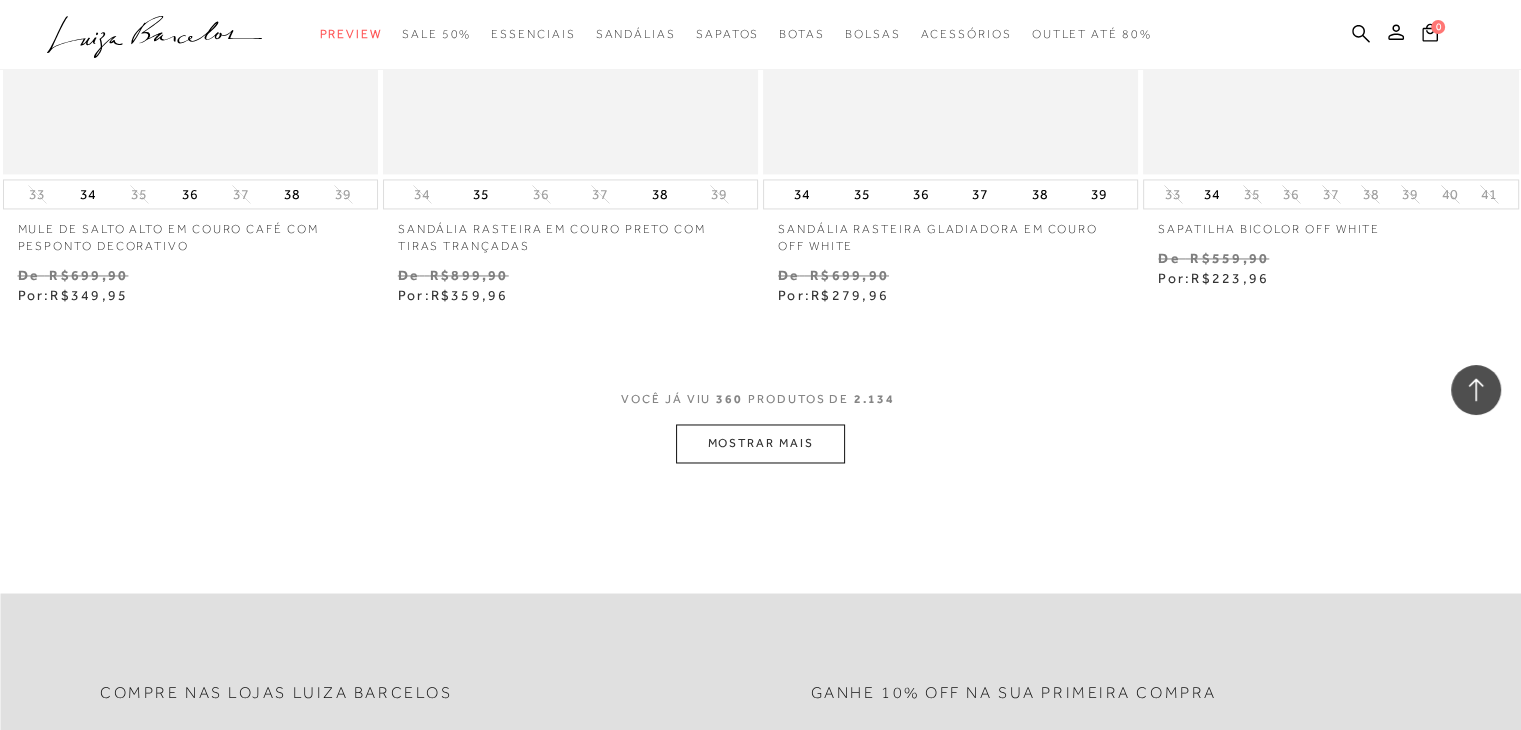 click on "MOSTRAR MAIS" at bounding box center (760, 443) 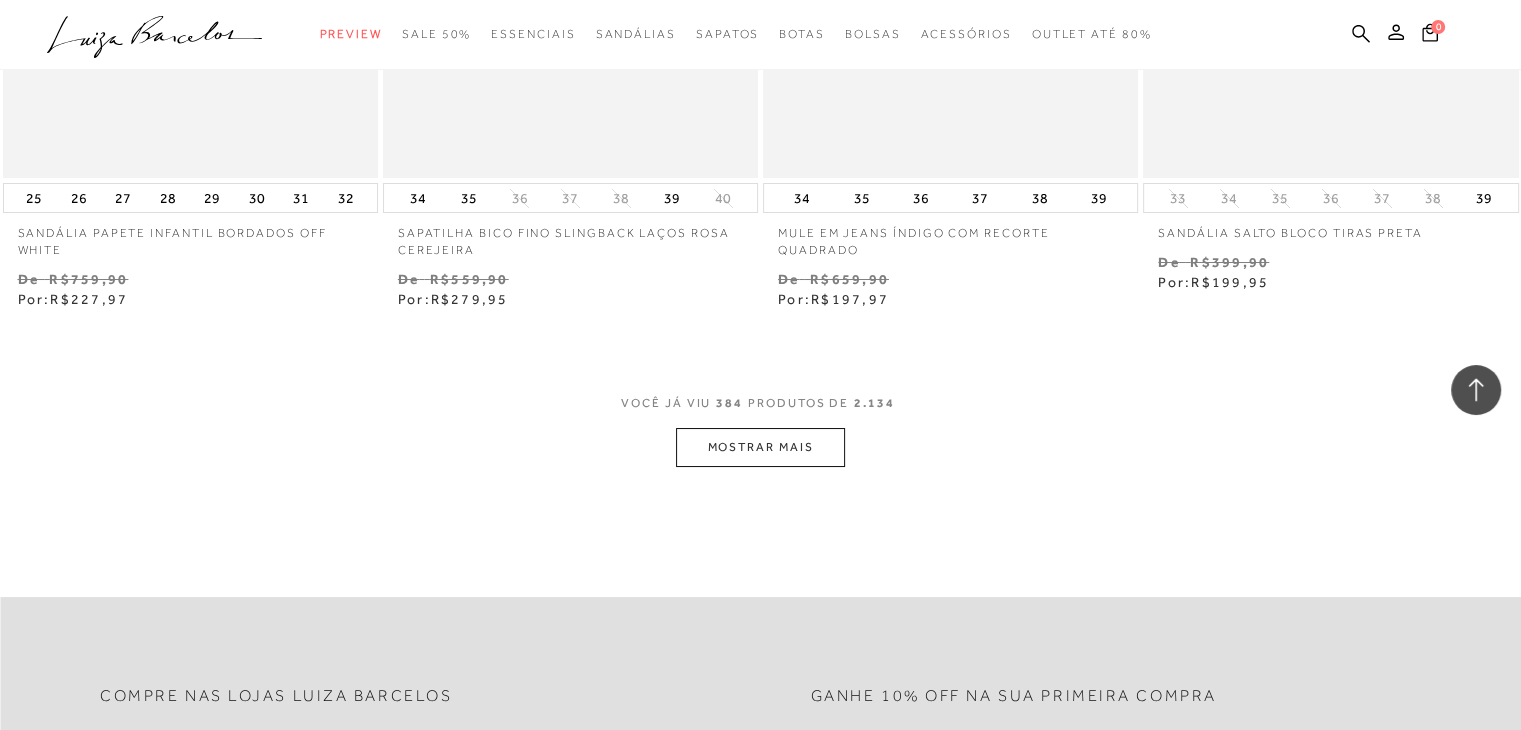 scroll, scrollTop: 68400, scrollLeft: 0, axis: vertical 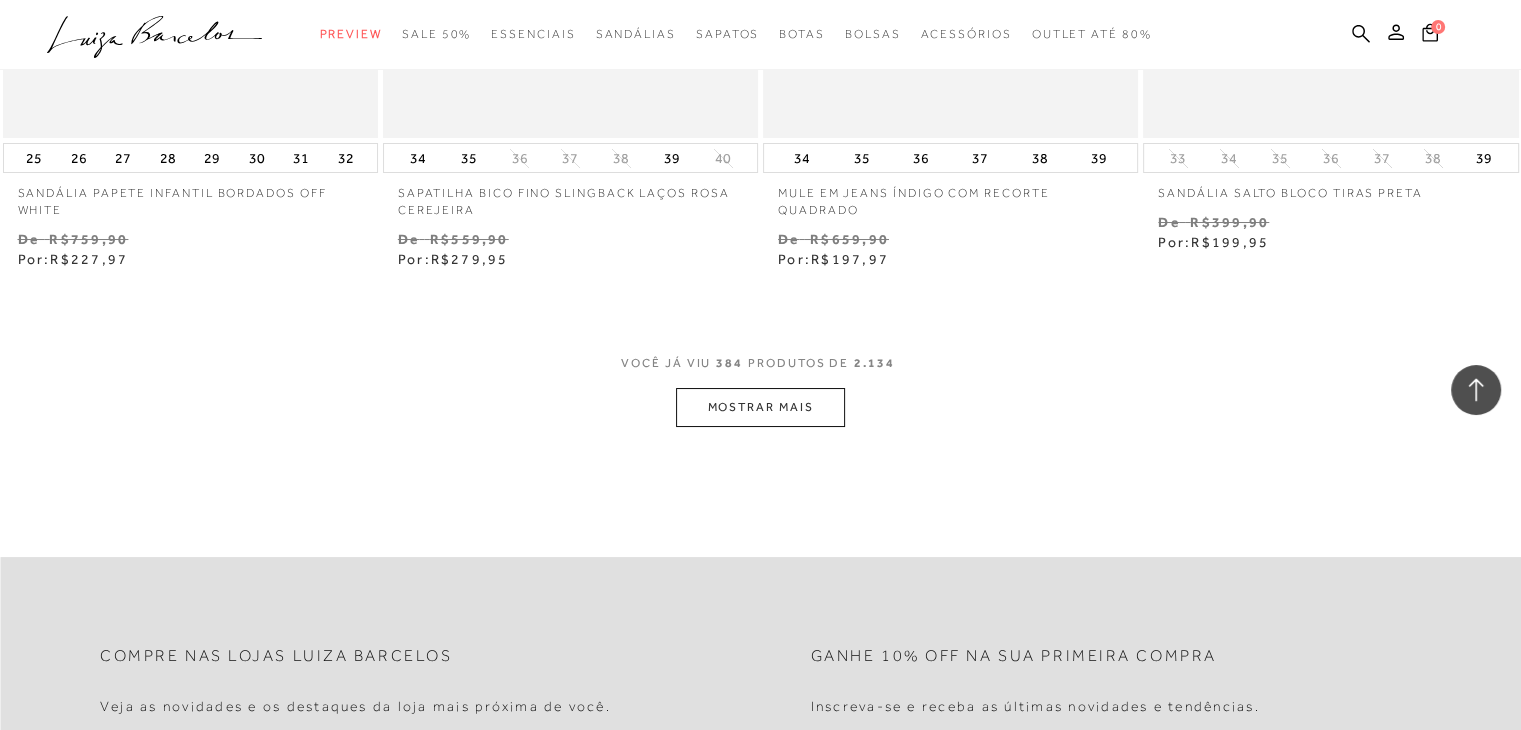 click on "MOSTRAR MAIS" at bounding box center [760, 407] 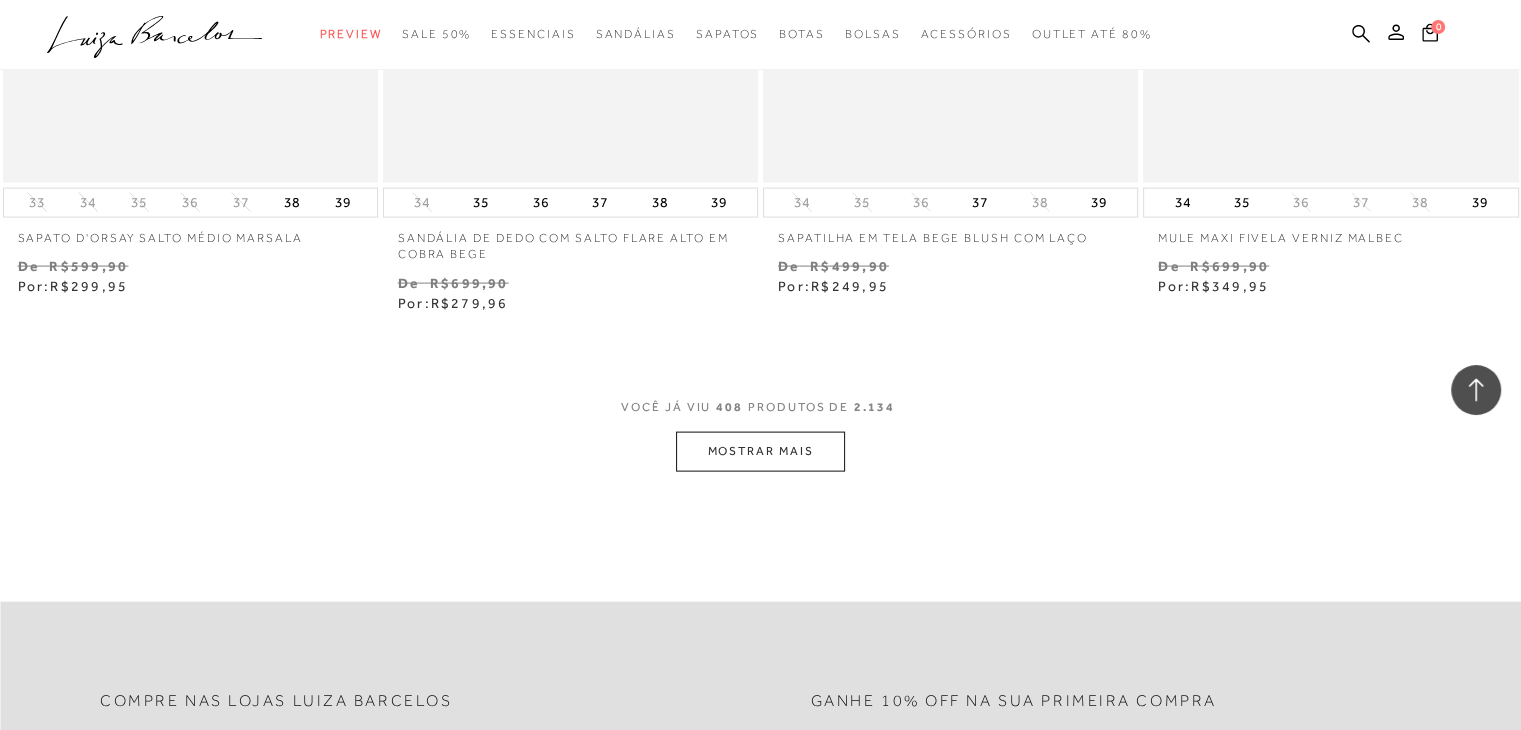 scroll, scrollTop: 72680, scrollLeft: 0, axis: vertical 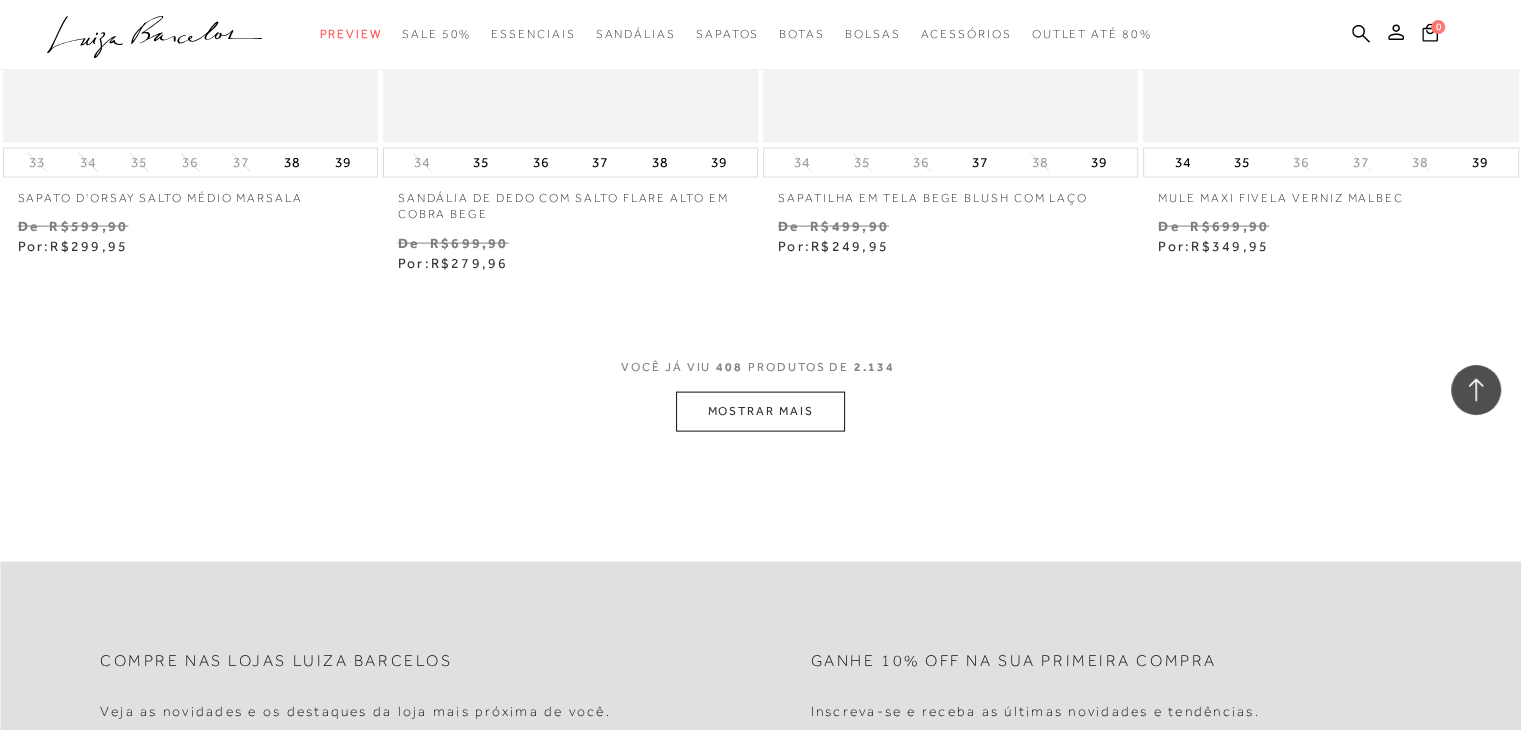 click on "MOSTRAR MAIS" at bounding box center [760, 411] 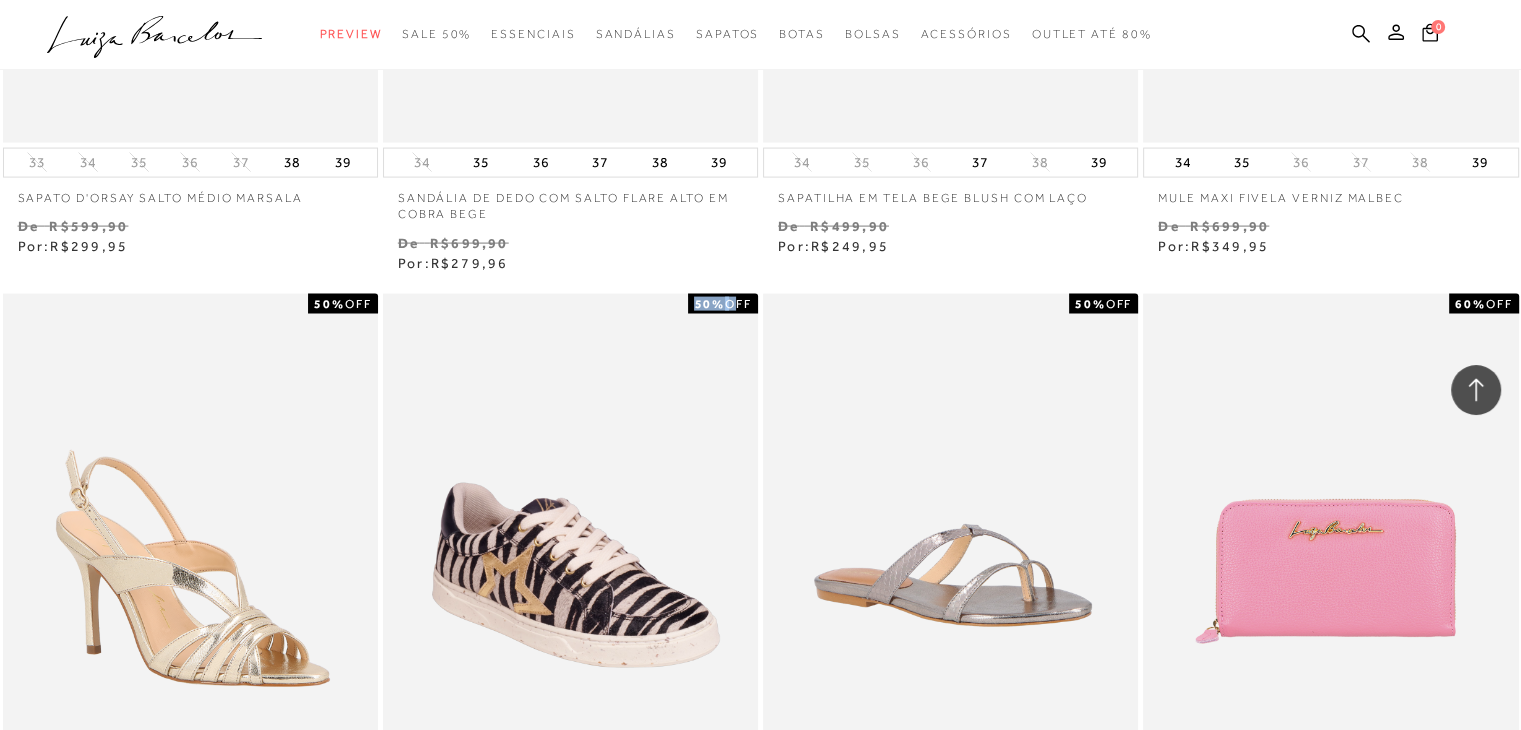 click on "0" at bounding box center [1468, 35] 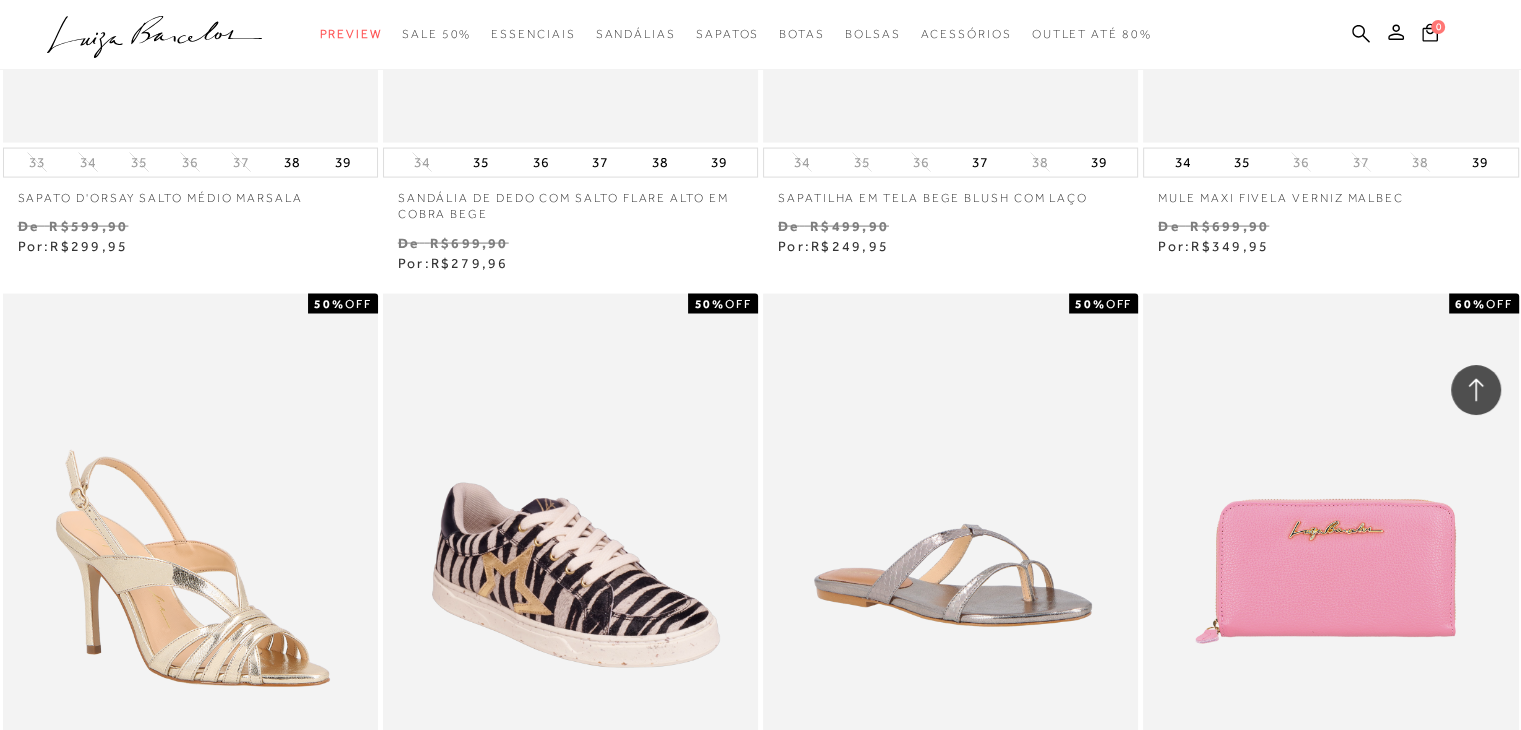click on "TÊNIS ESTRELA ZEBRA
50%
OFF 33" at bounding box center [570, 632] 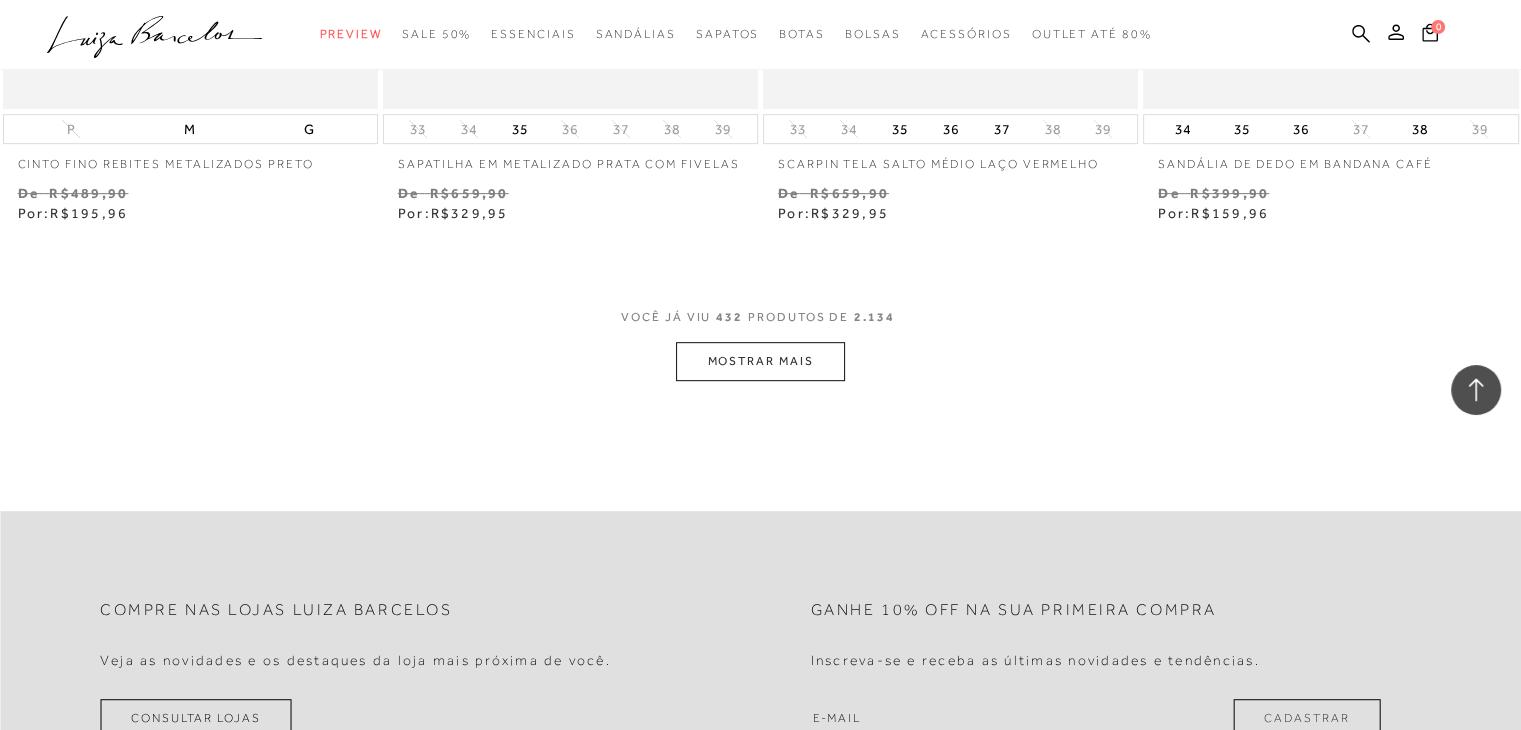 scroll, scrollTop: 77000, scrollLeft: 0, axis: vertical 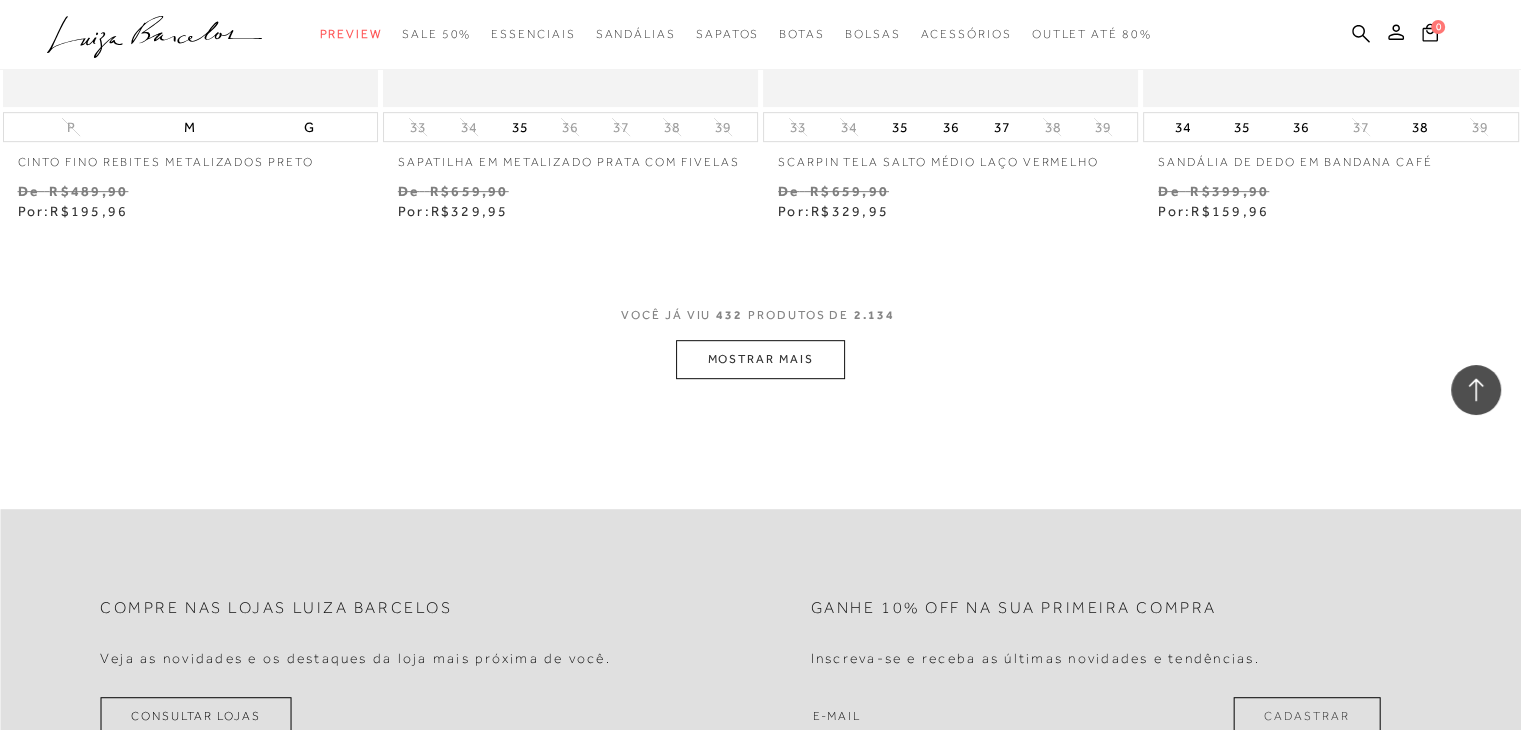 click on "MOSTRAR MAIS" at bounding box center (760, 359) 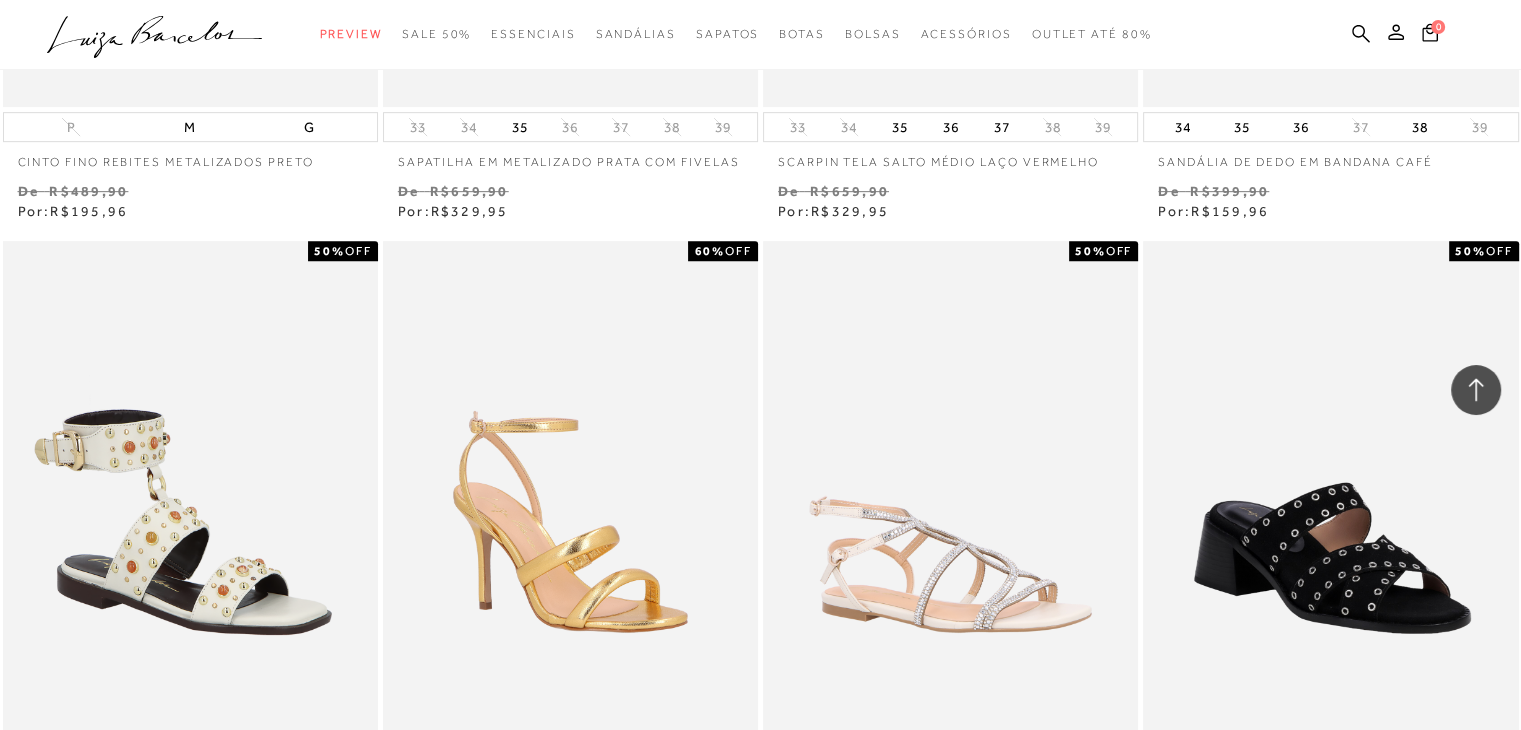 scroll, scrollTop: 77000, scrollLeft: 0, axis: vertical 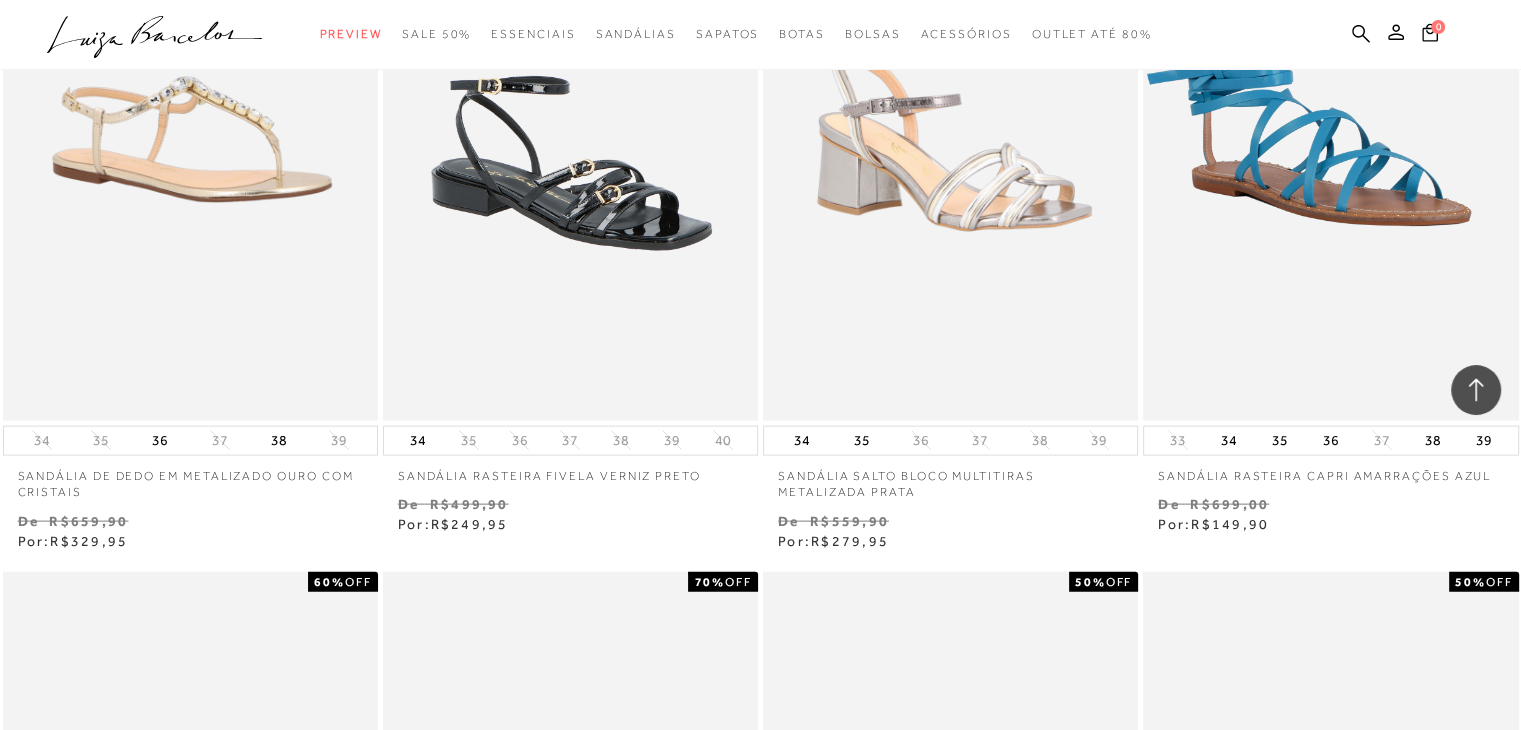 click on "Sandália rasteira velcro e rebites rosa
50% OFF 34 35 36 37" at bounding box center (951, 910) 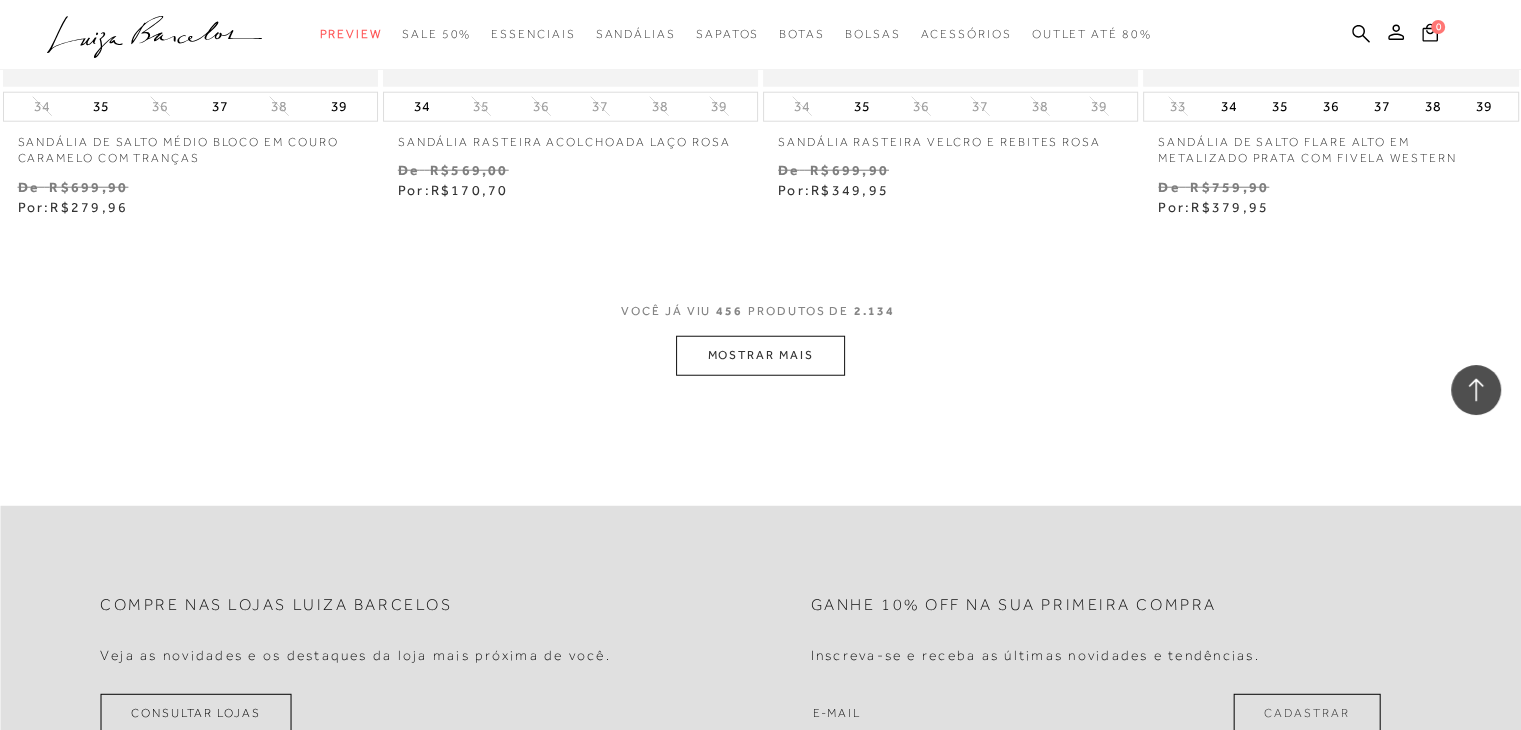 scroll, scrollTop: 81320, scrollLeft: 0, axis: vertical 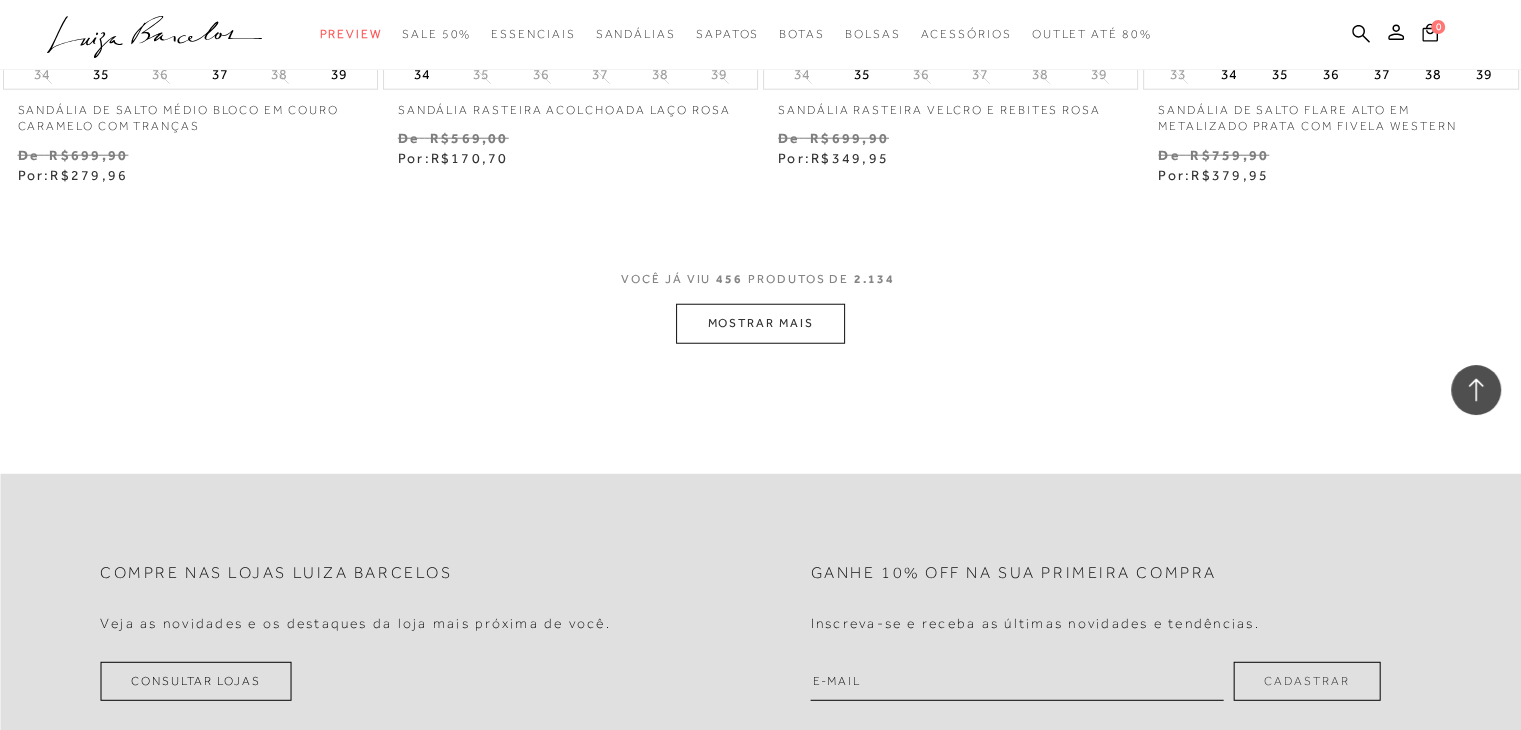 click on "MOSTRAR MAIS" at bounding box center (760, 323) 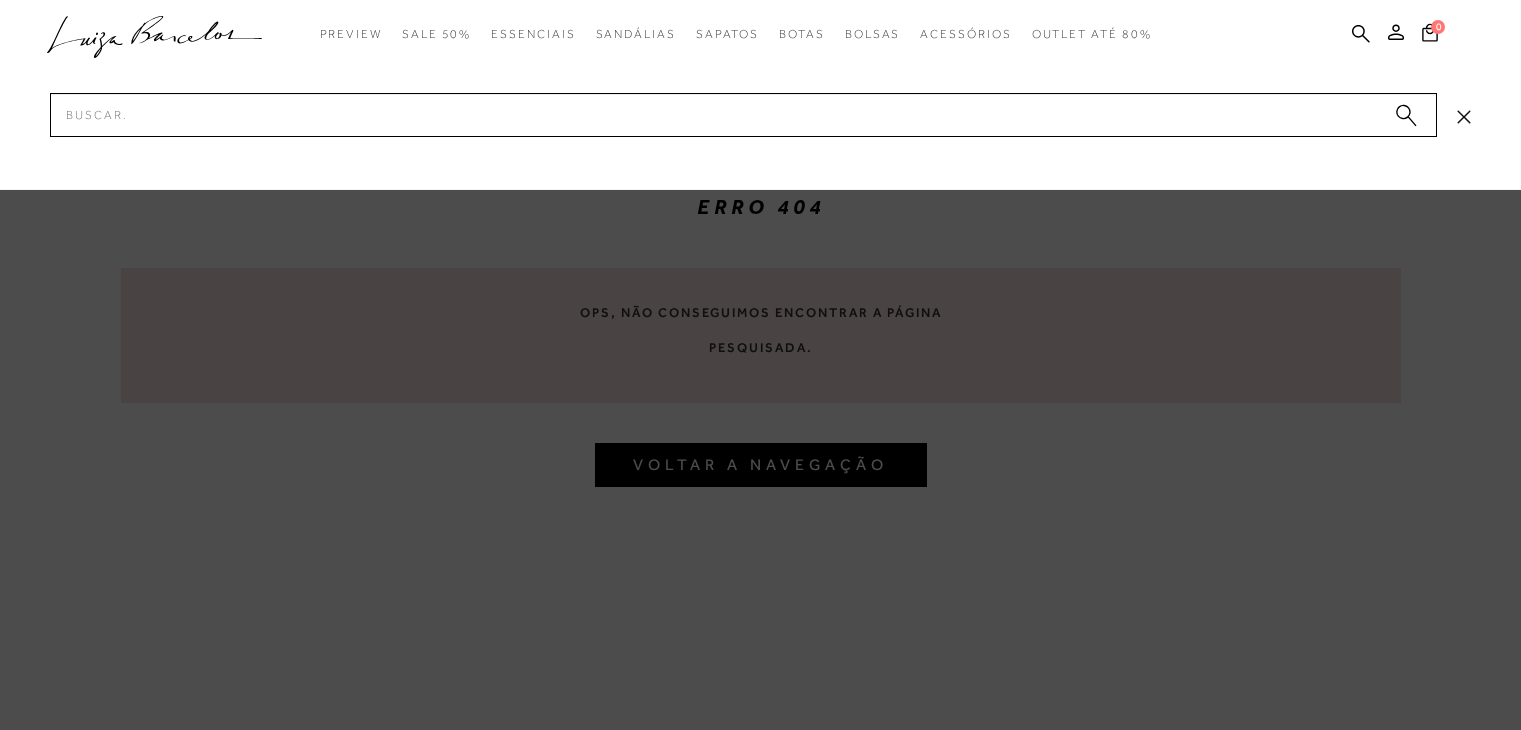 scroll, scrollTop: 0, scrollLeft: 0, axis: both 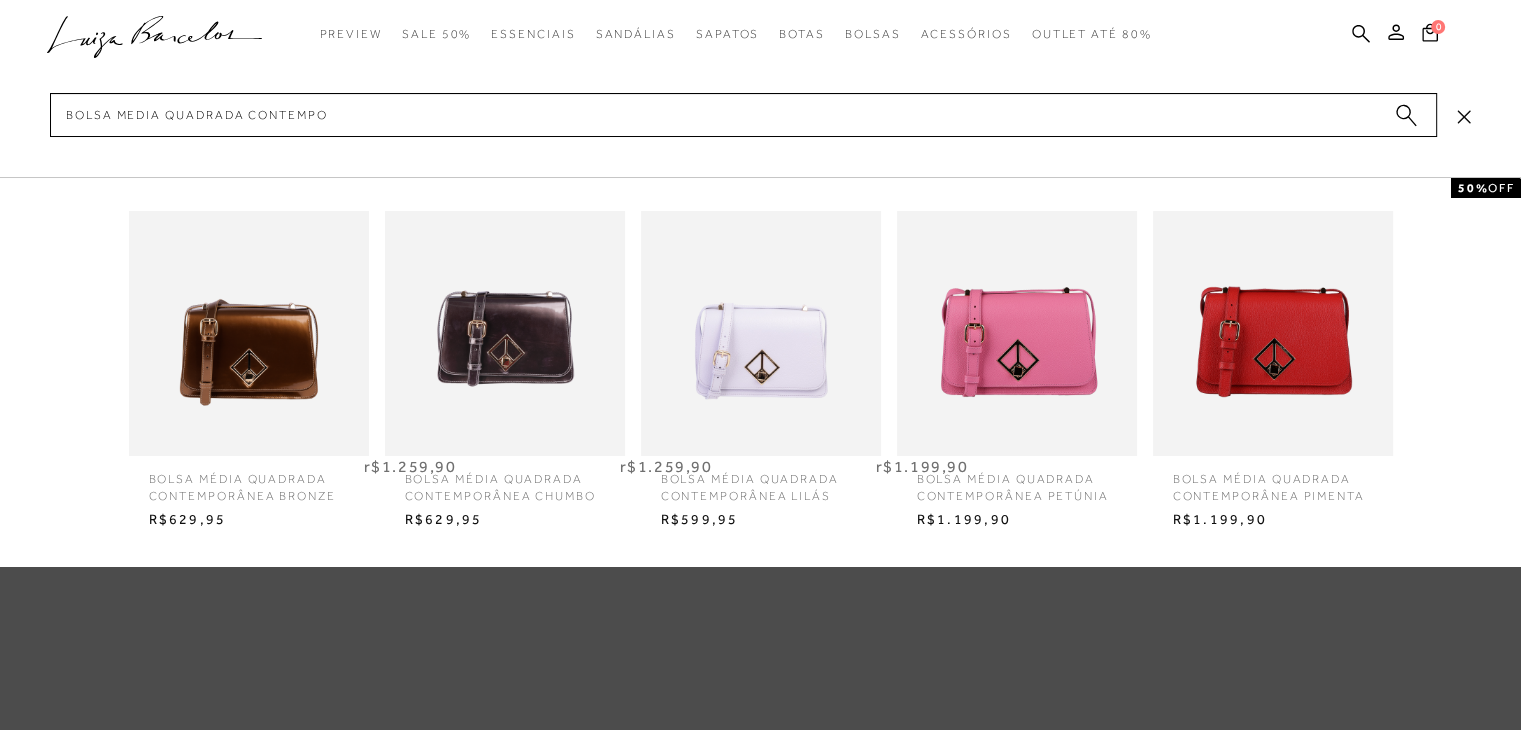 type on "bolsa media quadrada contempor" 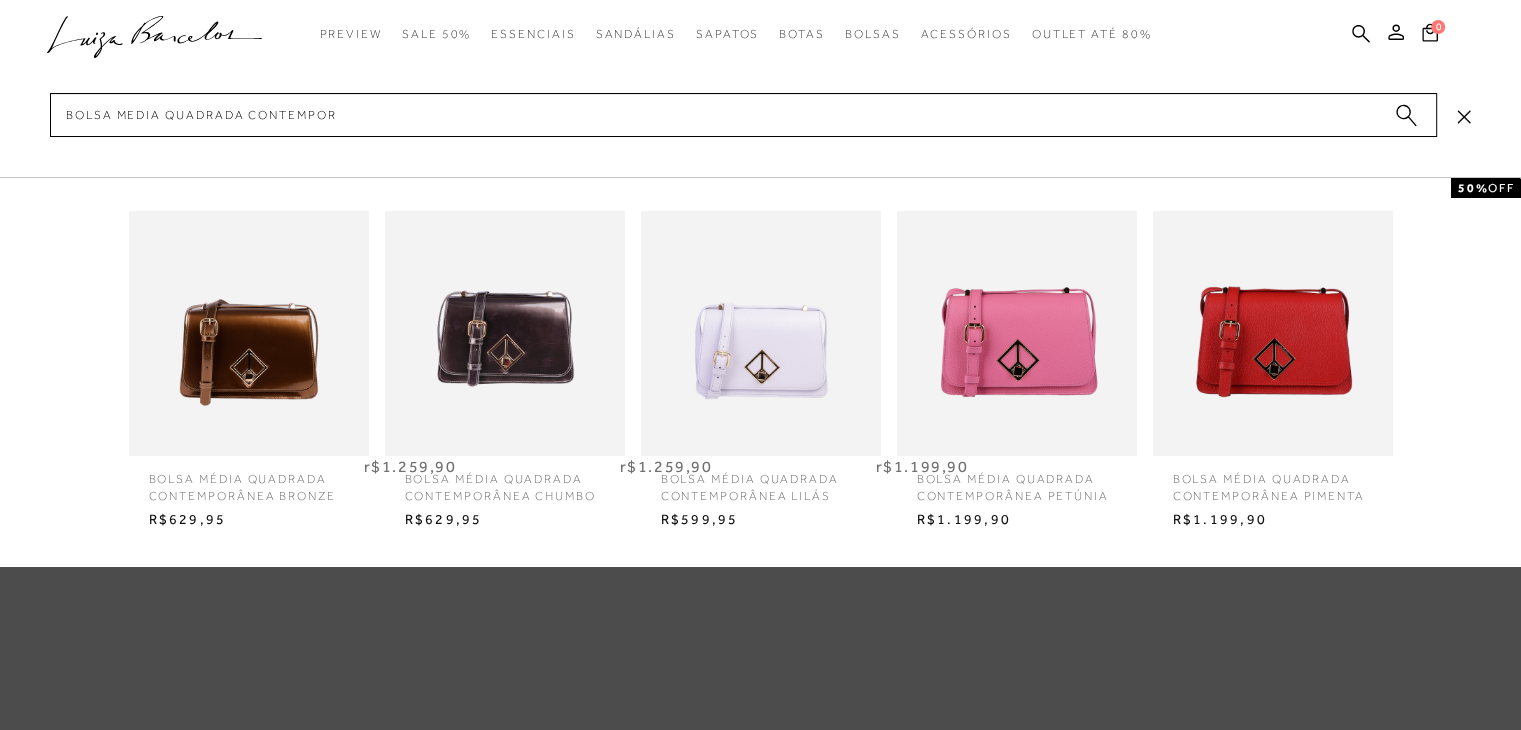 type 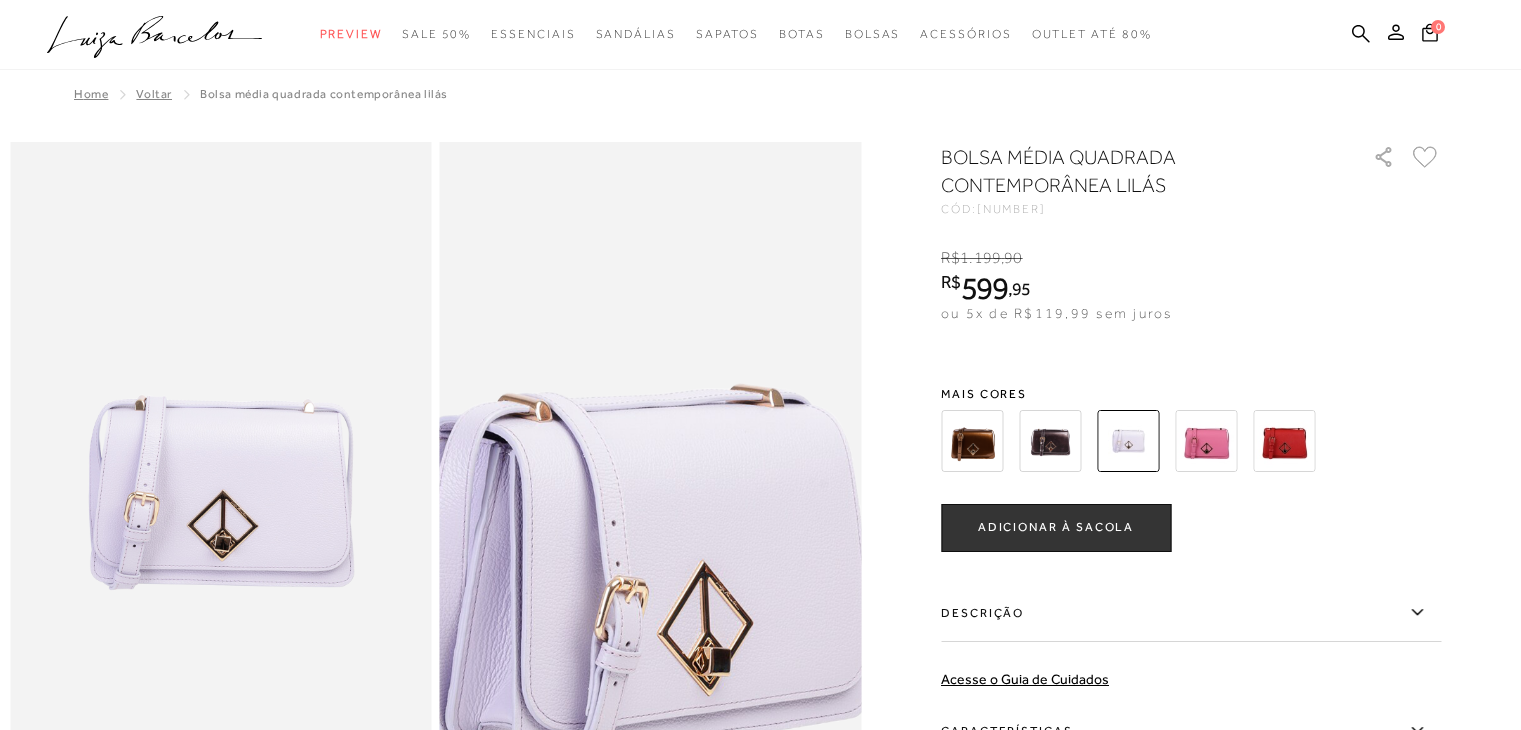 scroll, scrollTop: 0, scrollLeft: 0, axis: both 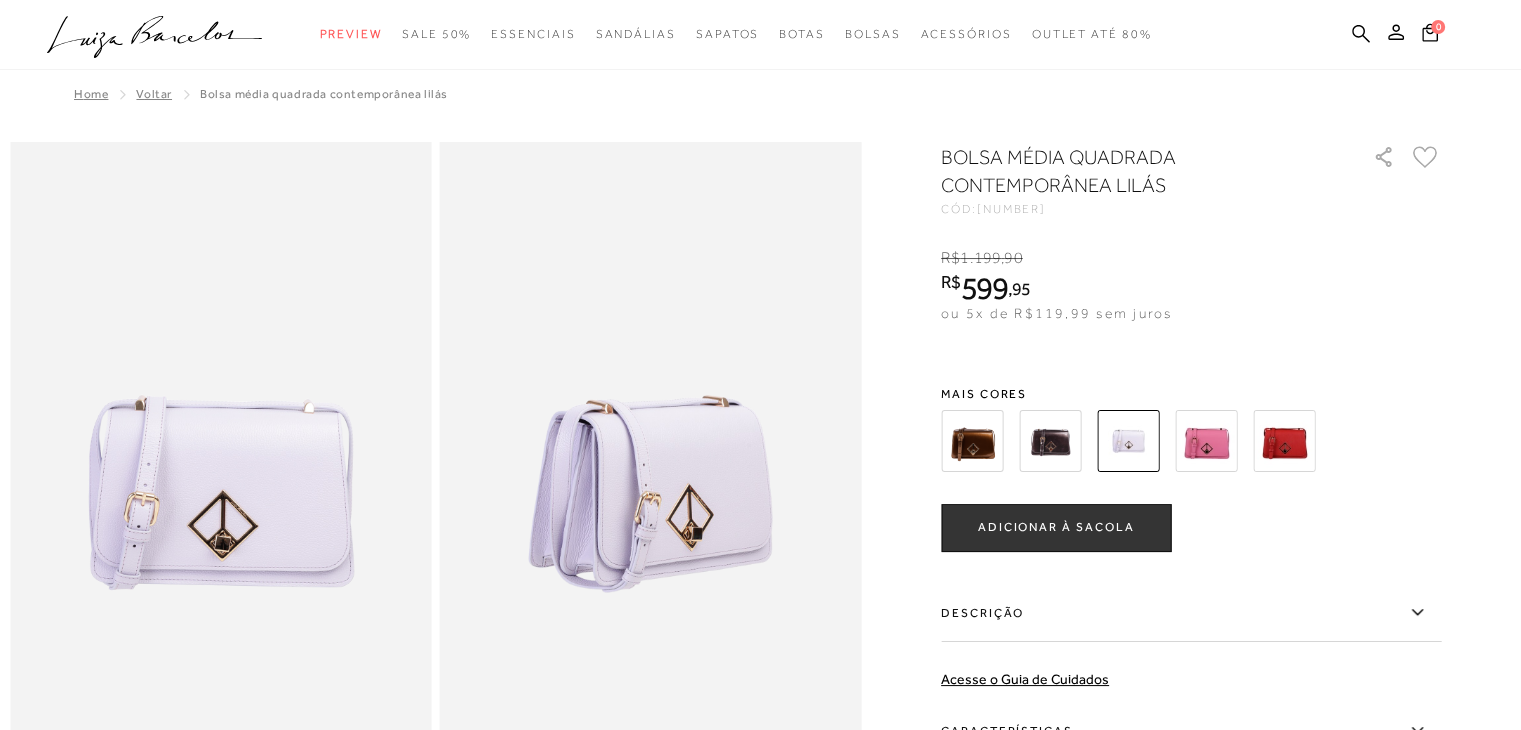 click at bounding box center [760, 1313] 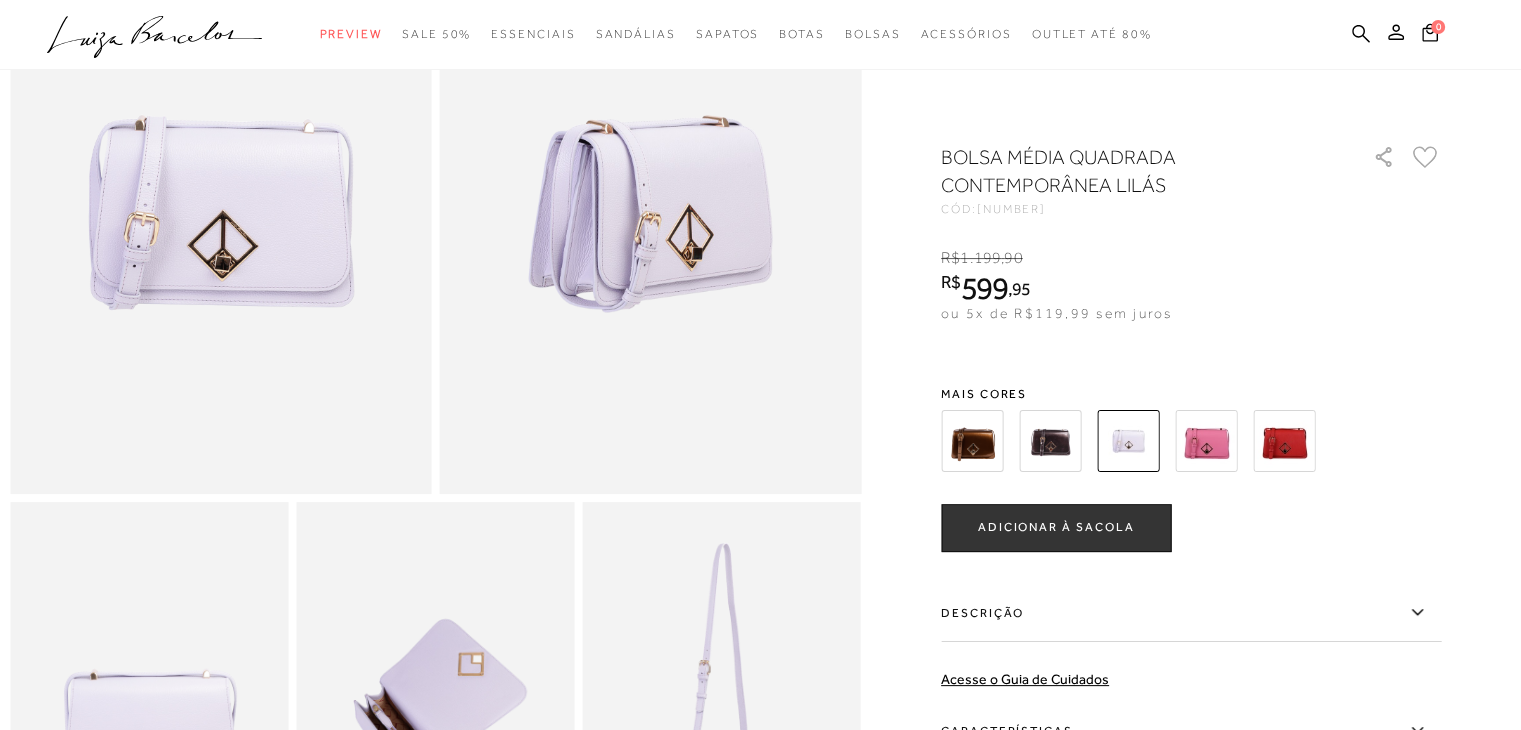 scroll, scrollTop: 308, scrollLeft: 0, axis: vertical 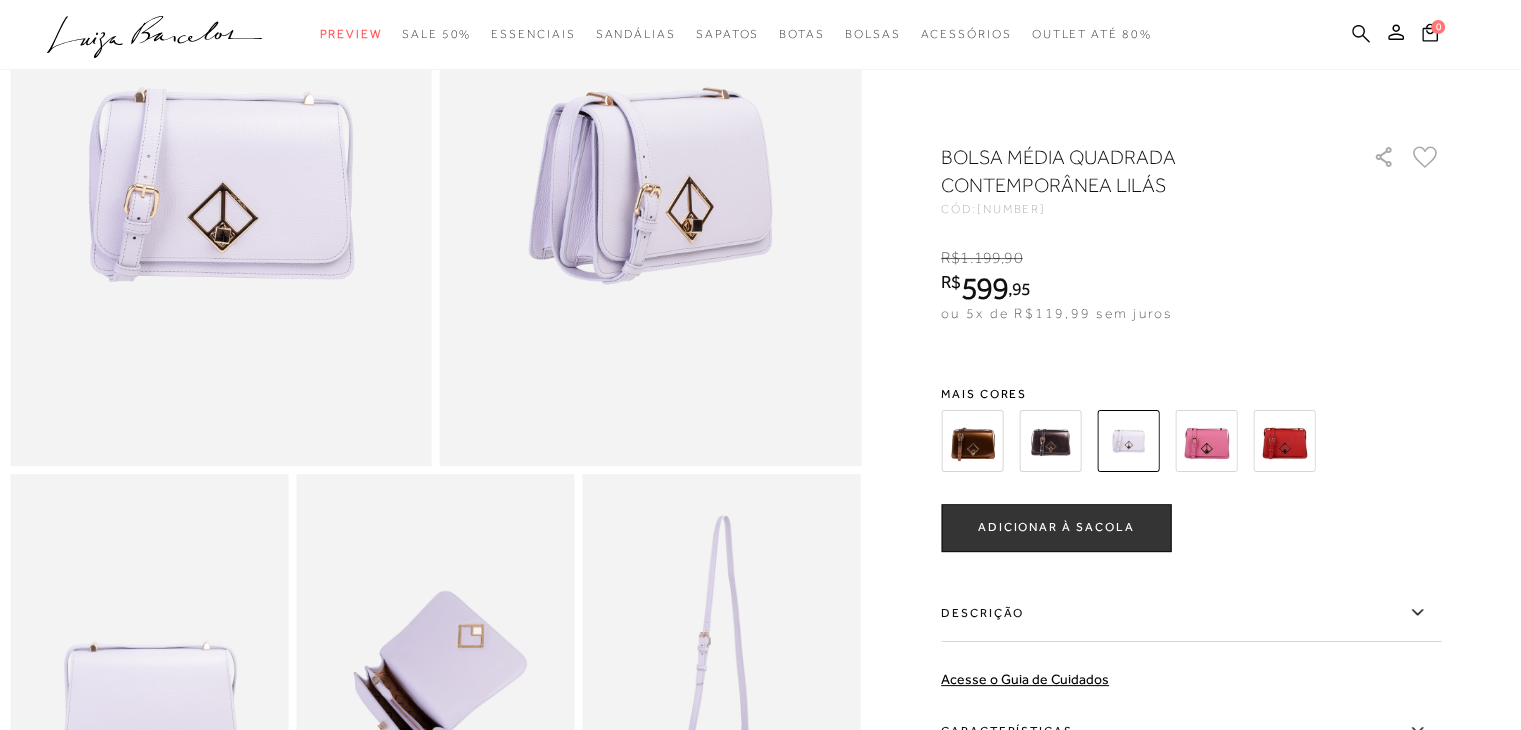 click 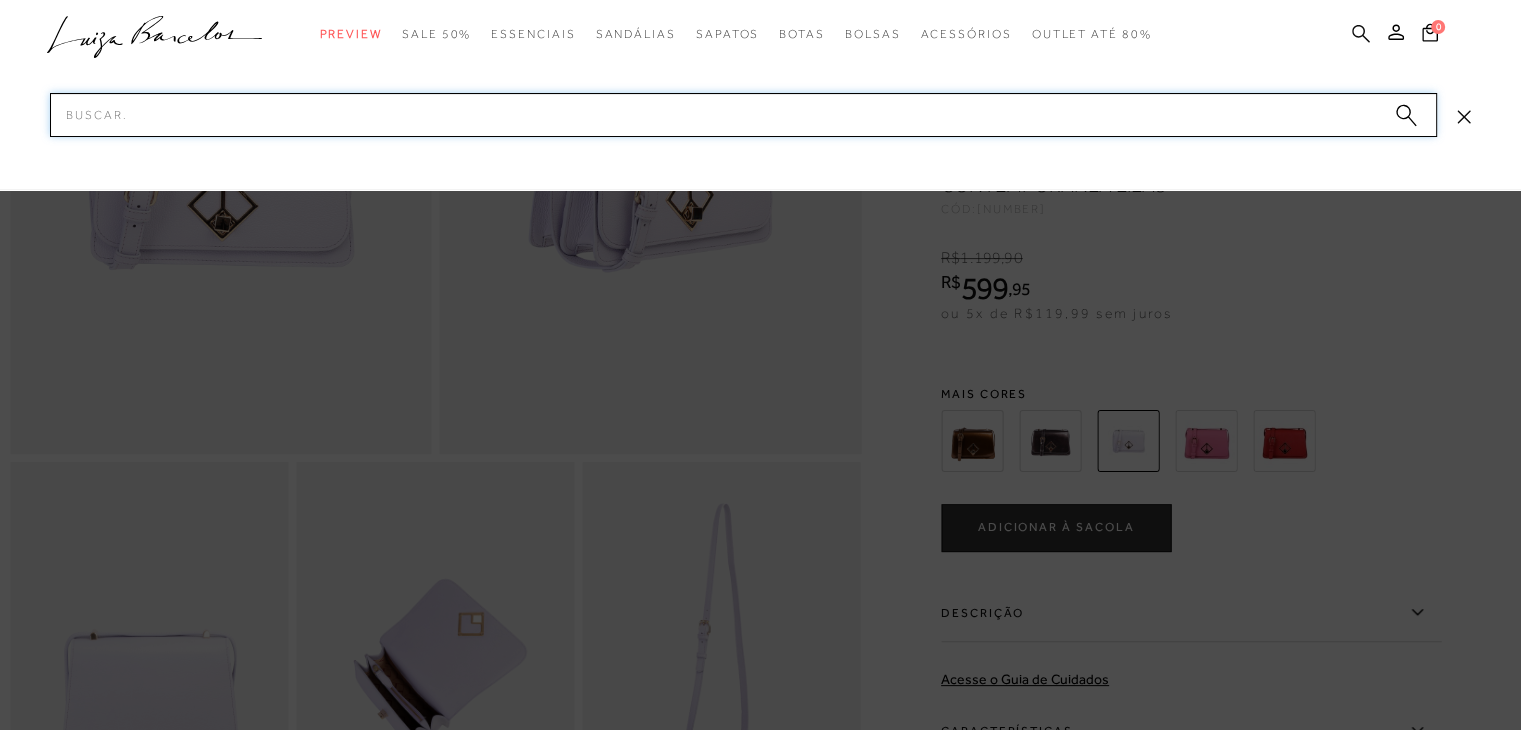 scroll, scrollTop: 960, scrollLeft: 0, axis: vertical 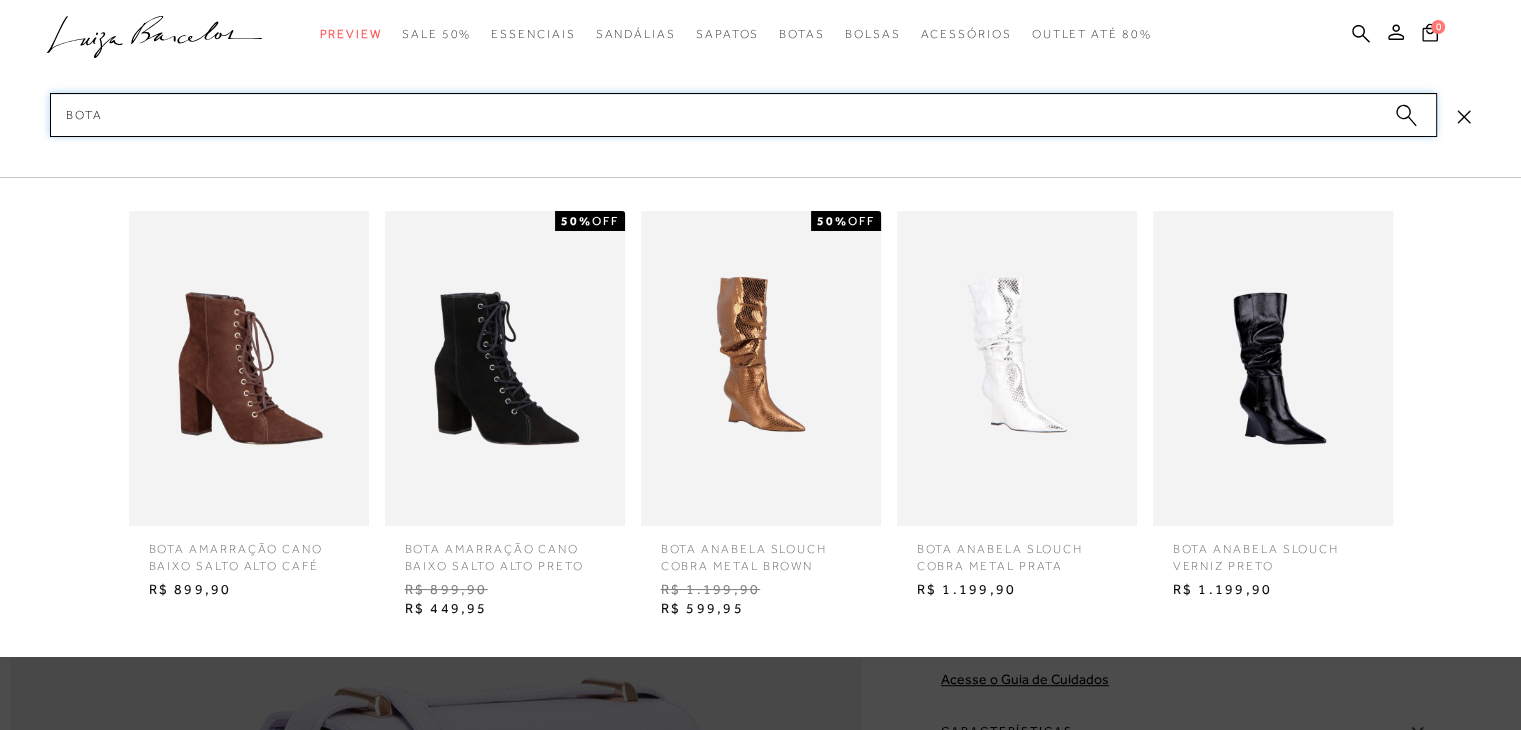 type on "bota" 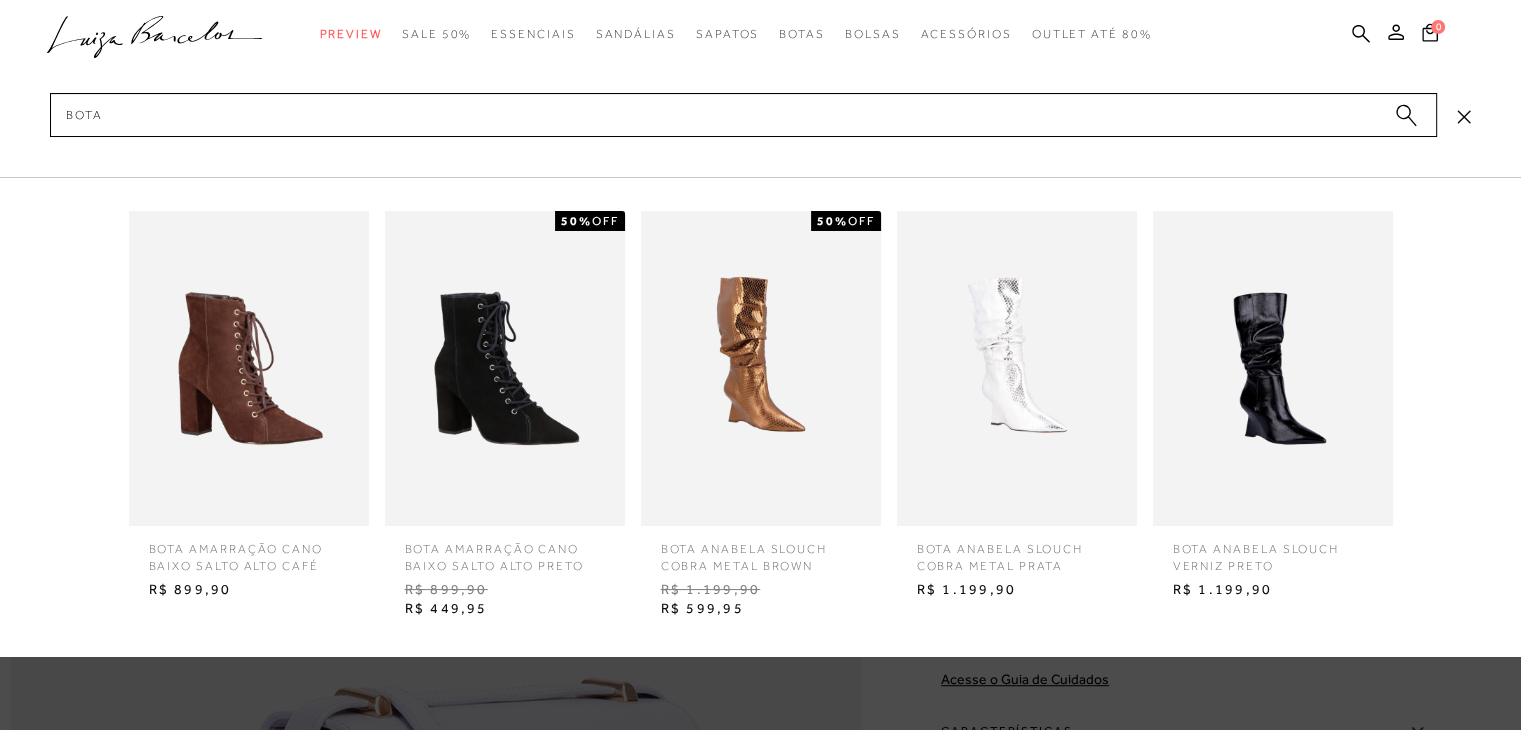 click 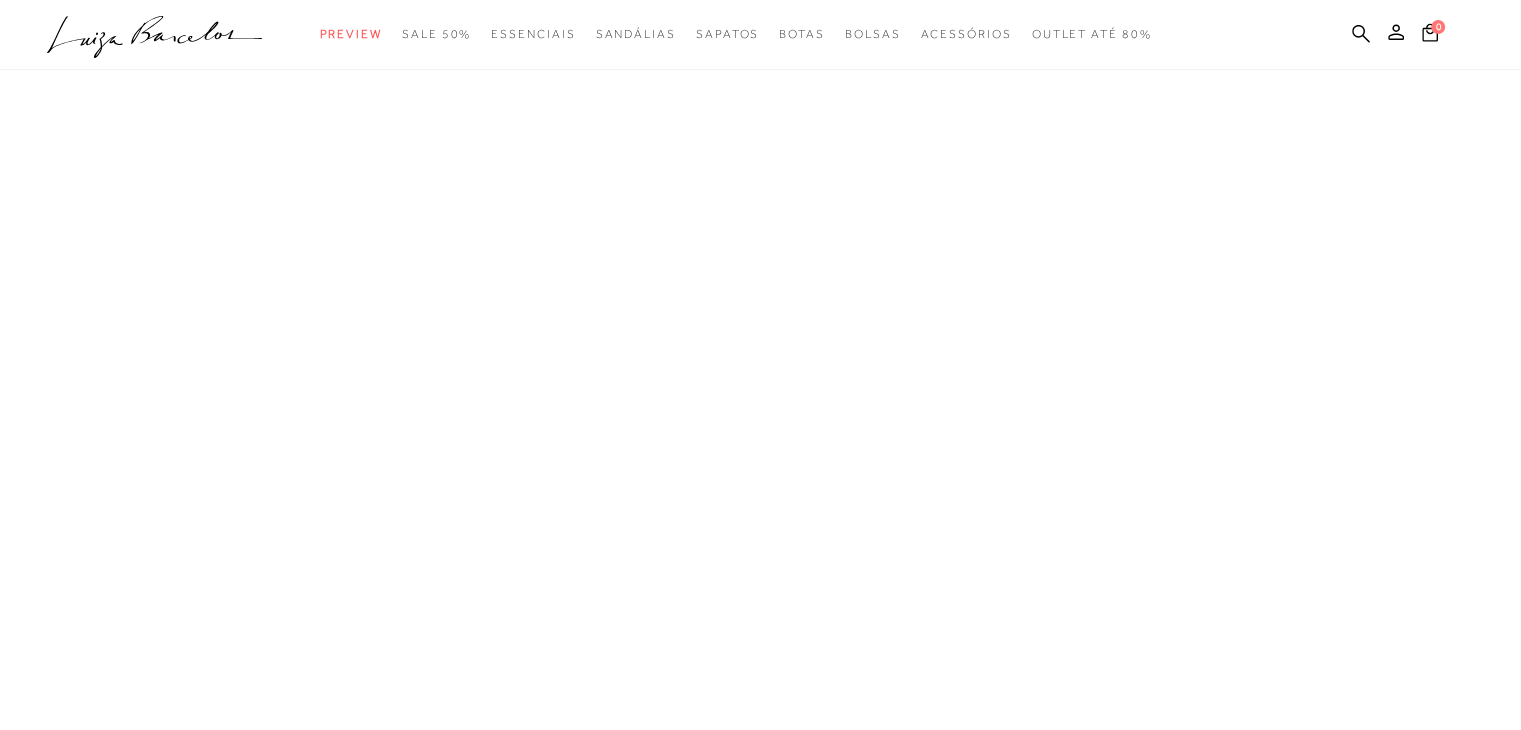 scroll, scrollTop: 0, scrollLeft: 0, axis: both 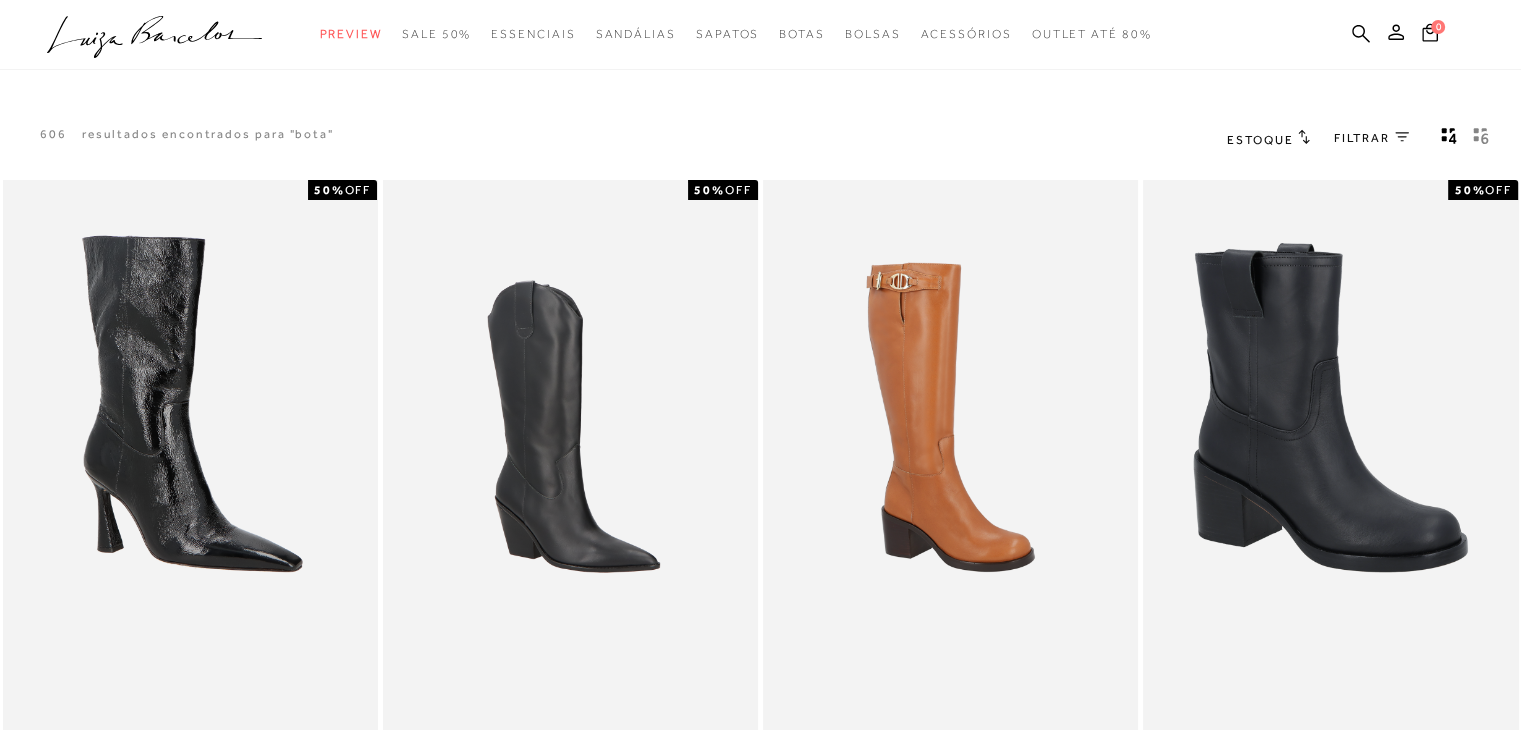click 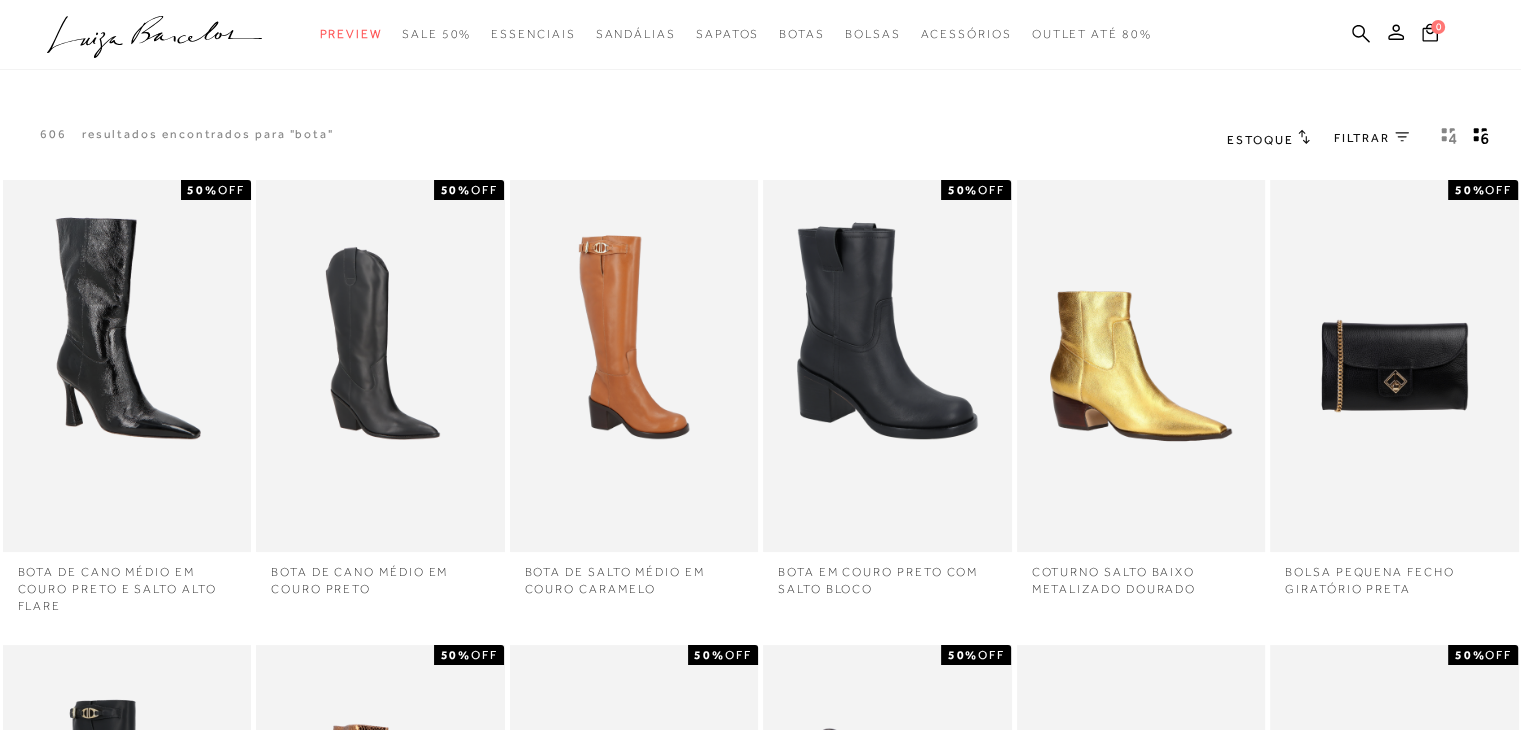 click 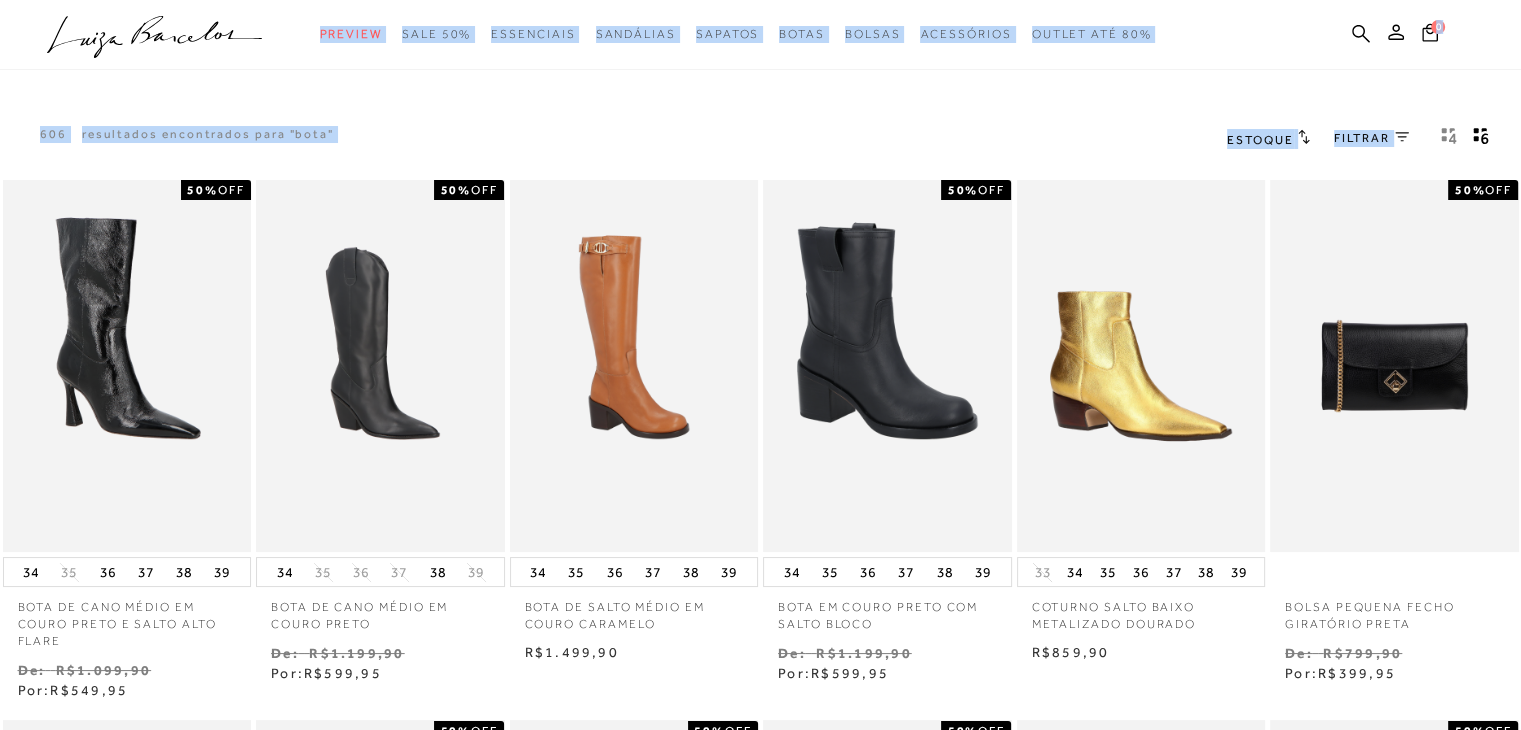 click on "Estoque
Ordenar por
Padrão" at bounding box center [1362, 139] 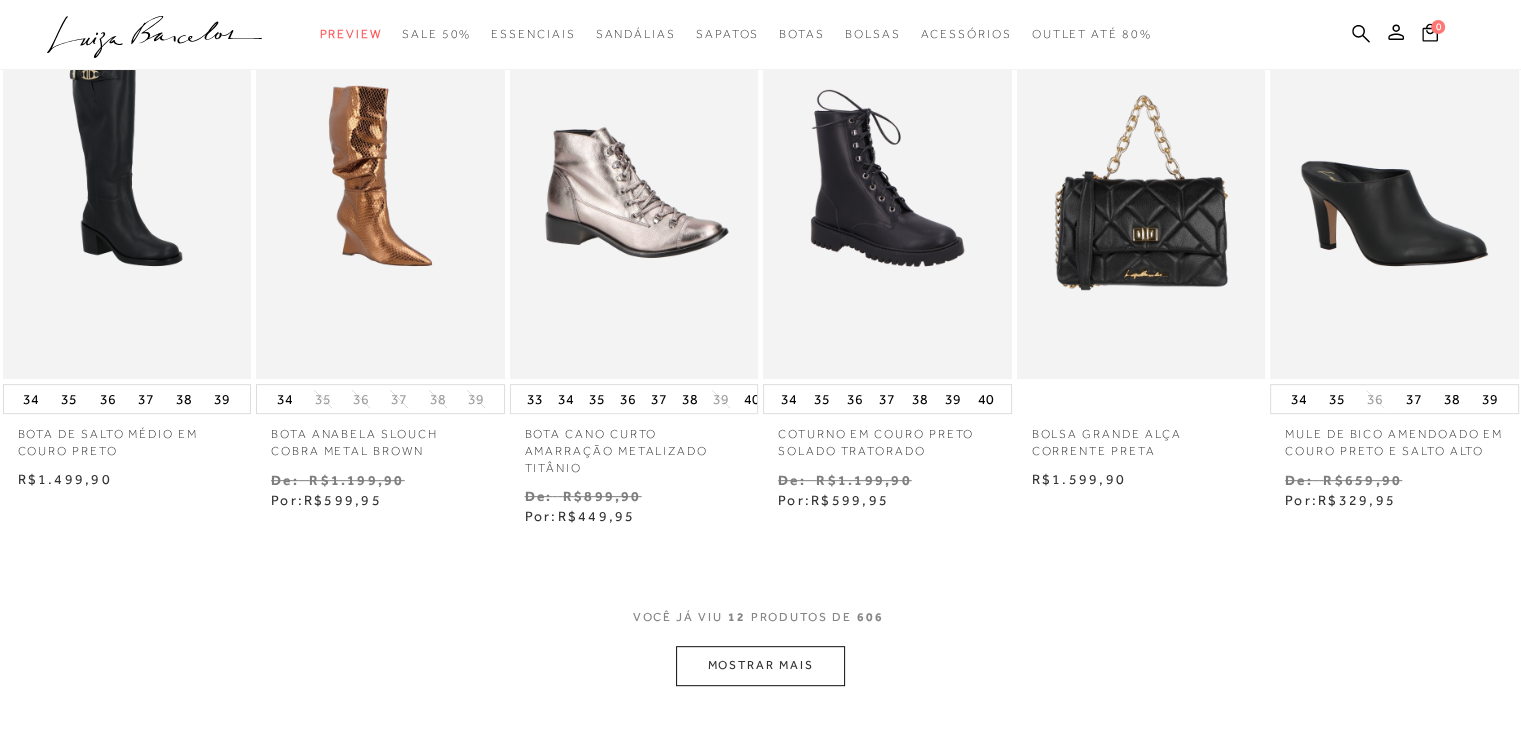 scroll, scrollTop: 720, scrollLeft: 0, axis: vertical 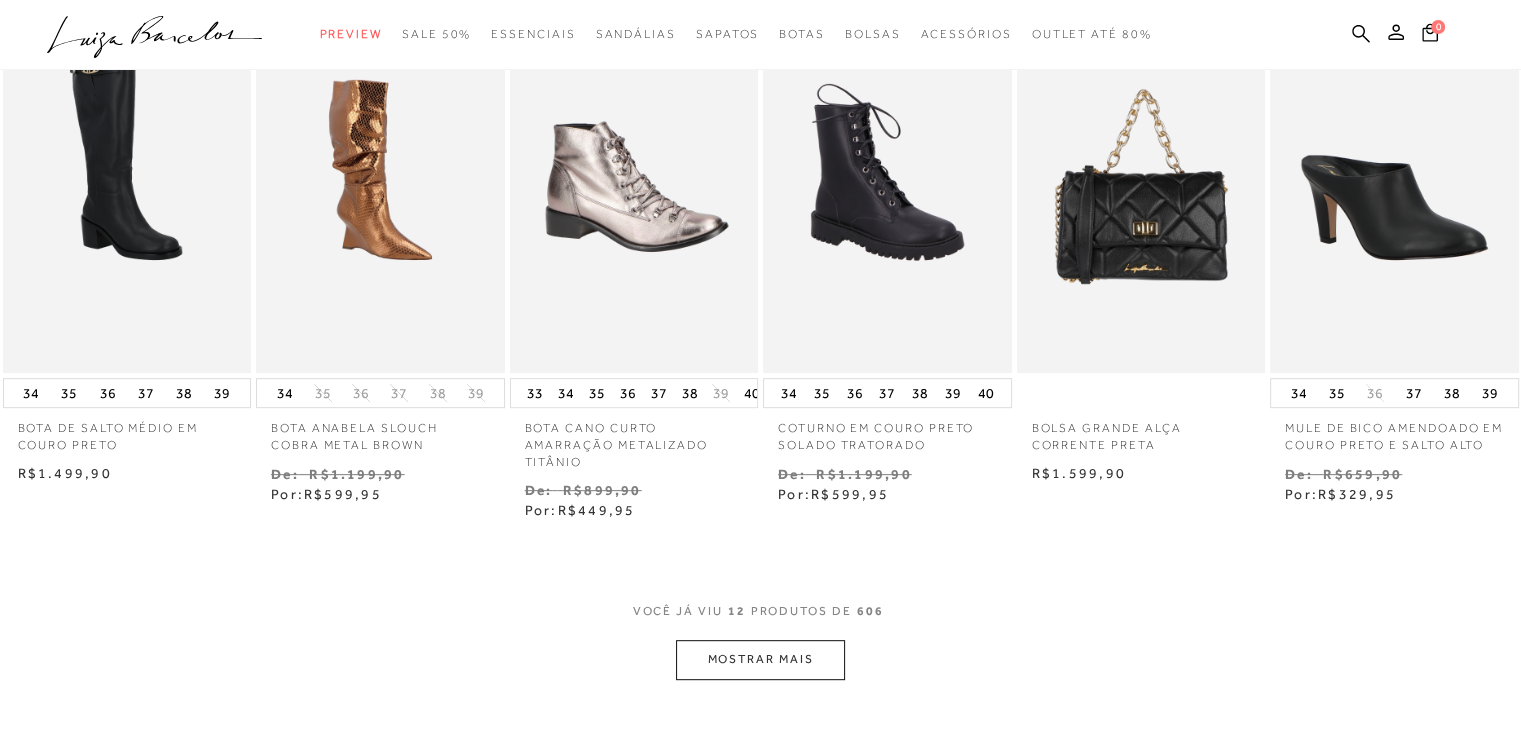 click on "MOSTRAR MAIS" at bounding box center (760, 659) 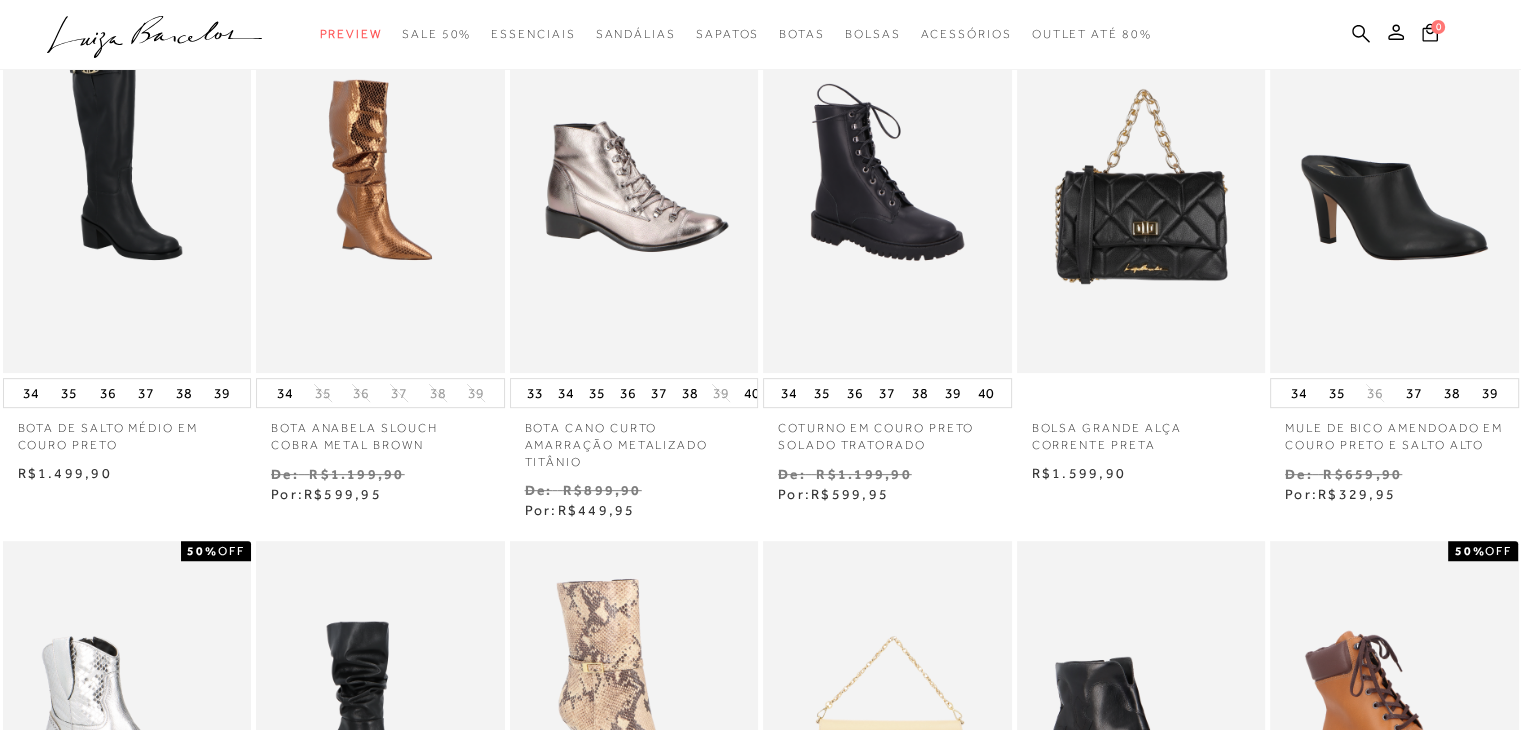 type 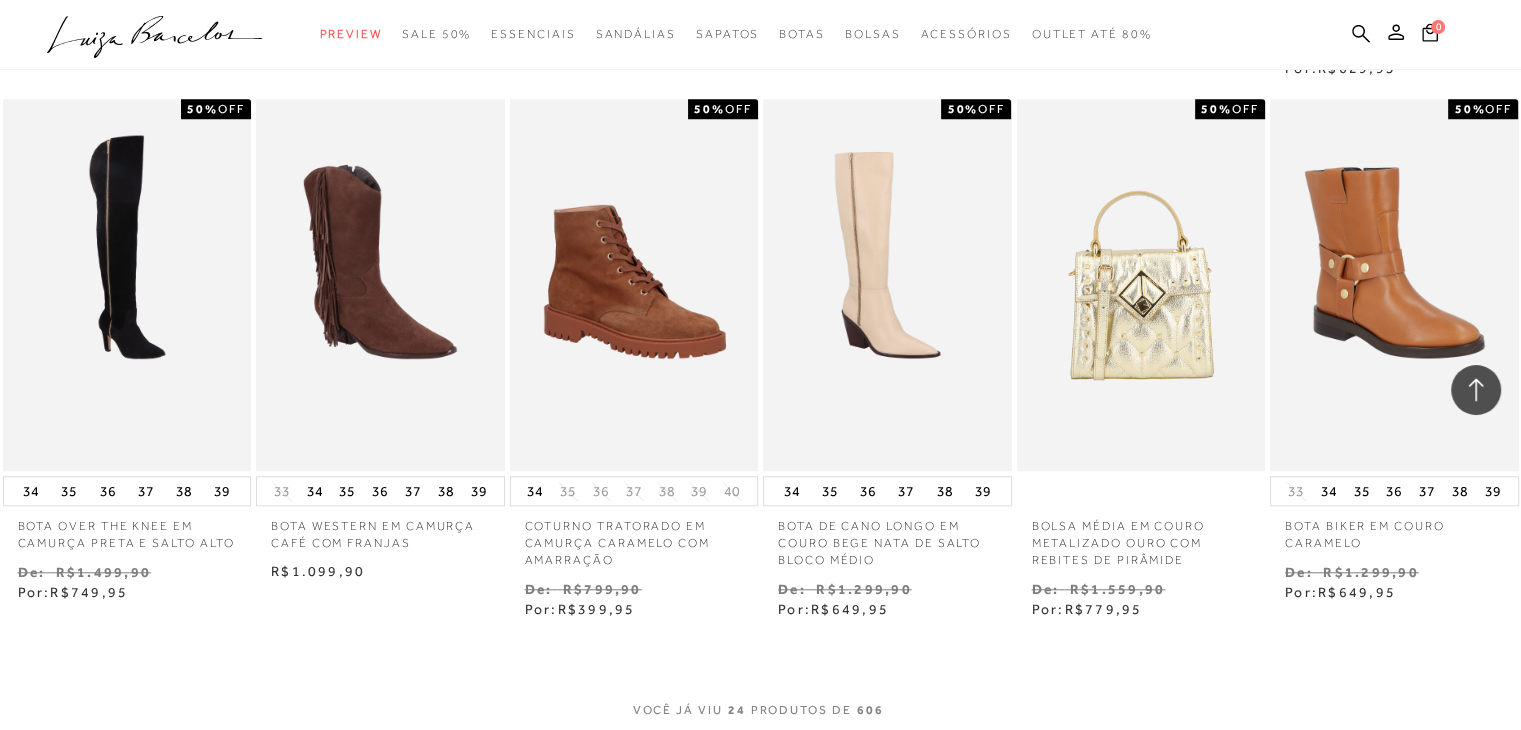 scroll, scrollTop: 1800, scrollLeft: 0, axis: vertical 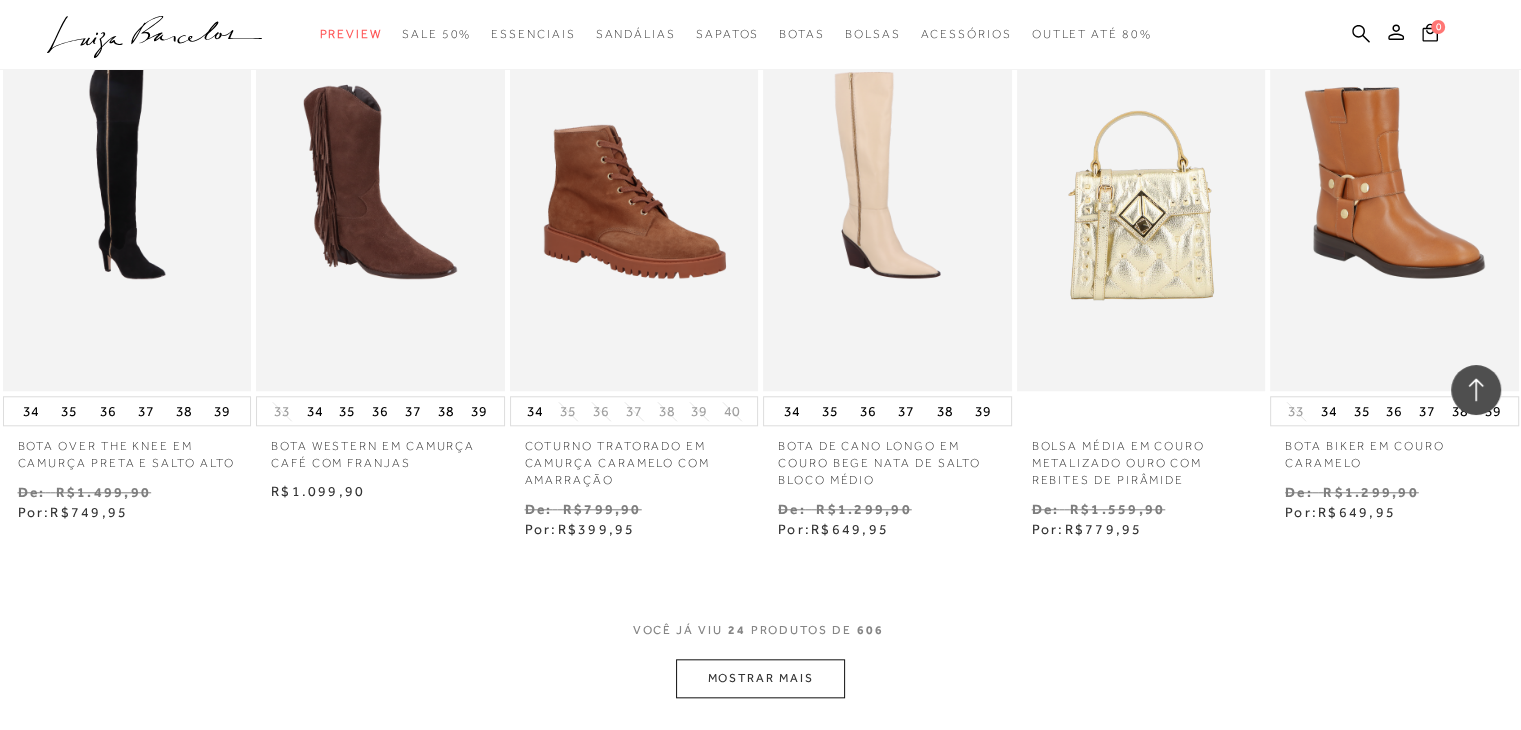 click on "MOSTRAR MAIS" at bounding box center [760, 678] 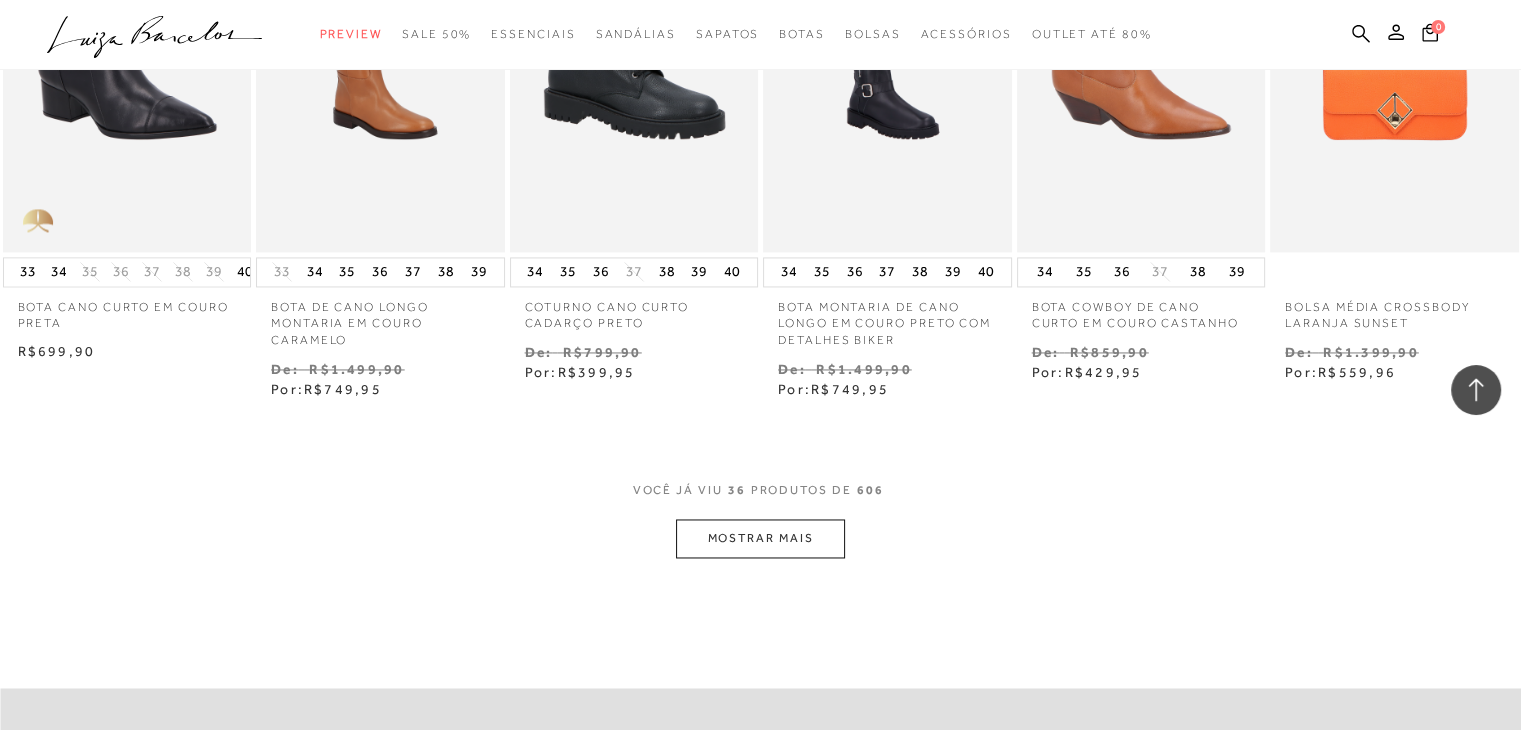 scroll, scrollTop: 3040, scrollLeft: 0, axis: vertical 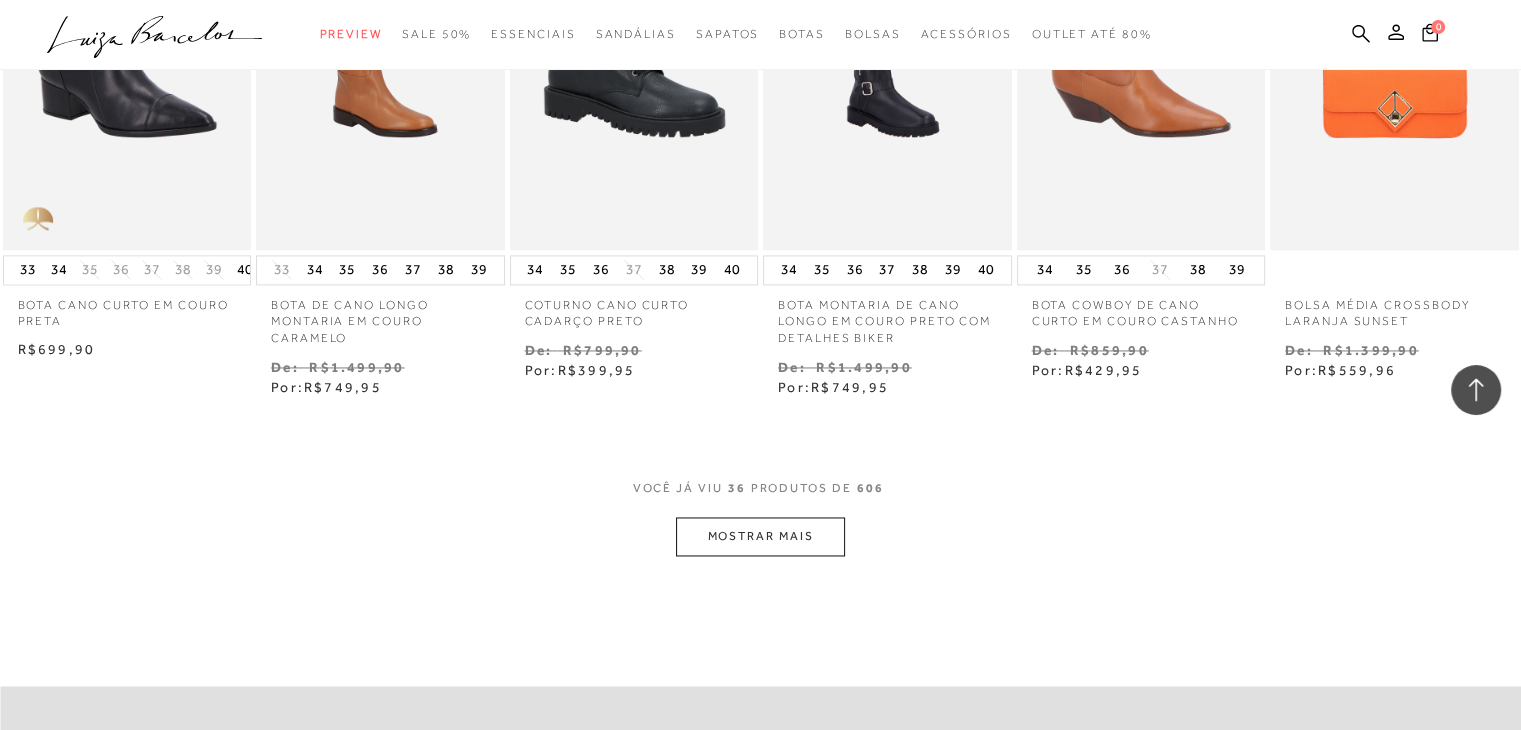 click on "MOSTRAR MAIS" at bounding box center (760, 536) 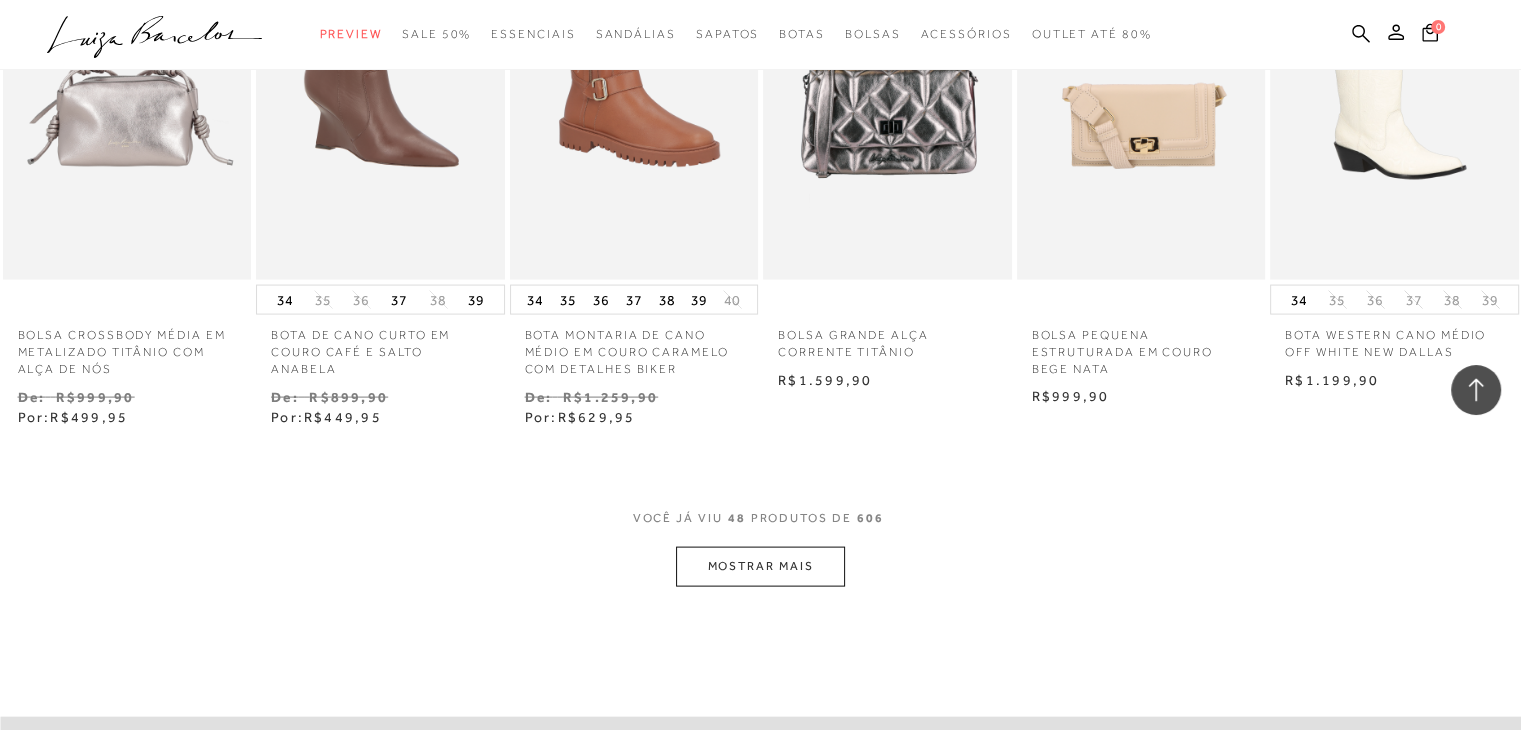 scroll, scrollTop: 4120, scrollLeft: 0, axis: vertical 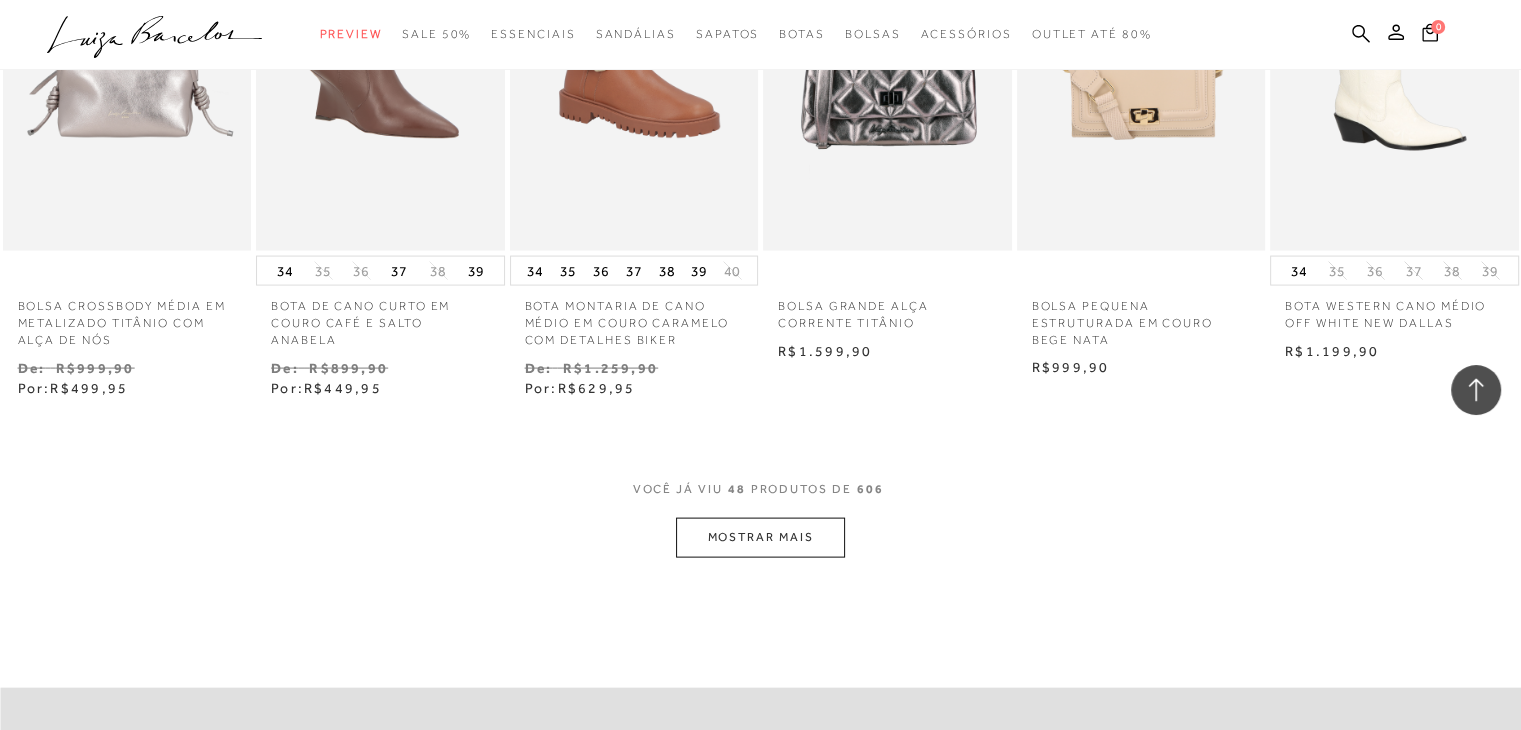 click on "MOSTRAR MAIS" at bounding box center (760, 537) 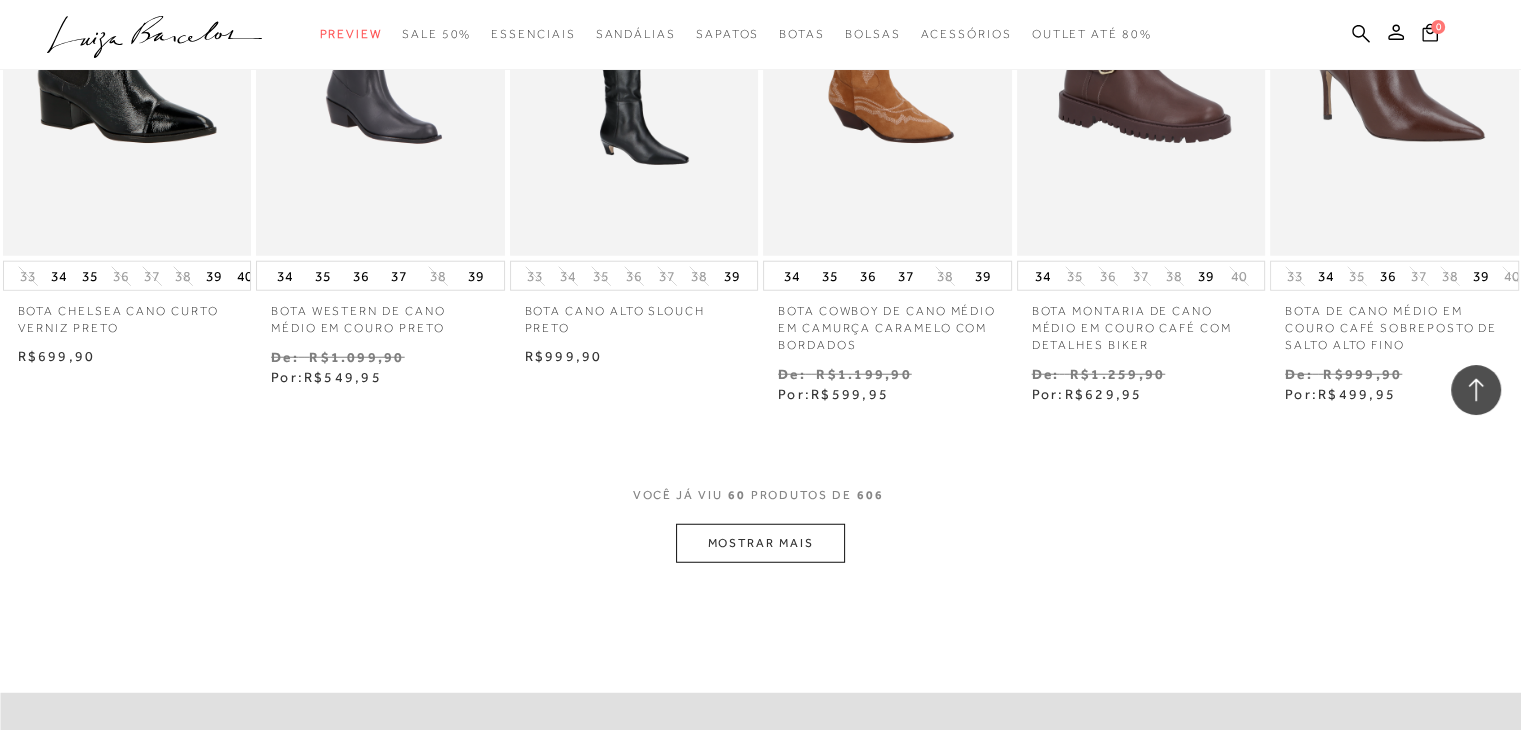 scroll, scrollTop: 5200, scrollLeft: 0, axis: vertical 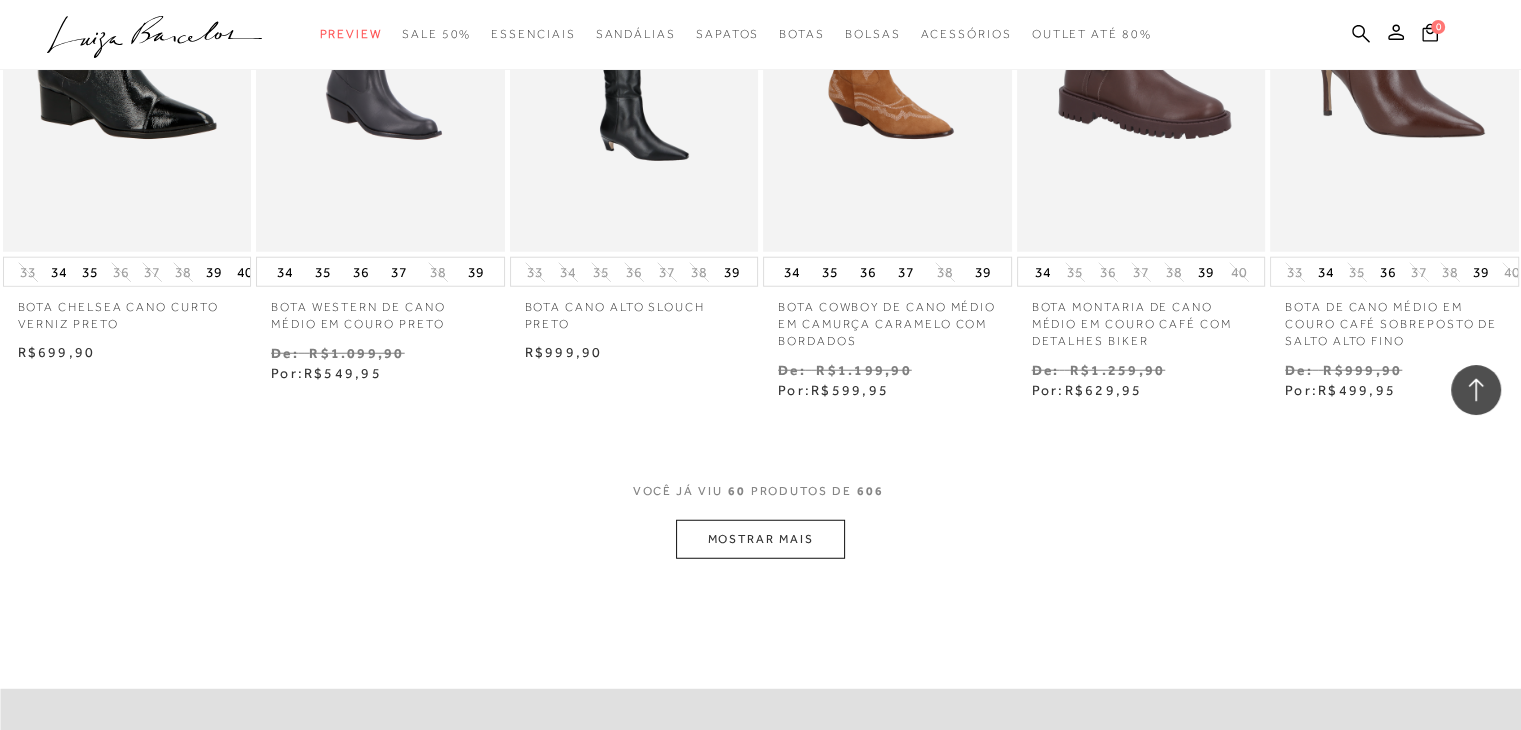 click on "MOSTRAR MAIS" at bounding box center (760, 539) 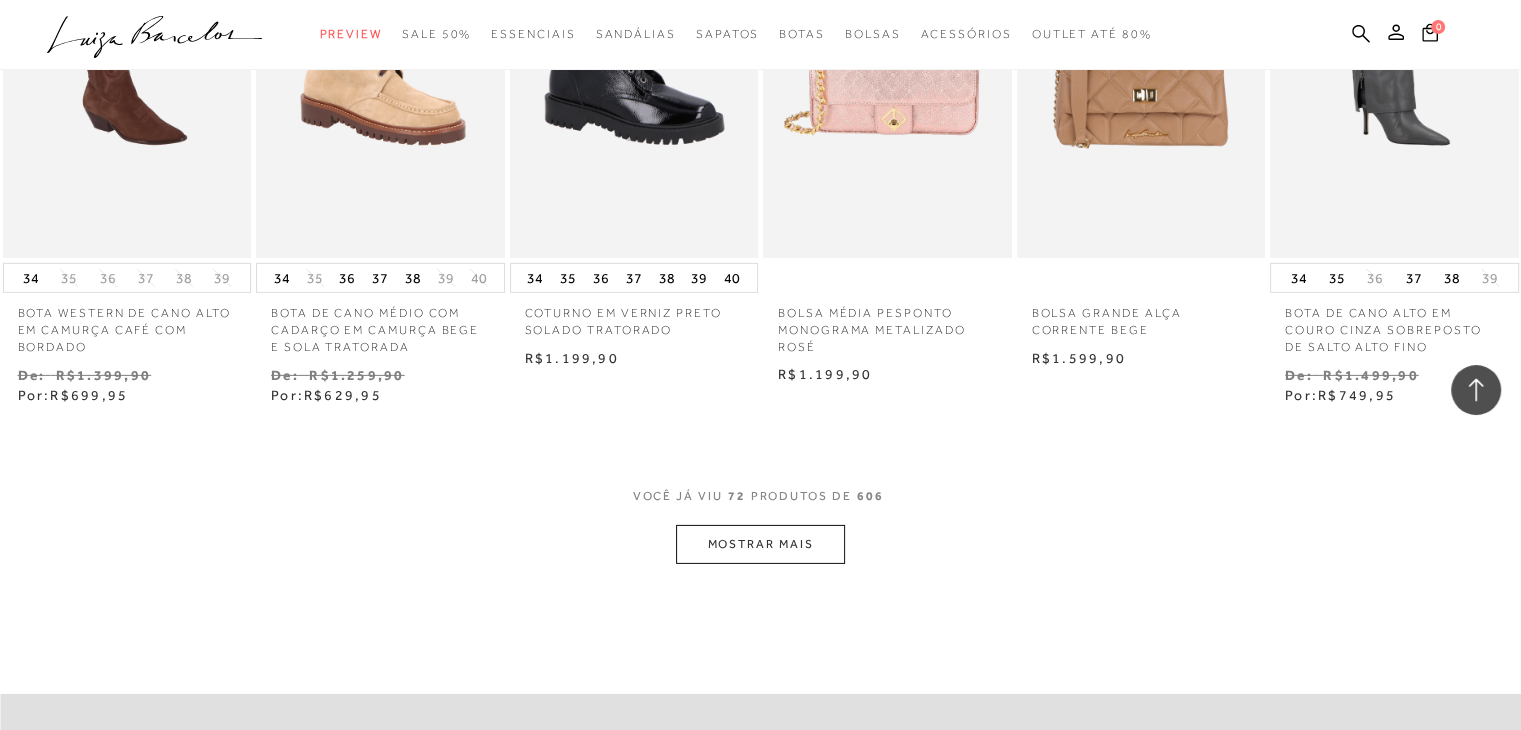 scroll, scrollTop: 6280, scrollLeft: 0, axis: vertical 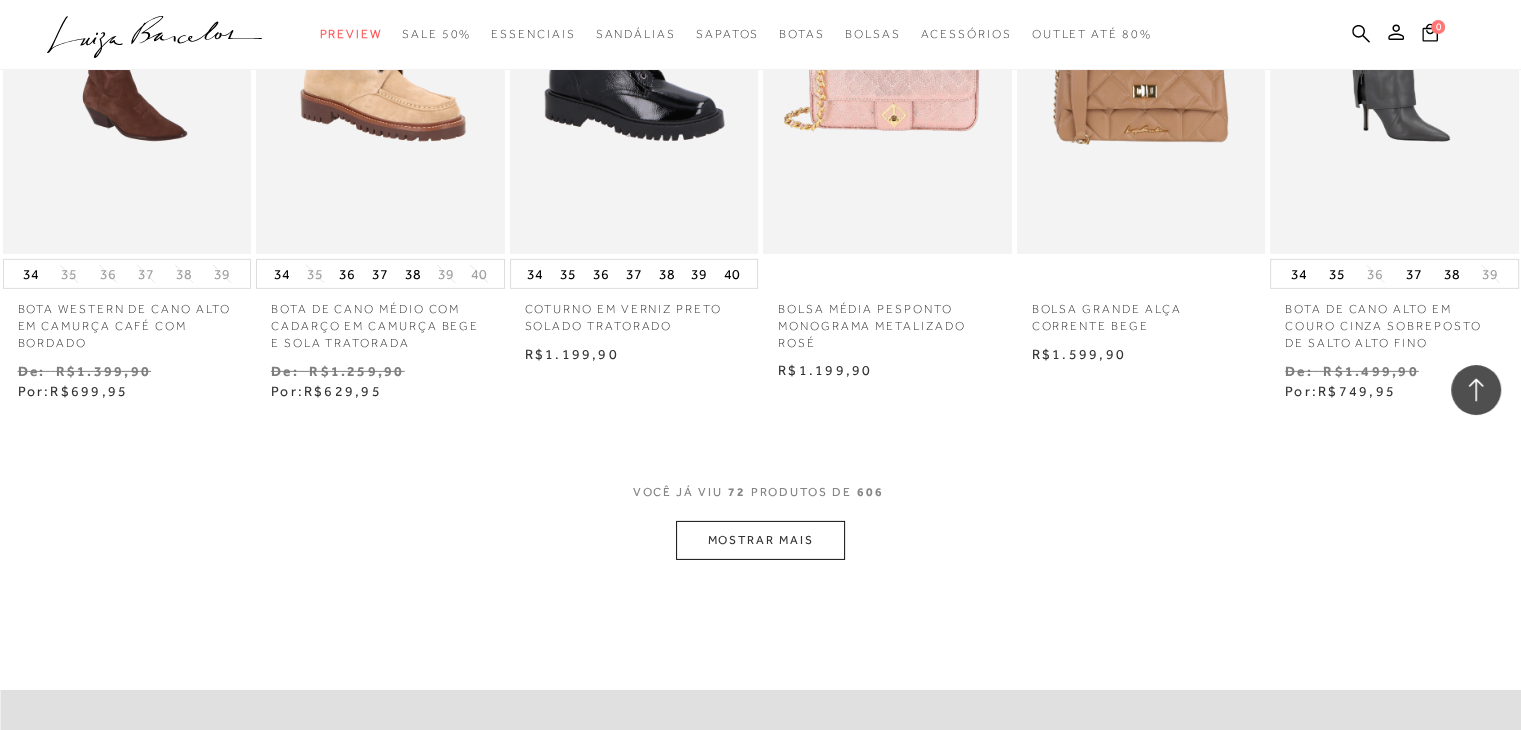 click on "MOSTRAR MAIS" at bounding box center (760, 540) 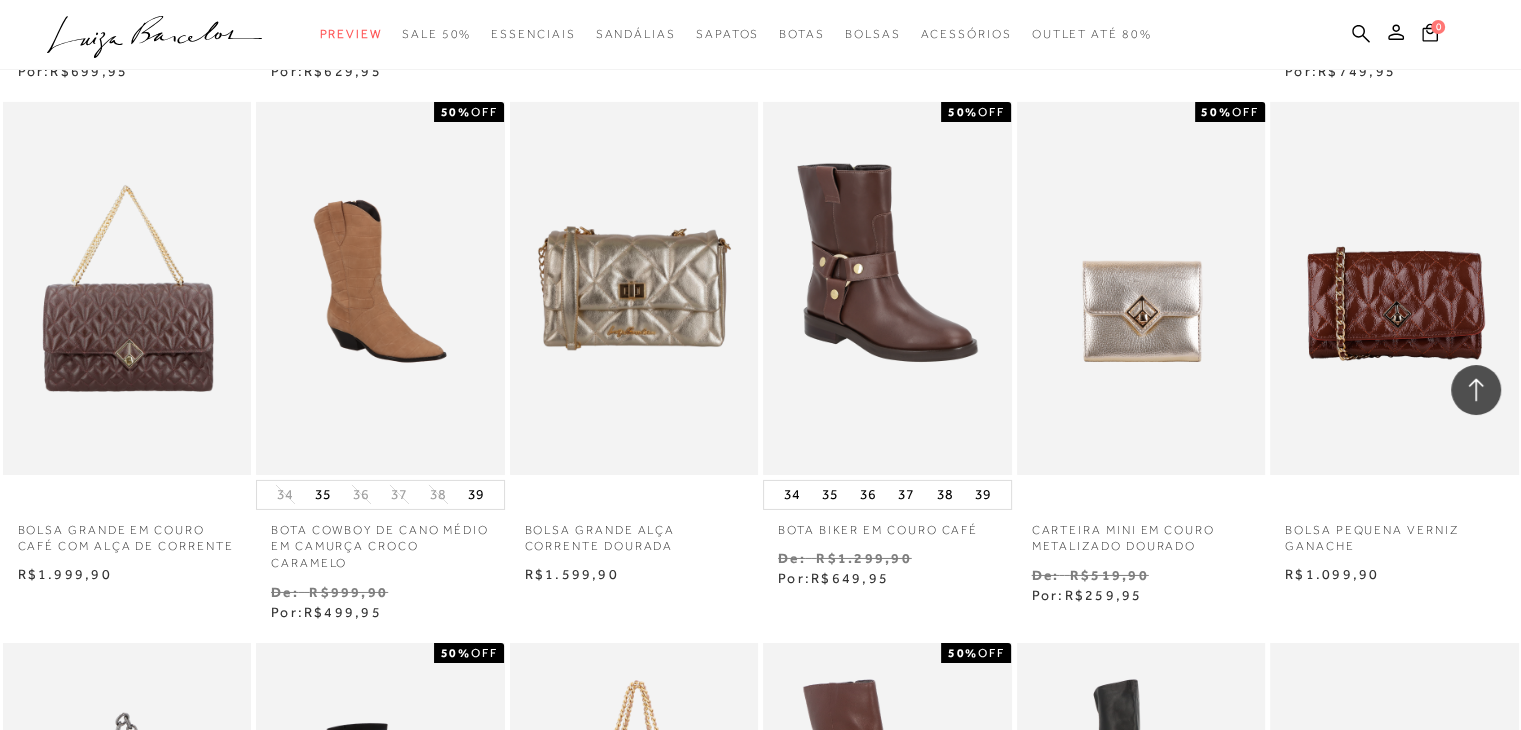 scroll, scrollTop: 6560, scrollLeft: 0, axis: vertical 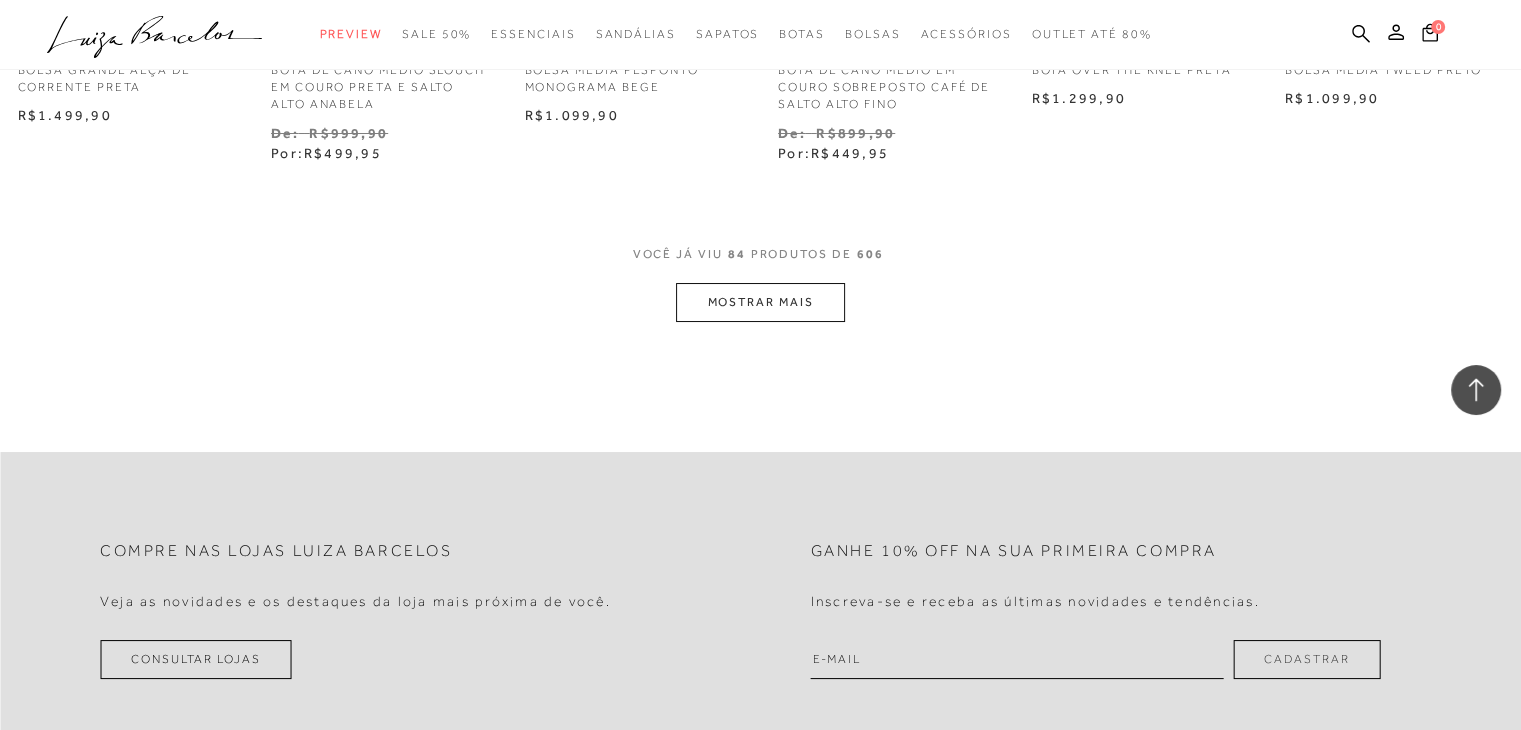 click on "MOSTRAR MAIS" at bounding box center (760, 302) 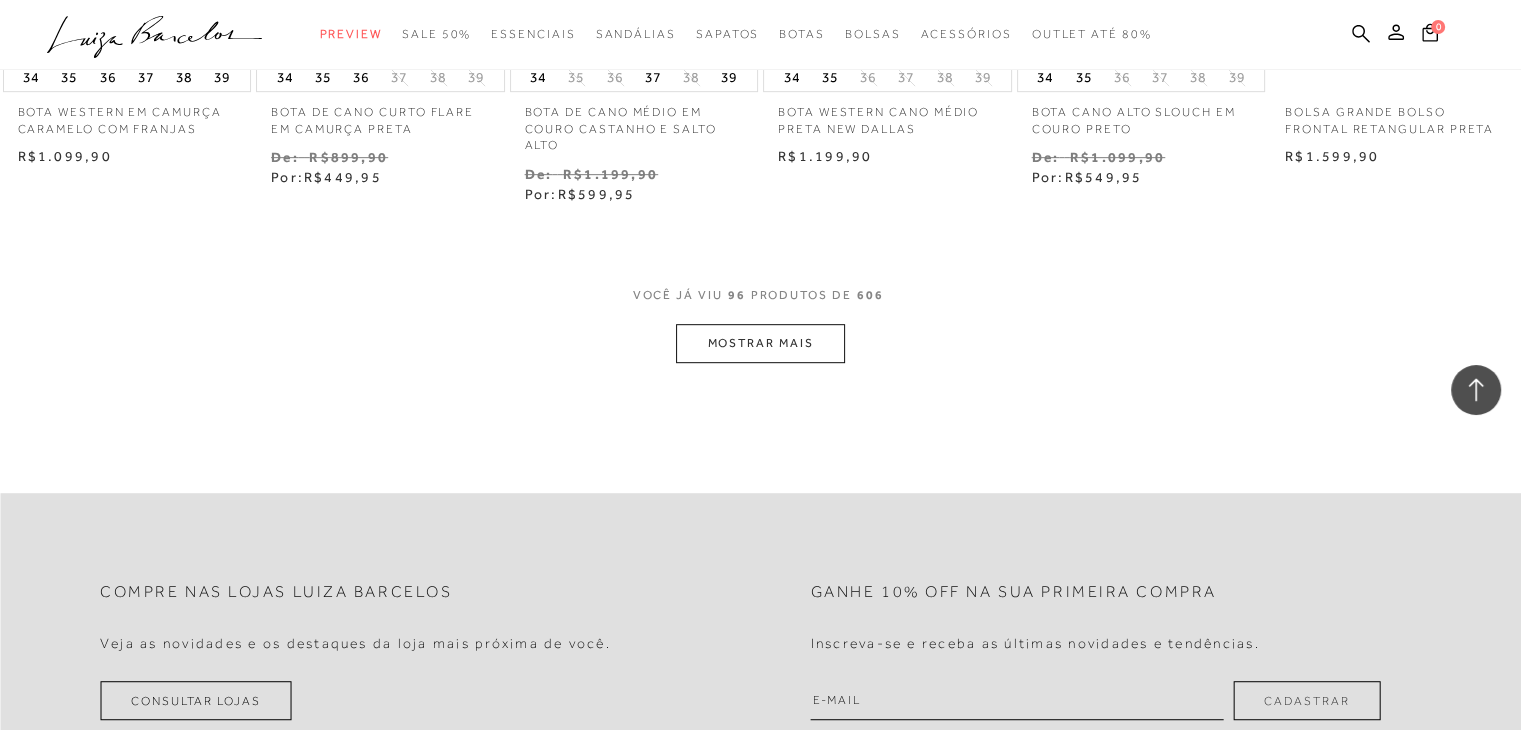 scroll, scrollTop: 8680, scrollLeft: 0, axis: vertical 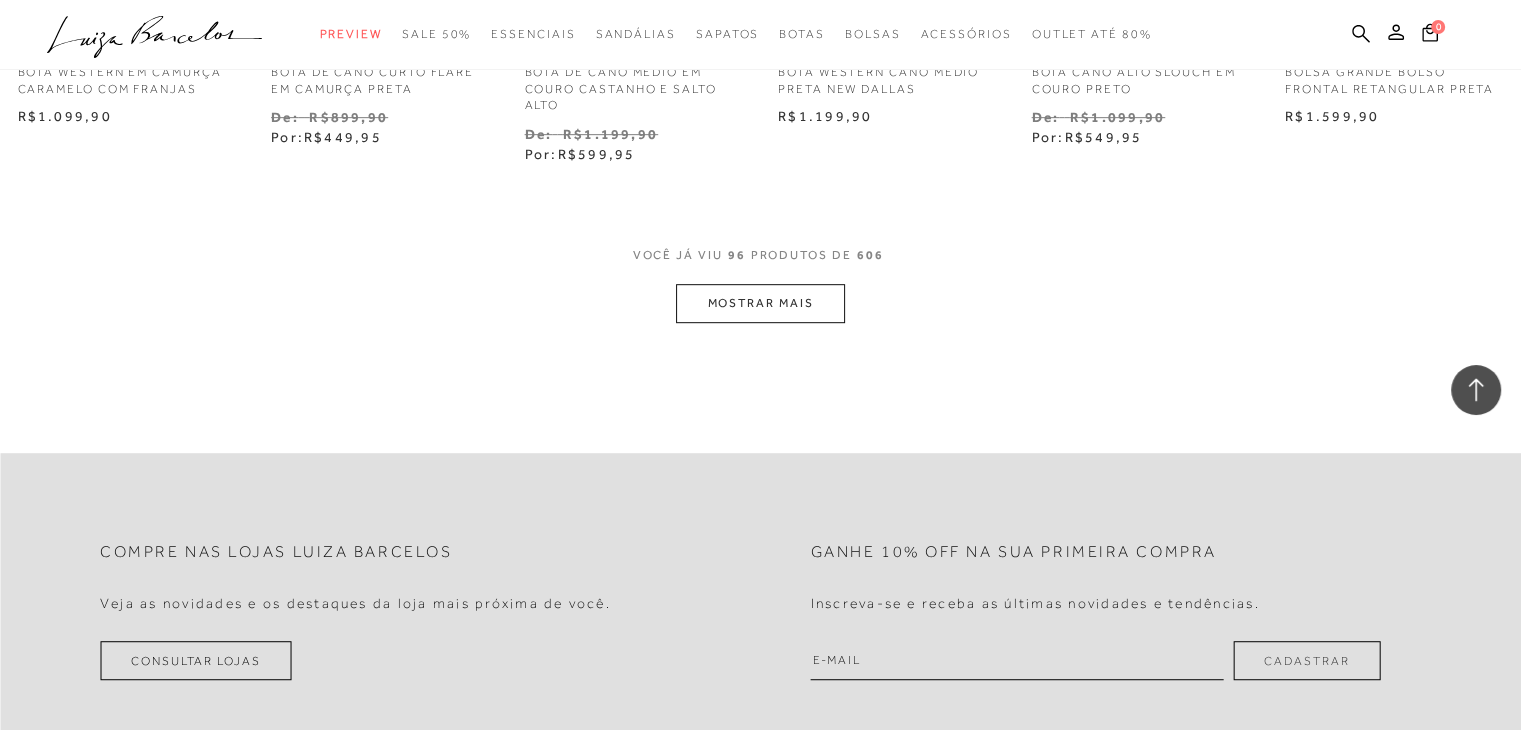 click on "MOSTRAR MAIS" at bounding box center (760, 303) 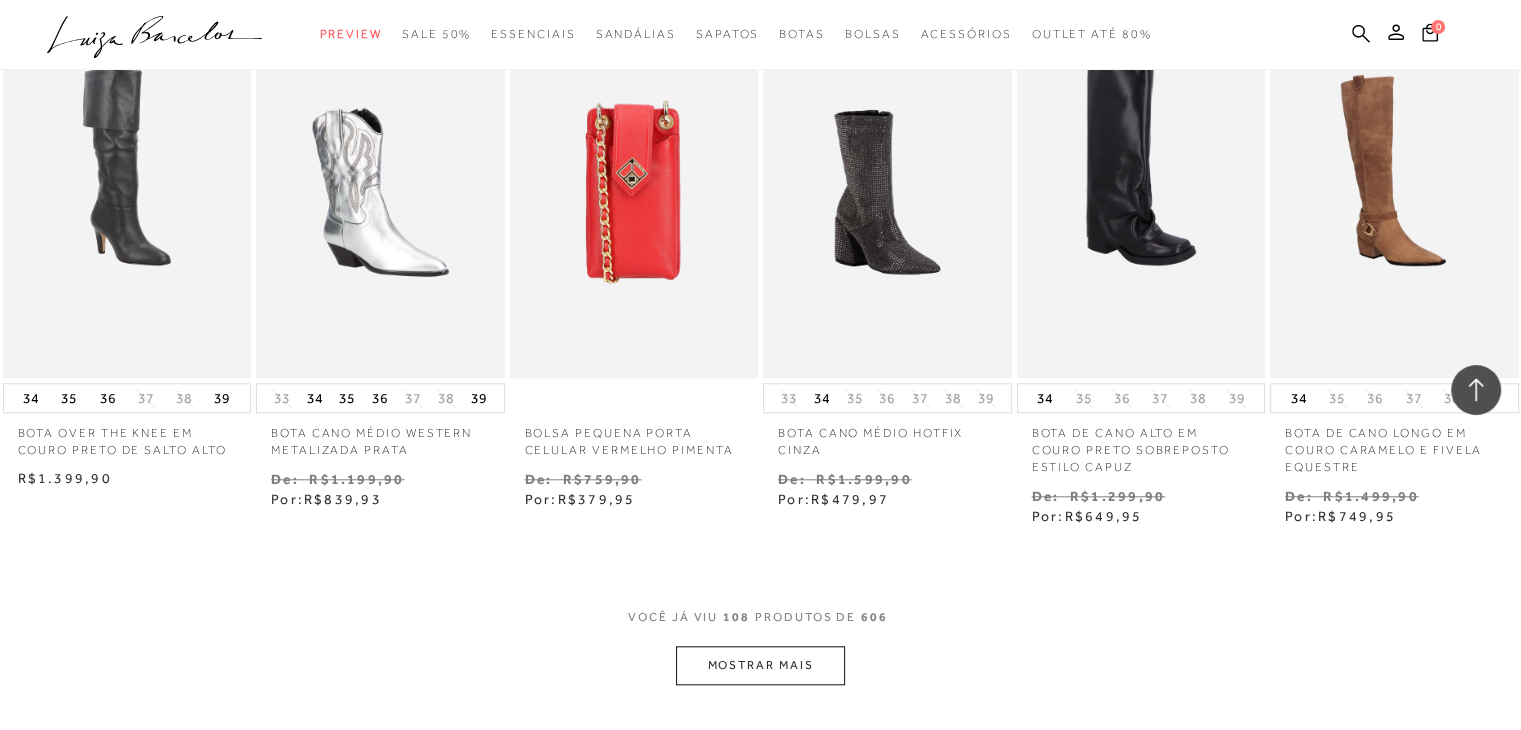 scroll, scrollTop: 9440, scrollLeft: 0, axis: vertical 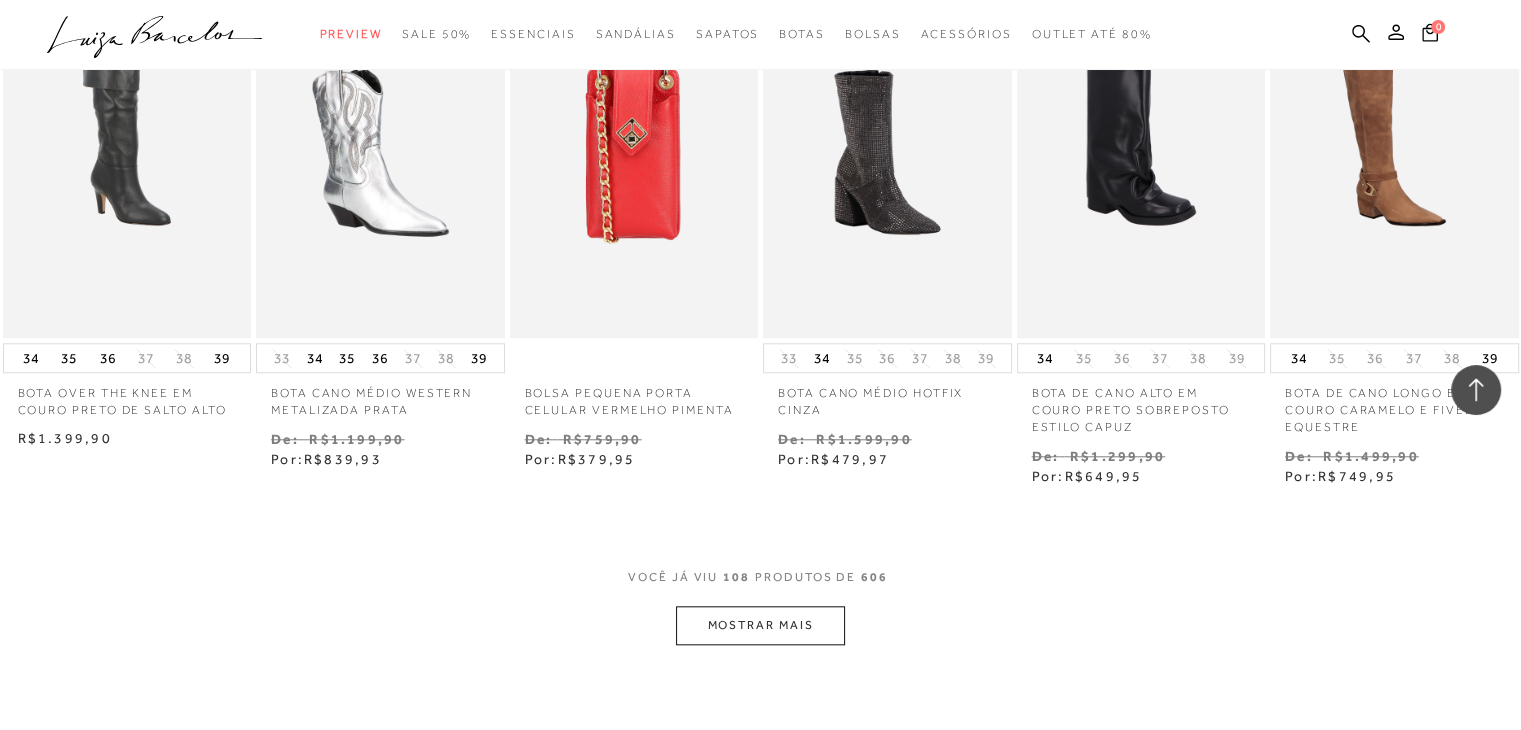 click on "MOSTRAR MAIS" at bounding box center (760, 625) 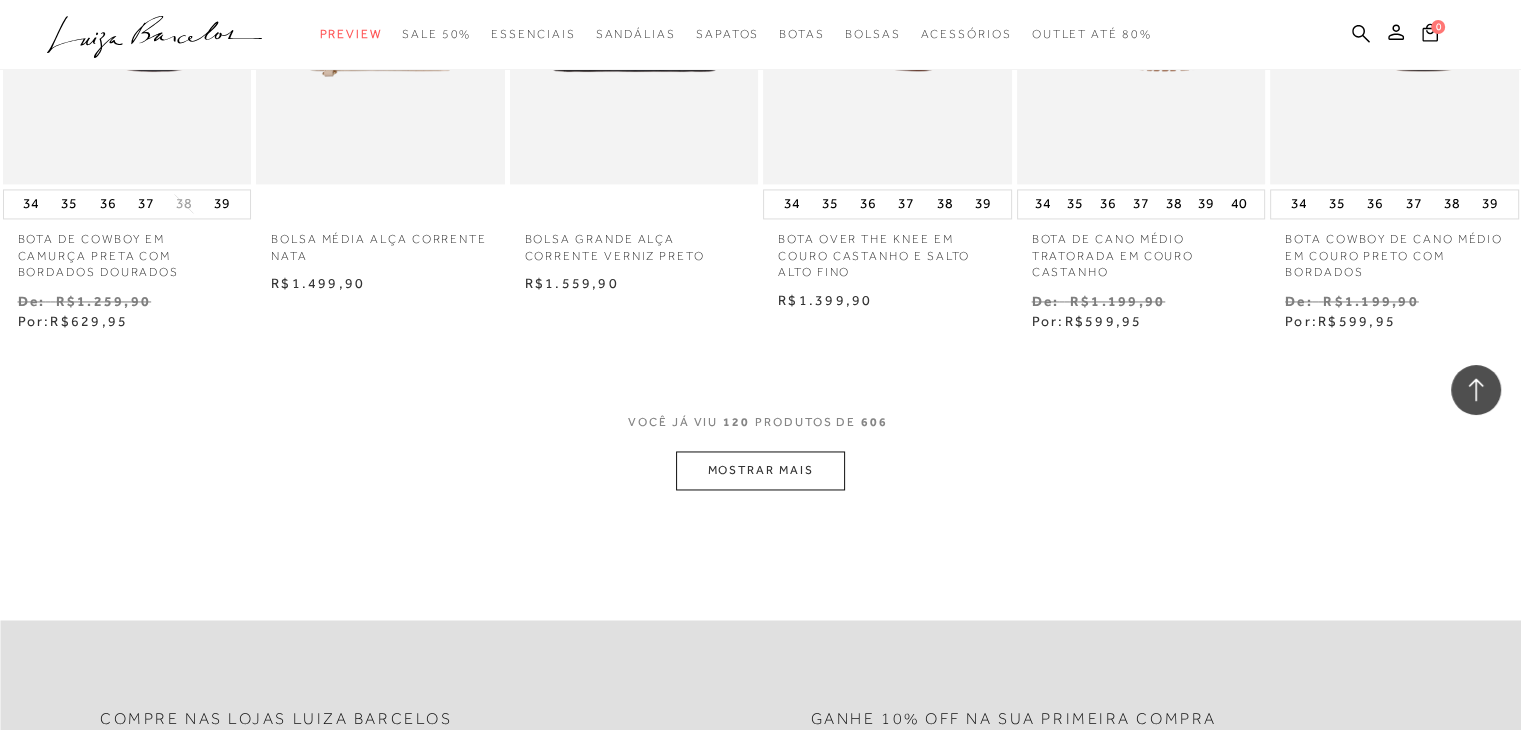 scroll, scrollTop: 10680, scrollLeft: 0, axis: vertical 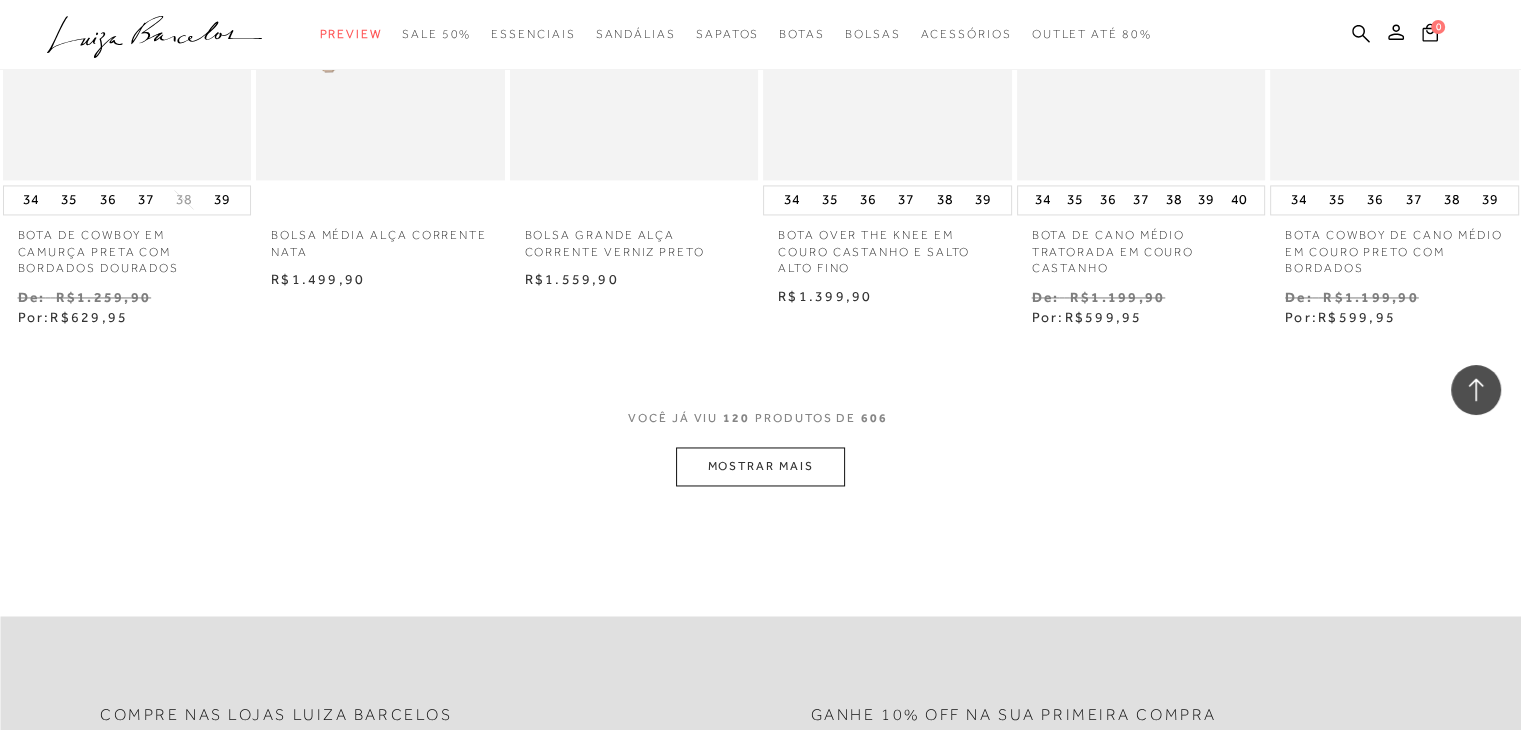 click on "MOSTRAR MAIS" at bounding box center (760, 466) 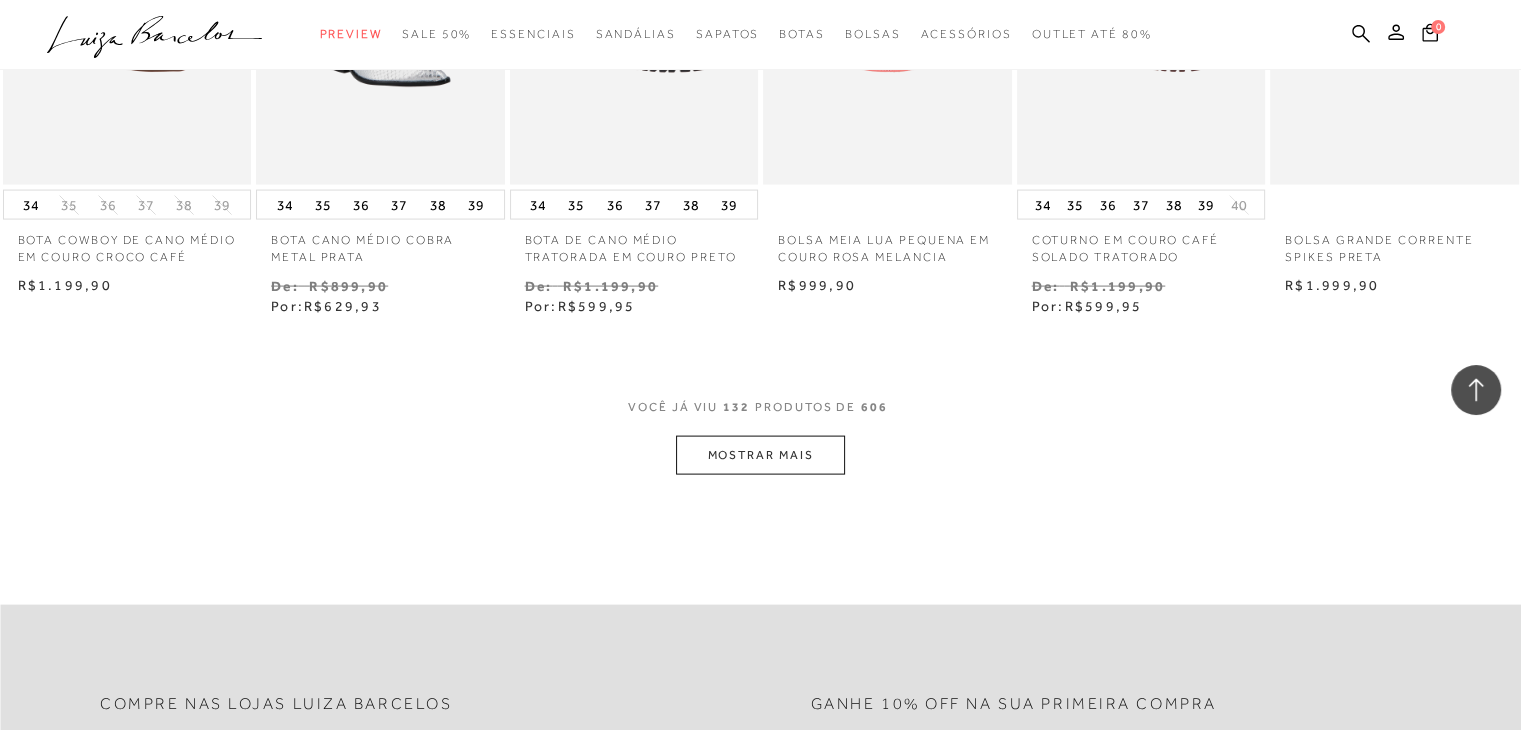 scroll, scrollTop: 11760, scrollLeft: 0, axis: vertical 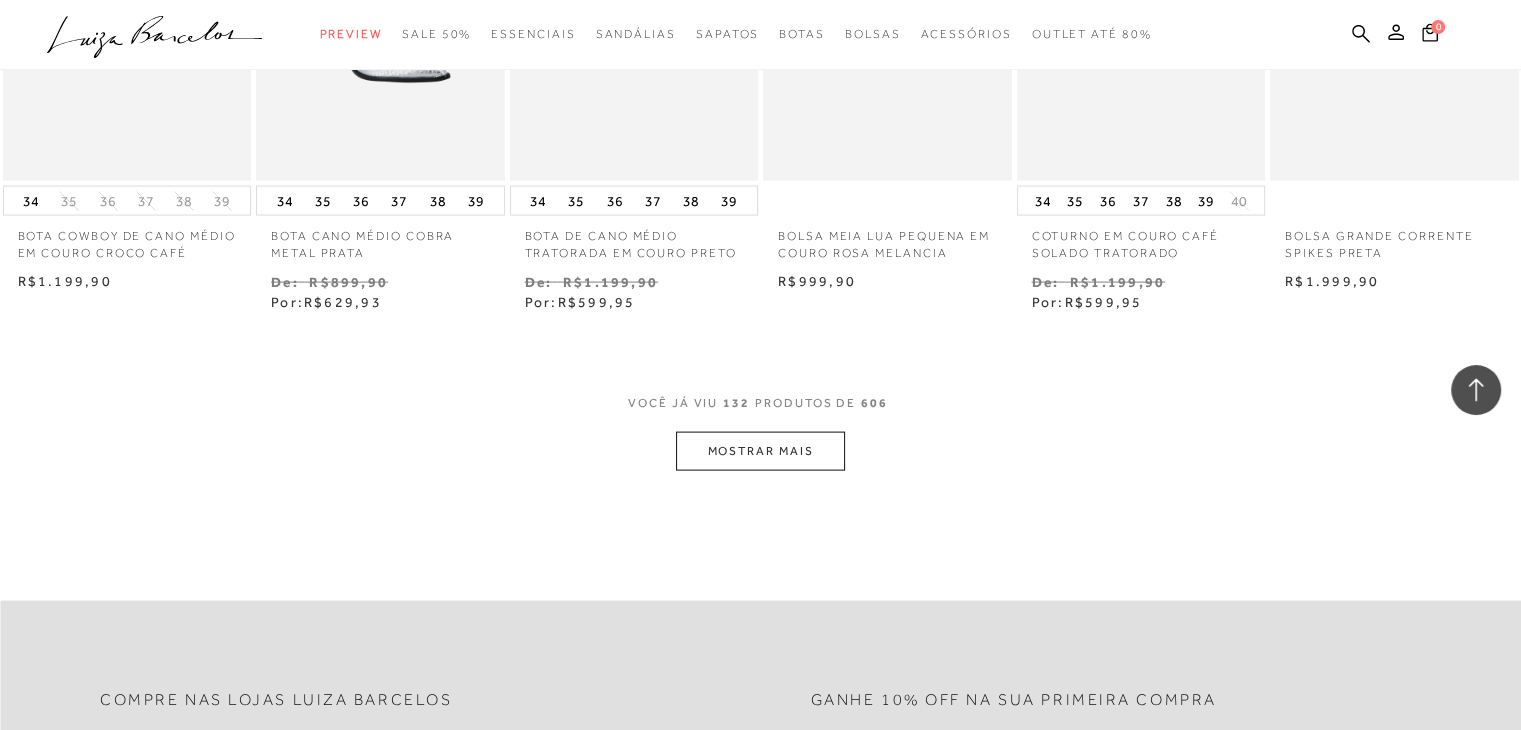 click on "MOSTRAR MAIS" at bounding box center (760, 451) 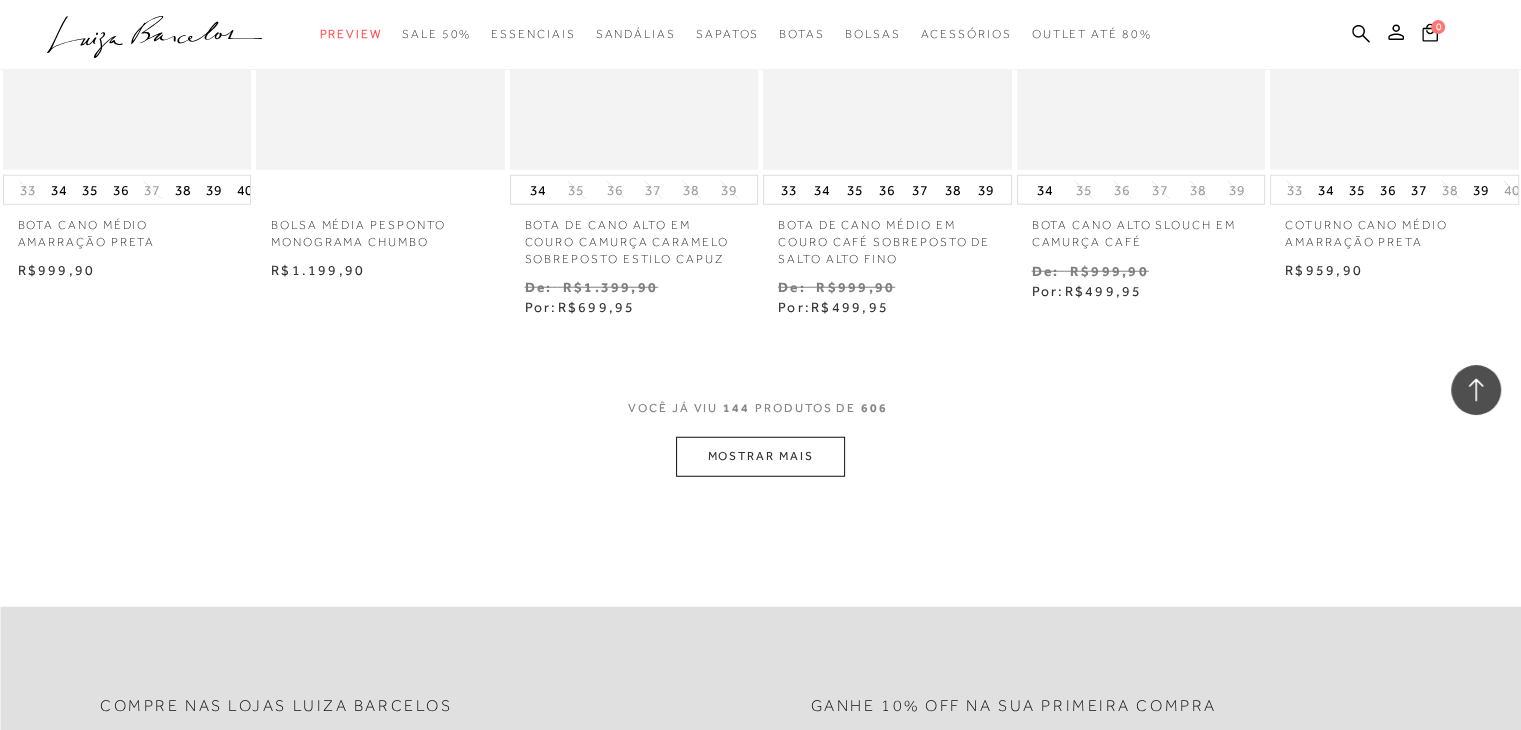 scroll, scrollTop: 12840, scrollLeft: 0, axis: vertical 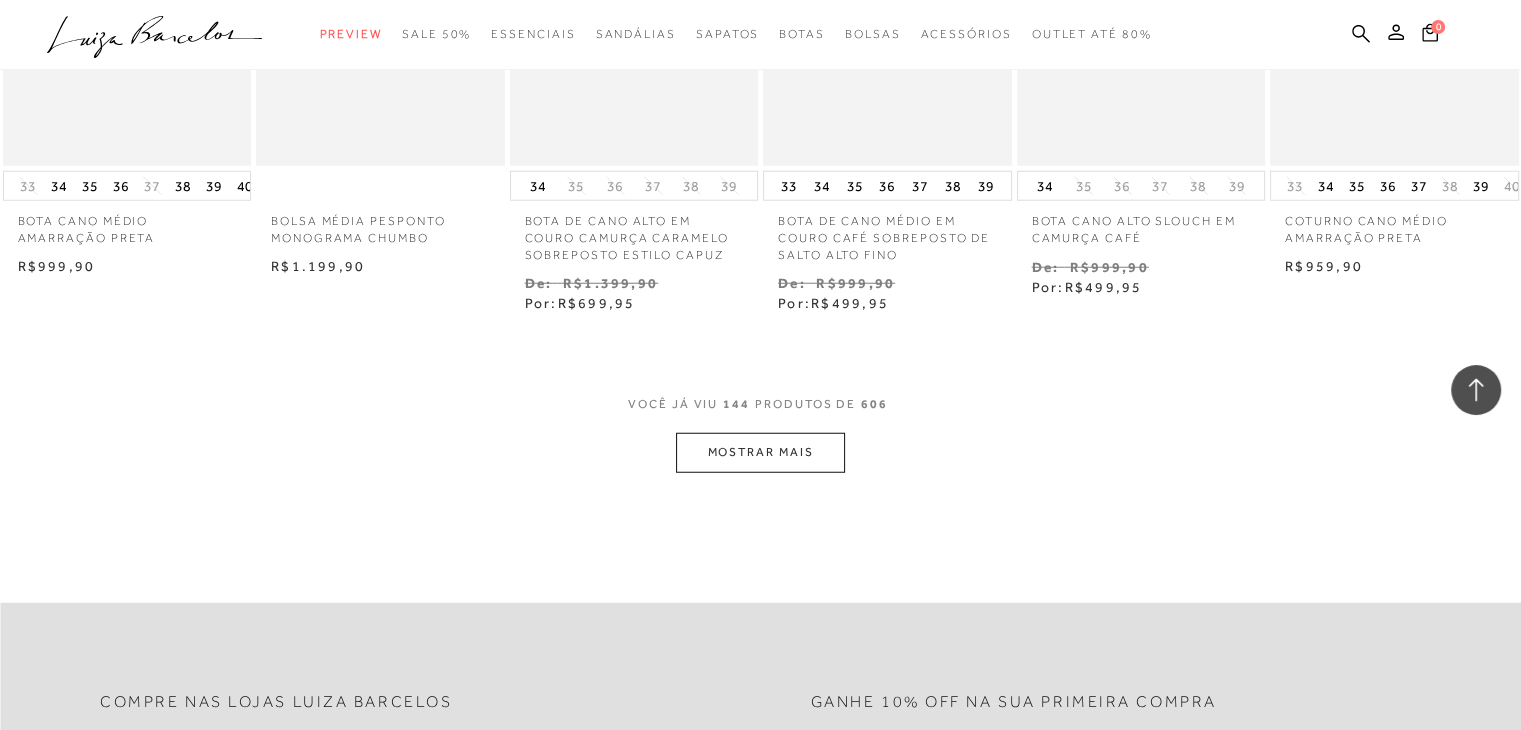 click on "MOSTRAR MAIS" at bounding box center (760, 452) 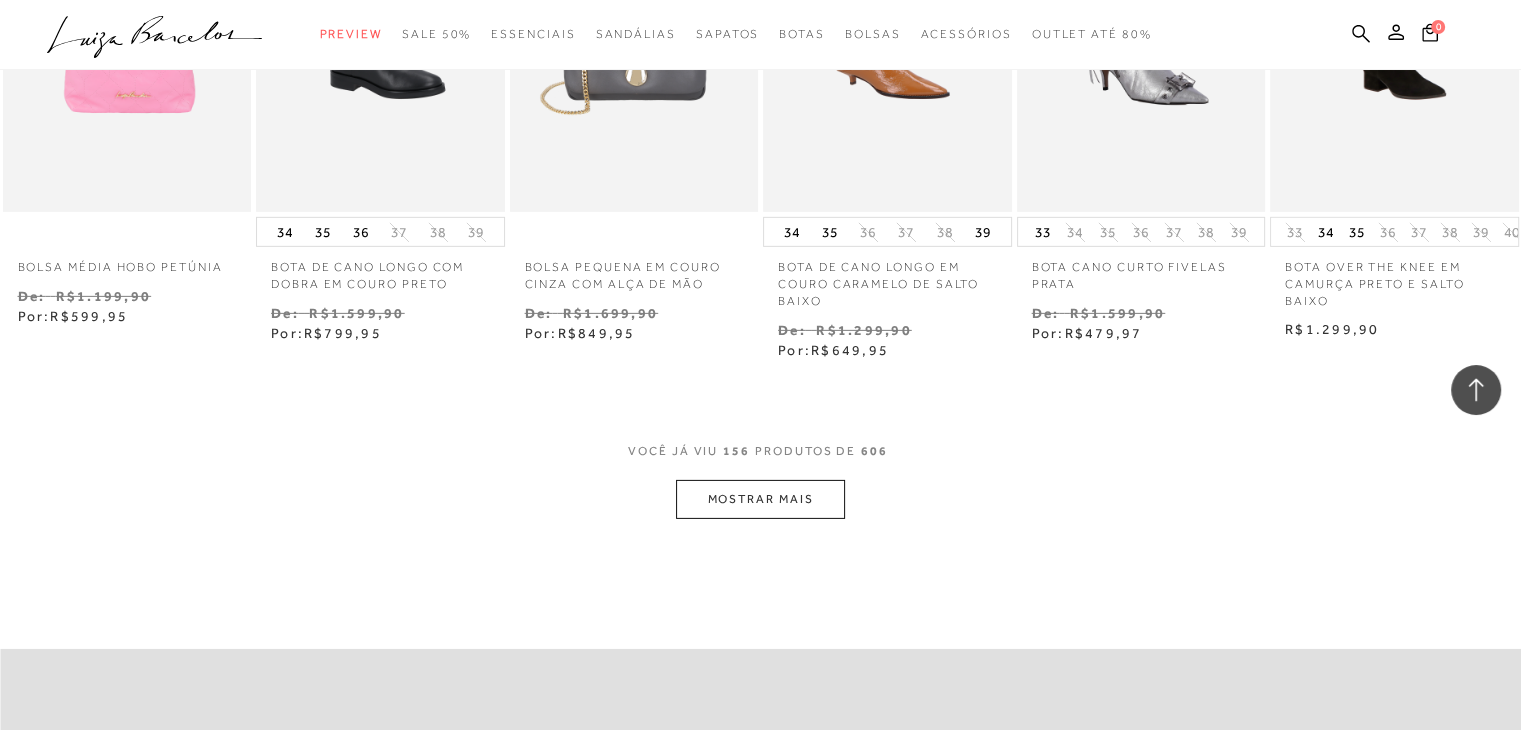 scroll, scrollTop: 13880, scrollLeft: 0, axis: vertical 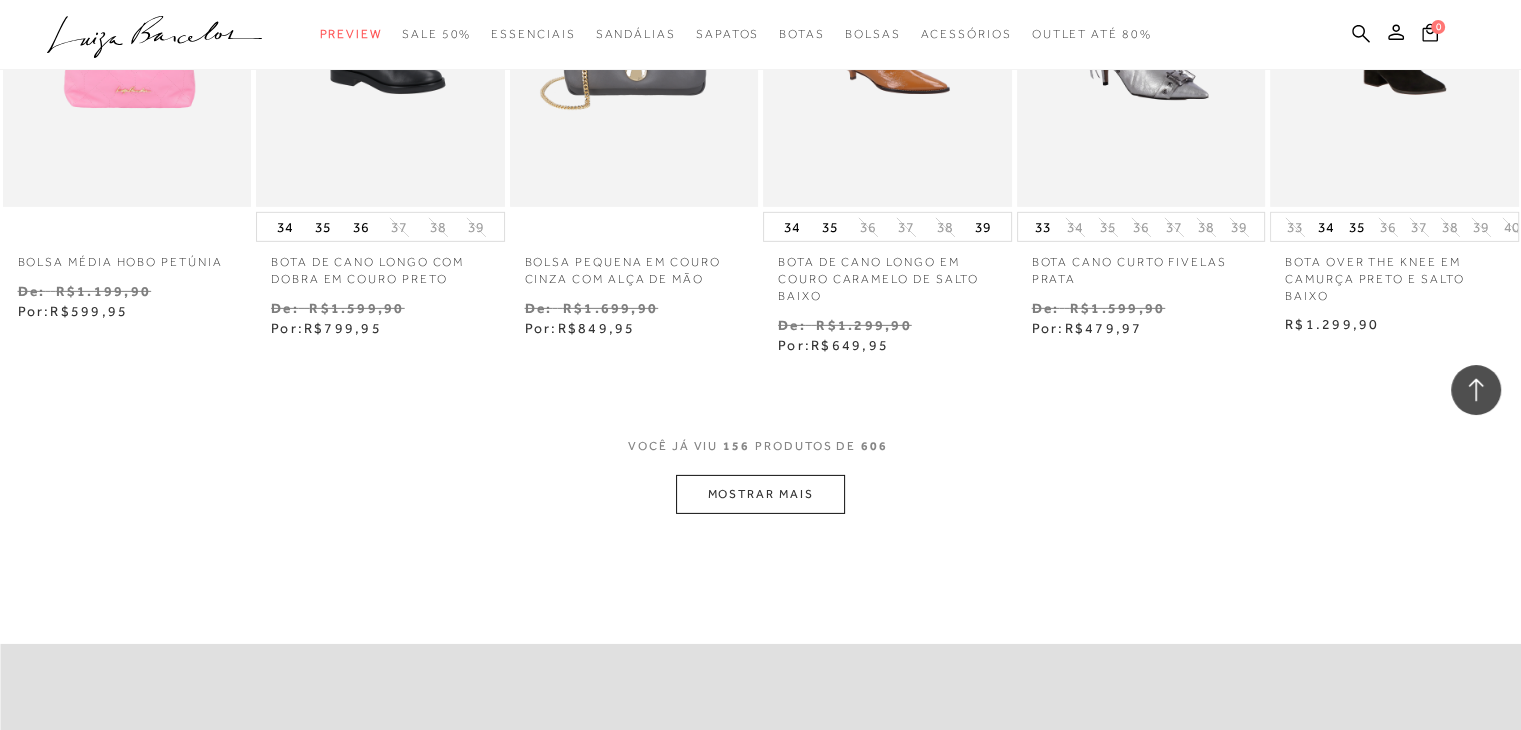 click on "MOSTRAR MAIS" at bounding box center (760, 494) 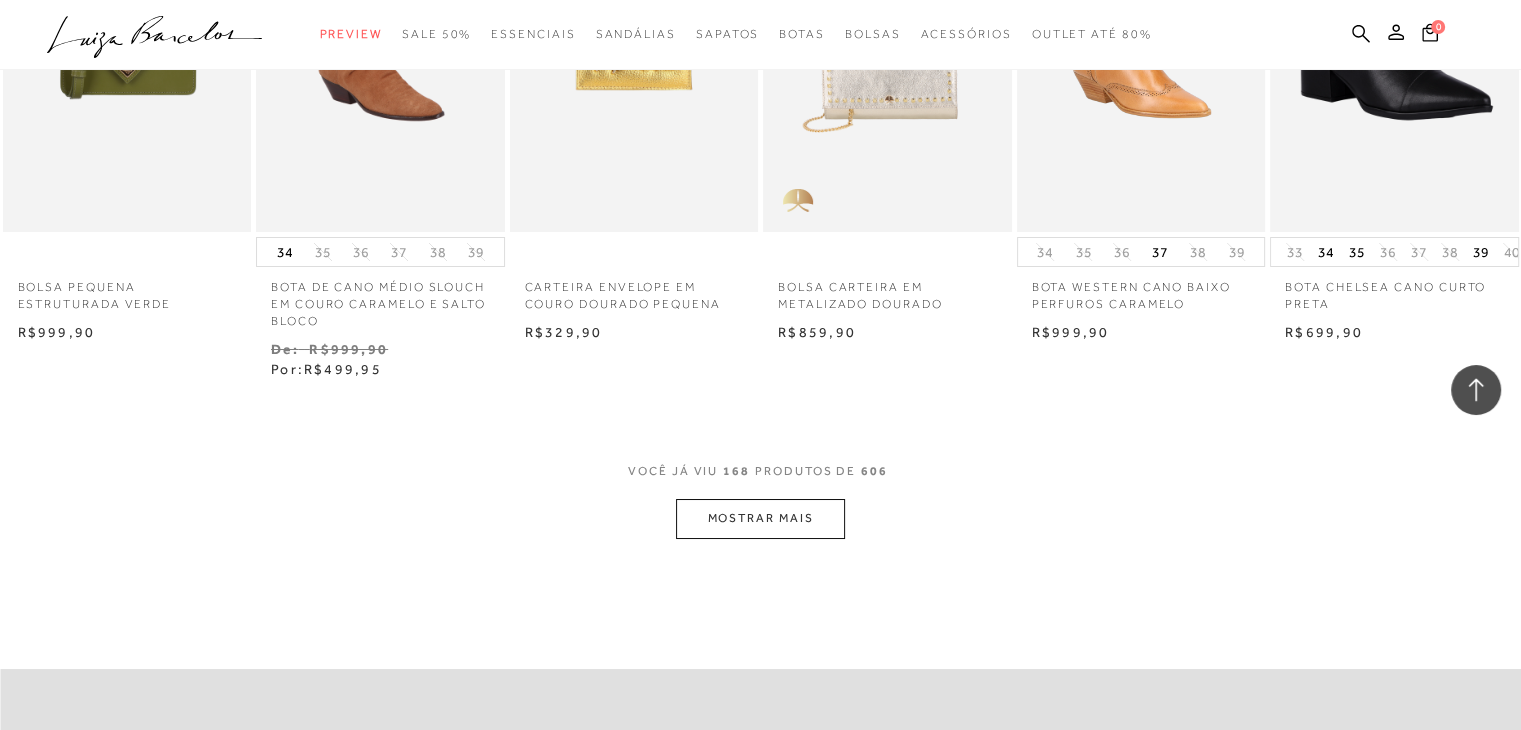 scroll, scrollTop: 14960, scrollLeft: 0, axis: vertical 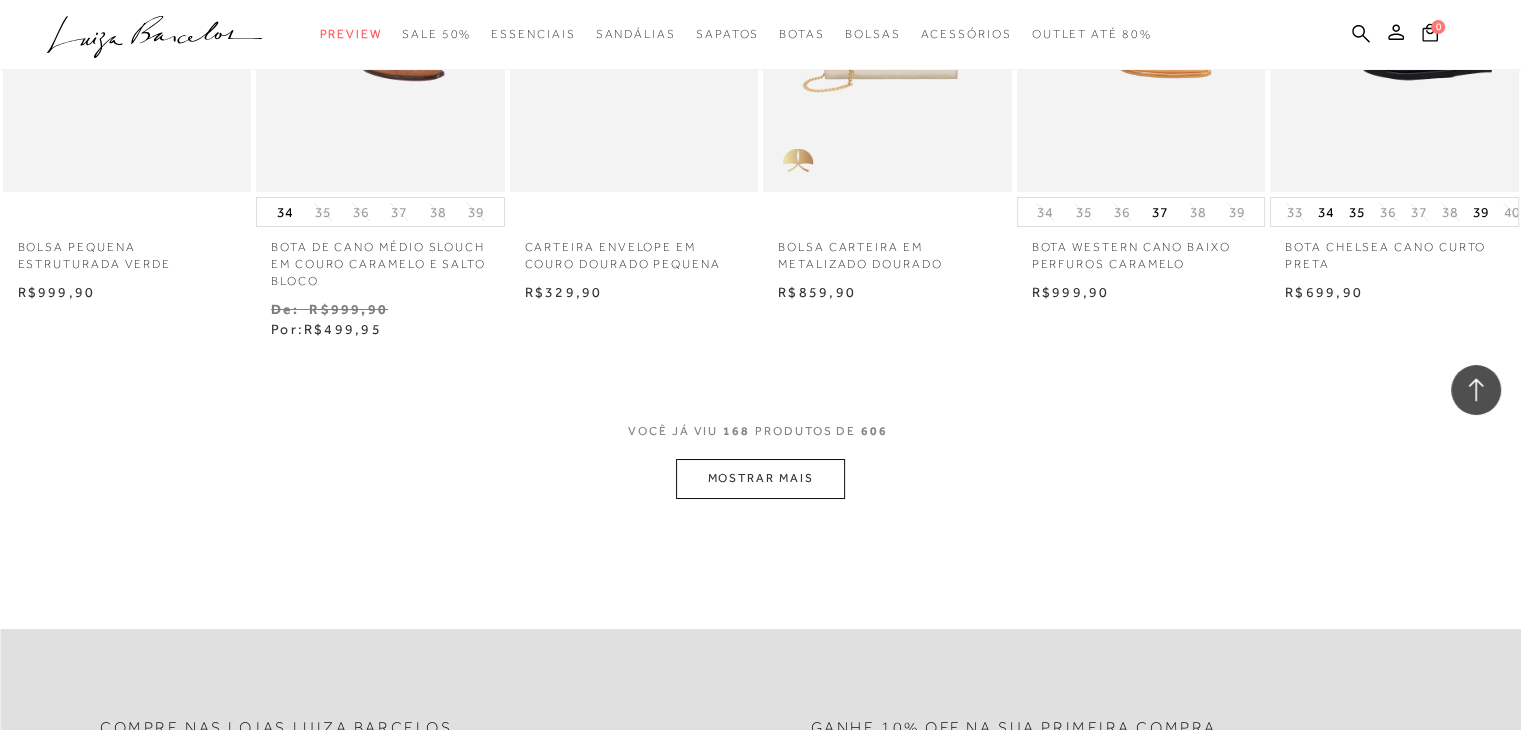 click on "MOSTRAR MAIS" at bounding box center [760, 478] 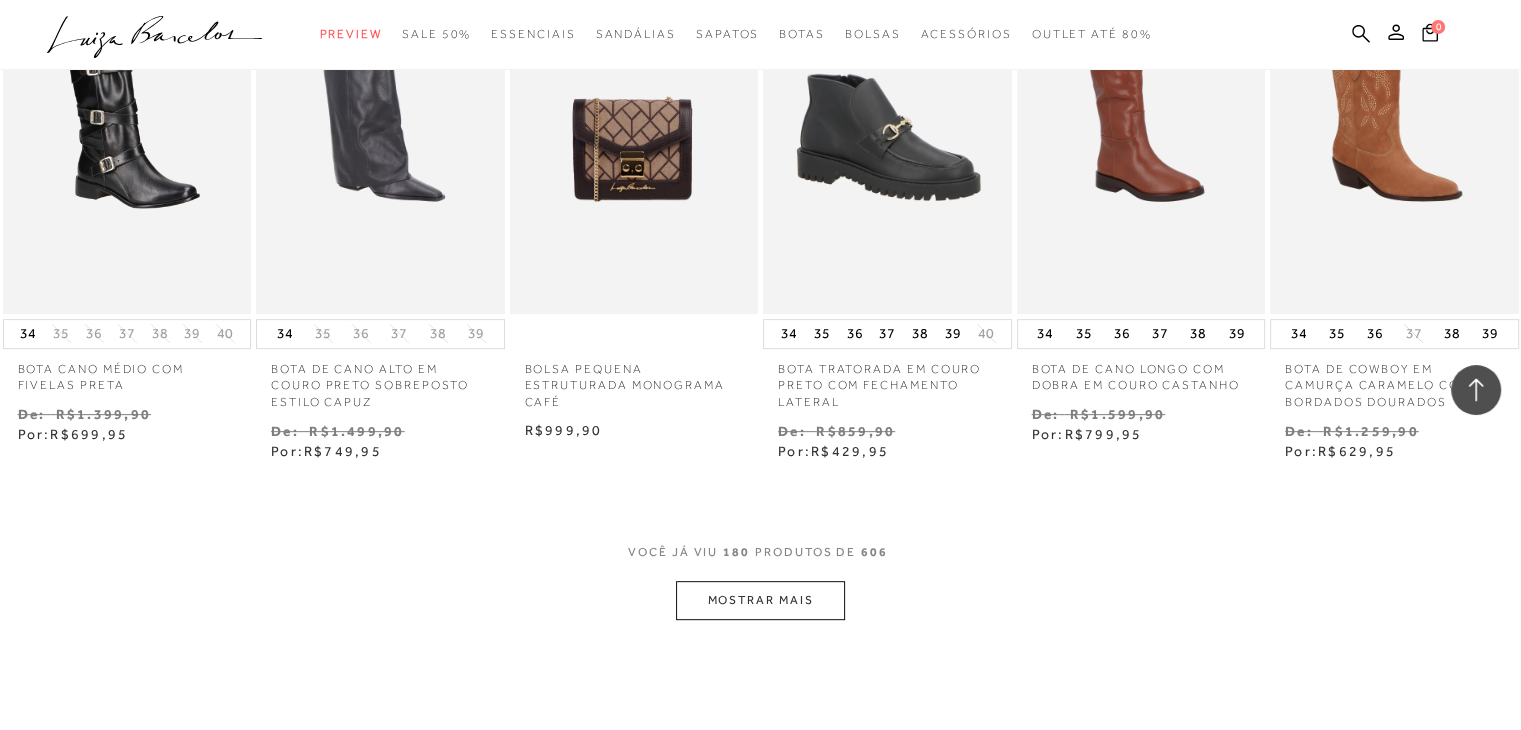 scroll, scrollTop: 16040, scrollLeft: 0, axis: vertical 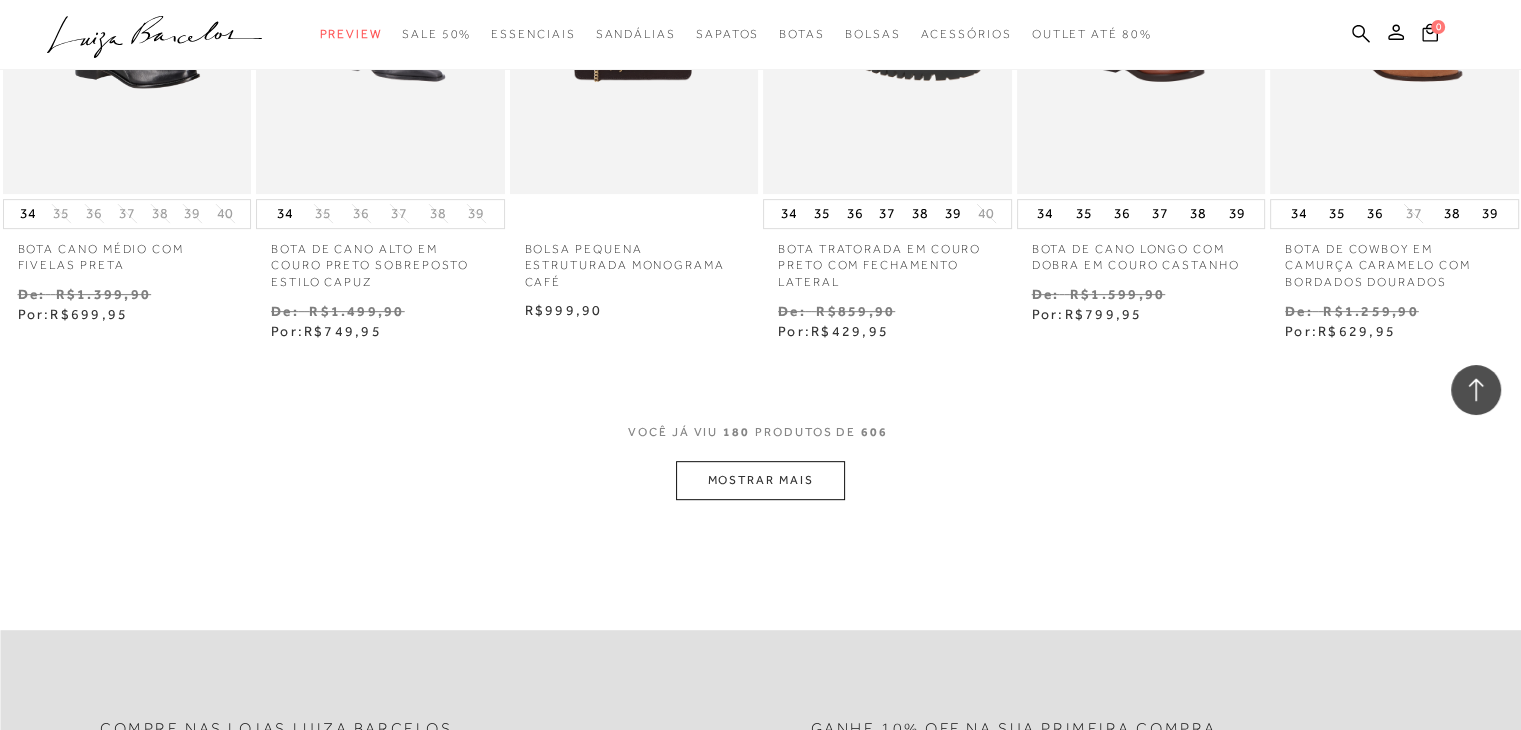 click on "MOSTRAR MAIS" at bounding box center (760, 480) 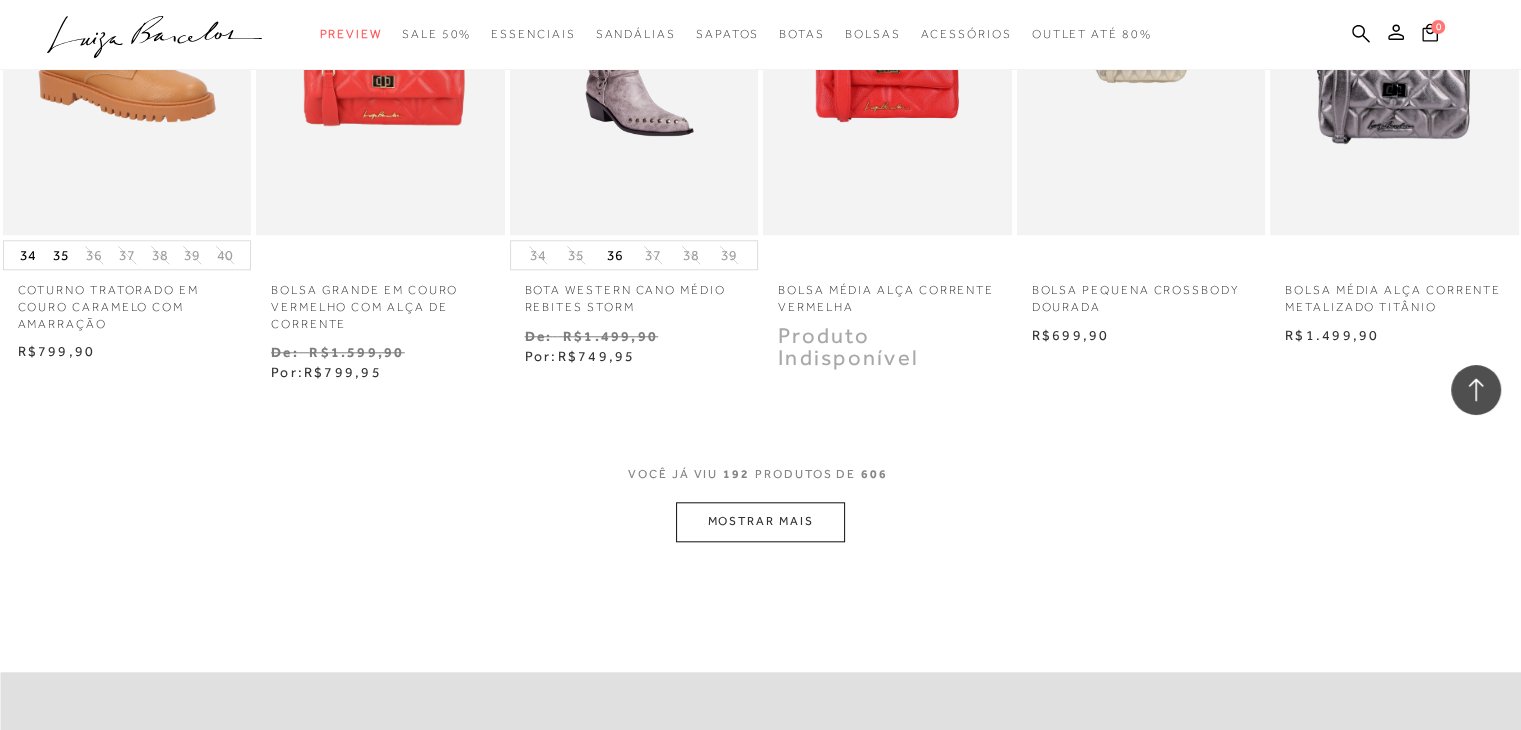 scroll, scrollTop: 17120, scrollLeft: 0, axis: vertical 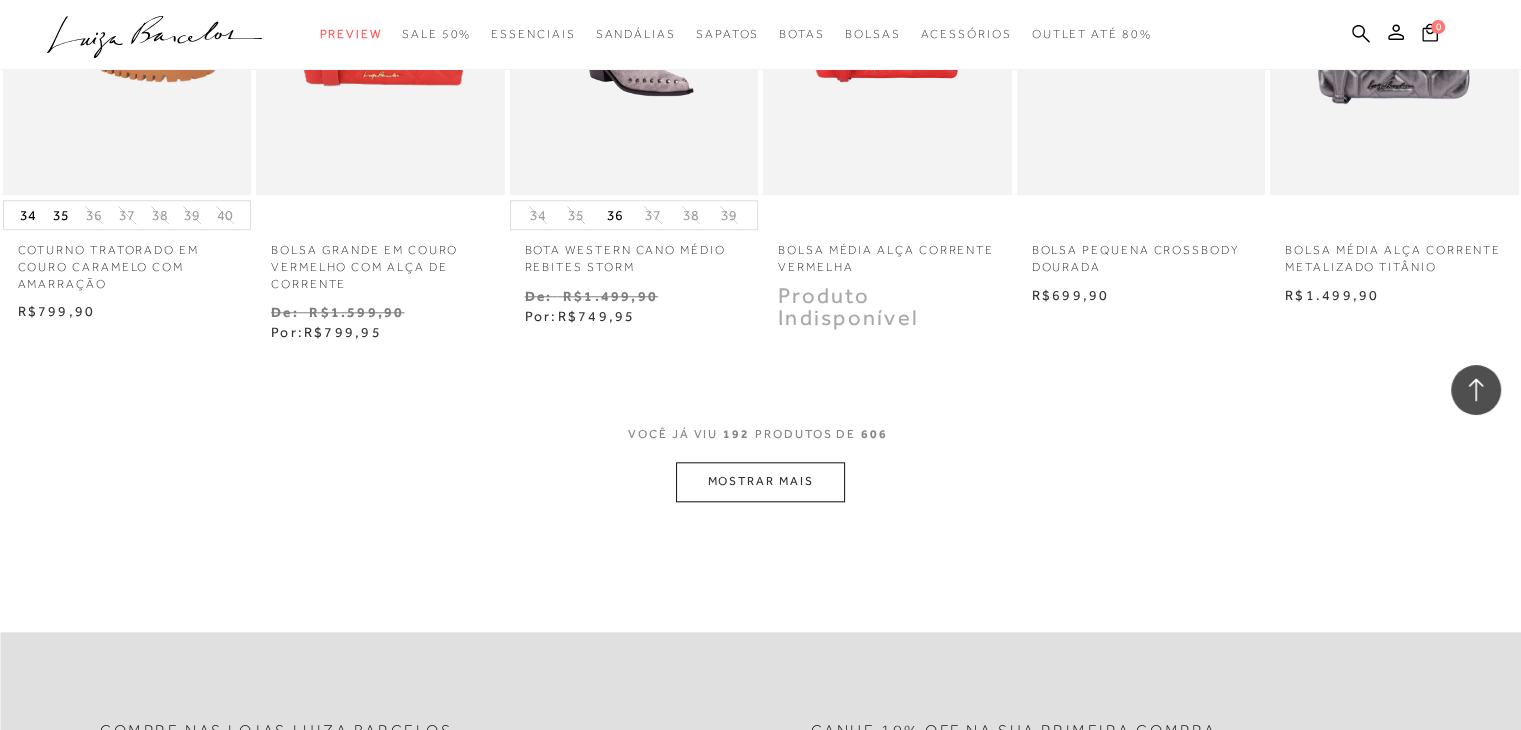 click on "MOSTRAR MAIS" at bounding box center (760, 481) 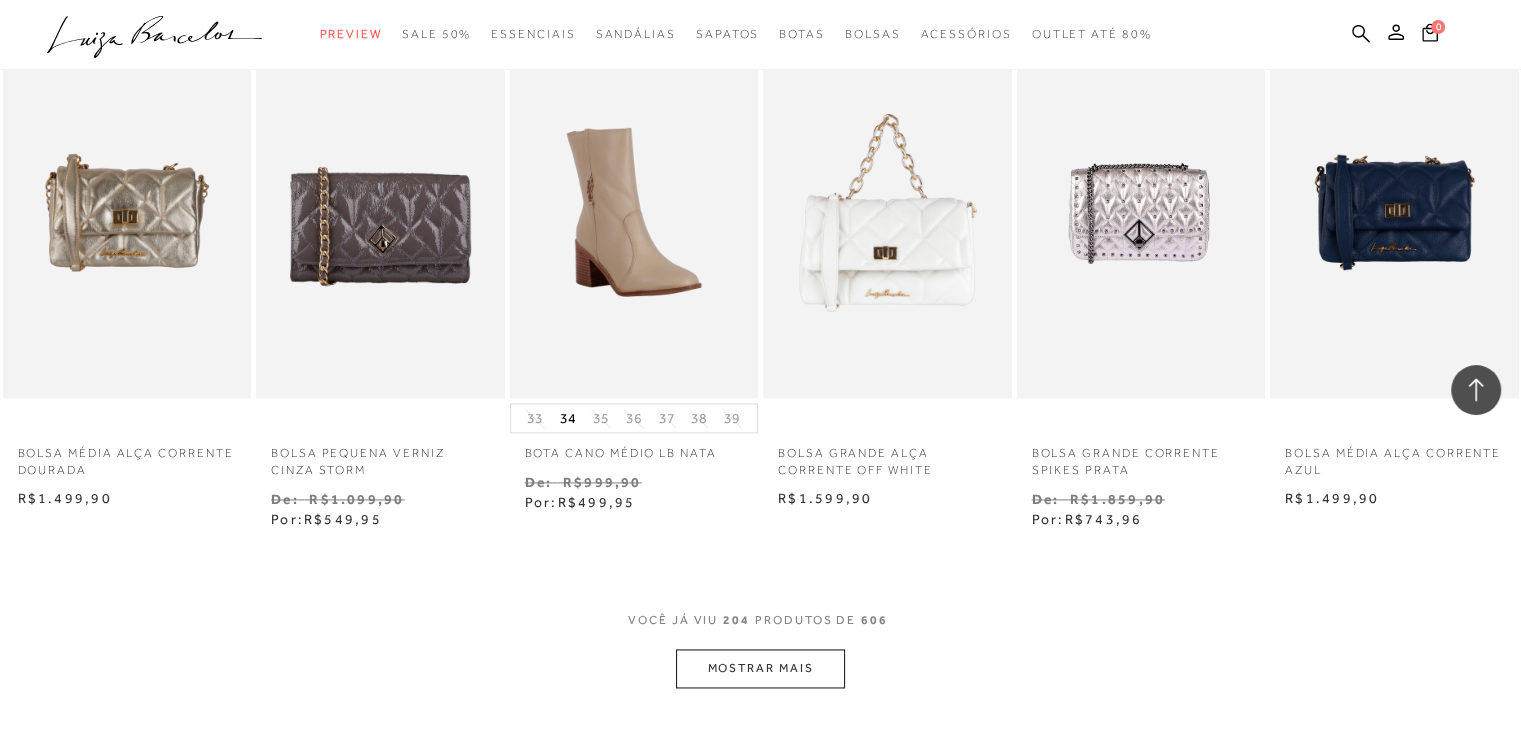 scroll, scrollTop: 18000, scrollLeft: 0, axis: vertical 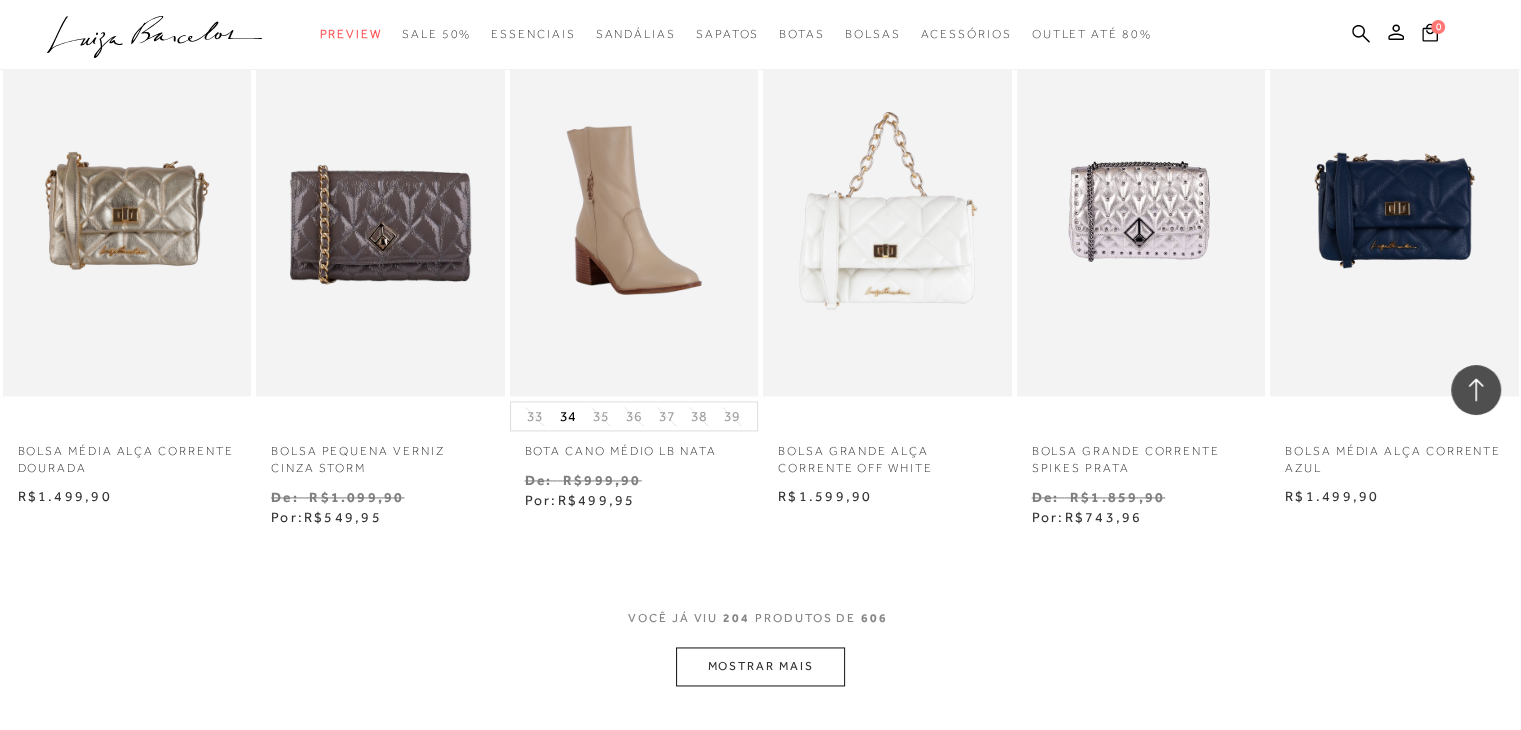 click on "MOSTRAR MAIS" at bounding box center (760, 666) 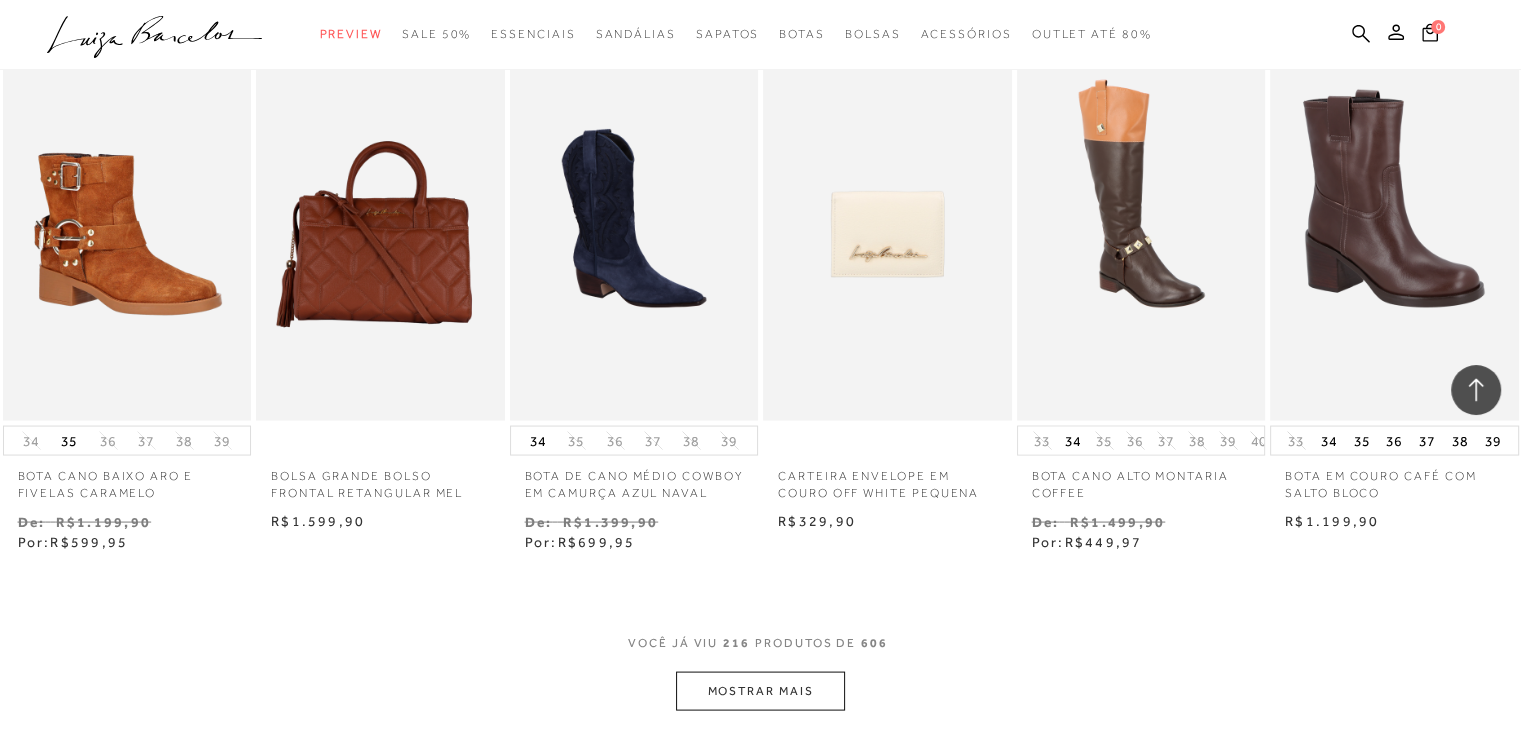 scroll, scrollTop: 19080, scrollLeft: 0, axis: vertical 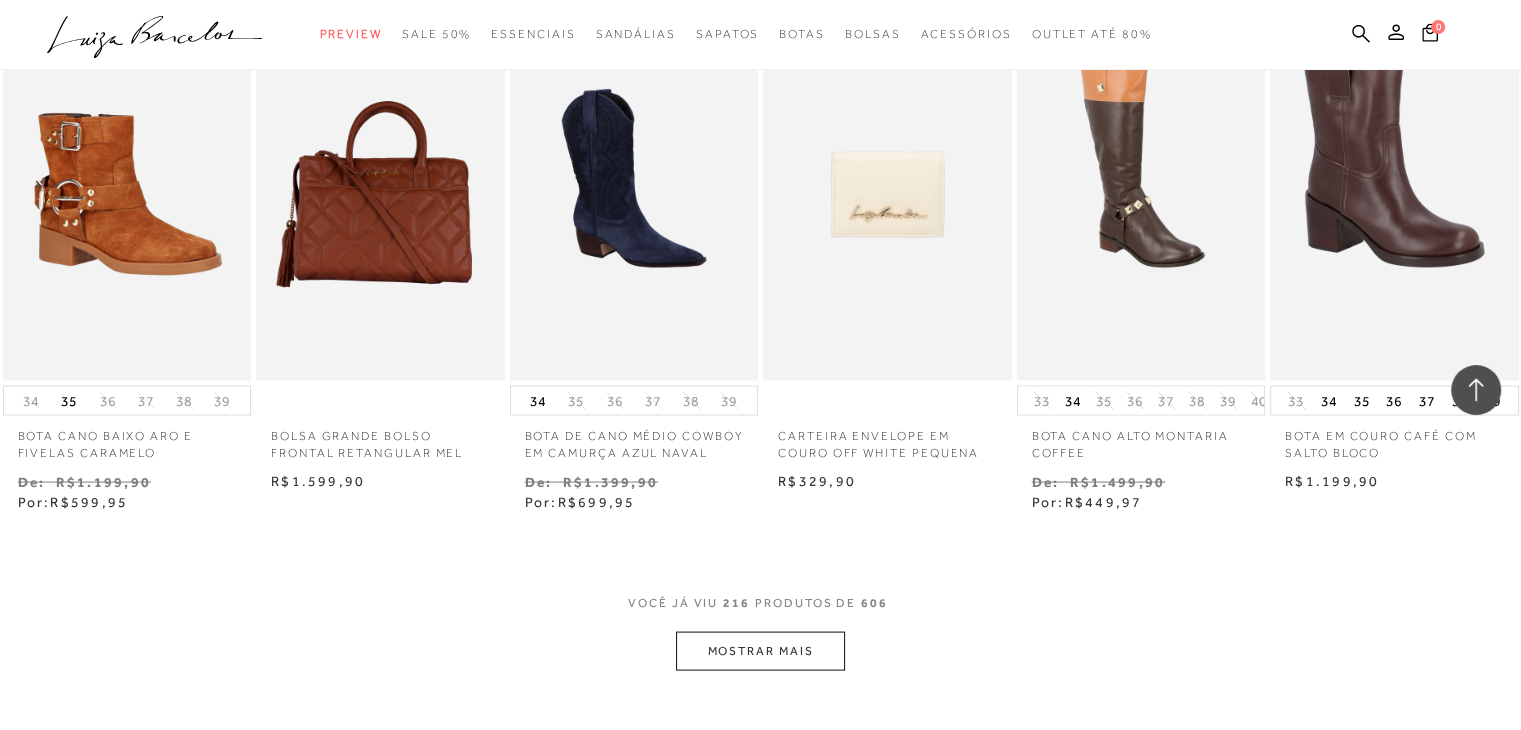 click on "MOSTRAR MAIS" at bounding box center [760, 651] 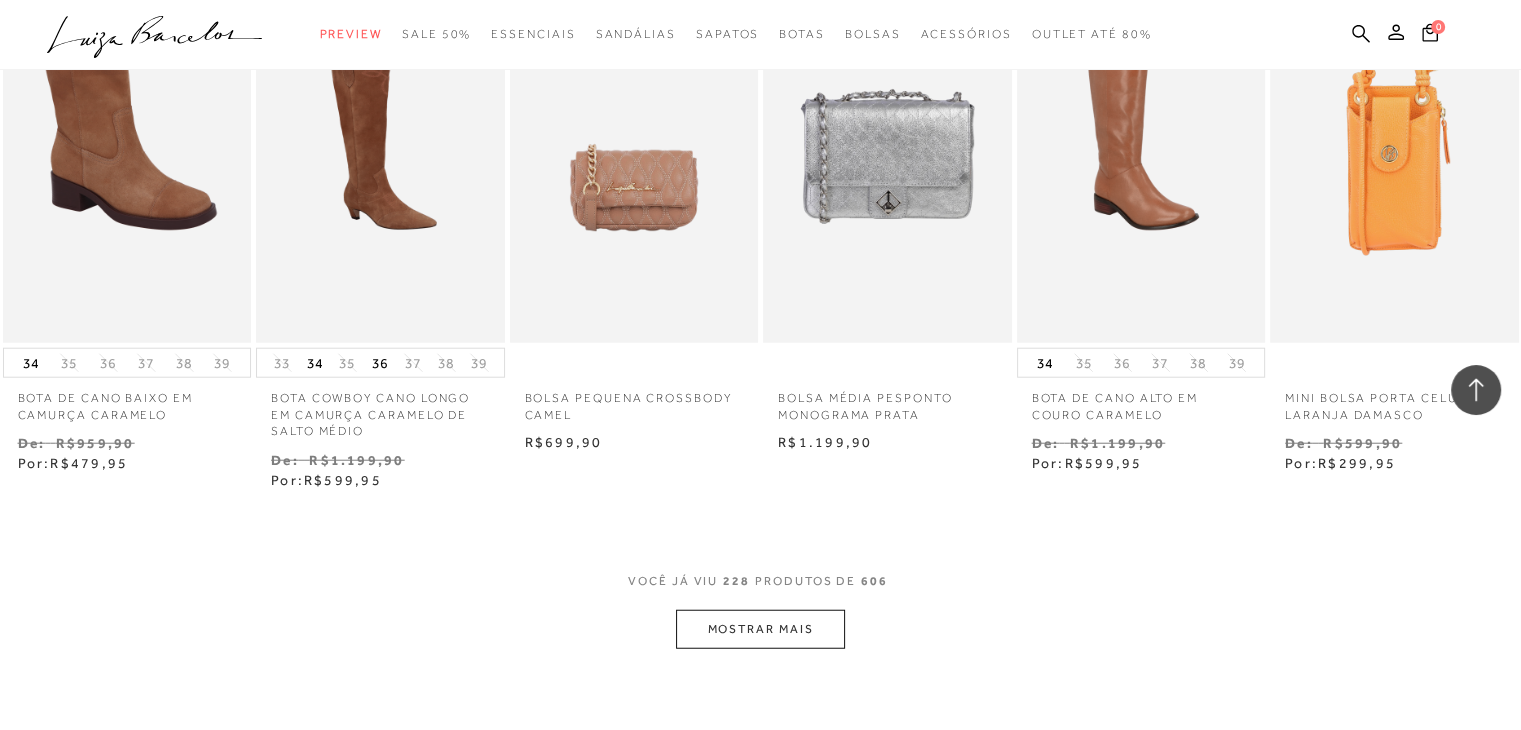 scroll, scrollTop: 20160, scrollLeft: 0, axis: vertical 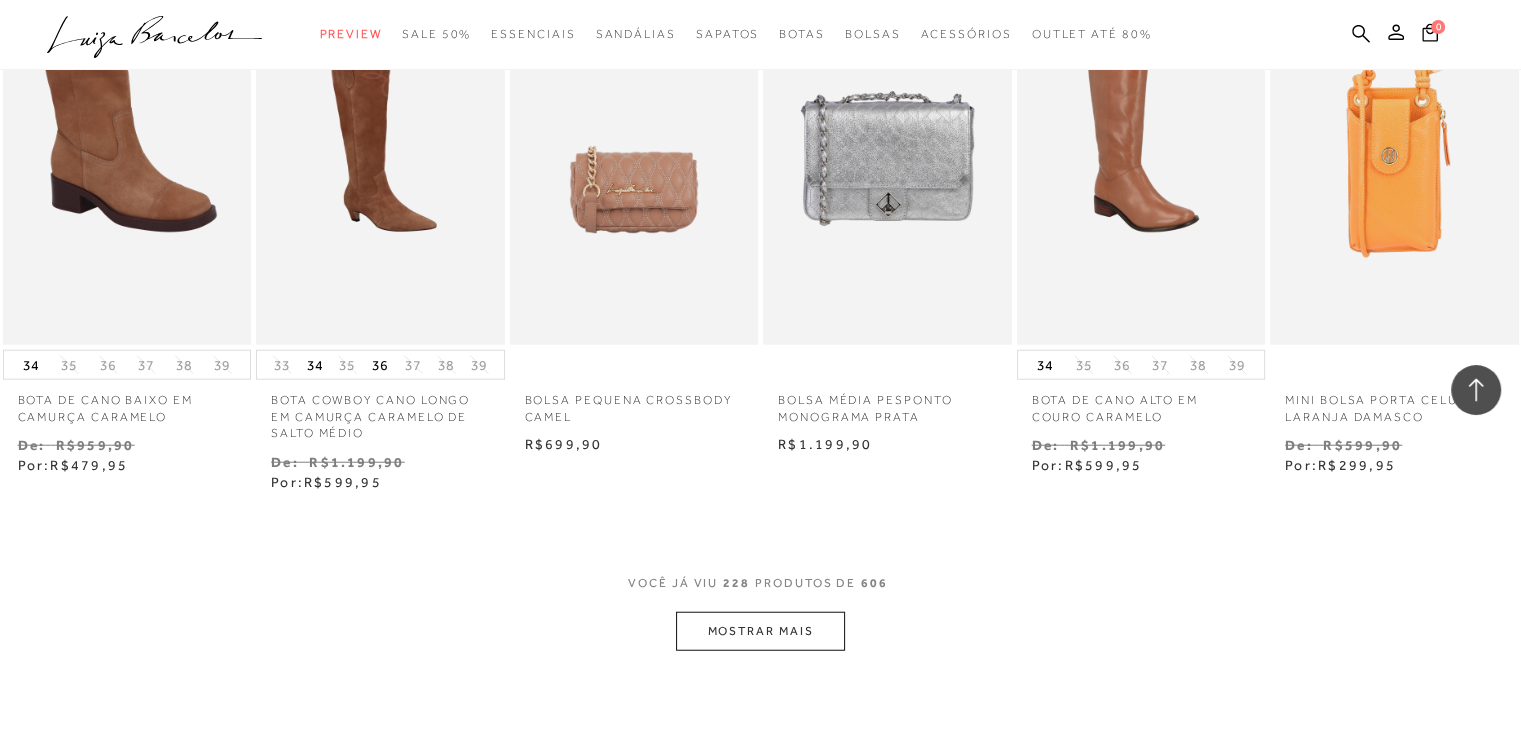 click on "MOSTRAR MAIS" at bounding box center (760, 631) 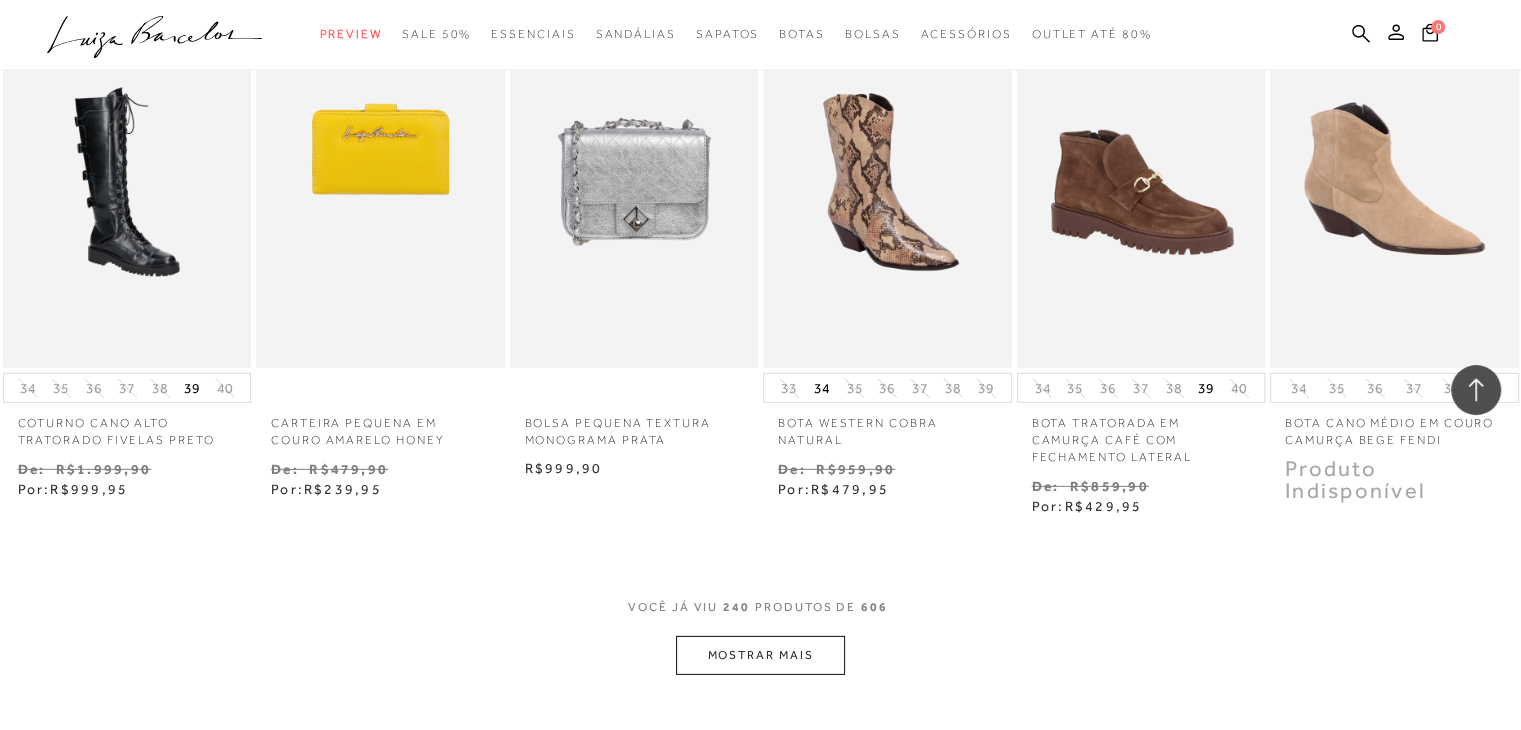 scroll, scrollTop: 21200, scrollLeft: 0, axis: vertical 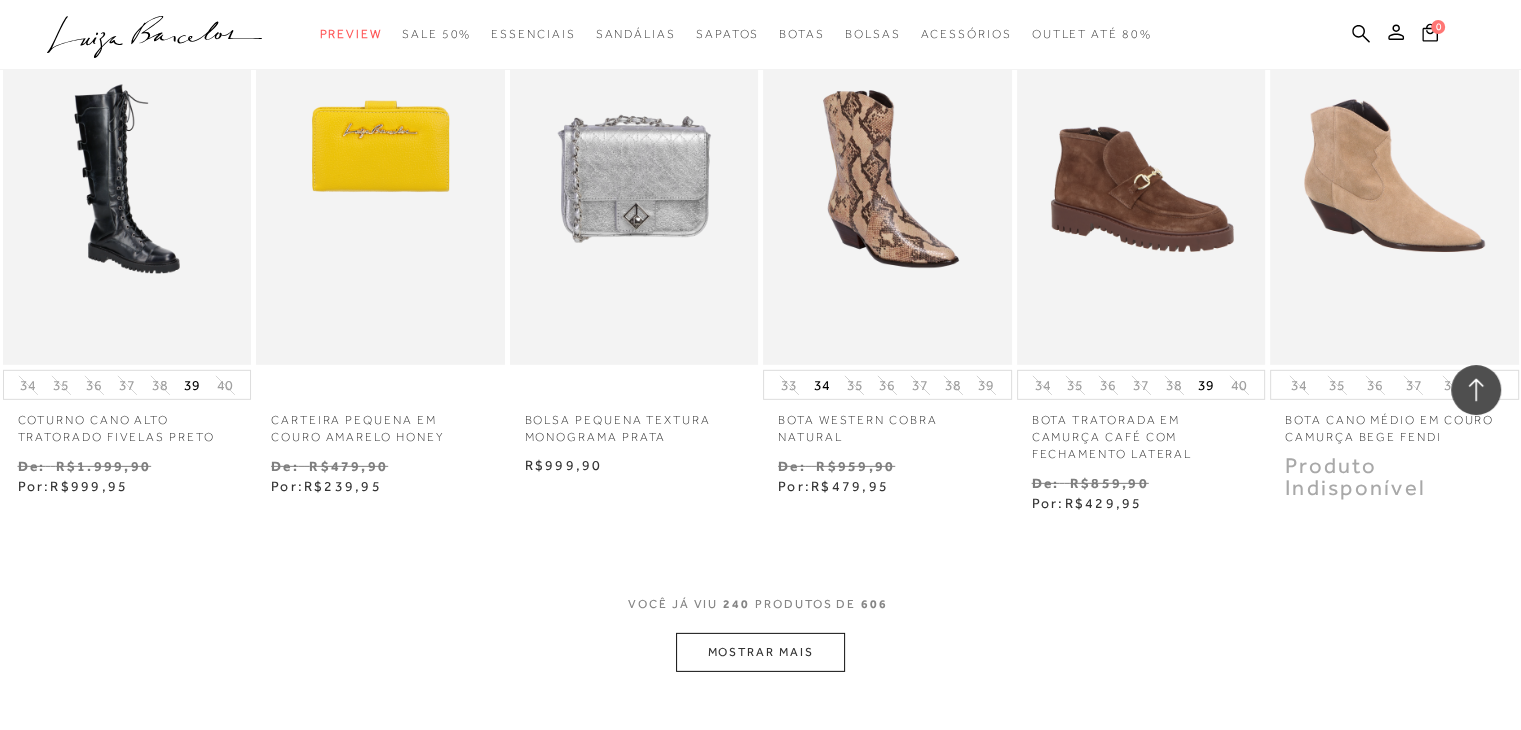 click on "MOSTRAR MAIS" at bounding box center (760, 652) 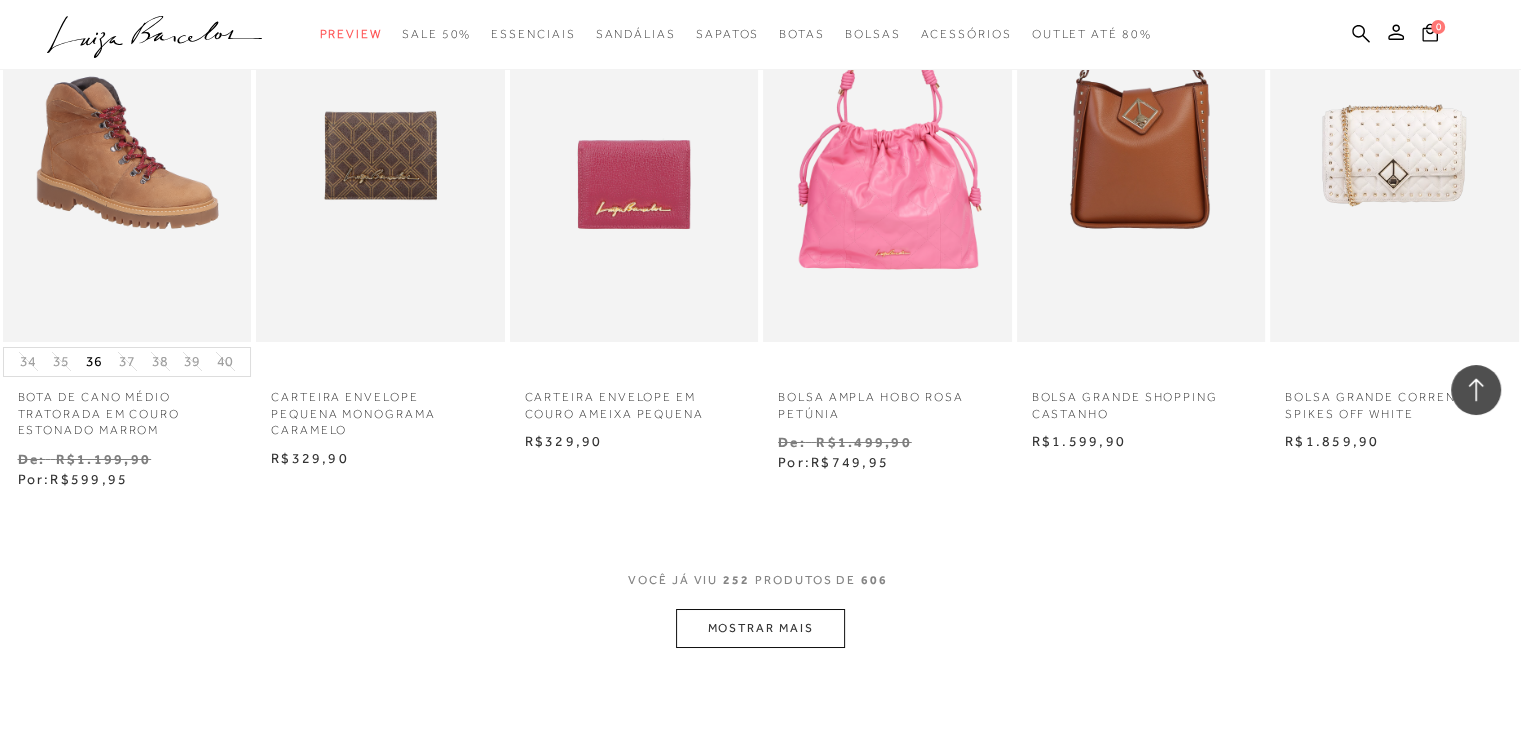 scroll, scrollTop: 22280, scrollLeft: 0, axis: vertical 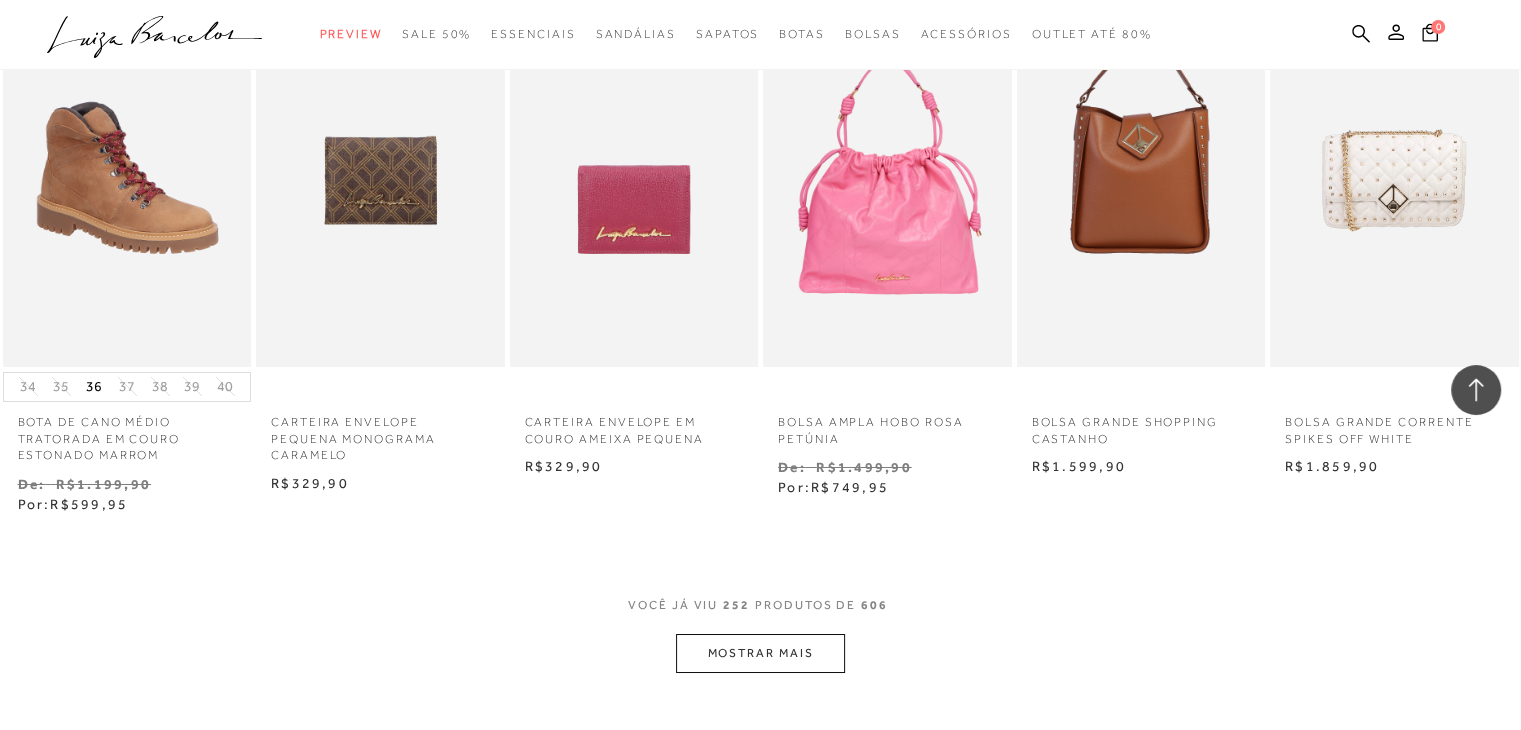 click on "MOSTRAR MAIS" at bounding box center (760, 653) 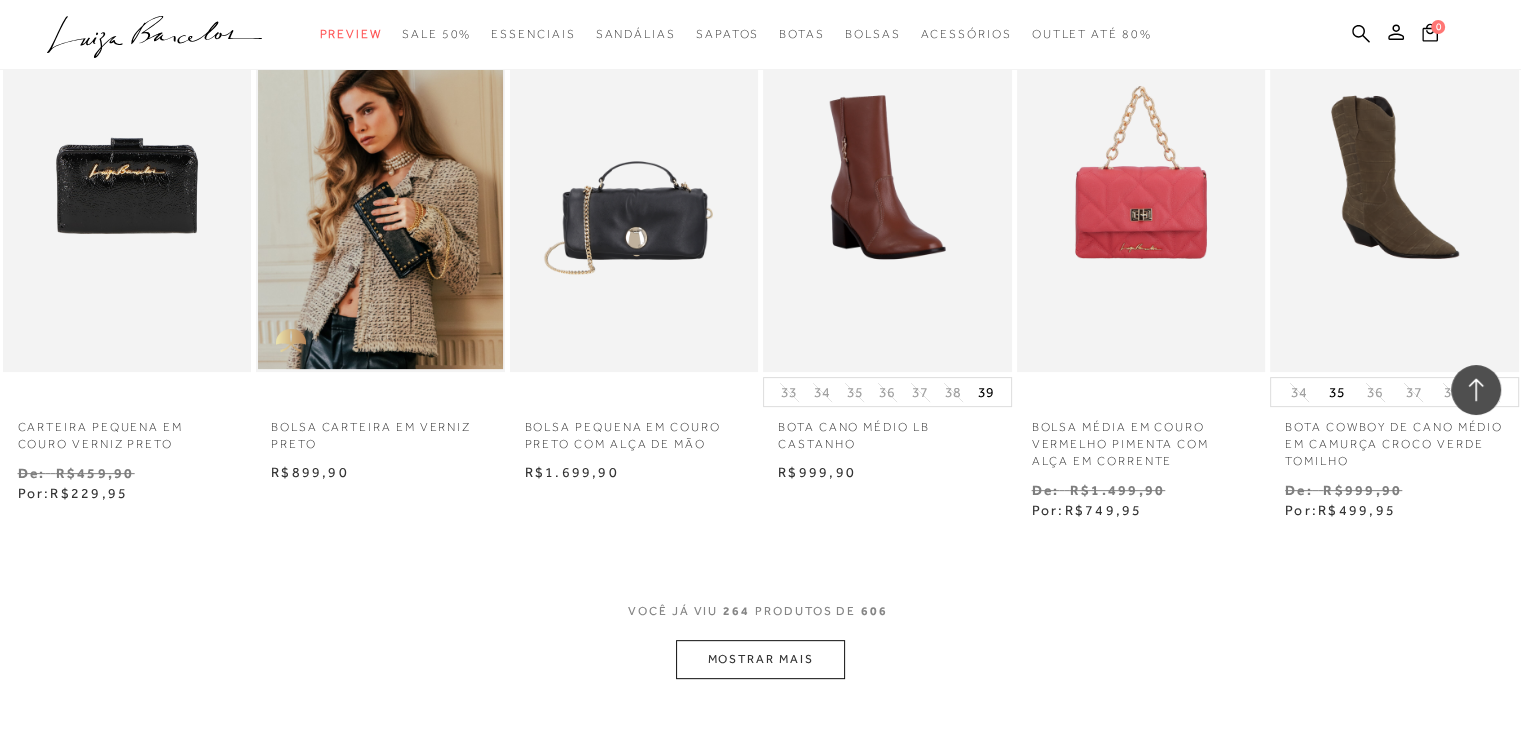 scroll, scrollTop: 23360, scrollLeft: 0, axis: vertical 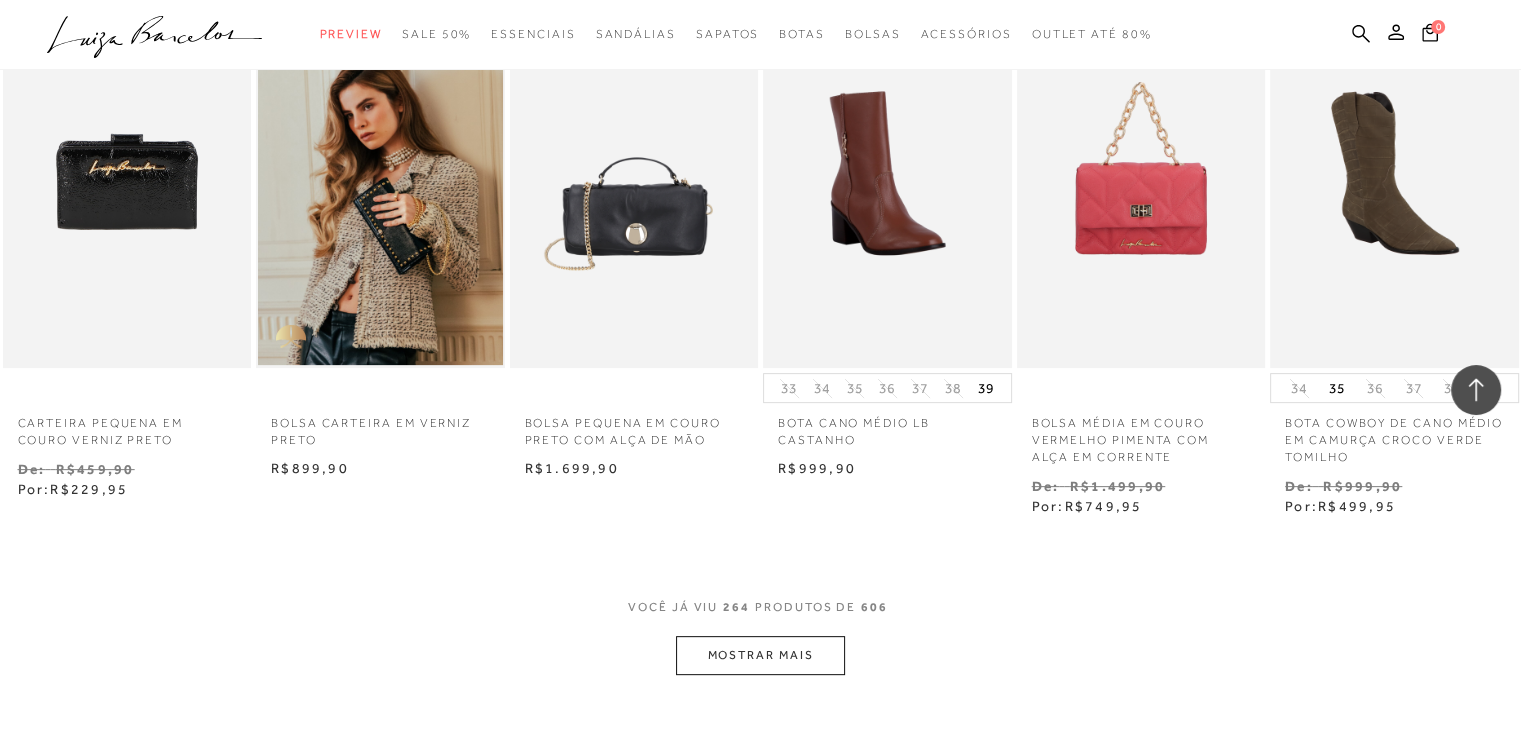 click on "MOSTRAR MAIS" at bounding box center [760, 655] 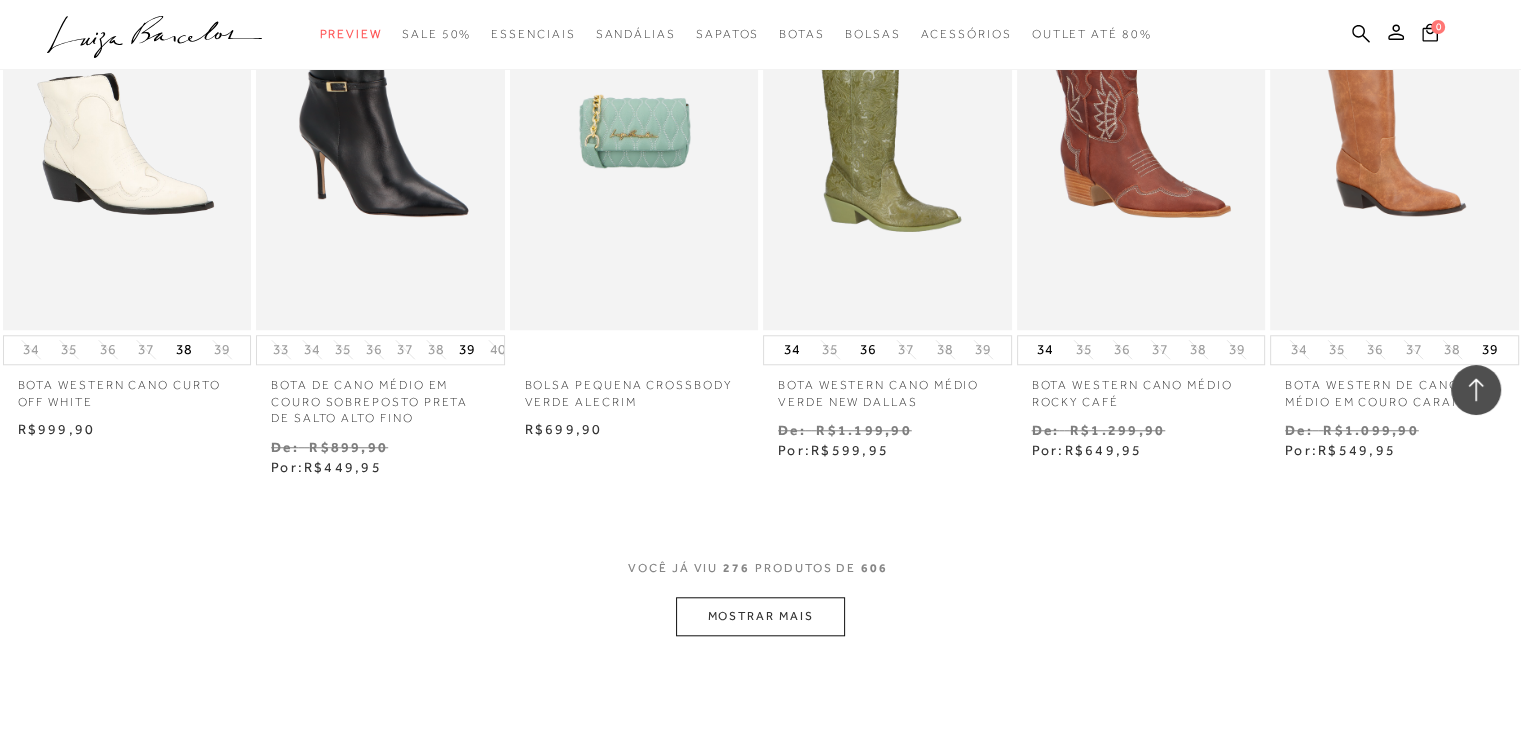 scroll, scrollTop: 24440, scrollLeft: 0, axis: vertical 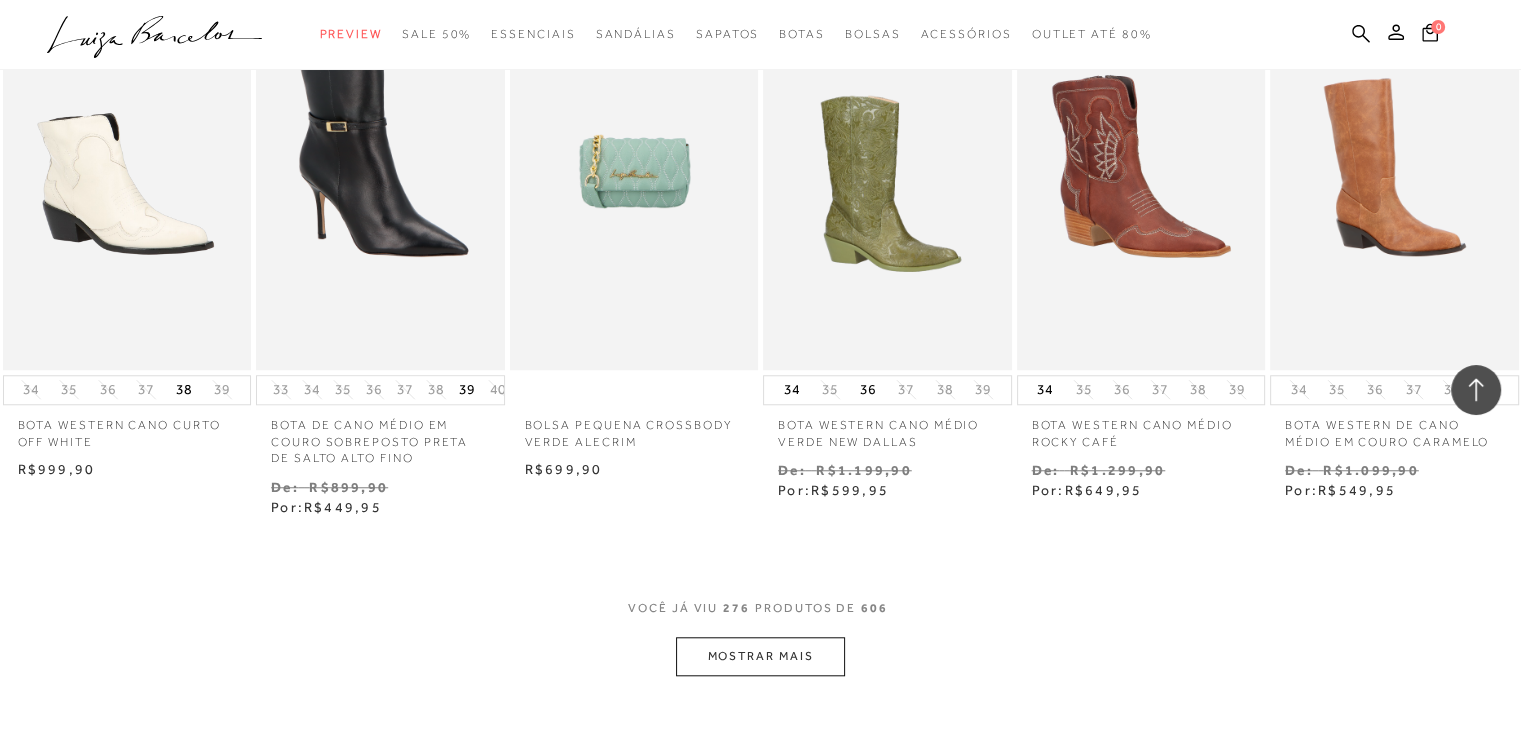 click on "MOSTRAR MAIS" at bounding box center [760, 656] 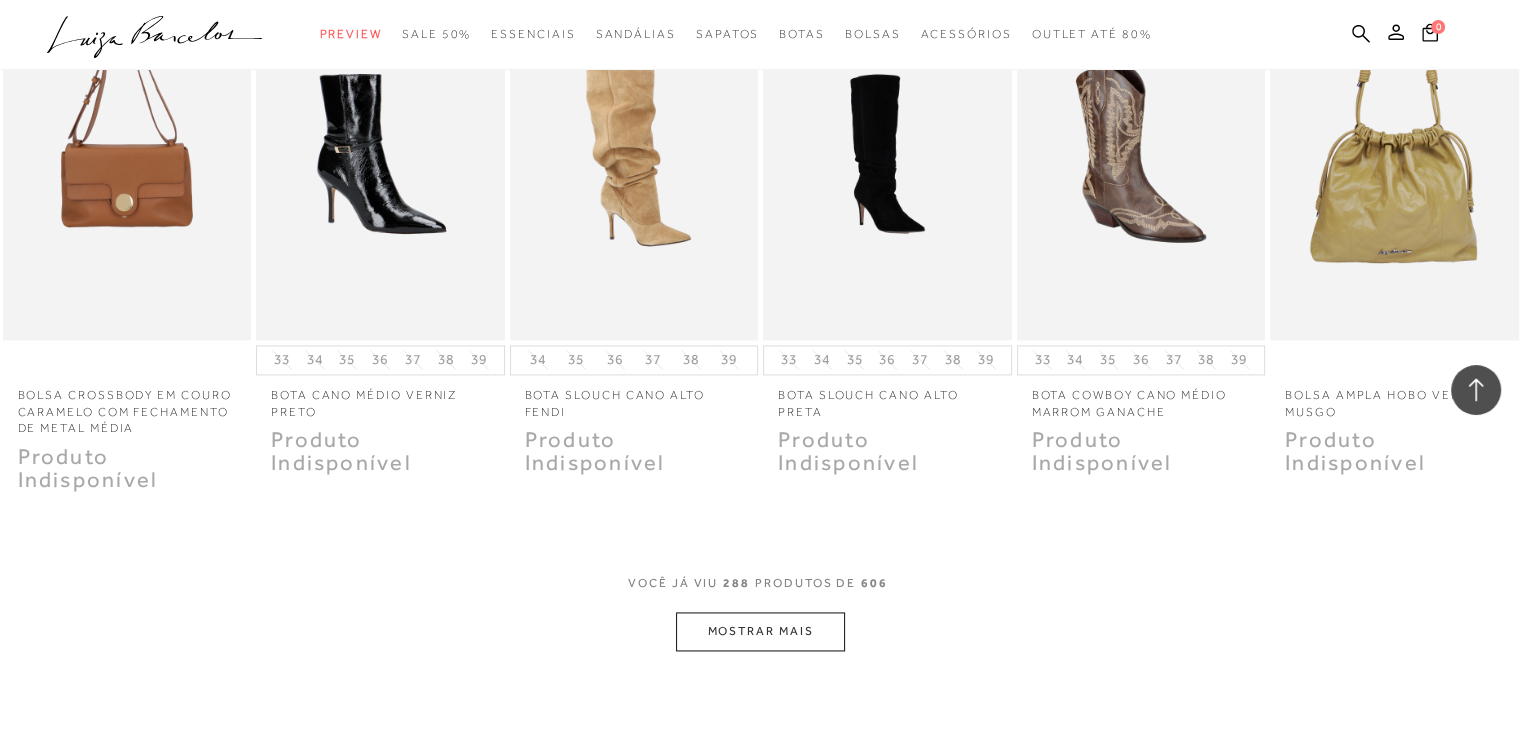 scroll, scrollTop: 25560, scrollLeft: 0, axis: vertical 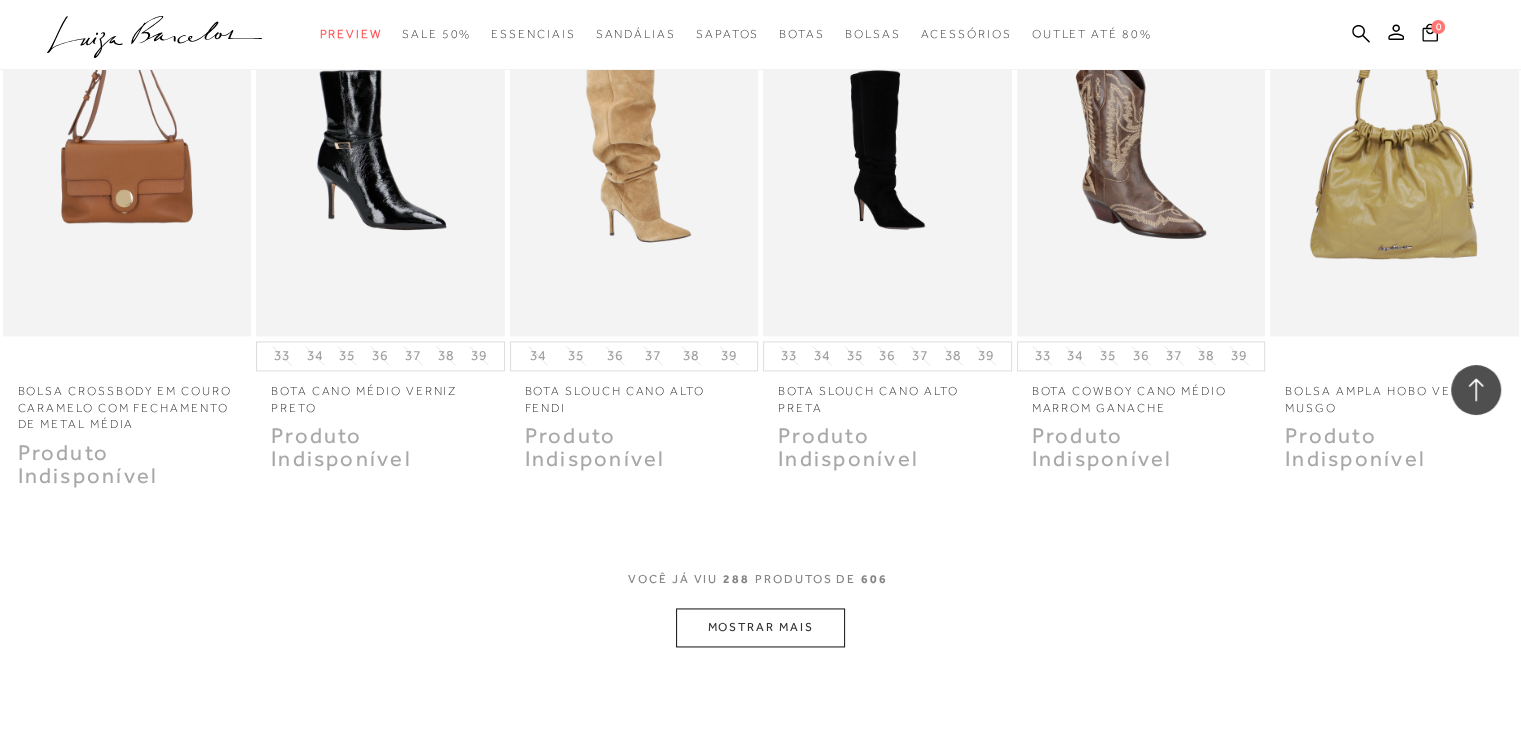 click on "MOSTRAR MAIS" at bounding box center [760, 627] 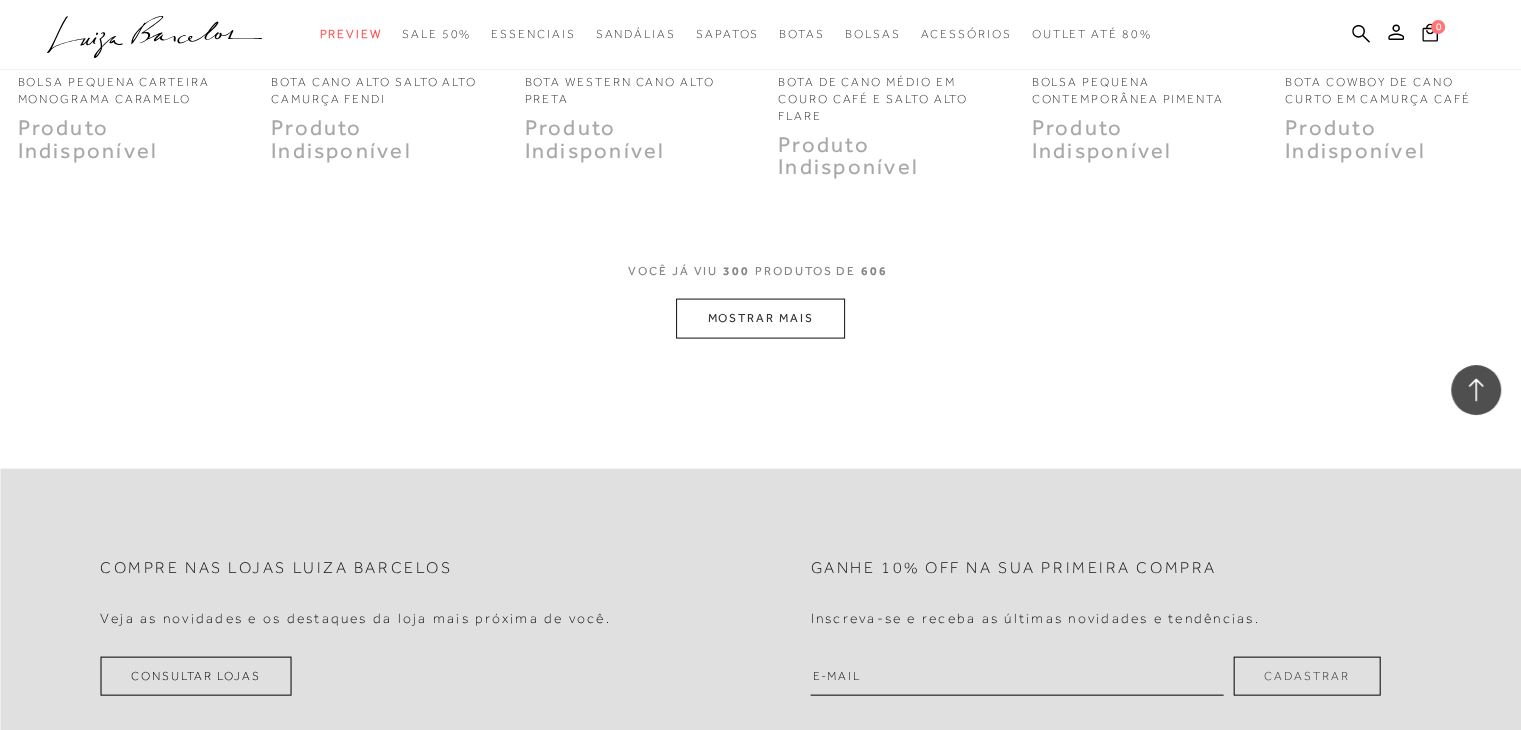 scroll, scrollTop: 26960, scrollLeft: 0, axis: vertical 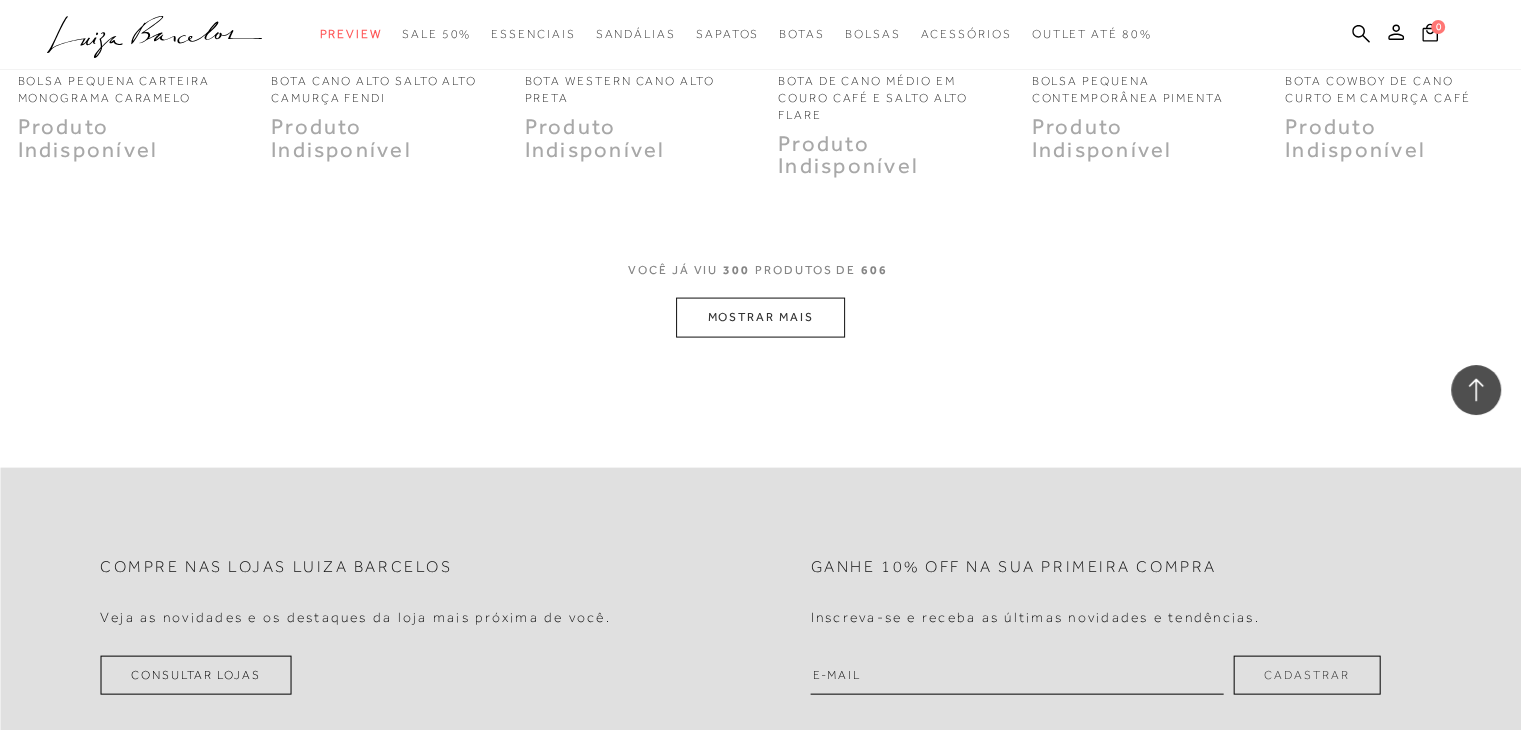 click 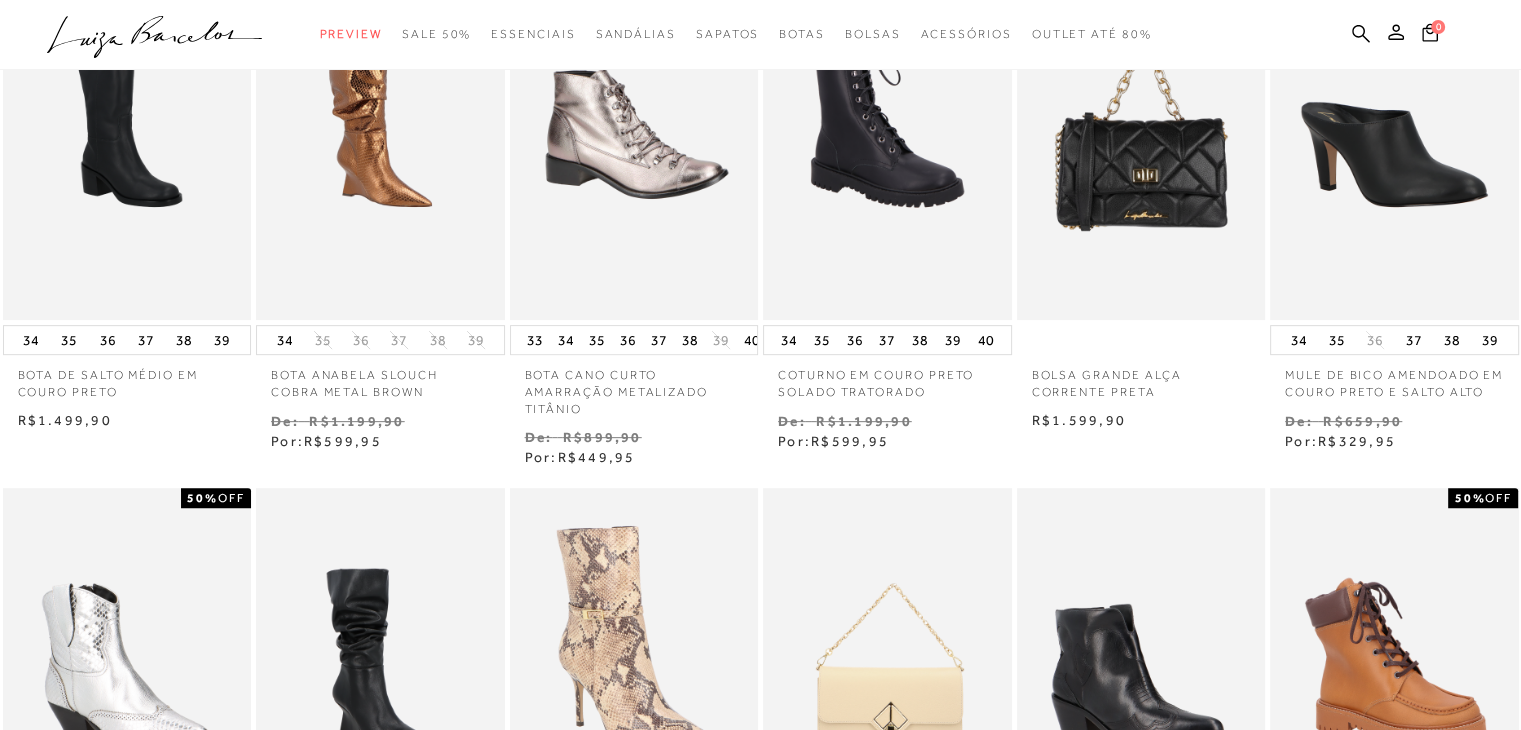scroll, scrollTop: 0, scrollLeft: 0, axis: both 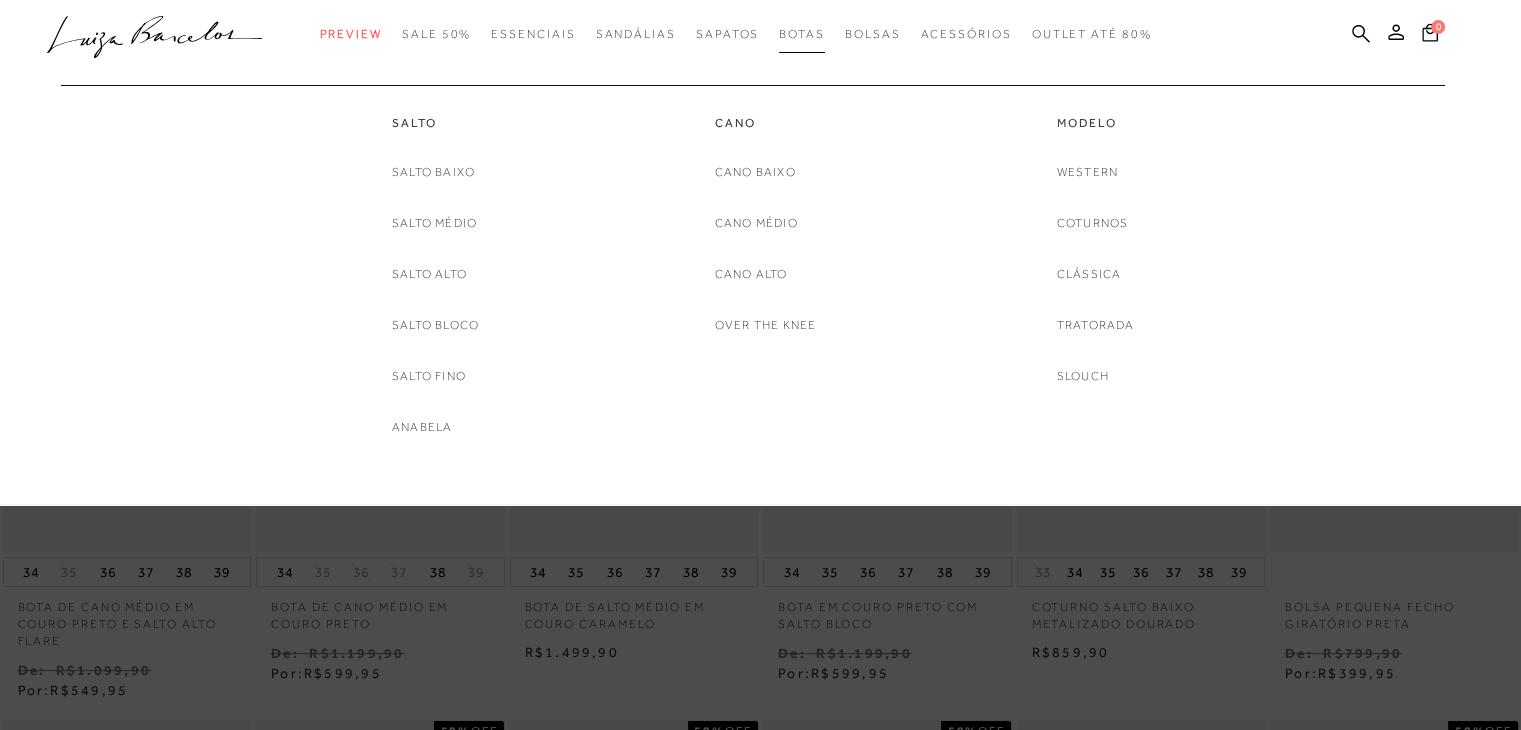 click on "Botas" at bounding box center [802, 34] 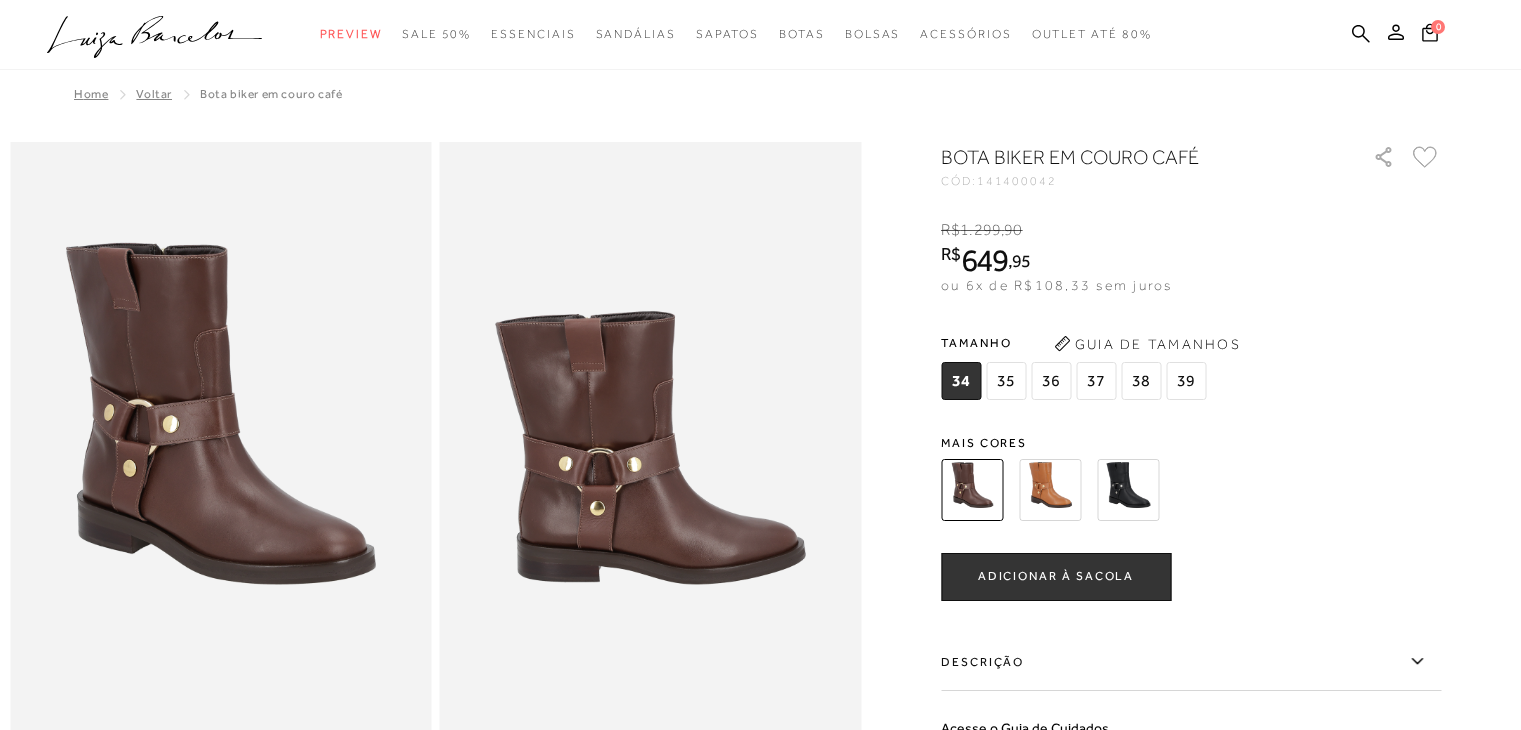 scroll, scrollTop: 0, scrollLeft: 0, axis: both 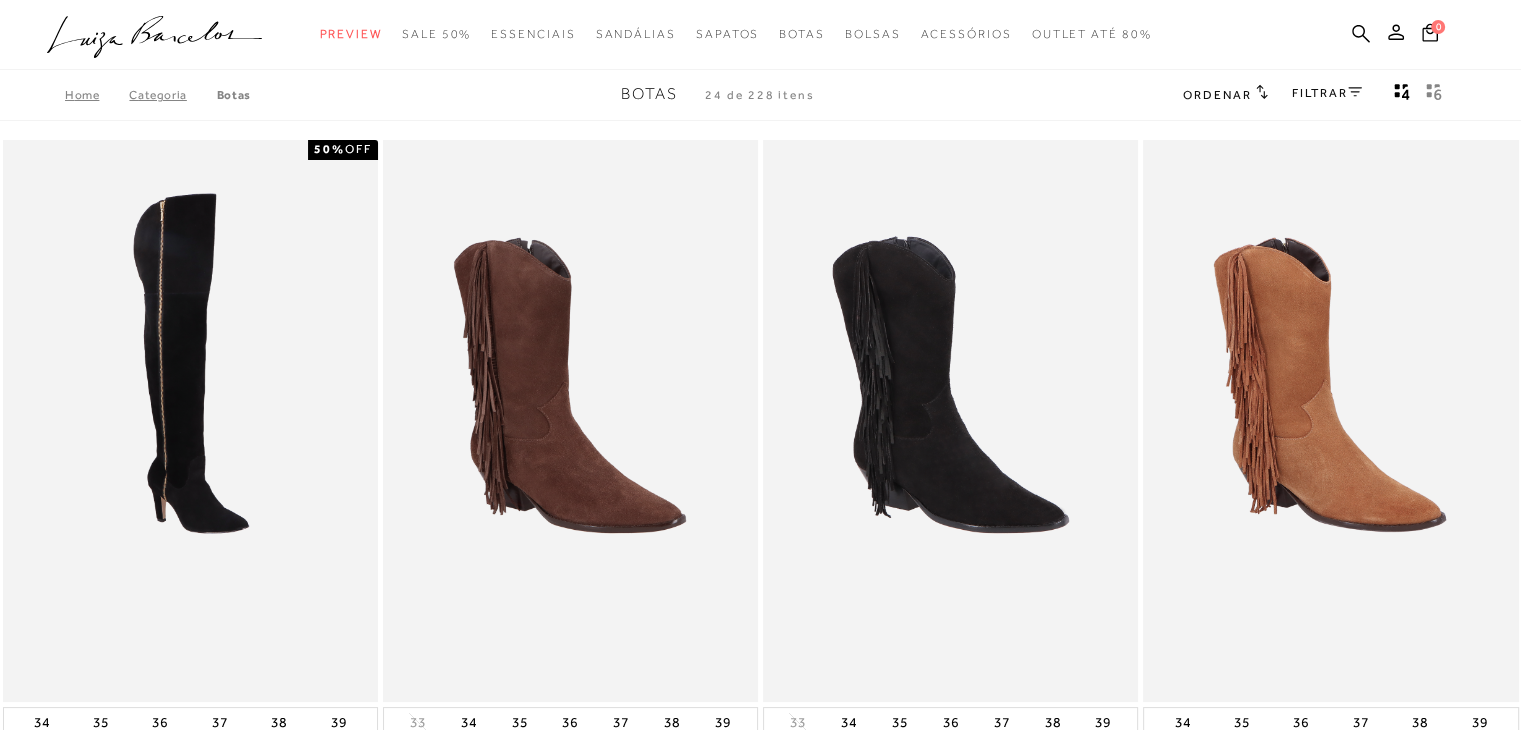 click 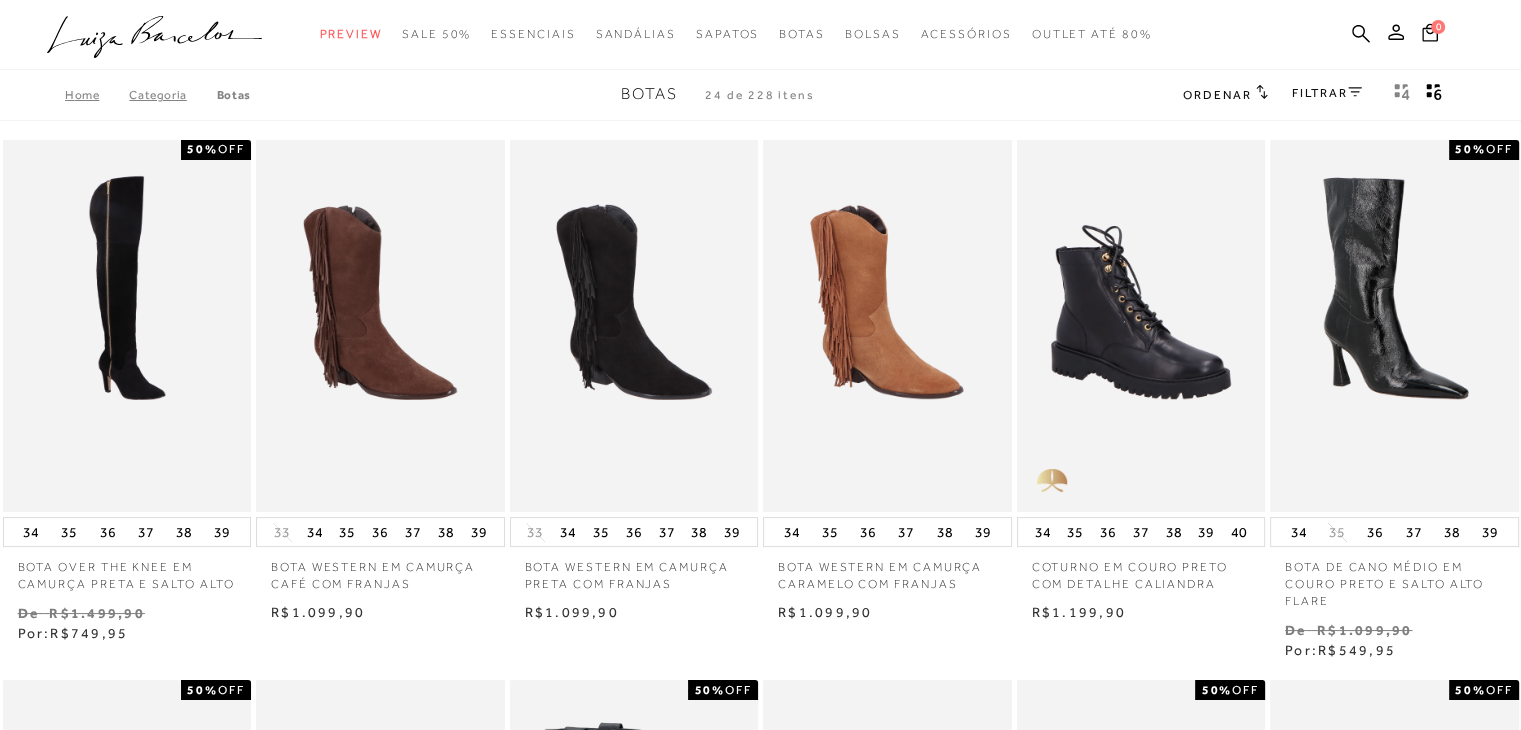 type 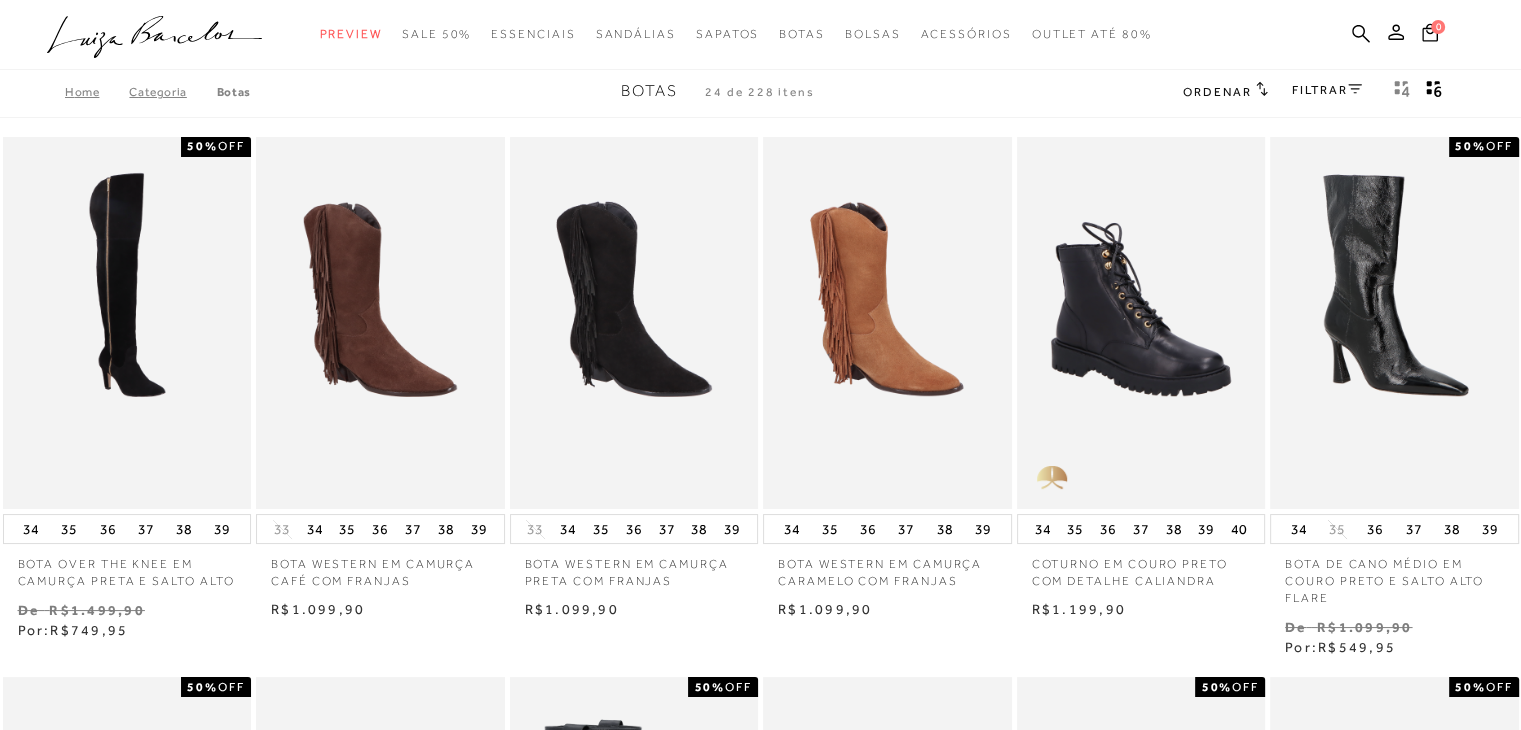 scroll, scrollTop: 0, scrollLeft: 0, axis: both 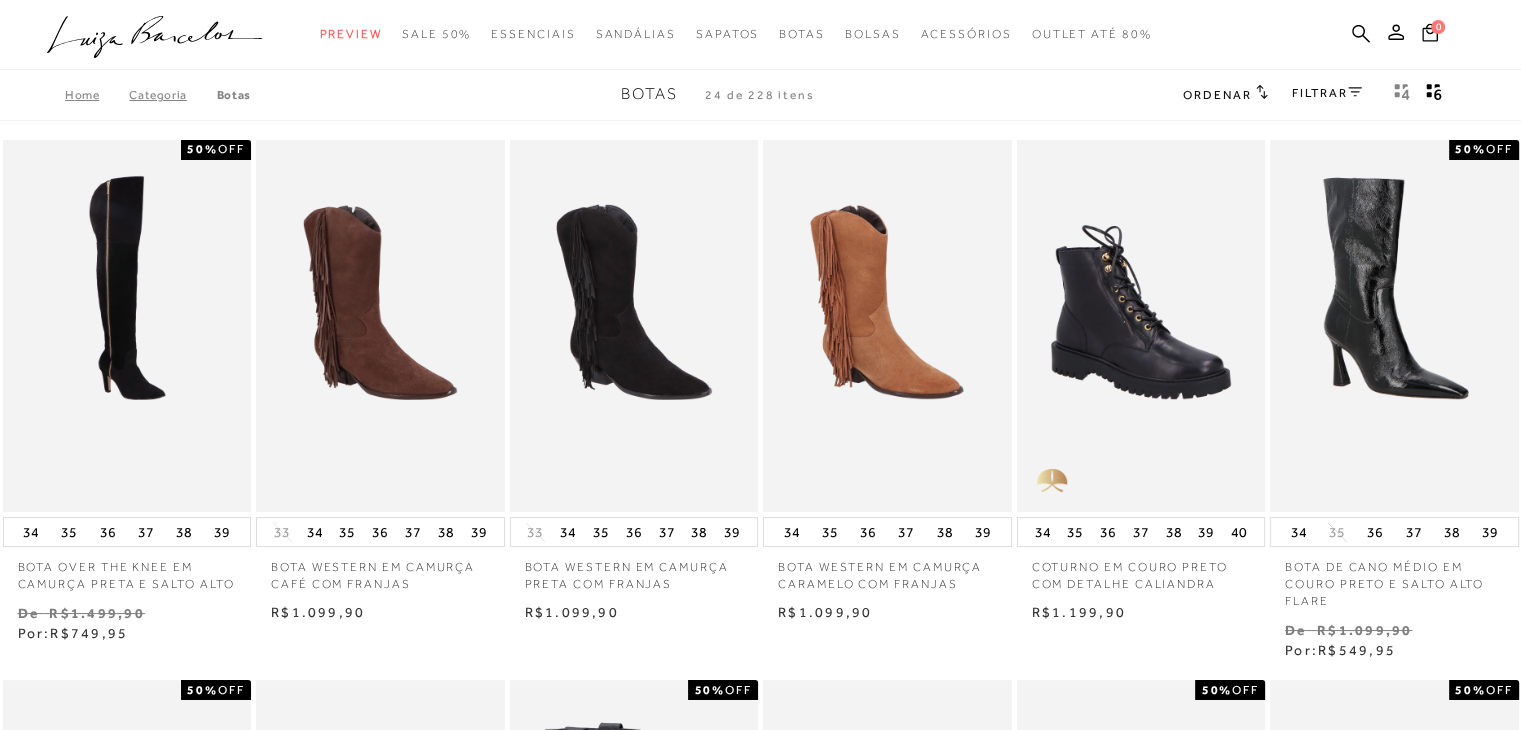 click on "FILTRAR" at bounding box center (1327, 93) 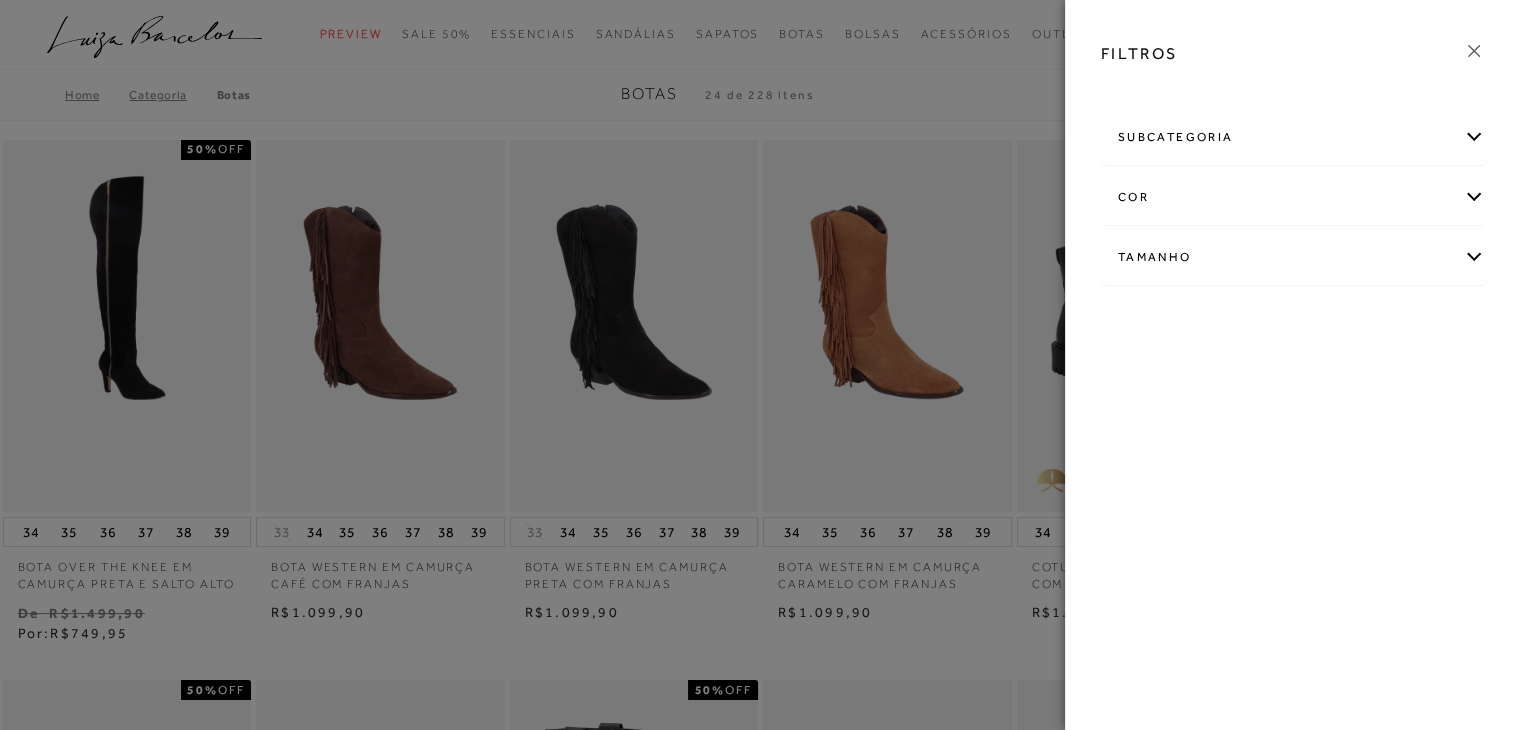 click on "Tamanho" at bounding box center (1293, 257) 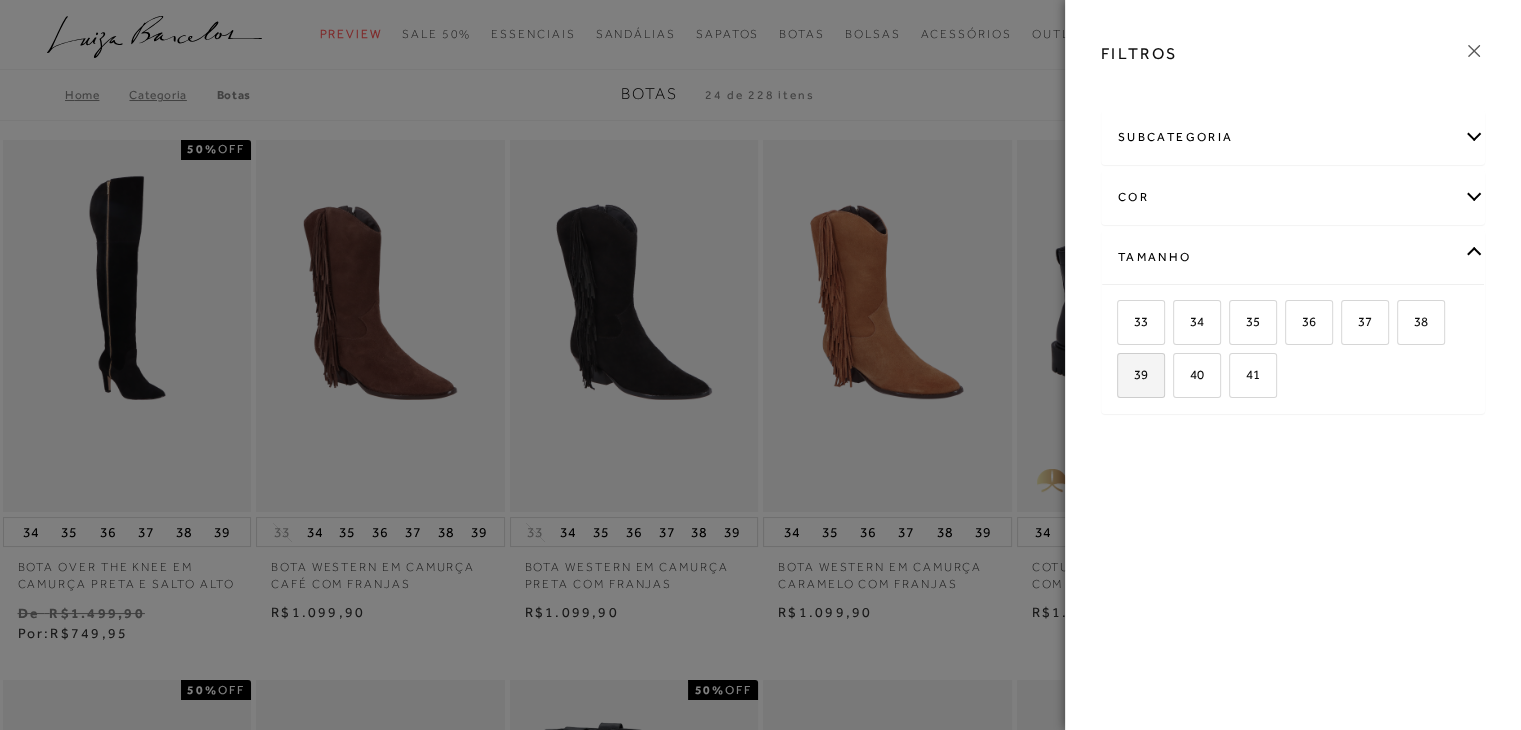 click on "39" at bounding box center [1133, 374] 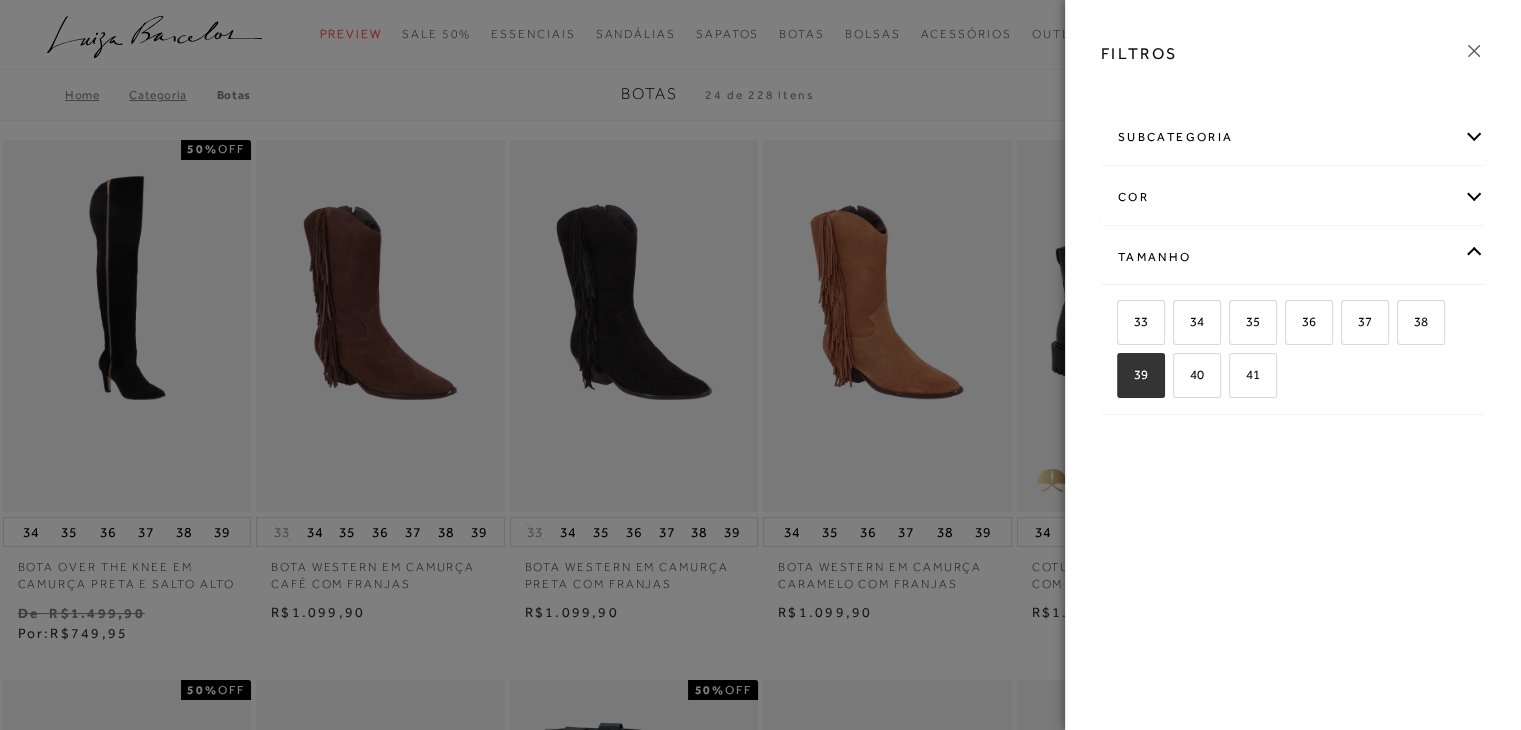 checkbox on "true" 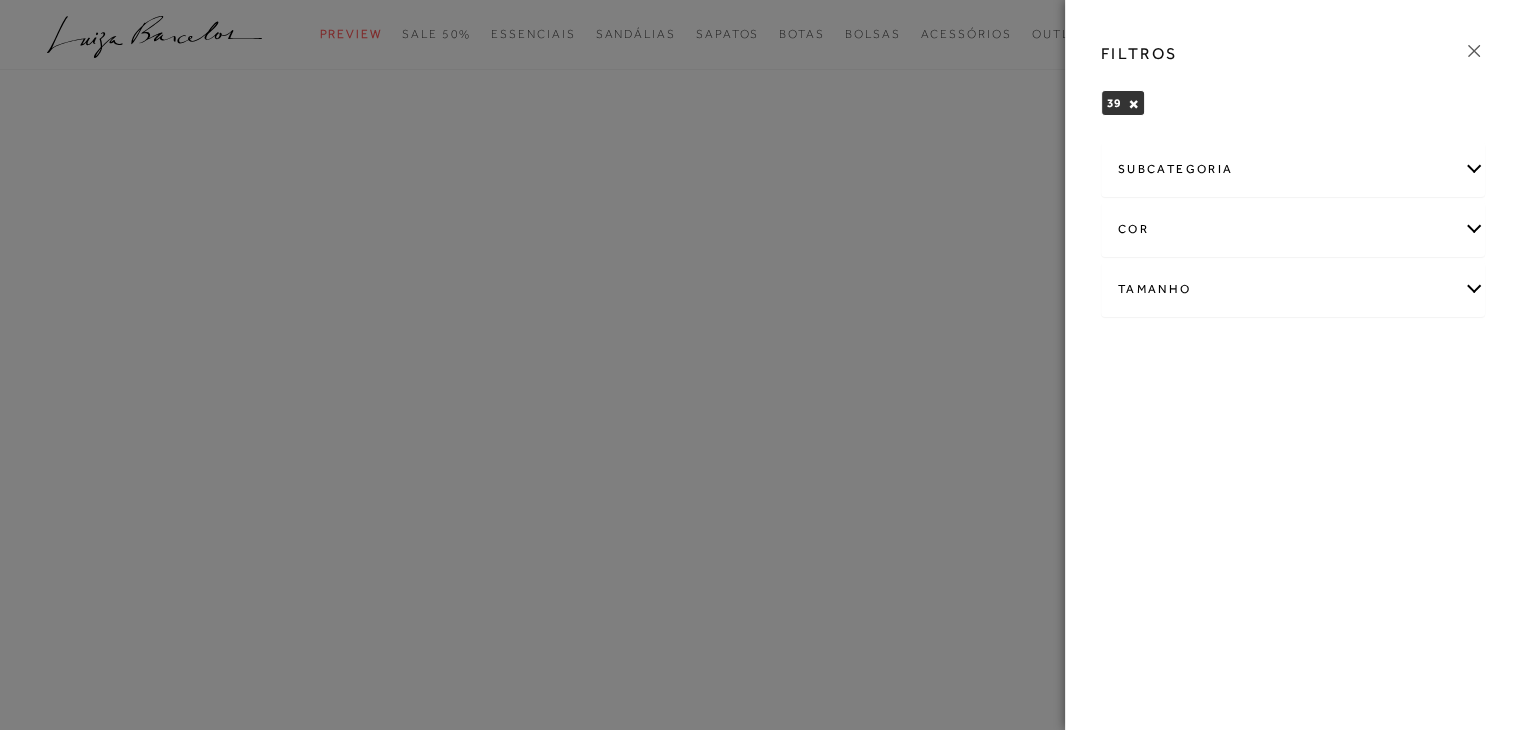 click on "Tamanho" at bounding box center [1293, 289] 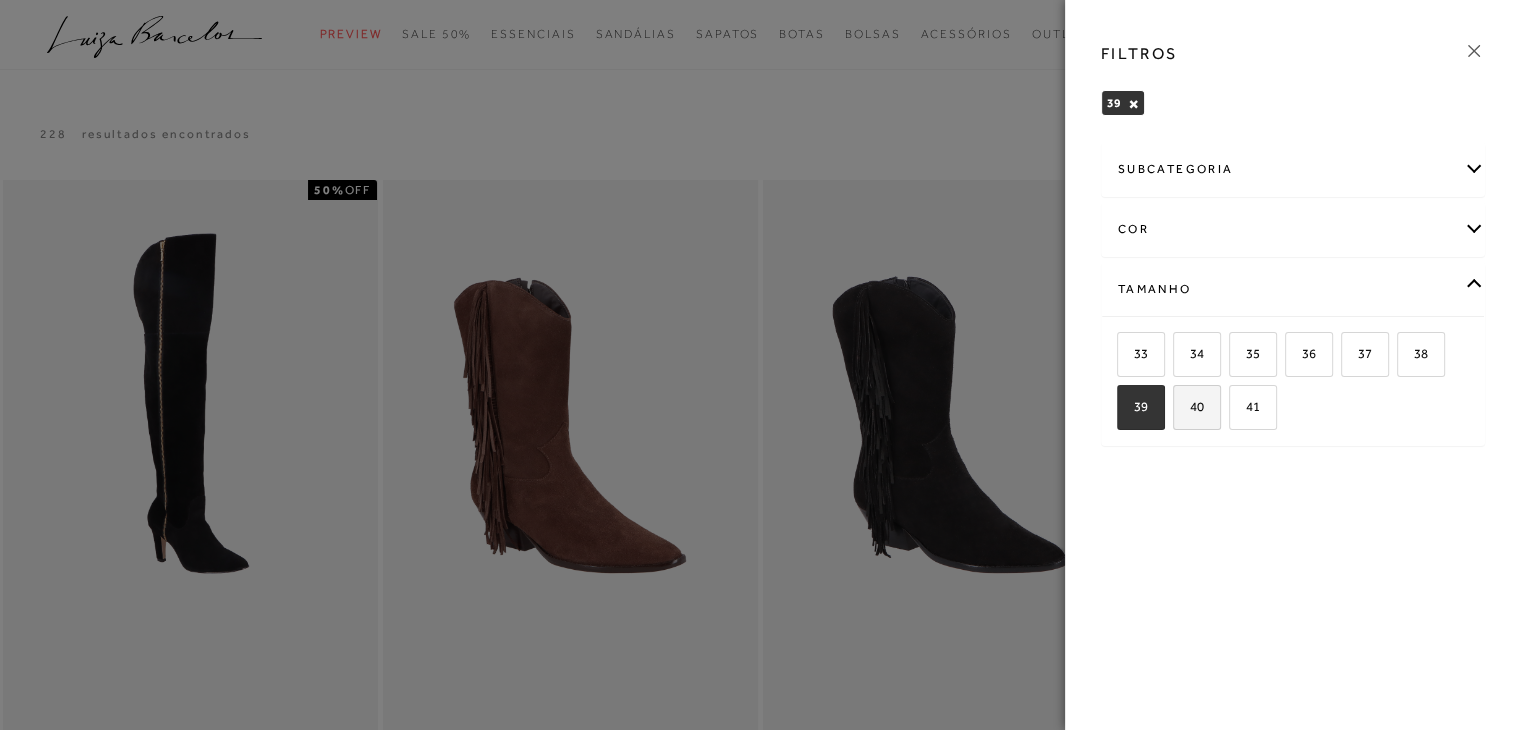 click on "40" at bounding box center (1197, 407) 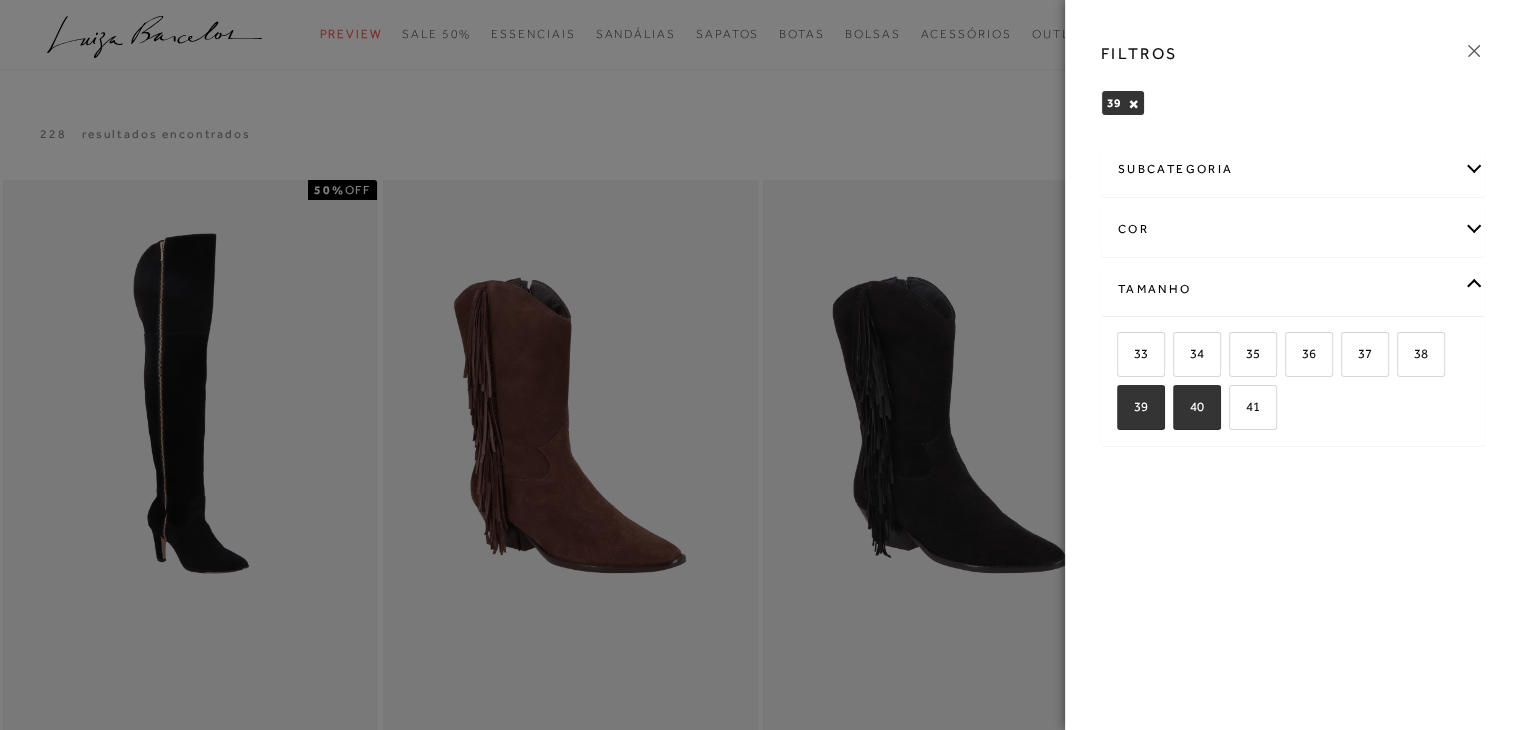 checkbox on "true" 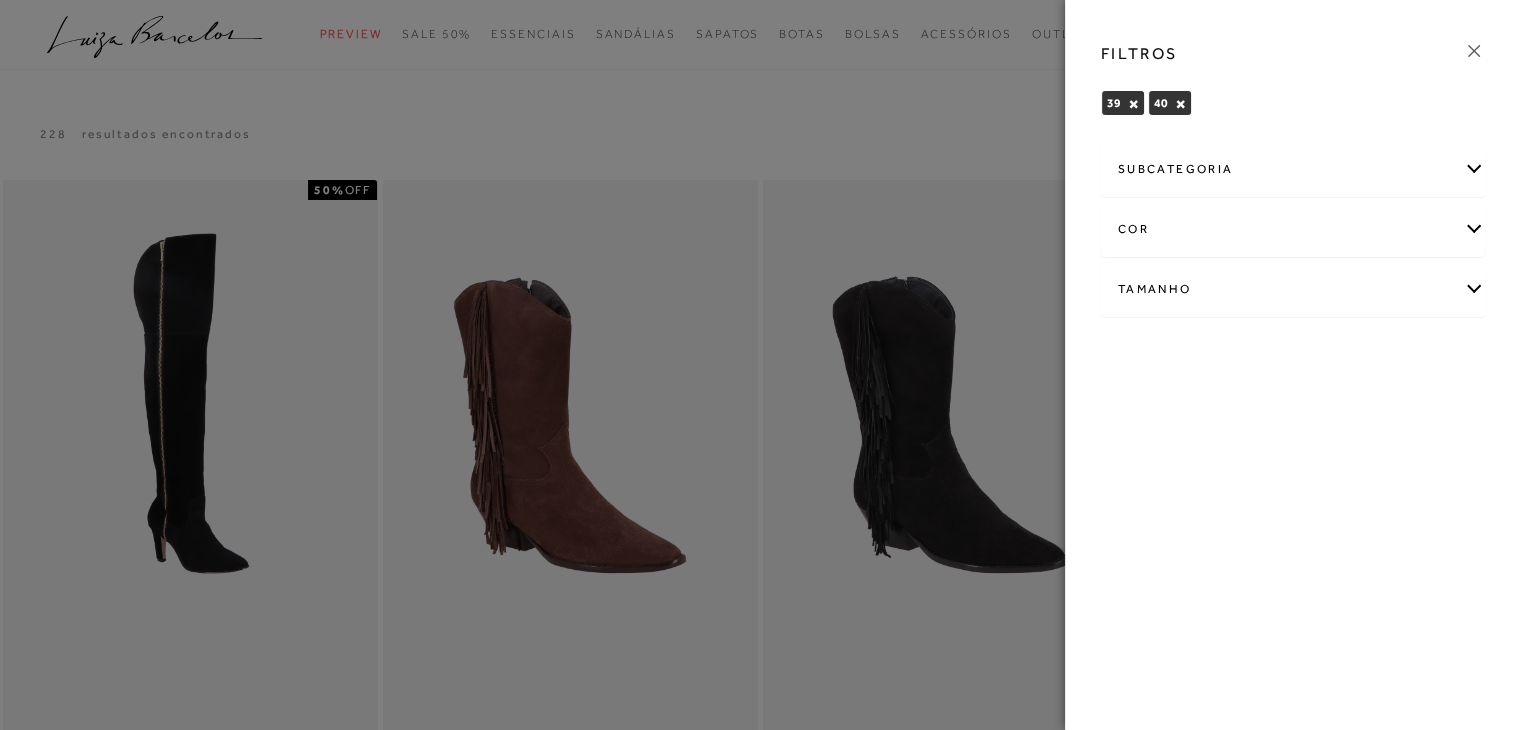 click on "subcategoria" at bounding box center [1293, 169] 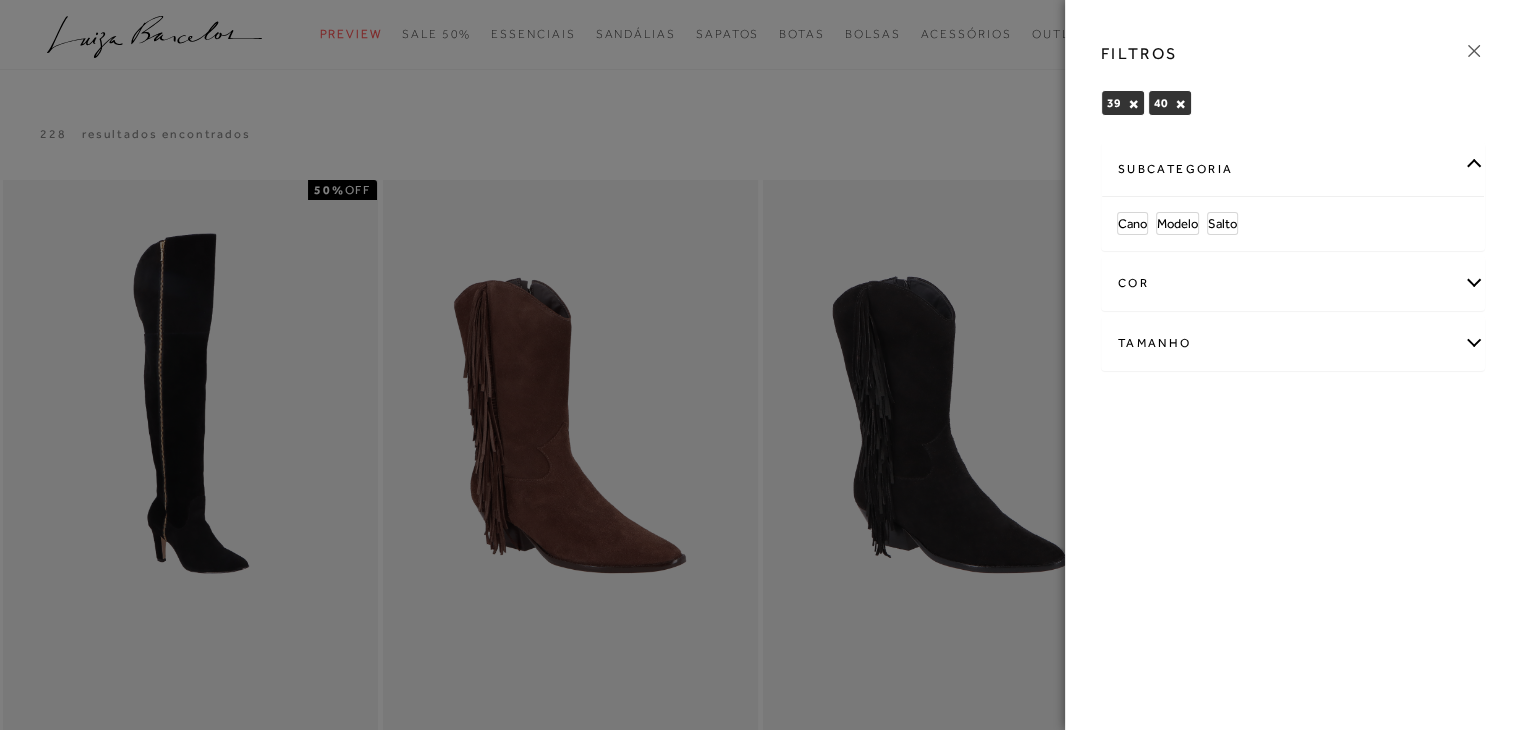 click on "subcategoria" at bounding box center [1293, 169] 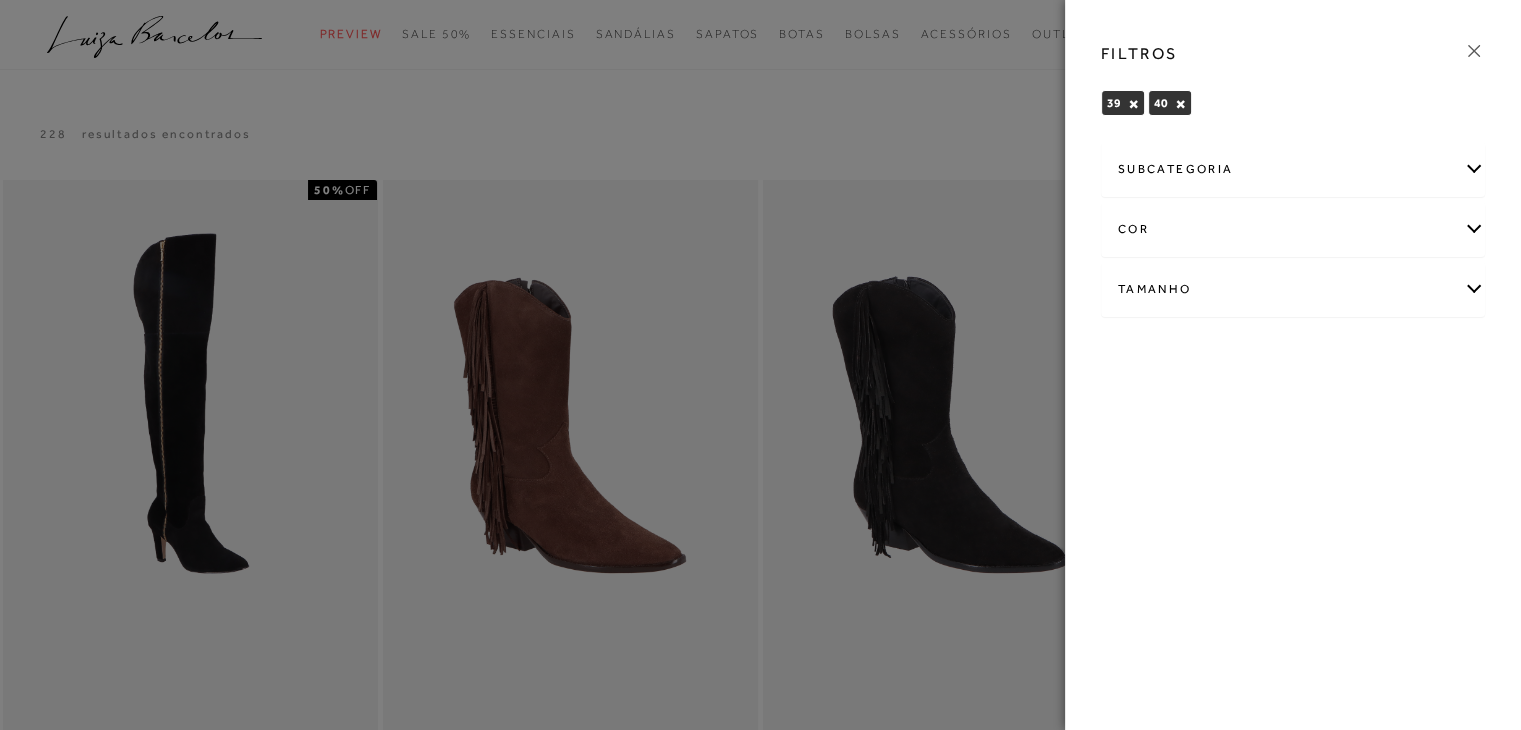 click on "cor" at bounding box center [1293, 229] 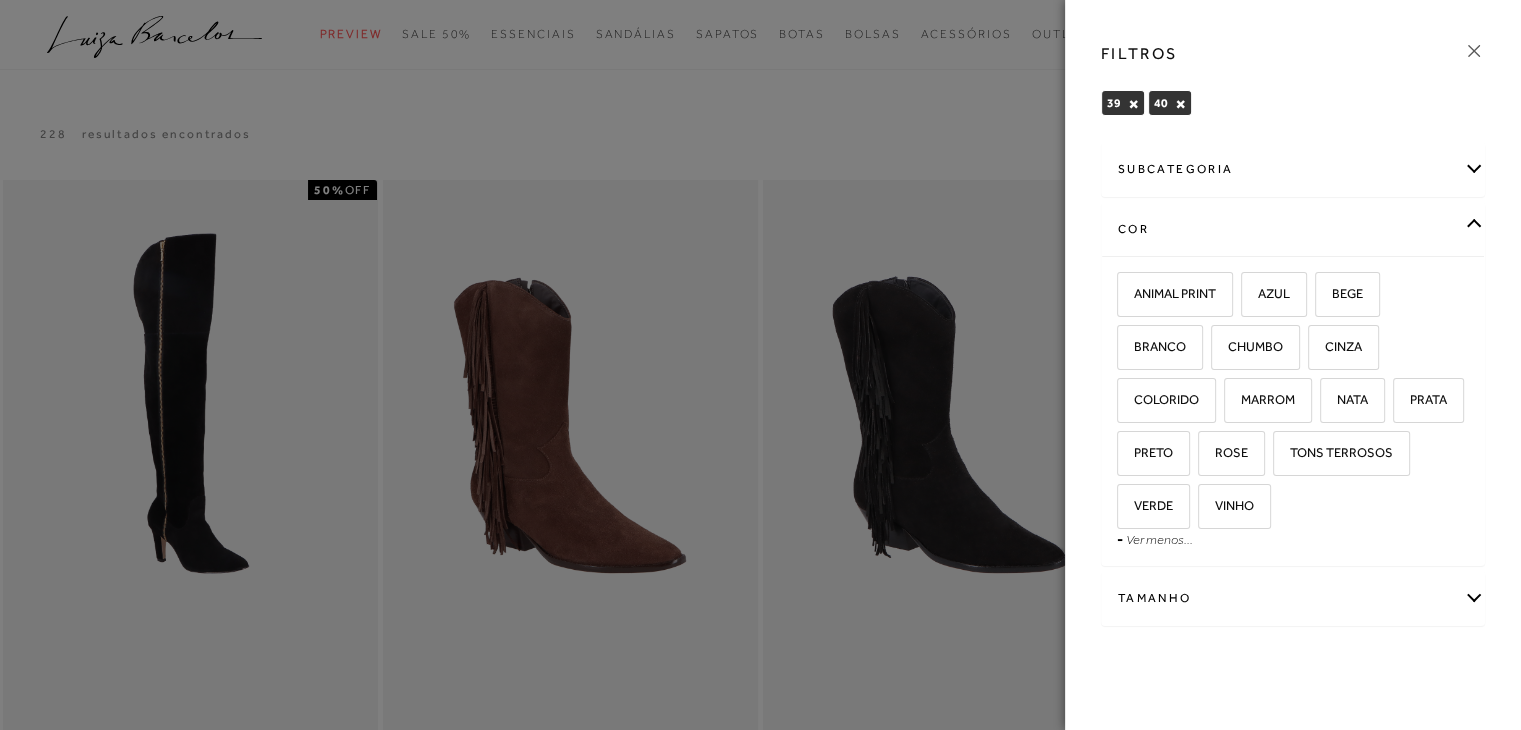 click on "cor" at bounding box center [1293, 229] 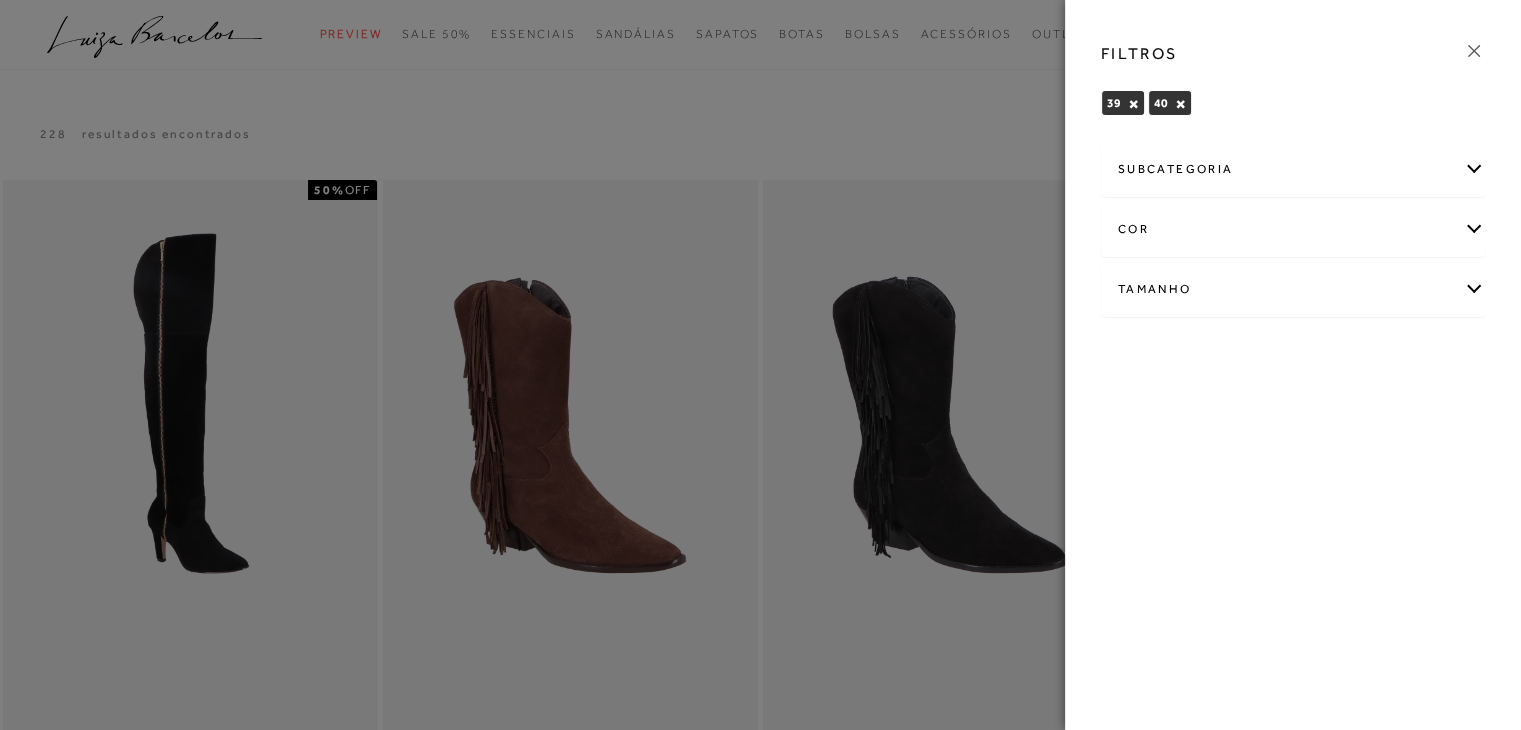 click 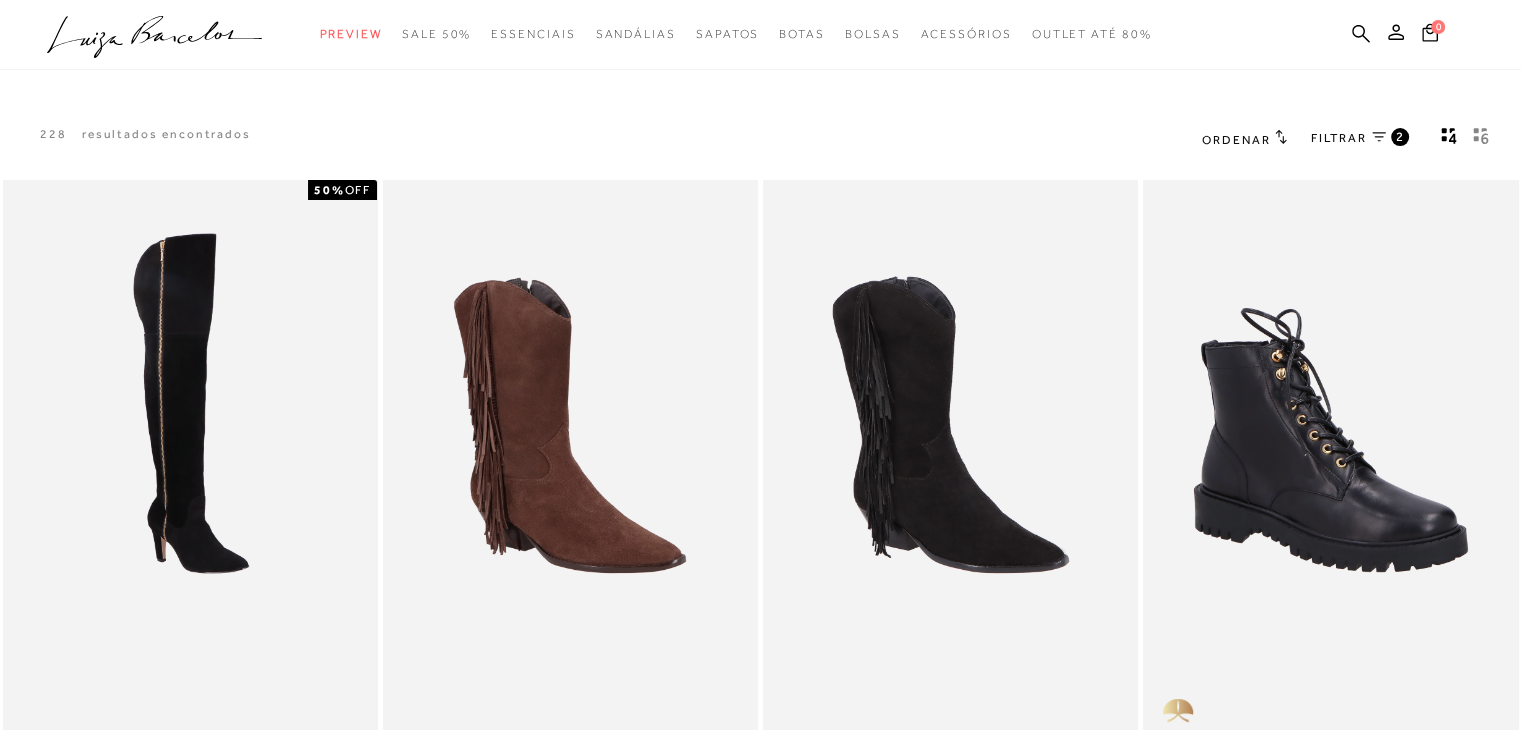 click 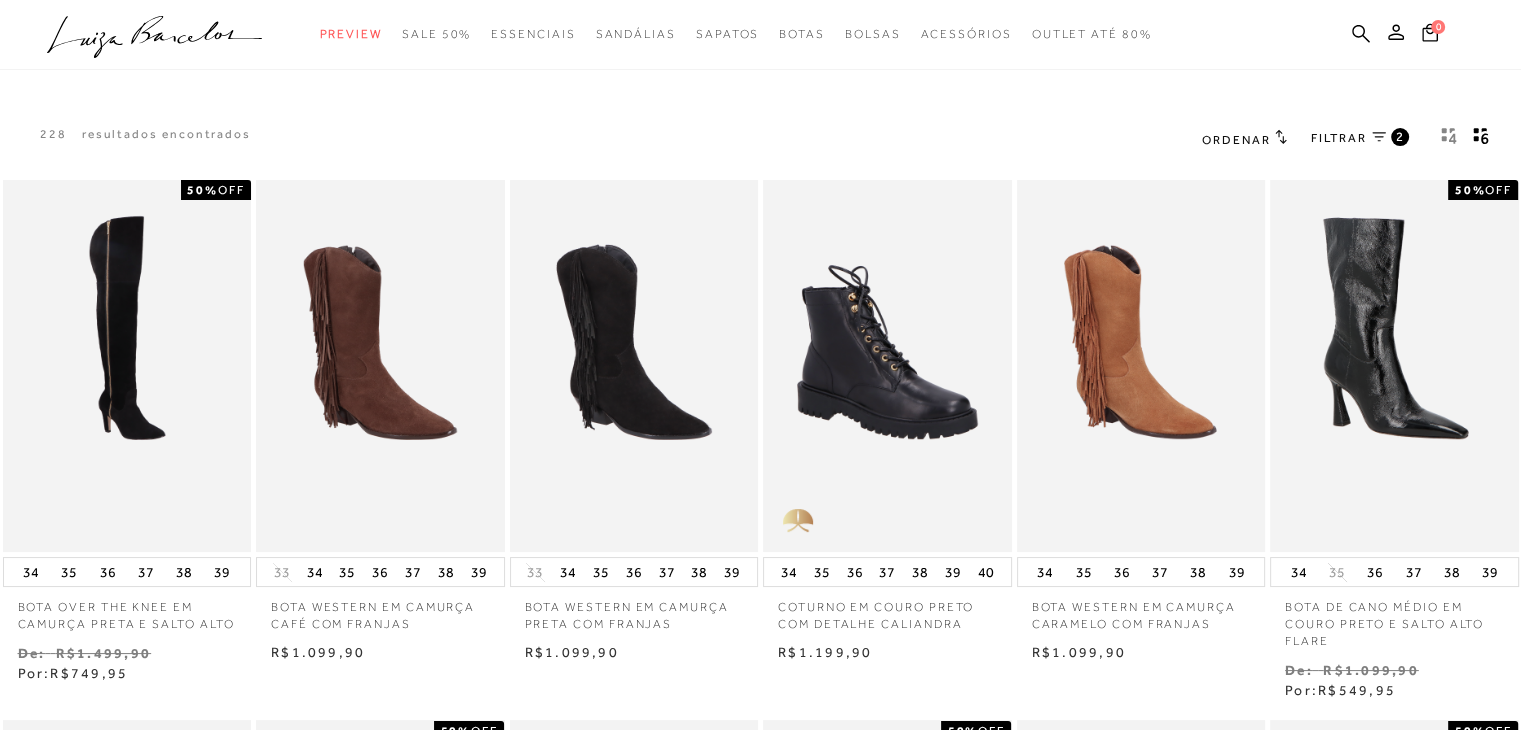 click on "Ordenar" at bounding box center (1236, 140) 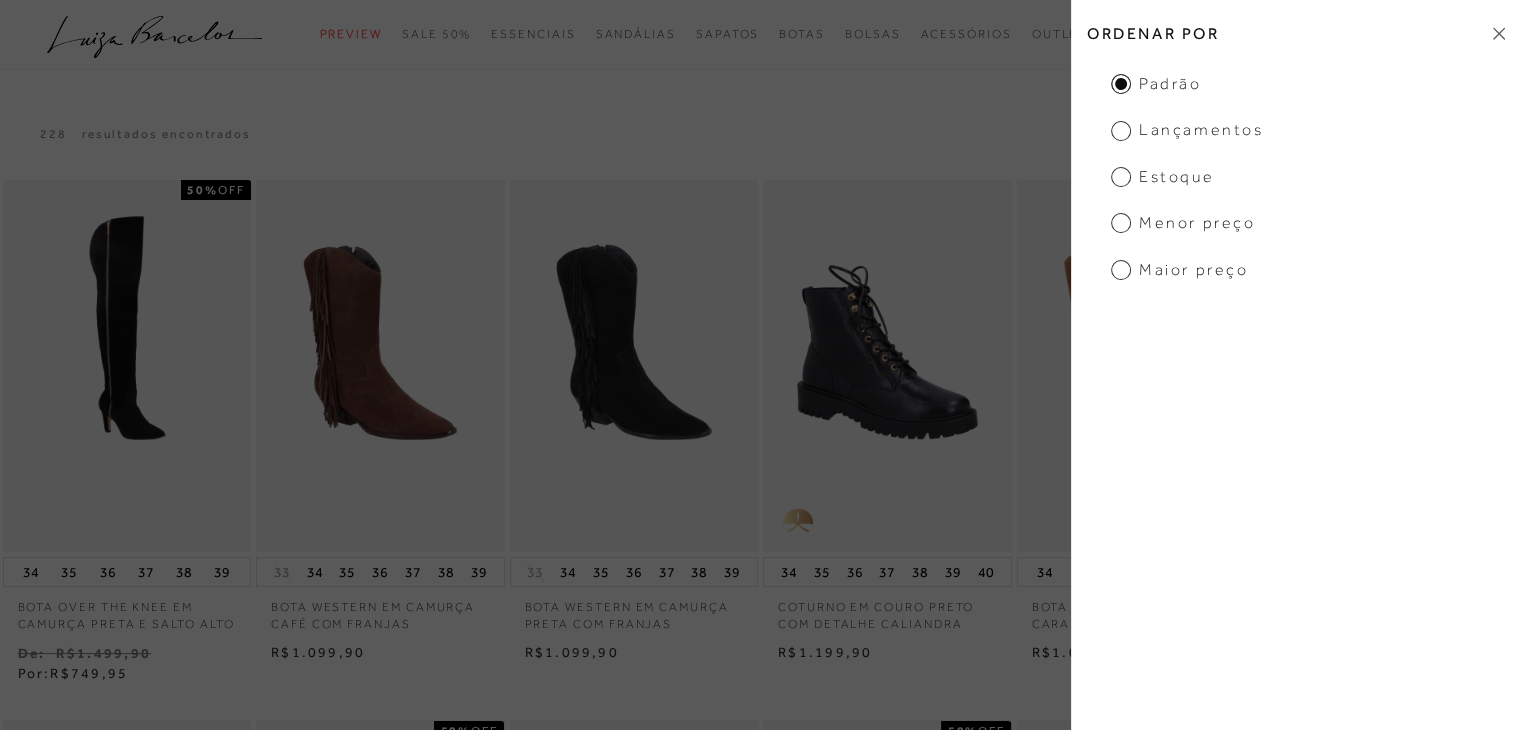 click on "Menor Preço" at bounding box center (1183, 223) 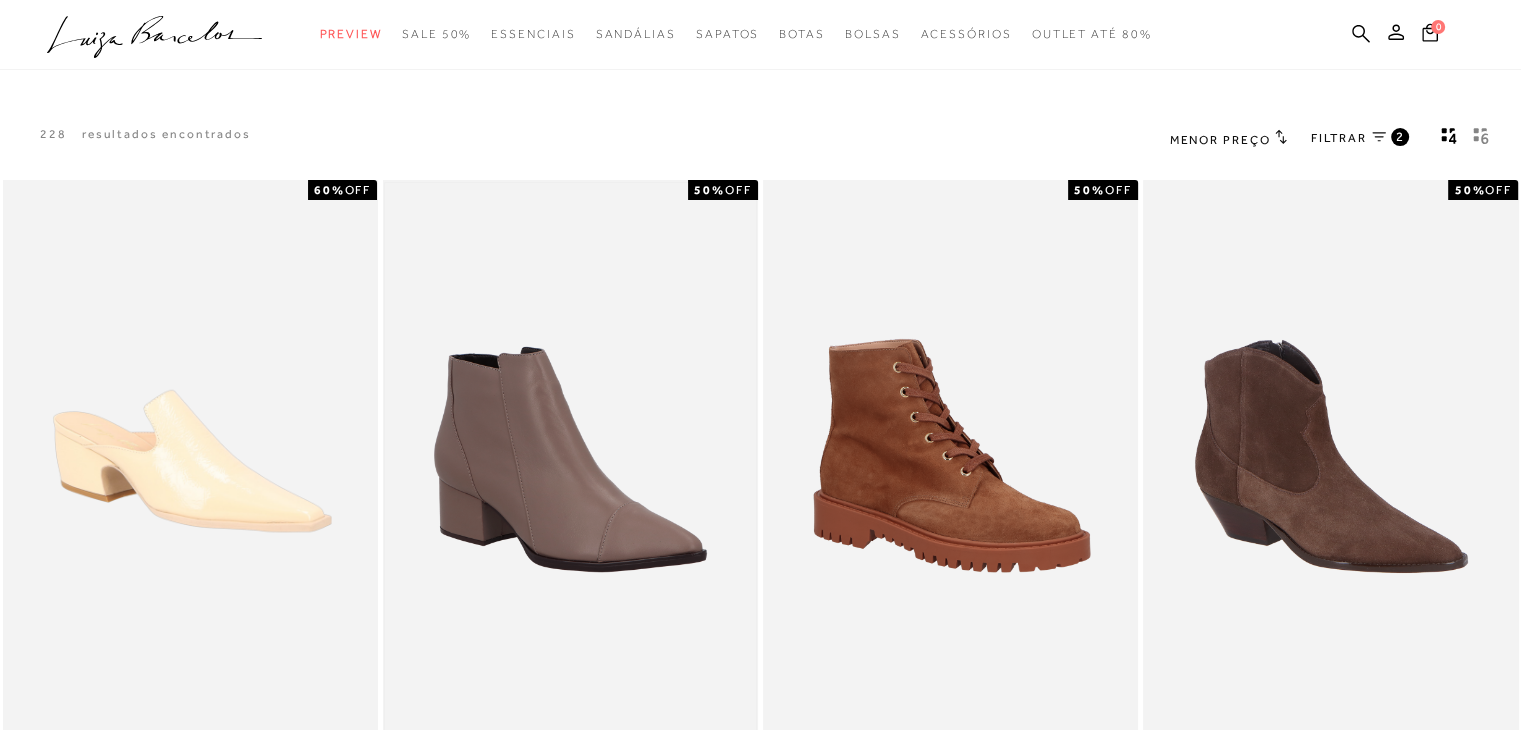 scroll, scrollTop: 0, scrollLeft: 0, axis: both 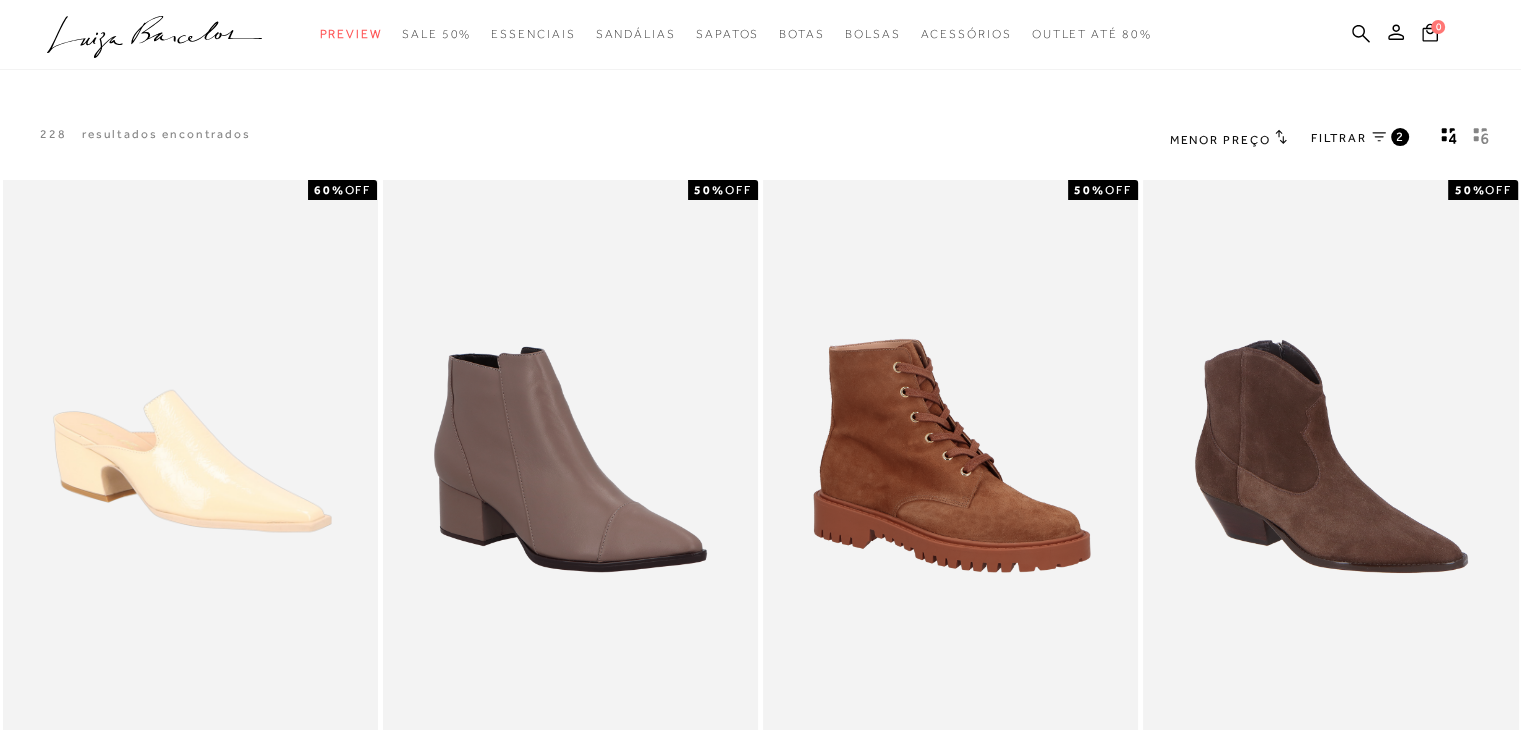 click 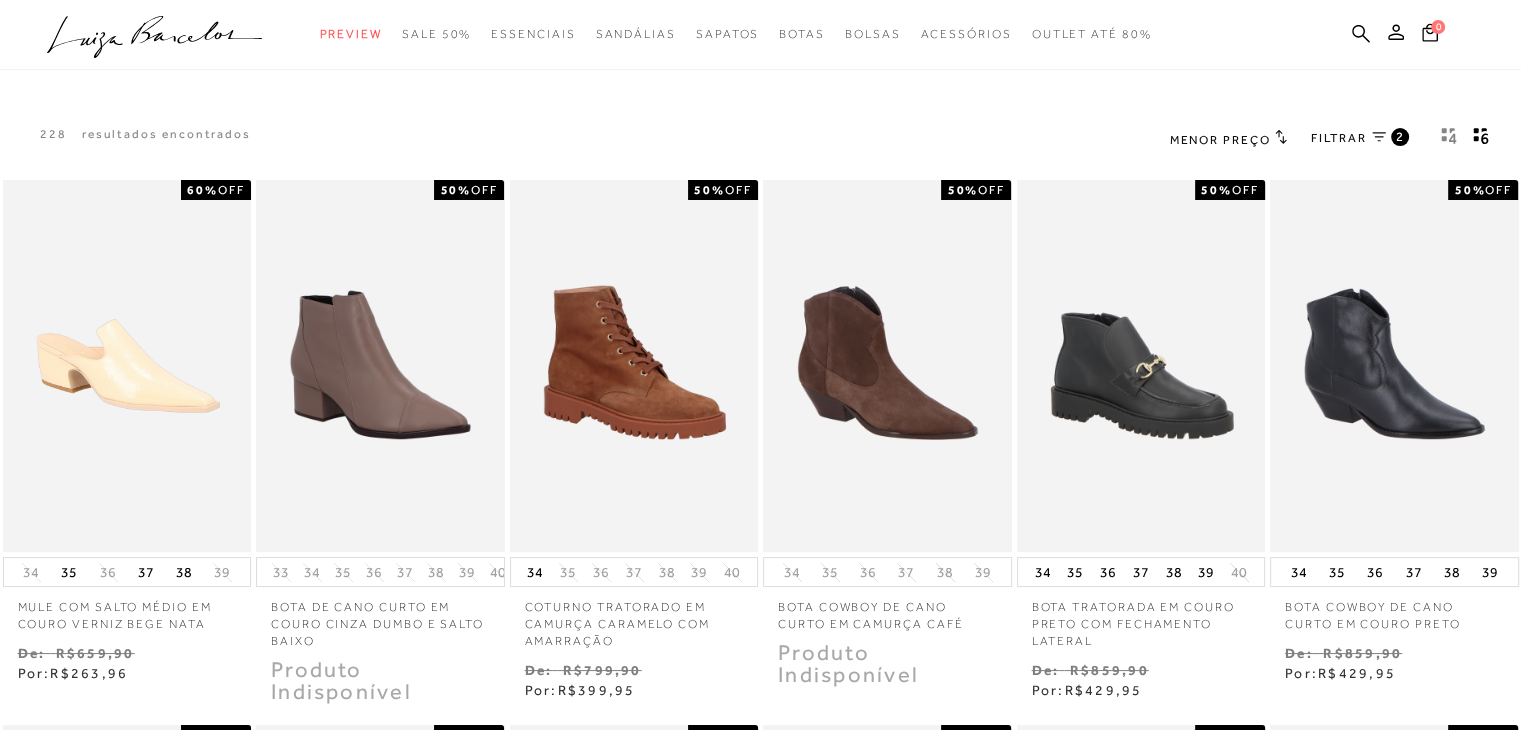 type 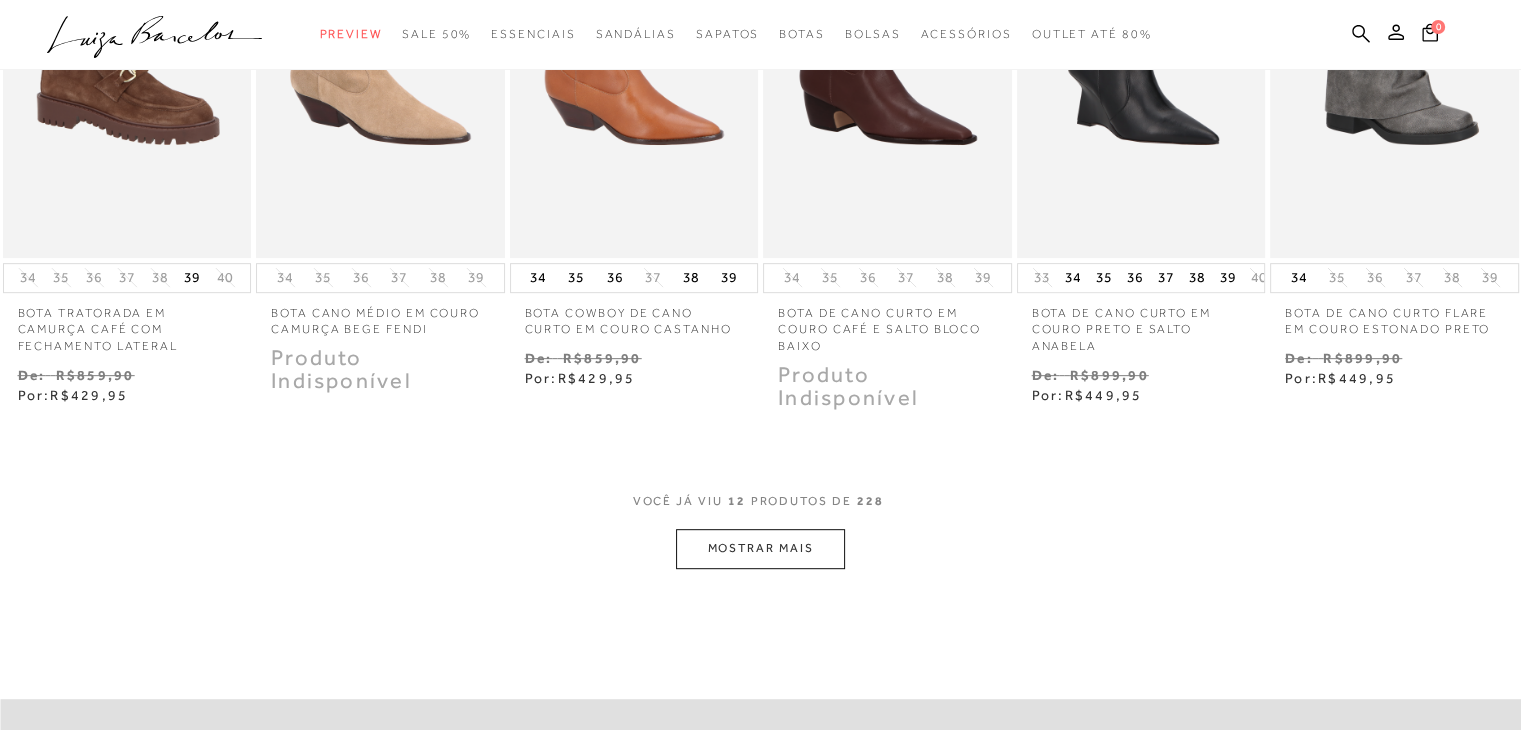 scroll, scrollTop: 880, scrollLeft: 0, axis: vertical 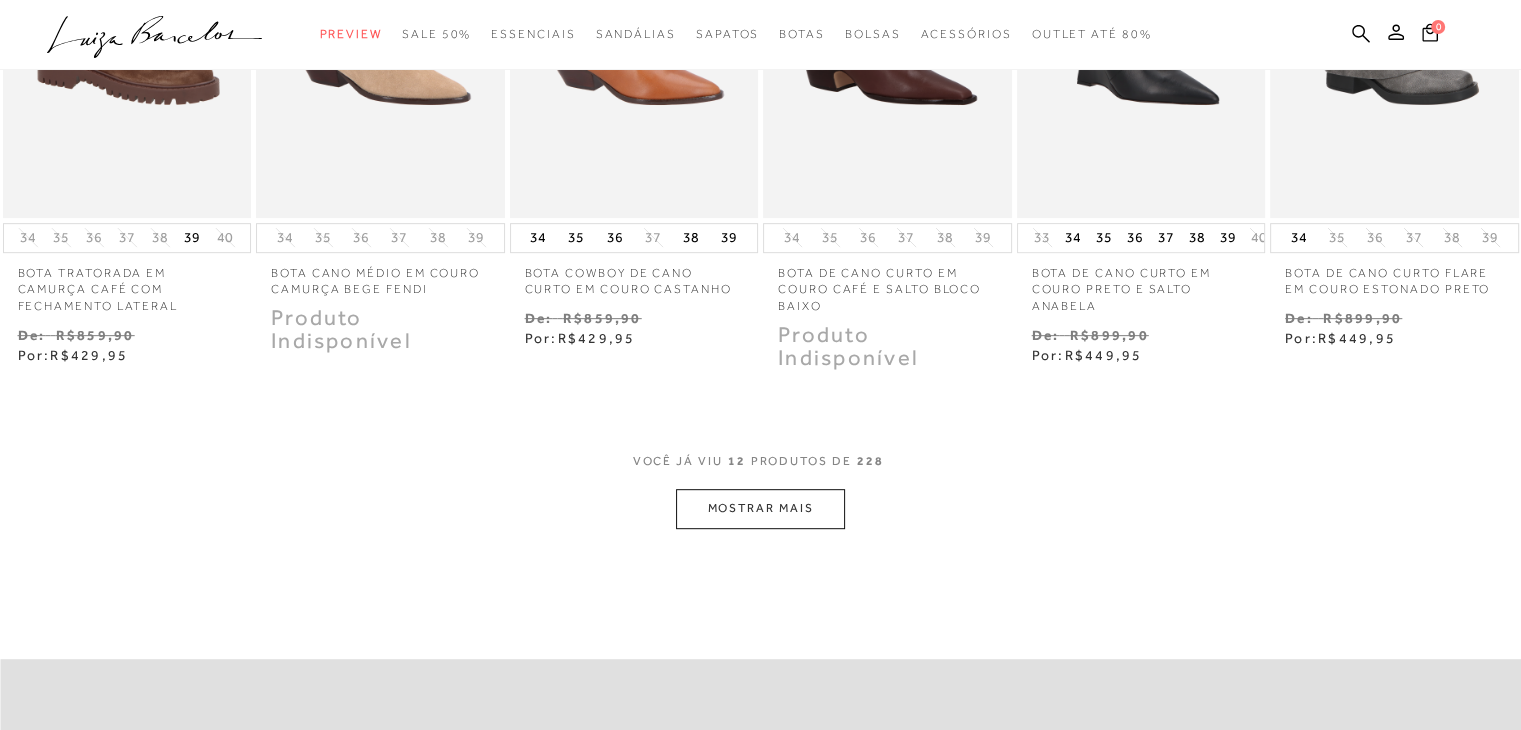 click on "MOSTRAR MAIS" at bounding box center [760, 508] 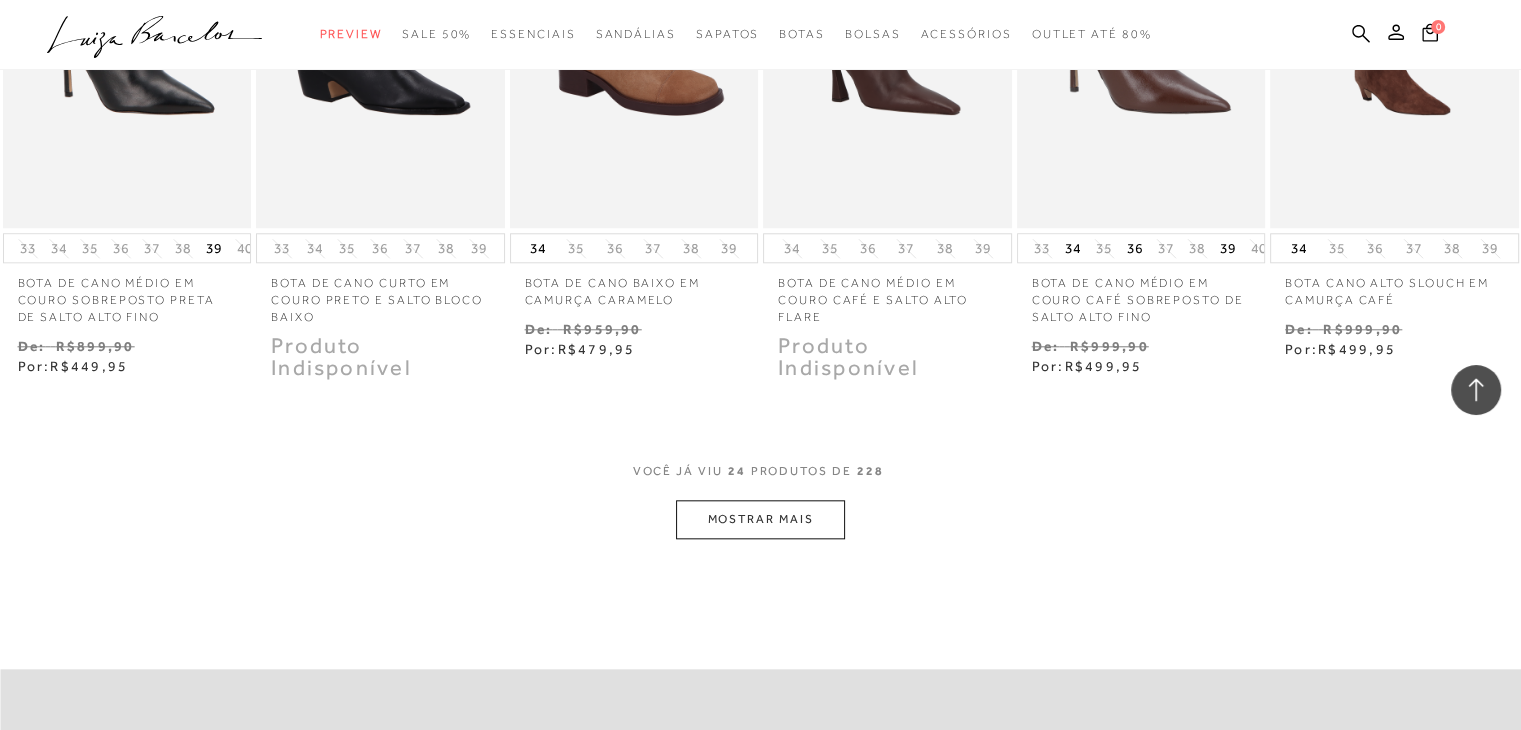 scroll, scrollTop: 2000, scrollLeft: 0, axis: vertical 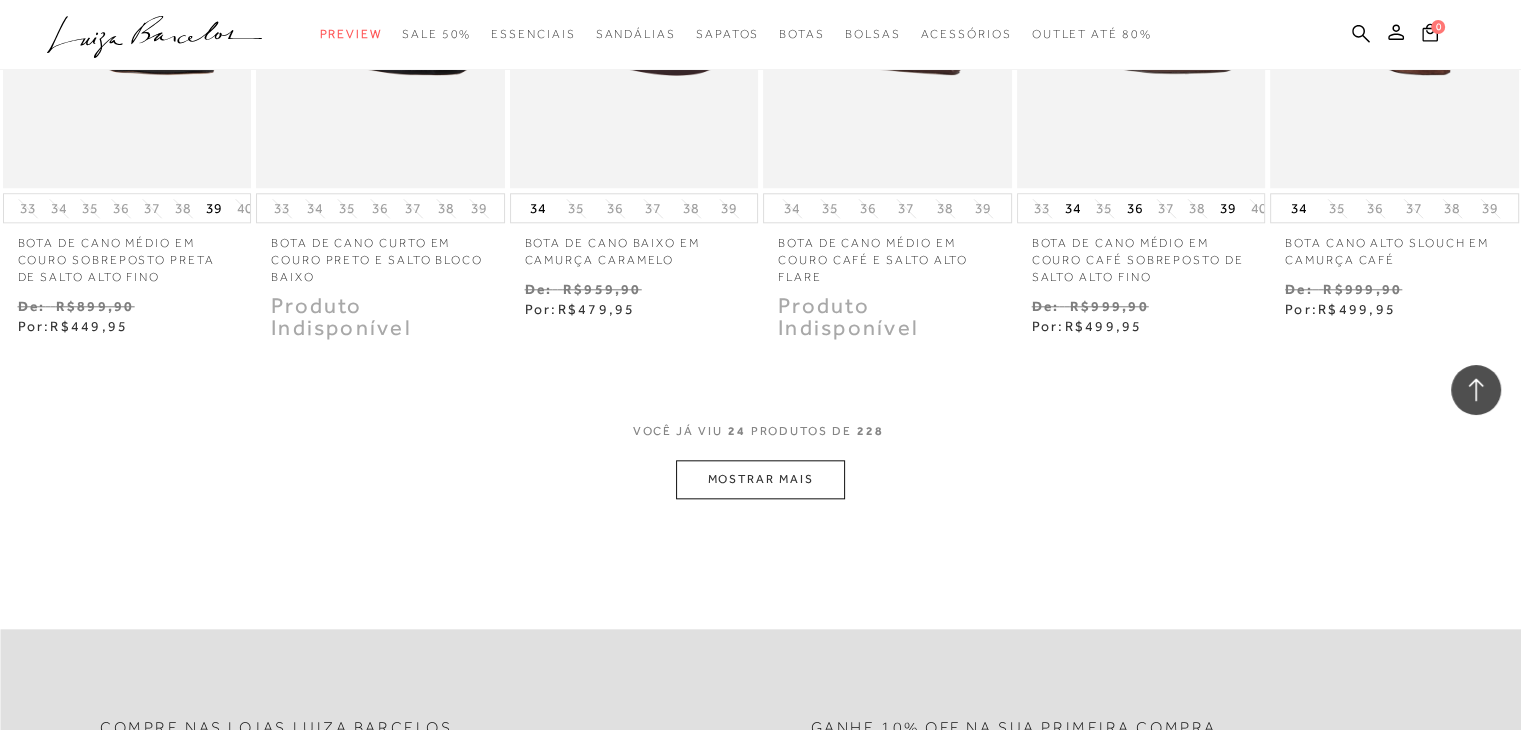 click on "MOSTRAR MAIS" at bounding box center (760, 479) 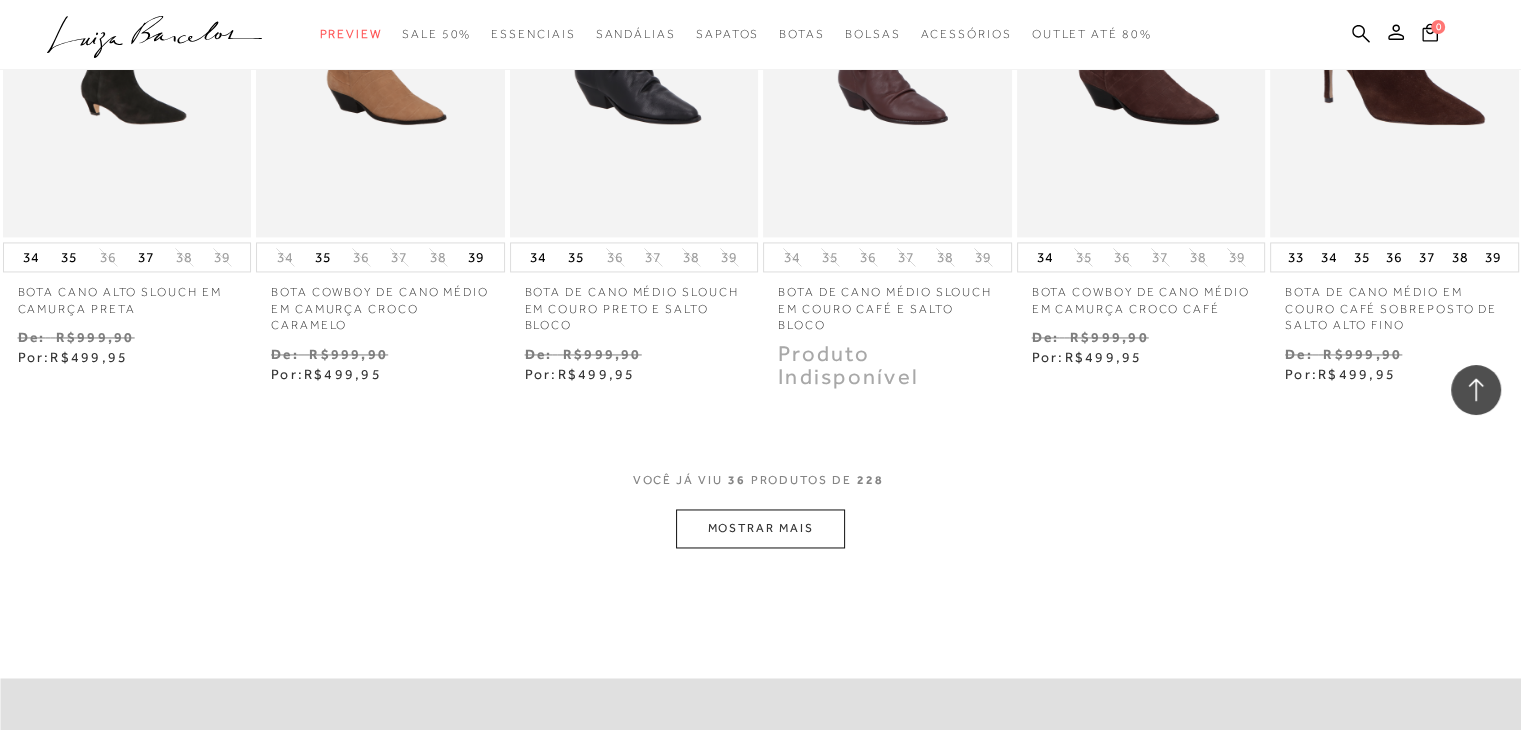scroll, scrollTop: 3080, scrollLeft: 0, axis: vertical 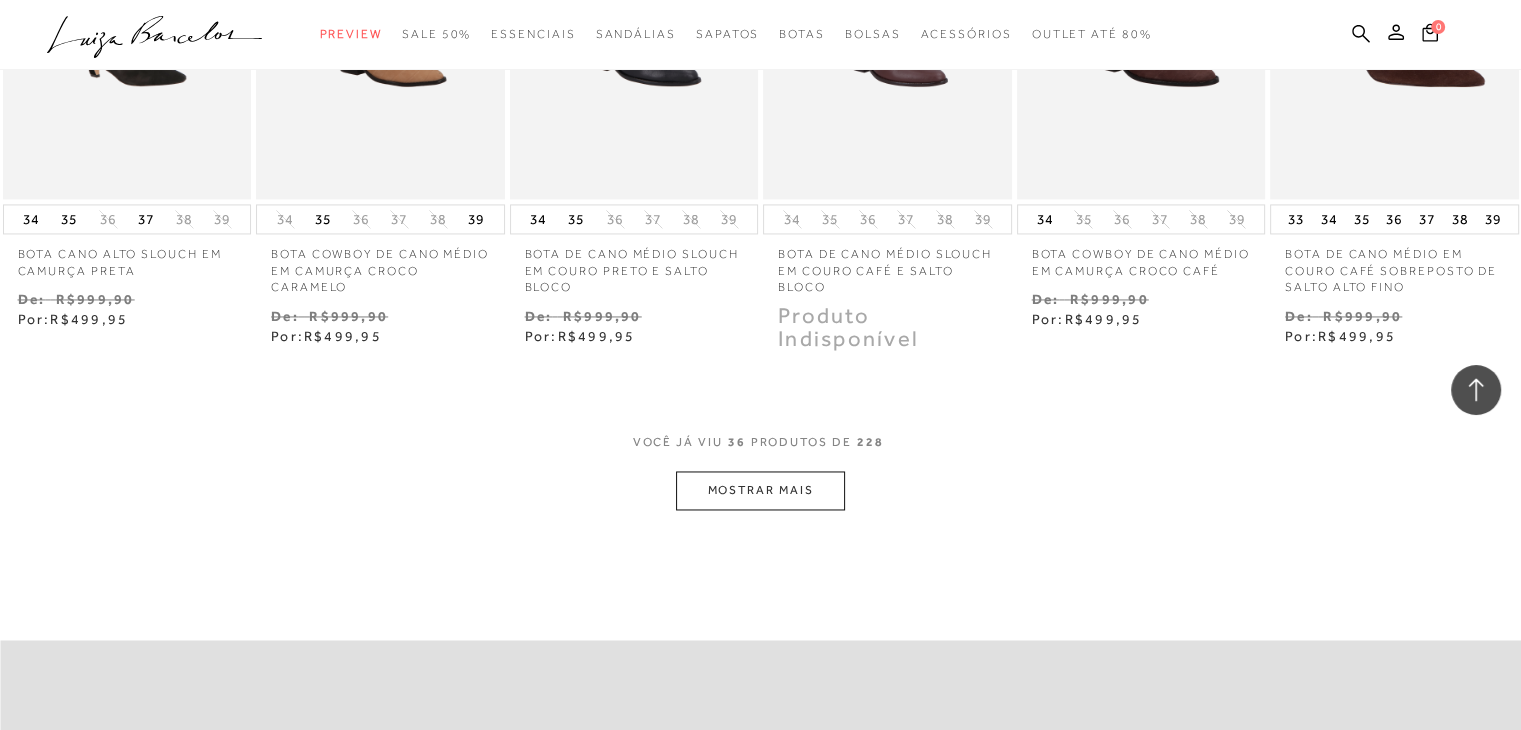 click on "MOSTRAR MAIS" at bounding box center [760, 490] 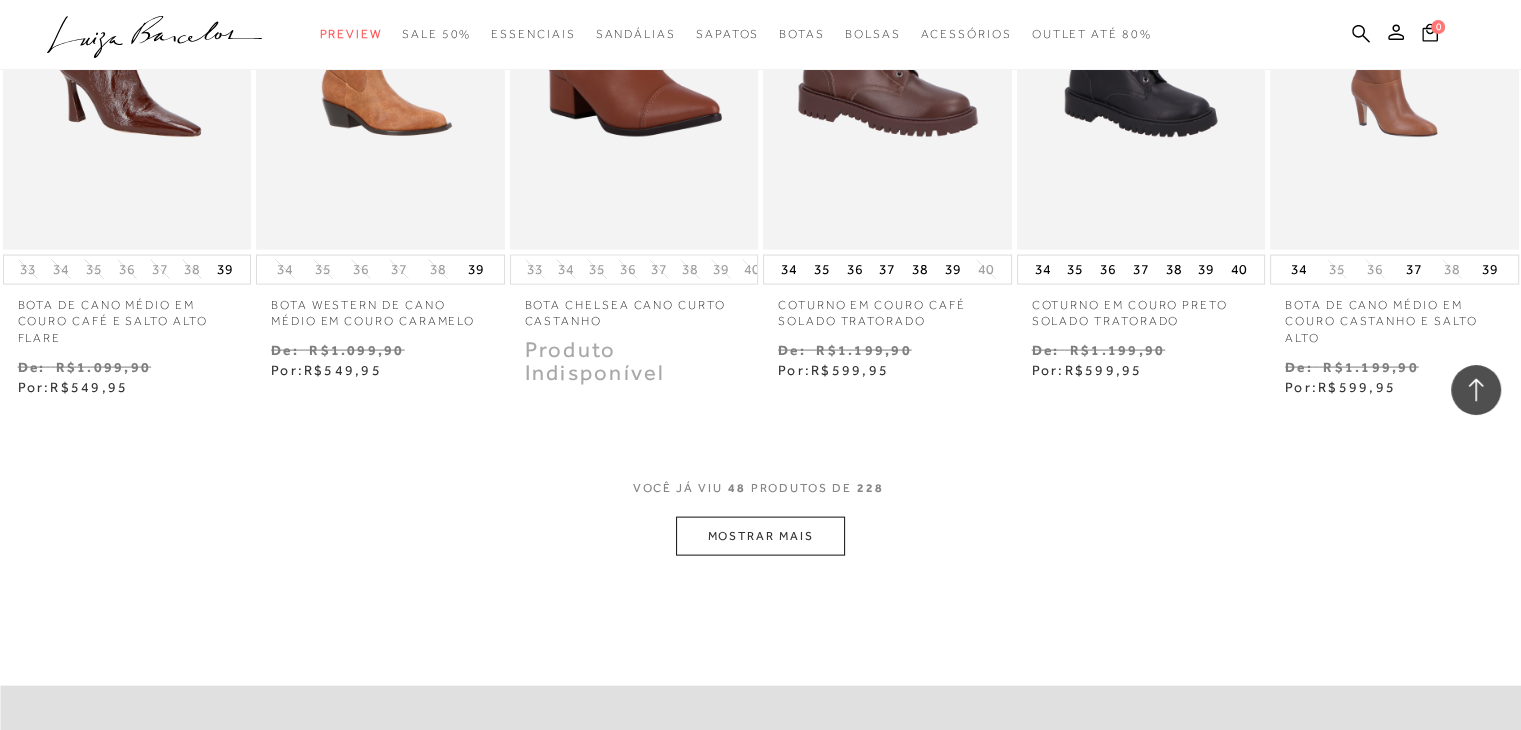 scroll, scrollTop: 4160, scrollLeft: 0, axis: vertical 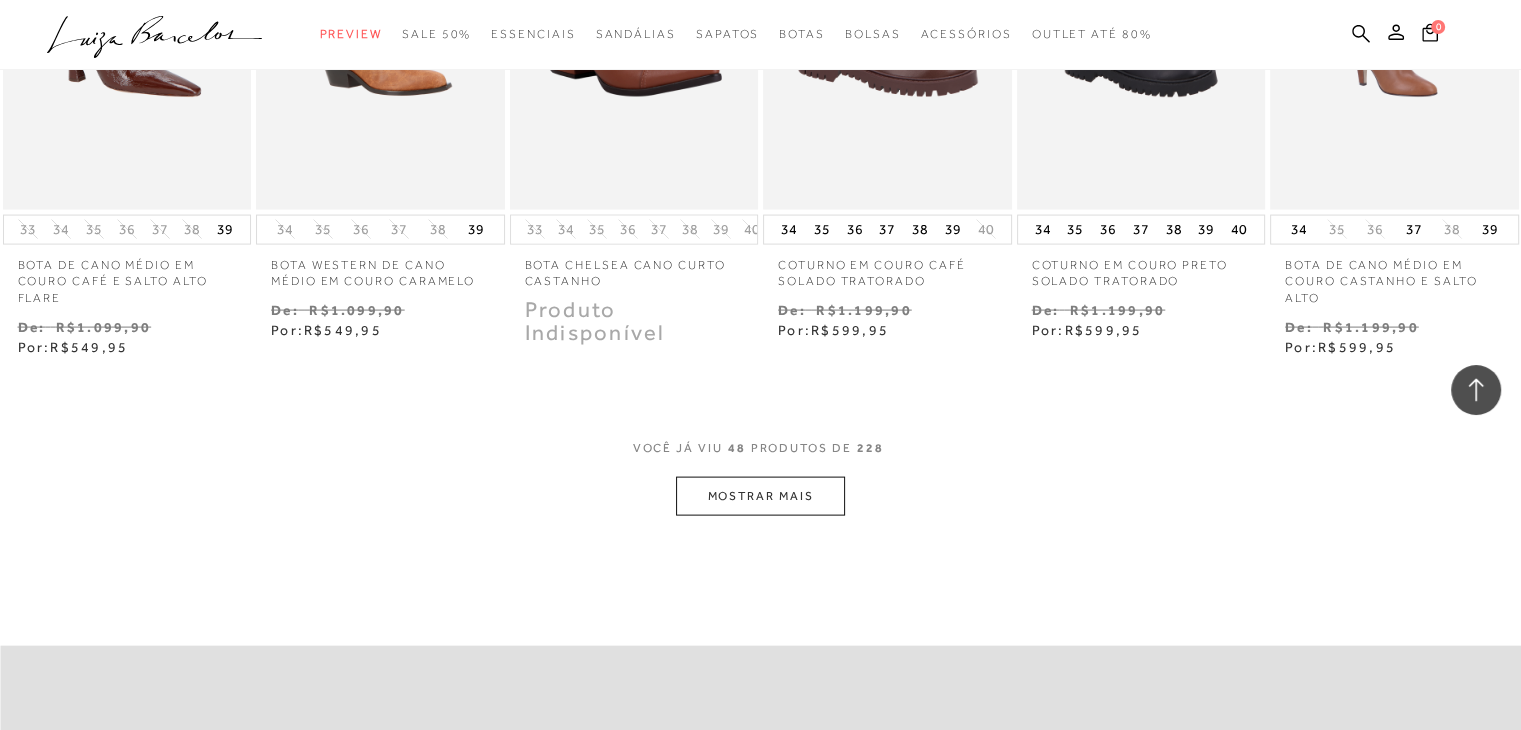 click on "MOSTRAR MAIS" at bounding box center (760, 496) 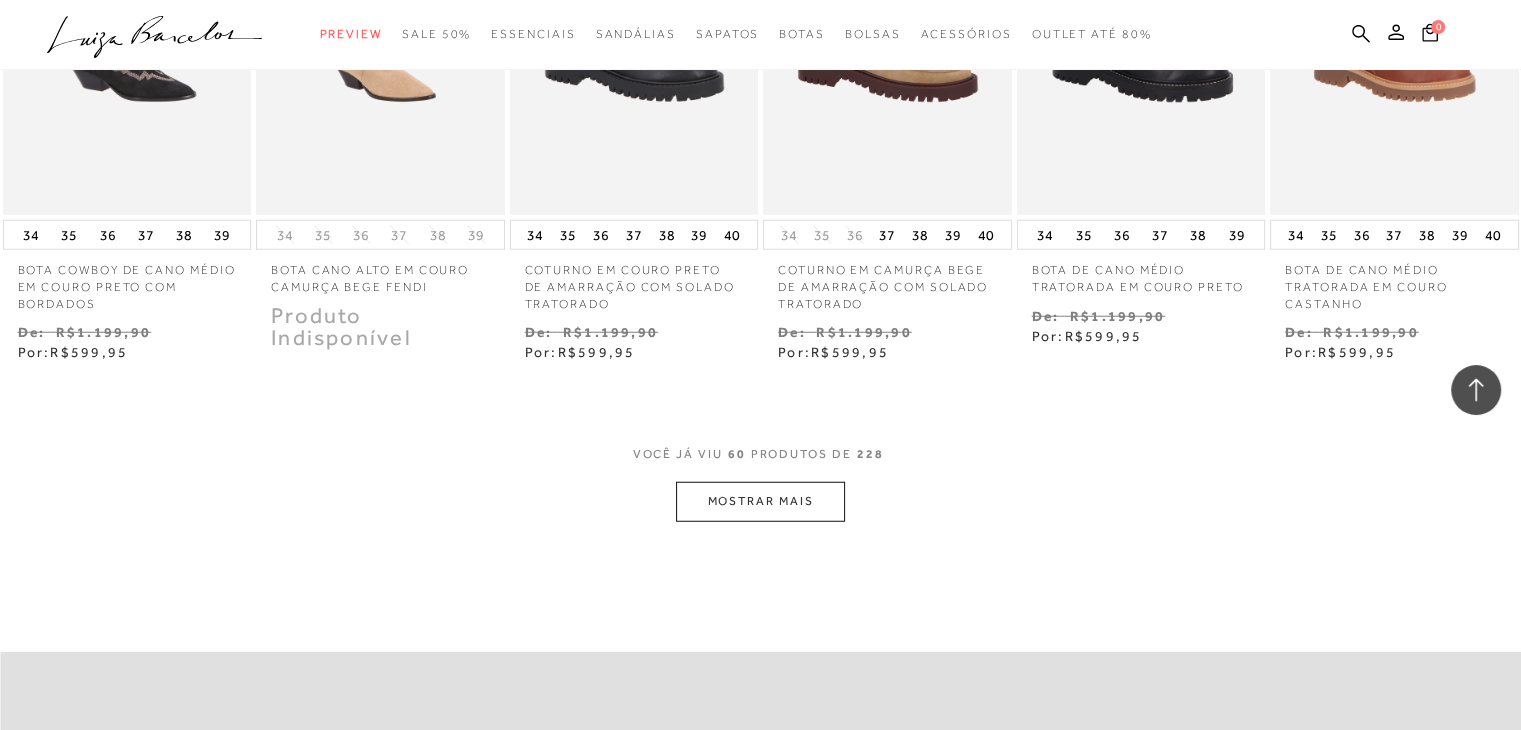 scroll, scrollTop: 5240, scrollLeft: 0, axis: vertical 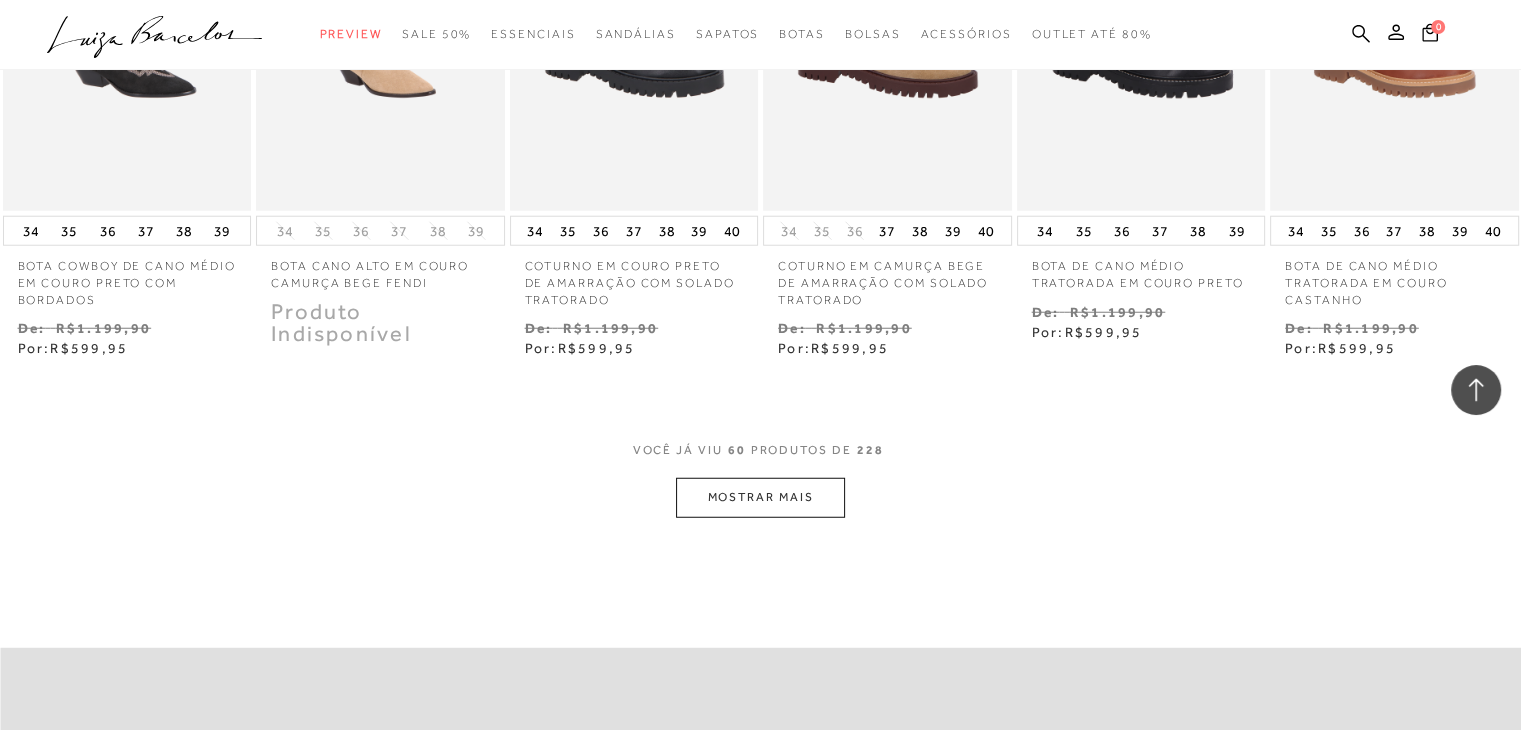 click on "MOSTRAR MAIS" at bounding box center (760, 497) 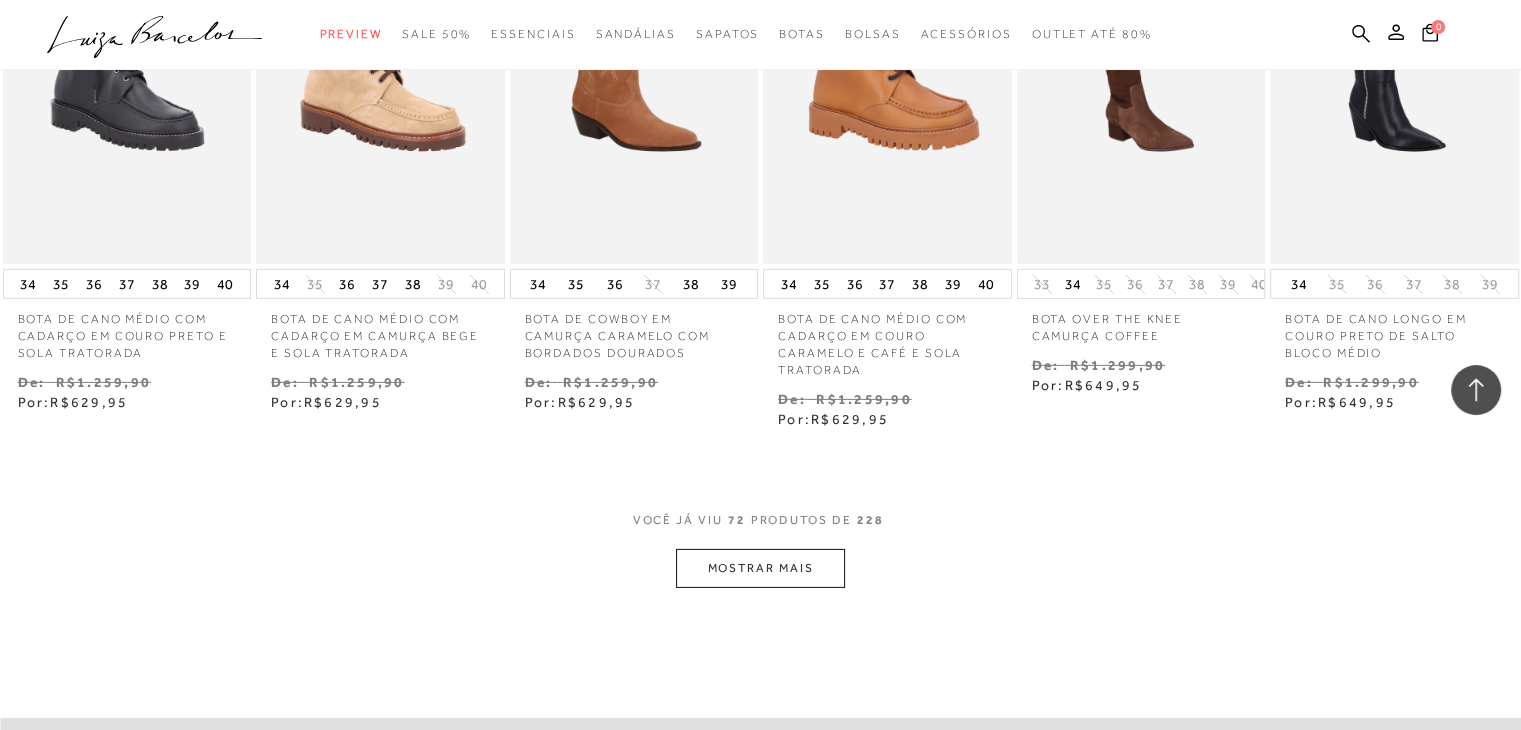 scroll, scrollTop: 6320, scrollLeft: 0, axis: vertical 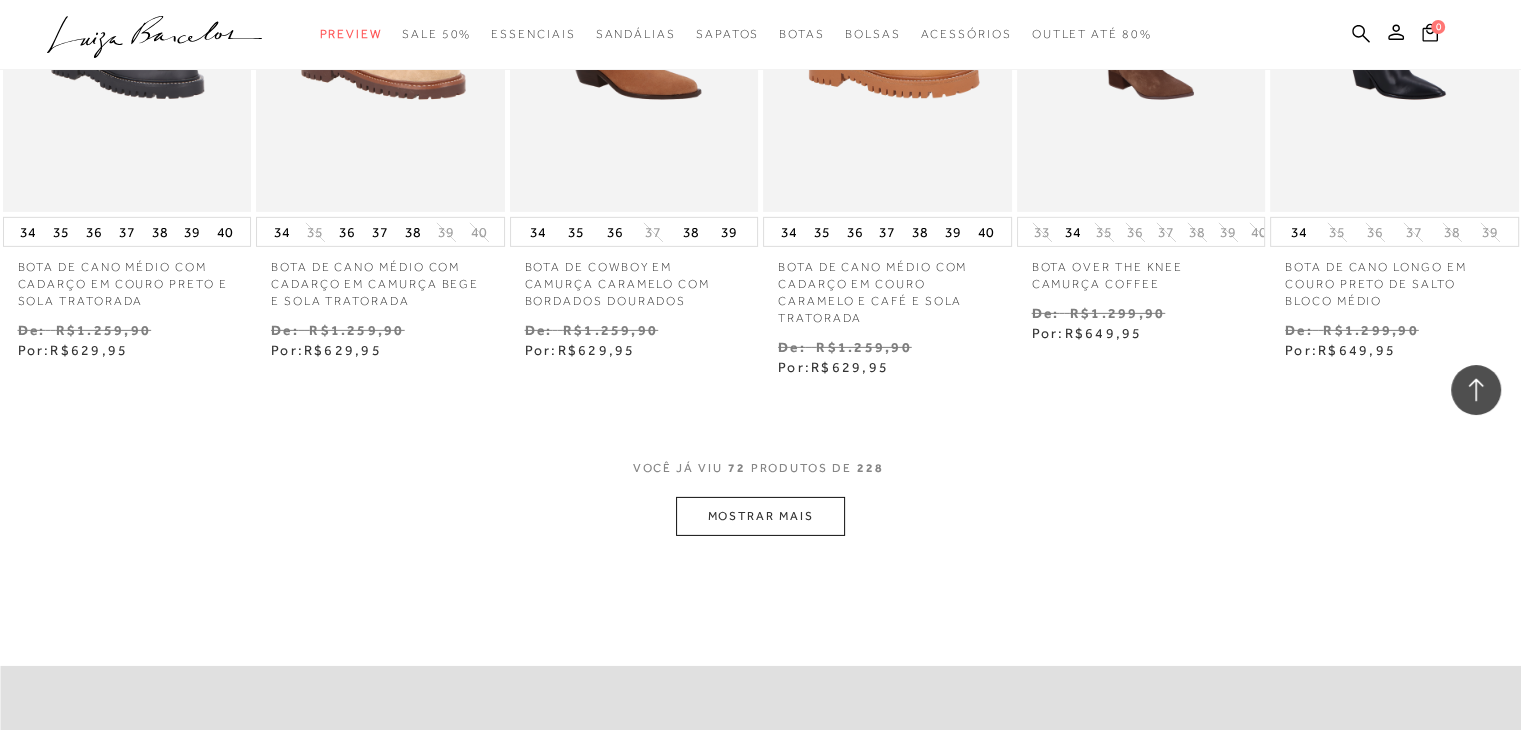 click on "MOSTRAR MAIS" at bounding box center (760, 516) 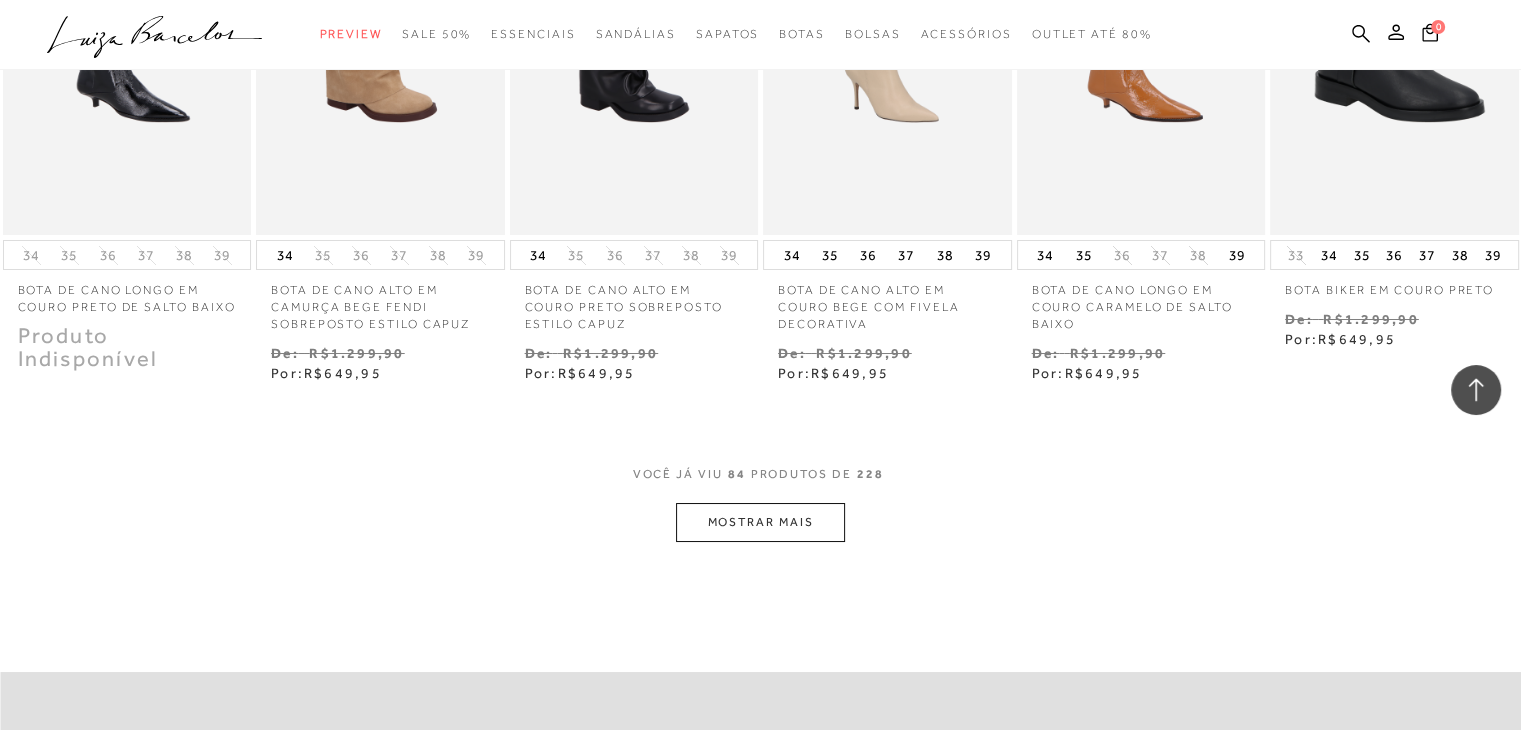 scroll, scrollTop: 7440, scrollLeft: 0, axis: vertical 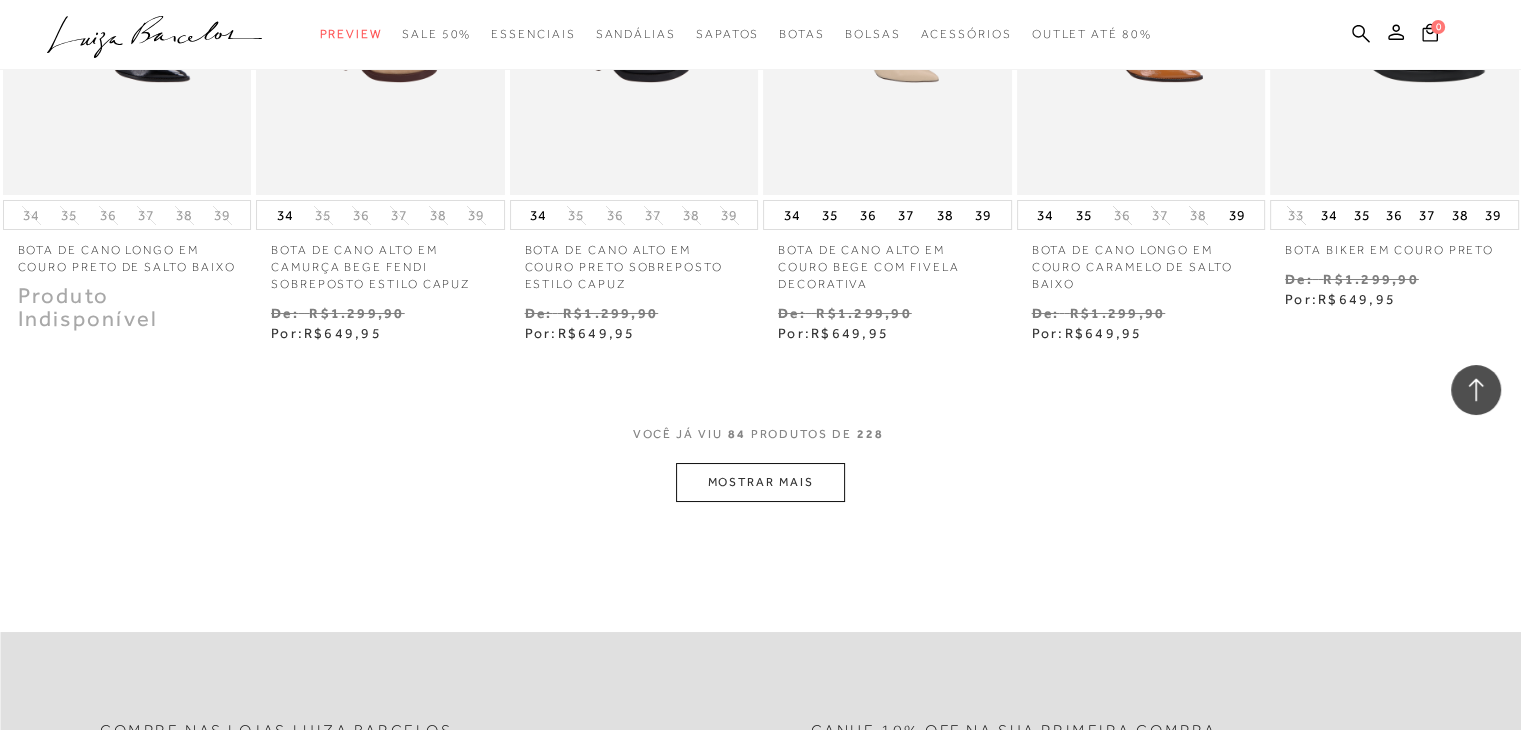 click on "MOSTRAR MAIS" at bounding box center (760, 482) 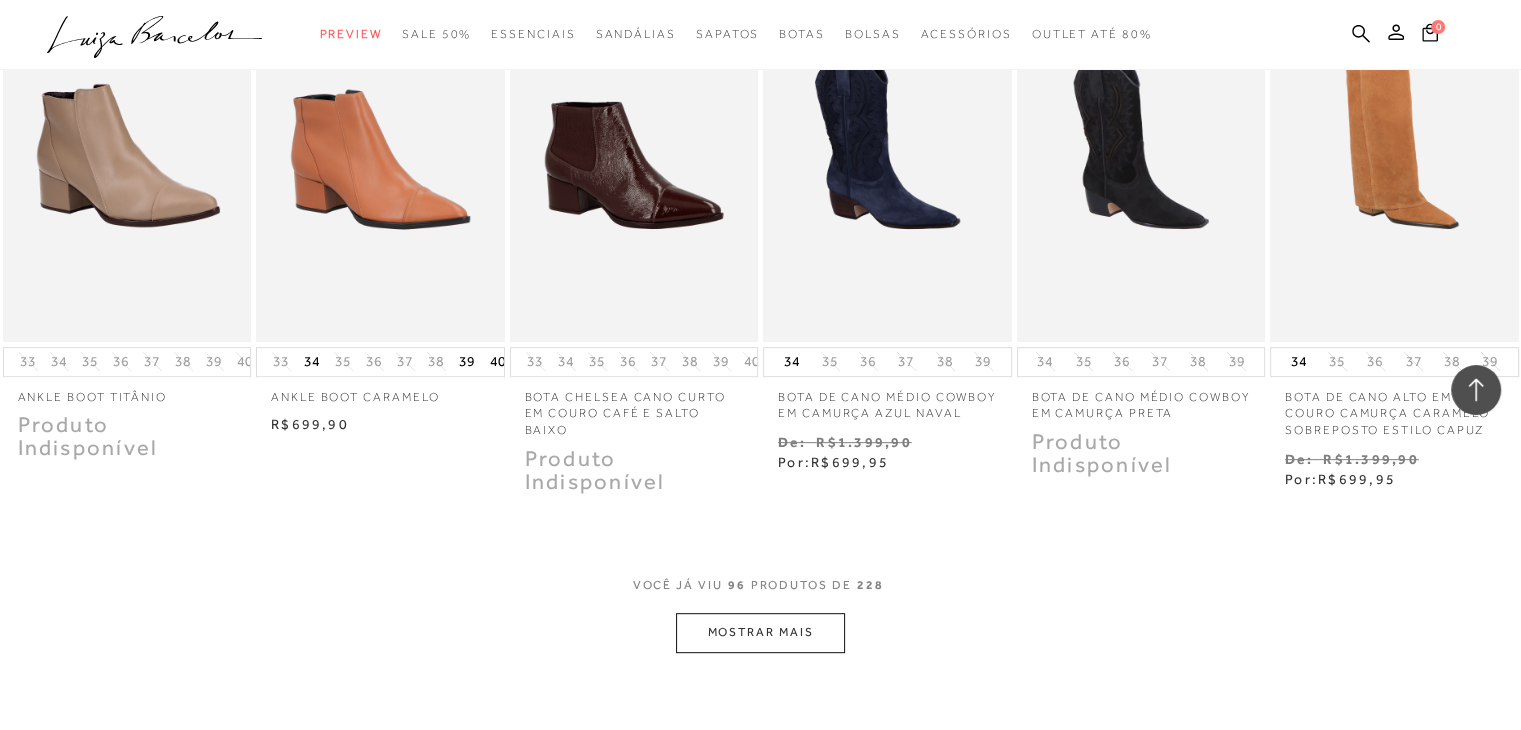 scroll, scrollTop: 8360, scrollLeft: 0, axis: vertical 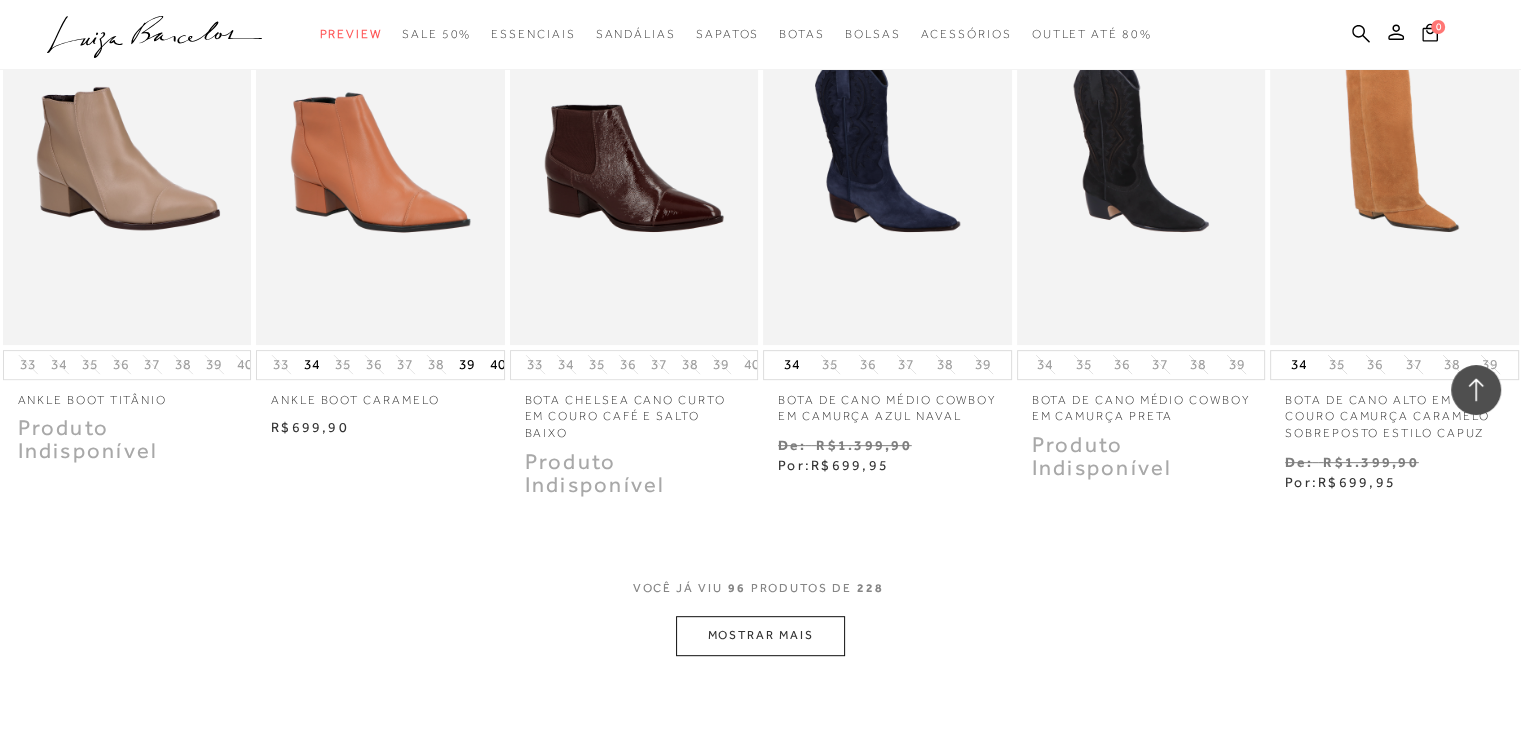 click on "MOSTRAR MAIS" at bounding box center [760, 635] 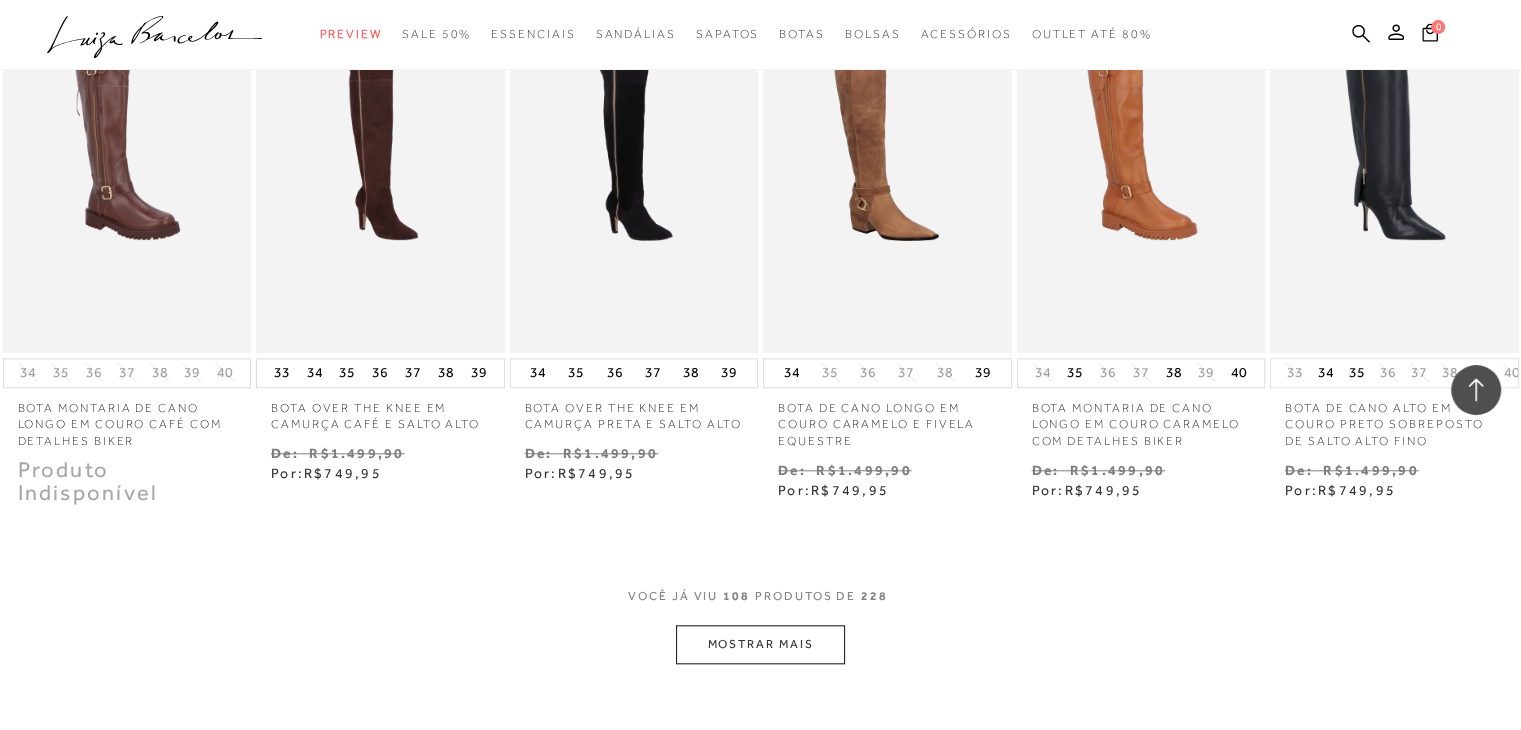 scroll, scrollTop: 9440, scrollLeft: 0, axis: vertical 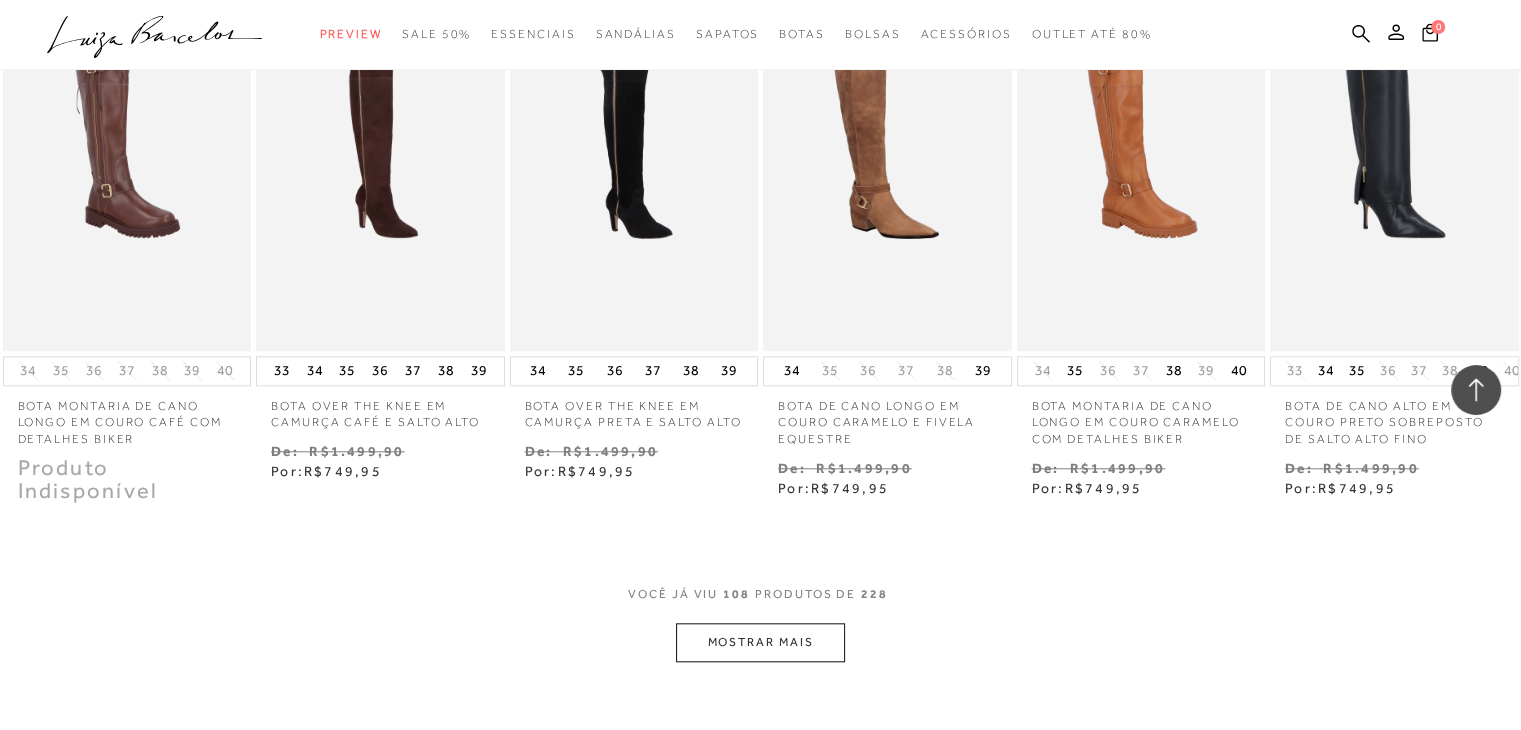 click on "MOSTRAR MAIS" at bounding box center [760, 642] 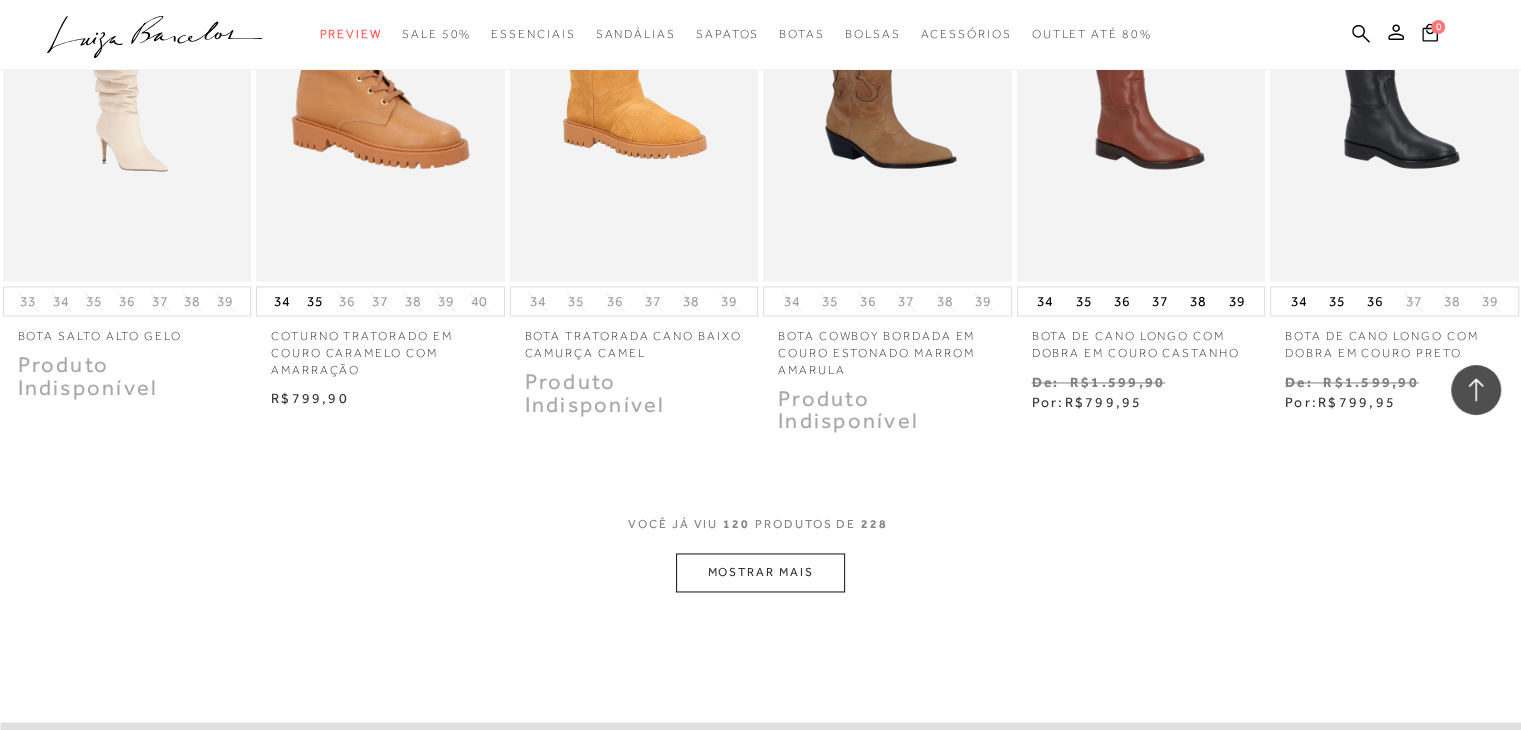 scroll, scrollTop: 10560, scrollLeft: 0, axis: vertical 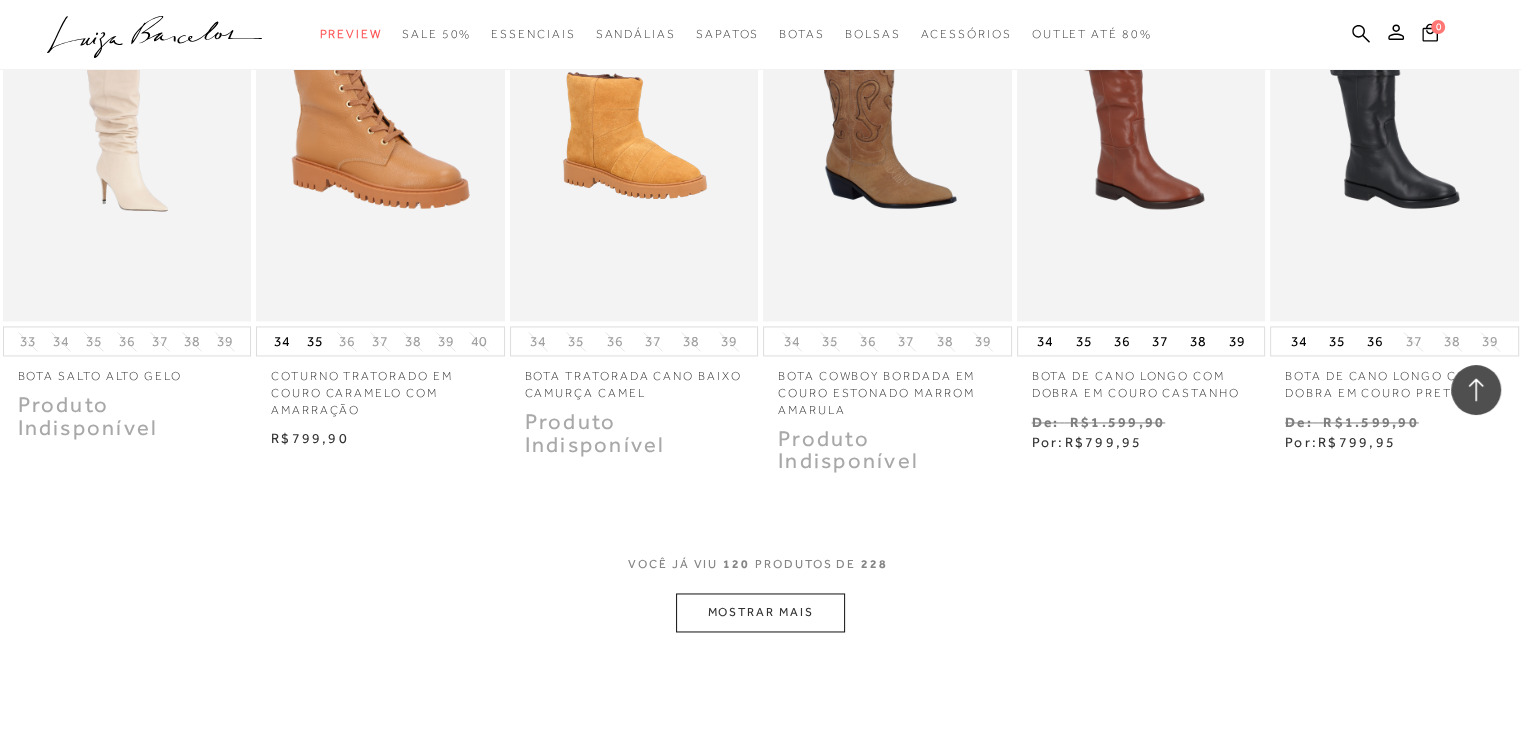 click on "MOSTRAR MAIS" at bounding box center [760, 612] 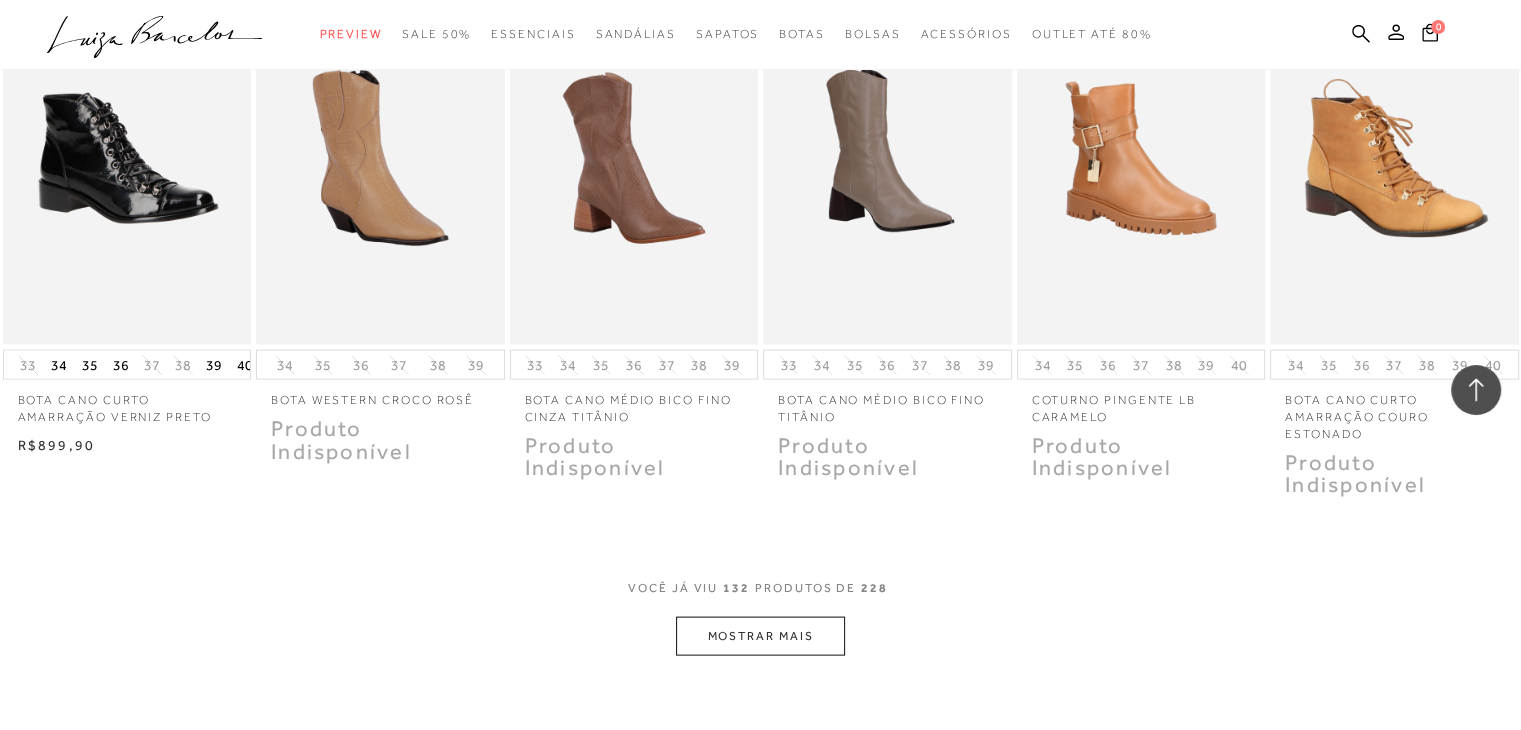scroll, scrollTop: 11640, scrollLeft: 0, axis: vertical 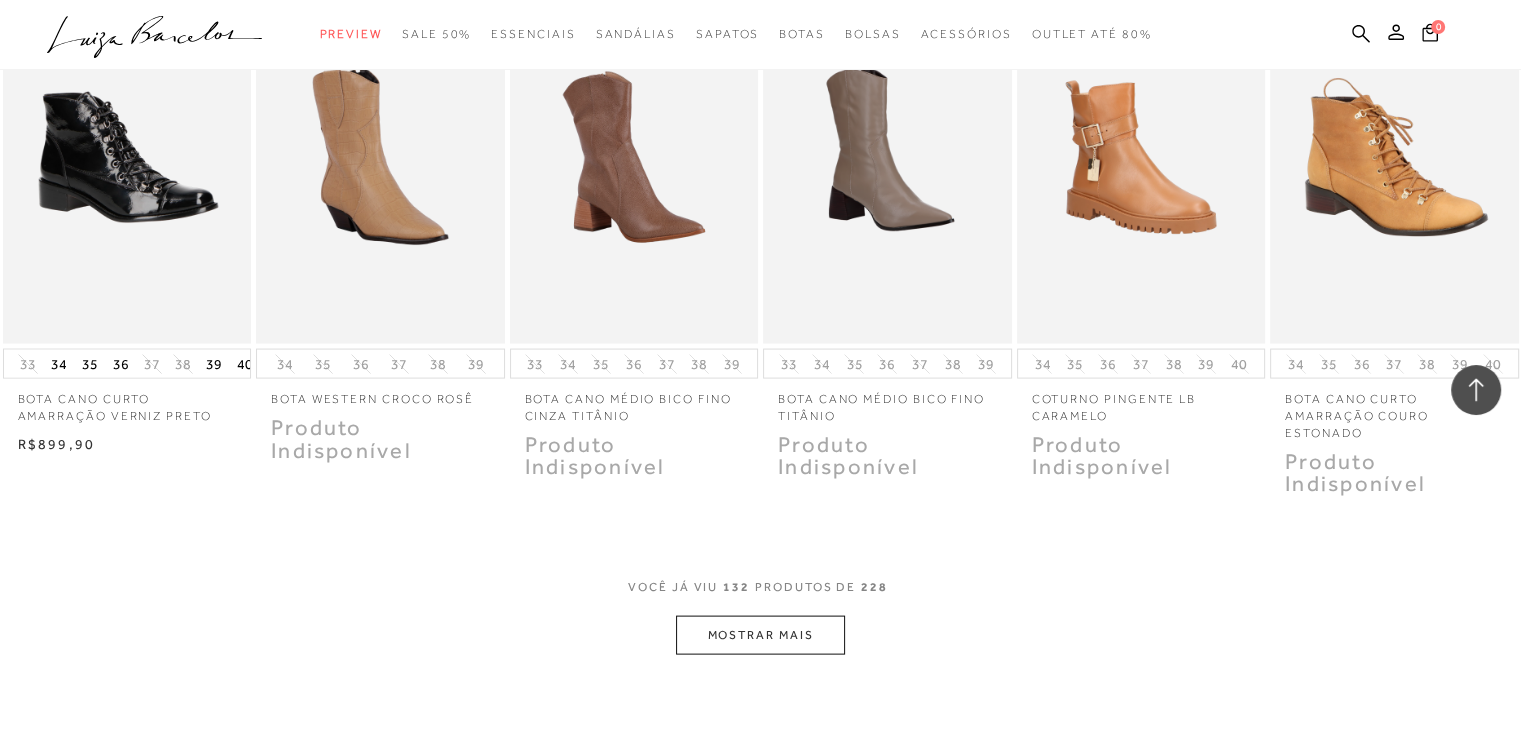 click on "MOSTRAR MAIS" at bounding box center [760, 635] 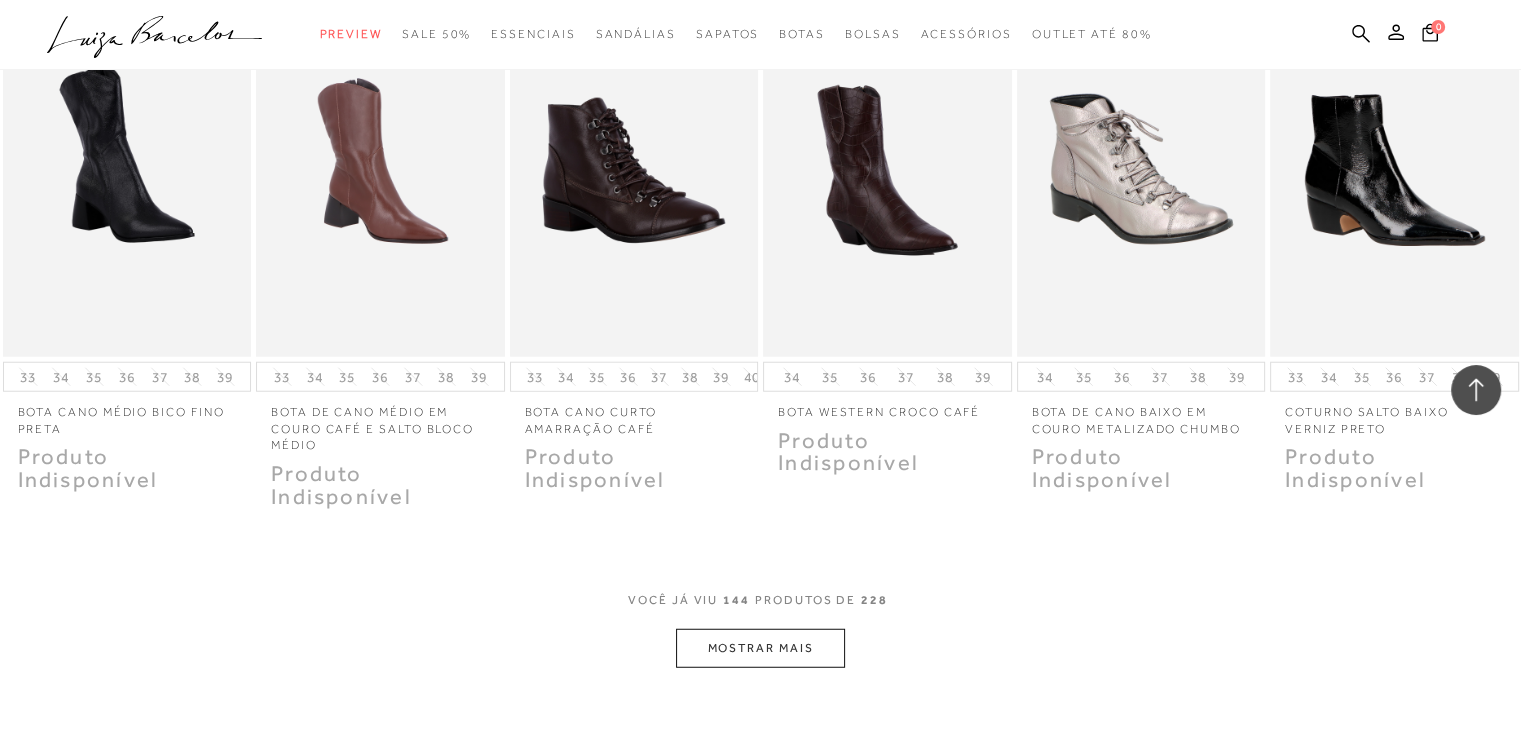 scroll, scrollTop: 12720, scrollLeft: 0, axis: vertical 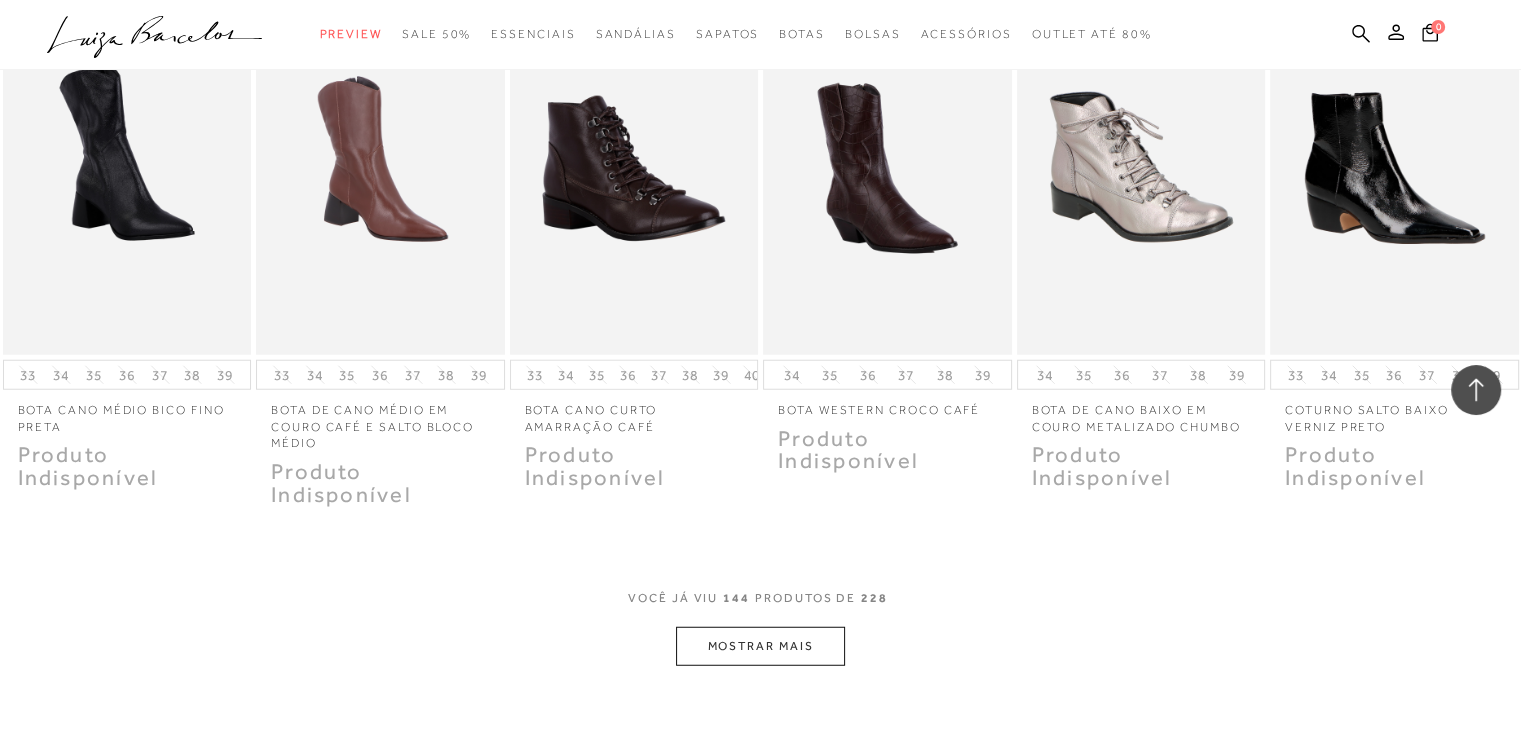 click on "MOSTRAR MAIS" at bounding box center (760, 646) 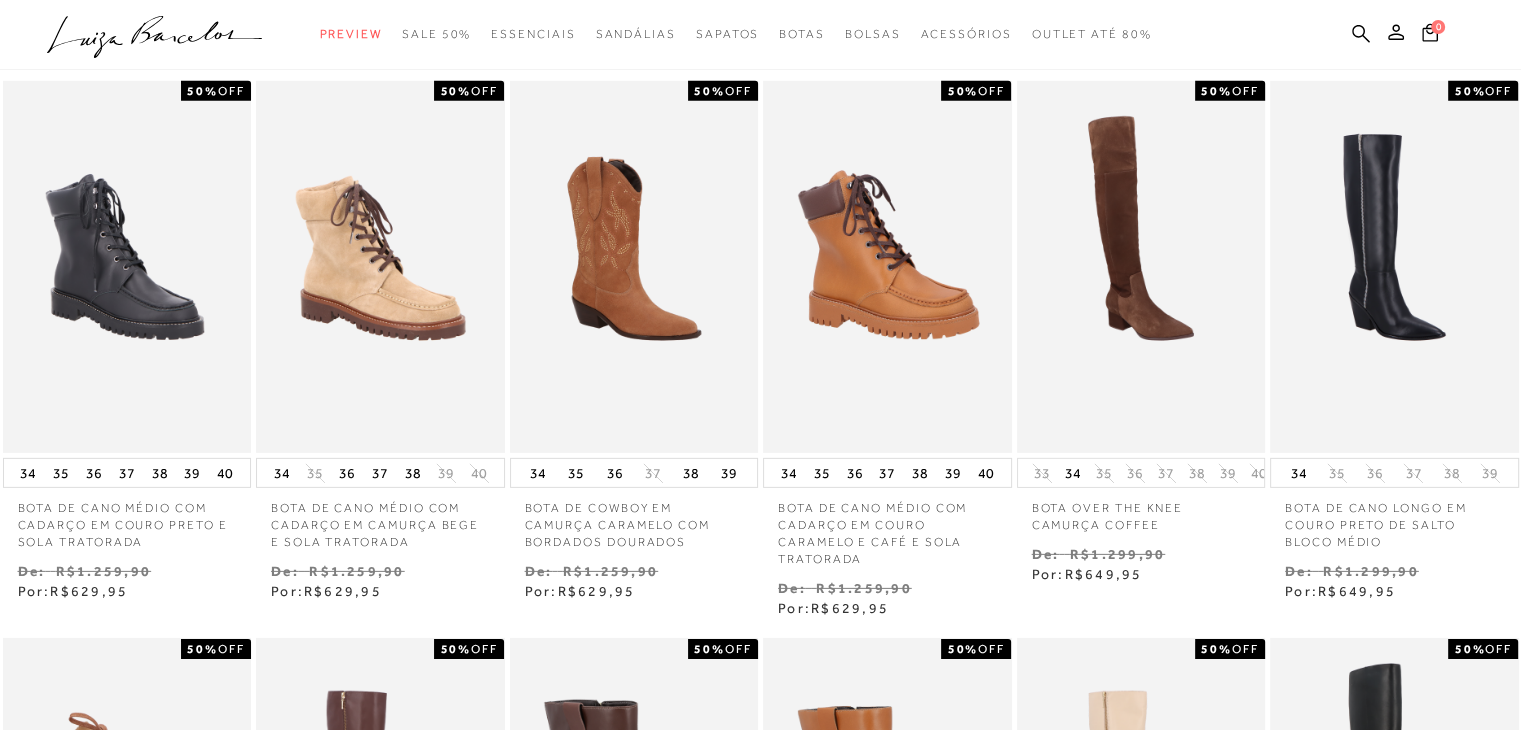 scroll, scrollTop: 0, scrollLeft: 0, axis: both 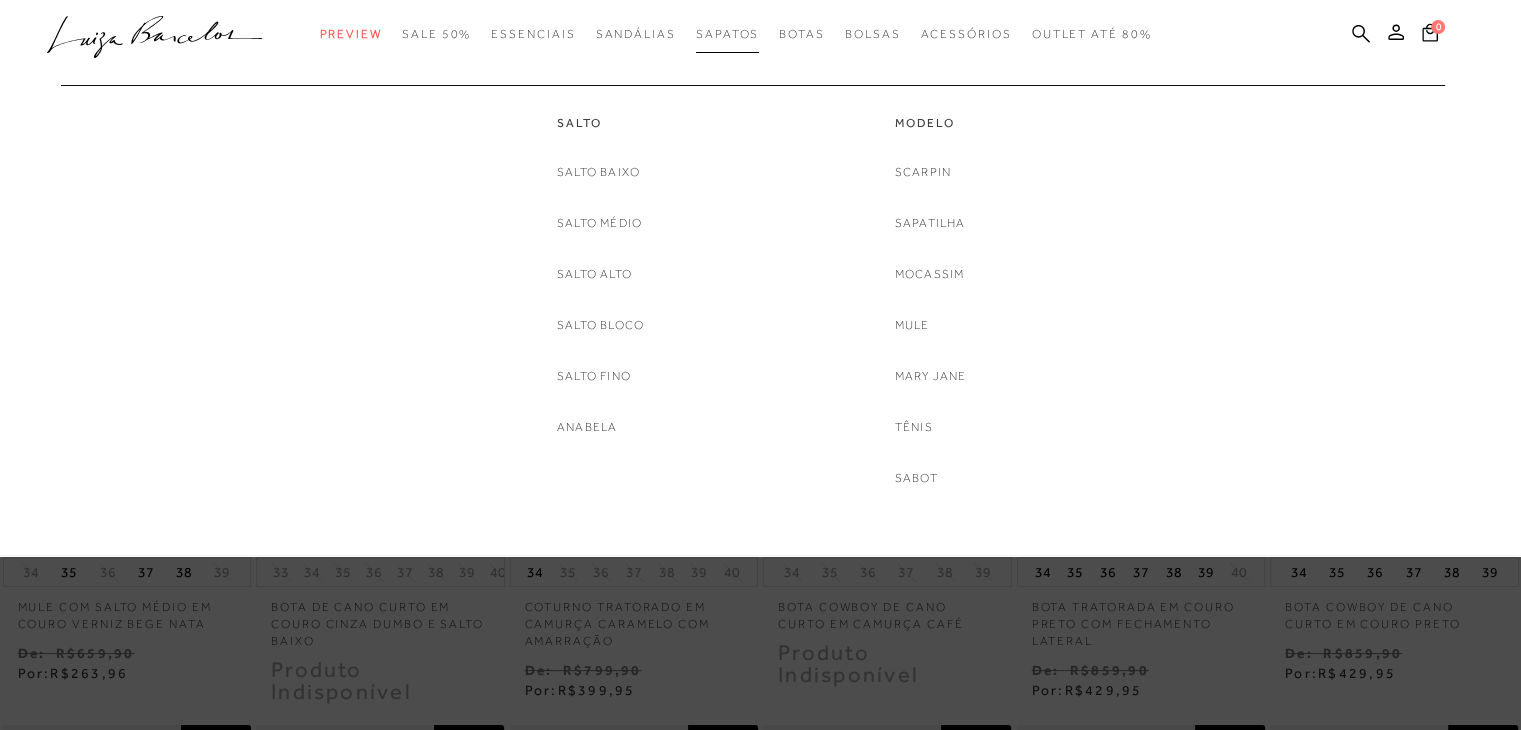 click on "Sapatos" at bounding box center [727, 34] 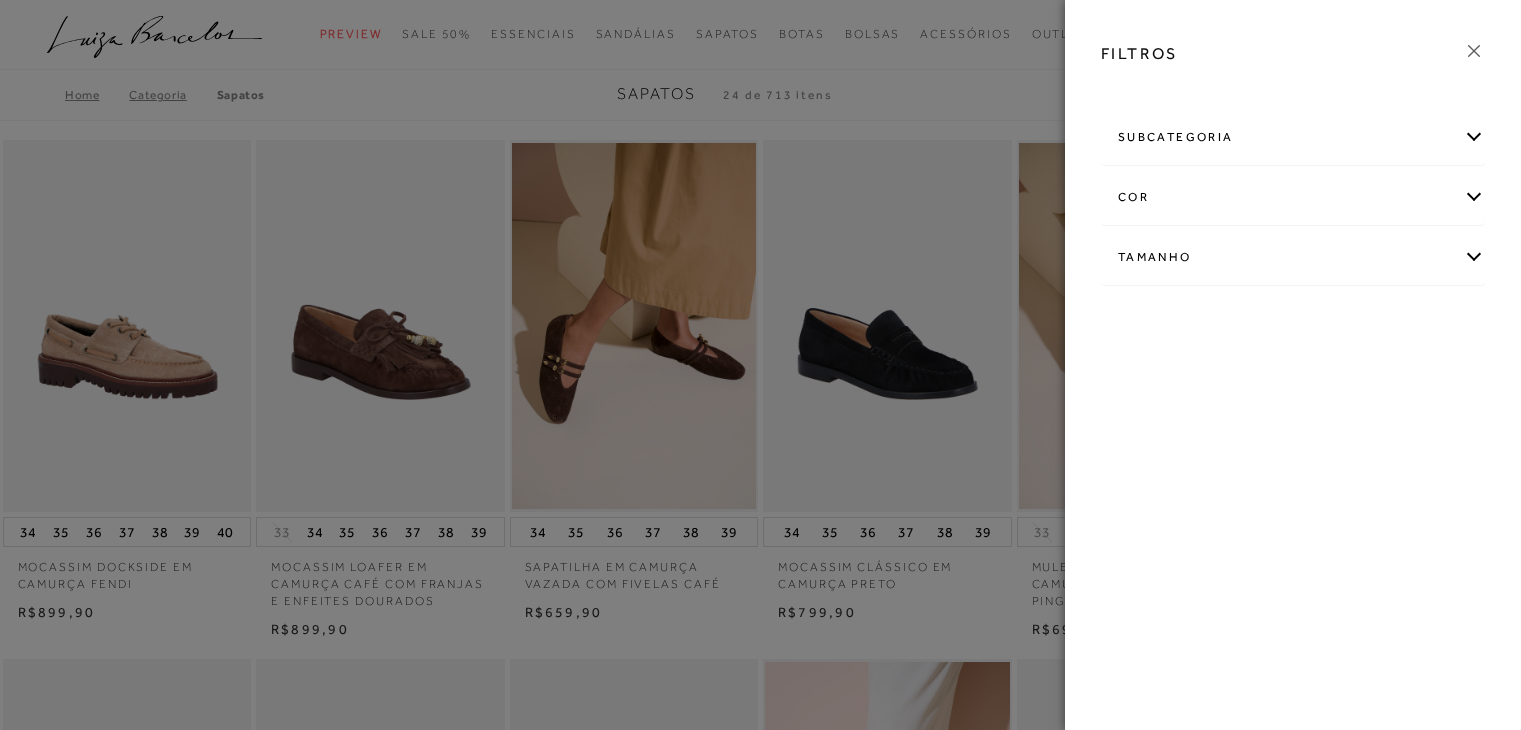 scroll, scrollTop: 0, scrollLeft: 0, axis: both 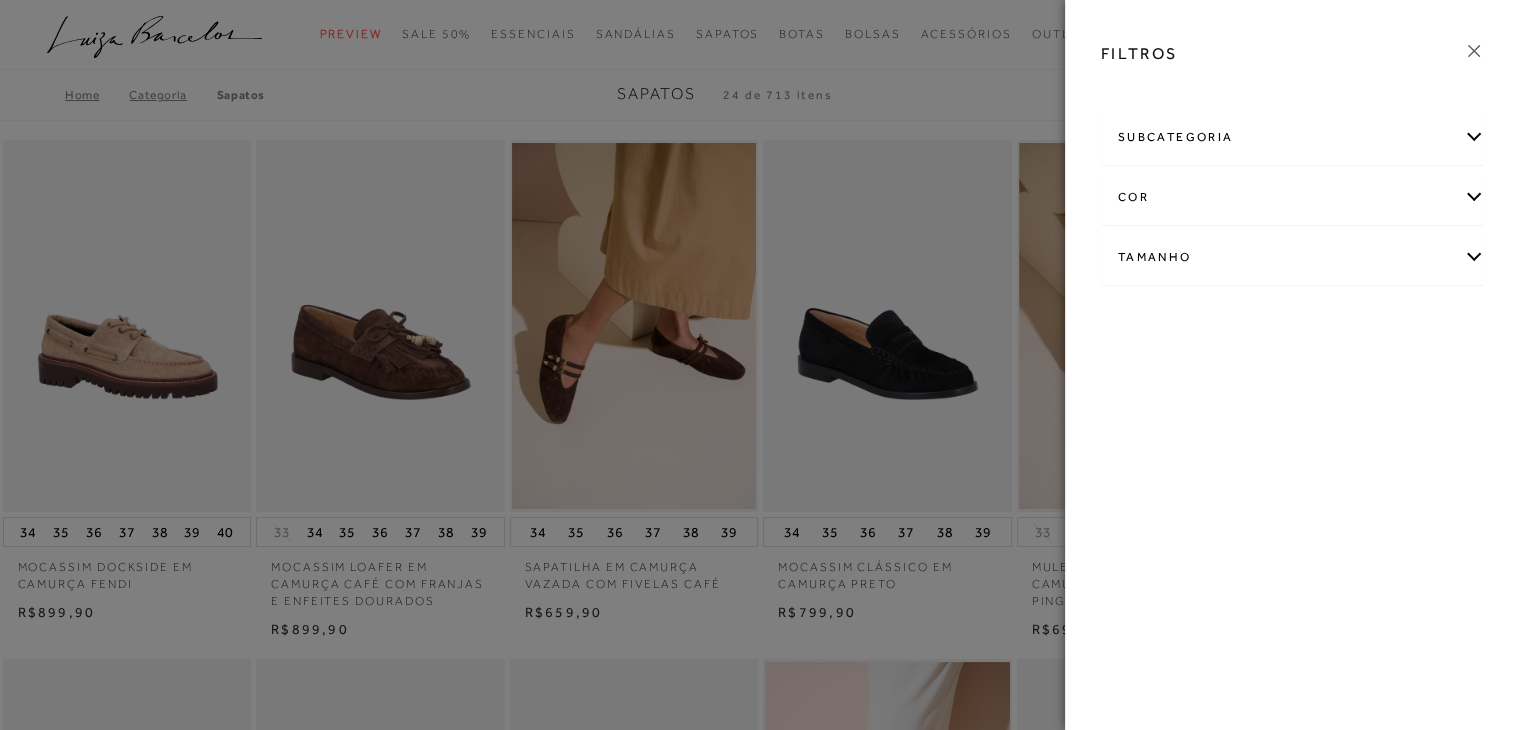 click on "Tamanho" at bounding box center (1293, 257) 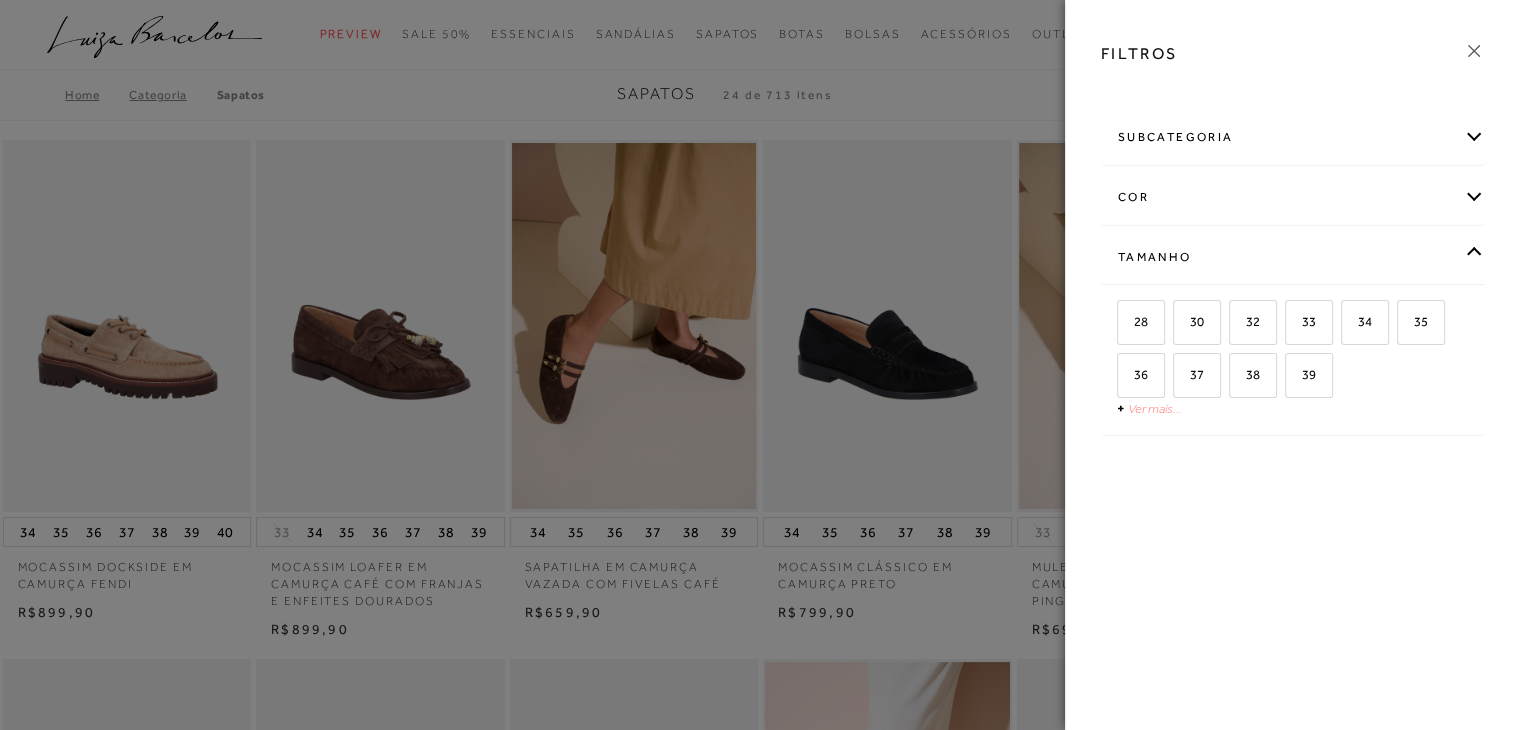 click on "Ver mais..." at bounding box center (1155, 408) 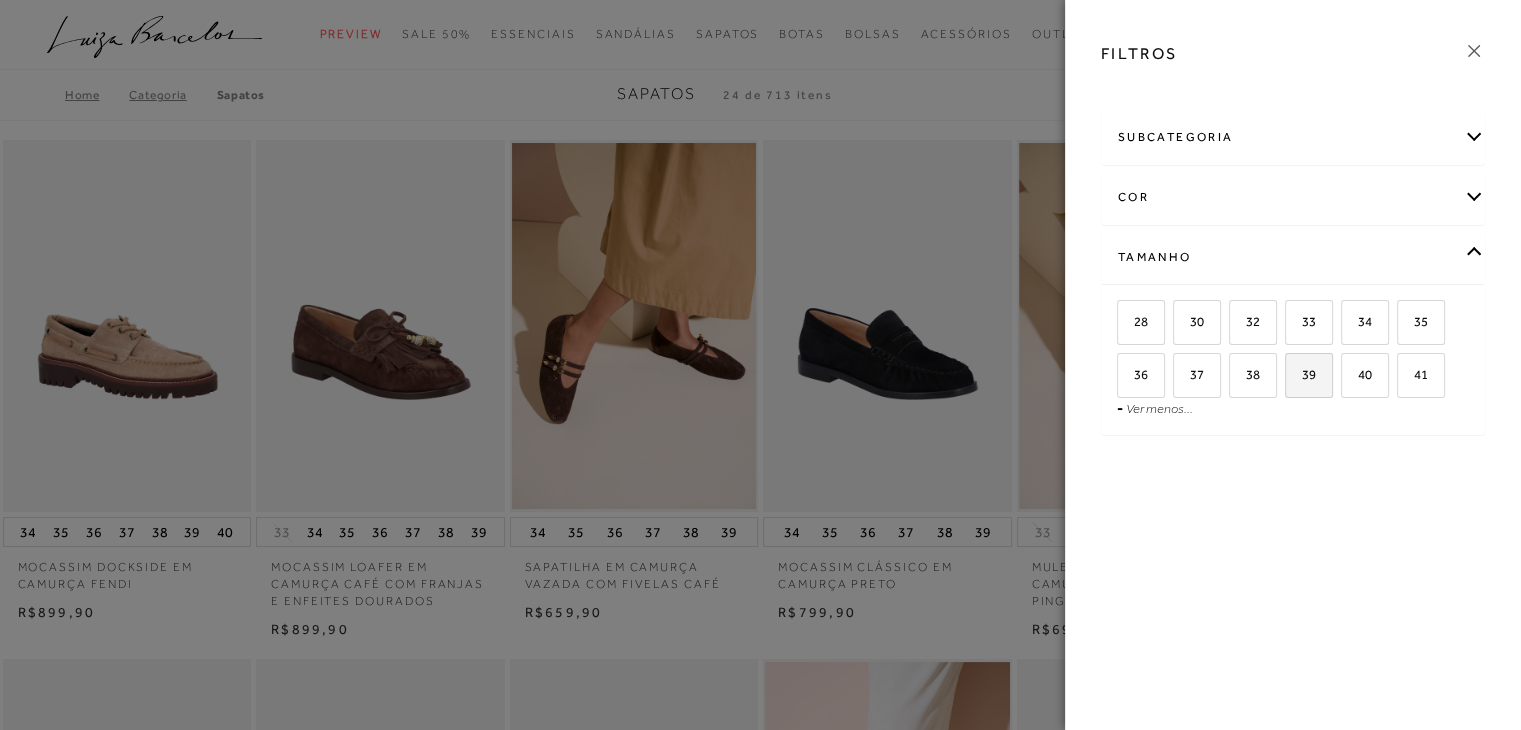 click on "39" at bounding box center [1309, 375] 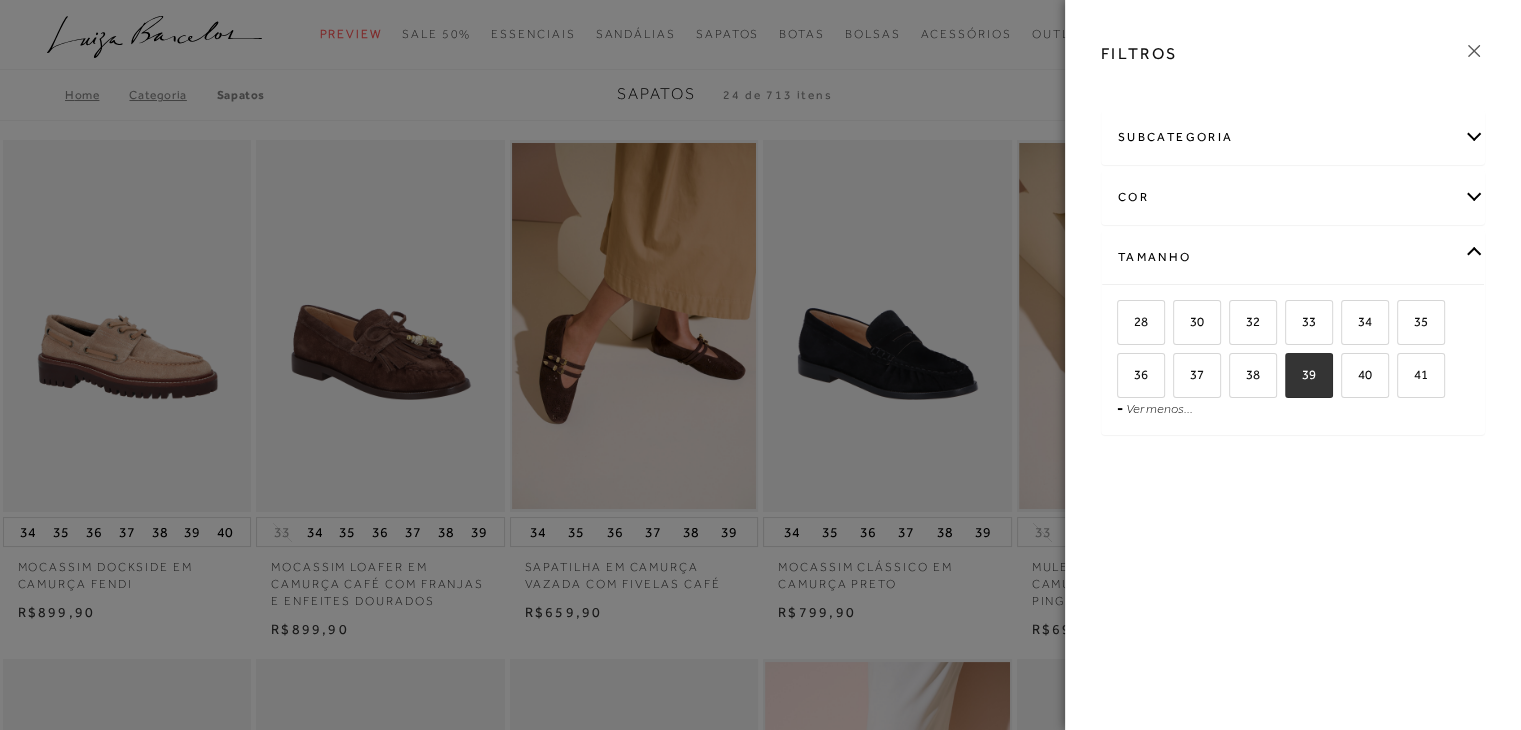 checkbox on "true" 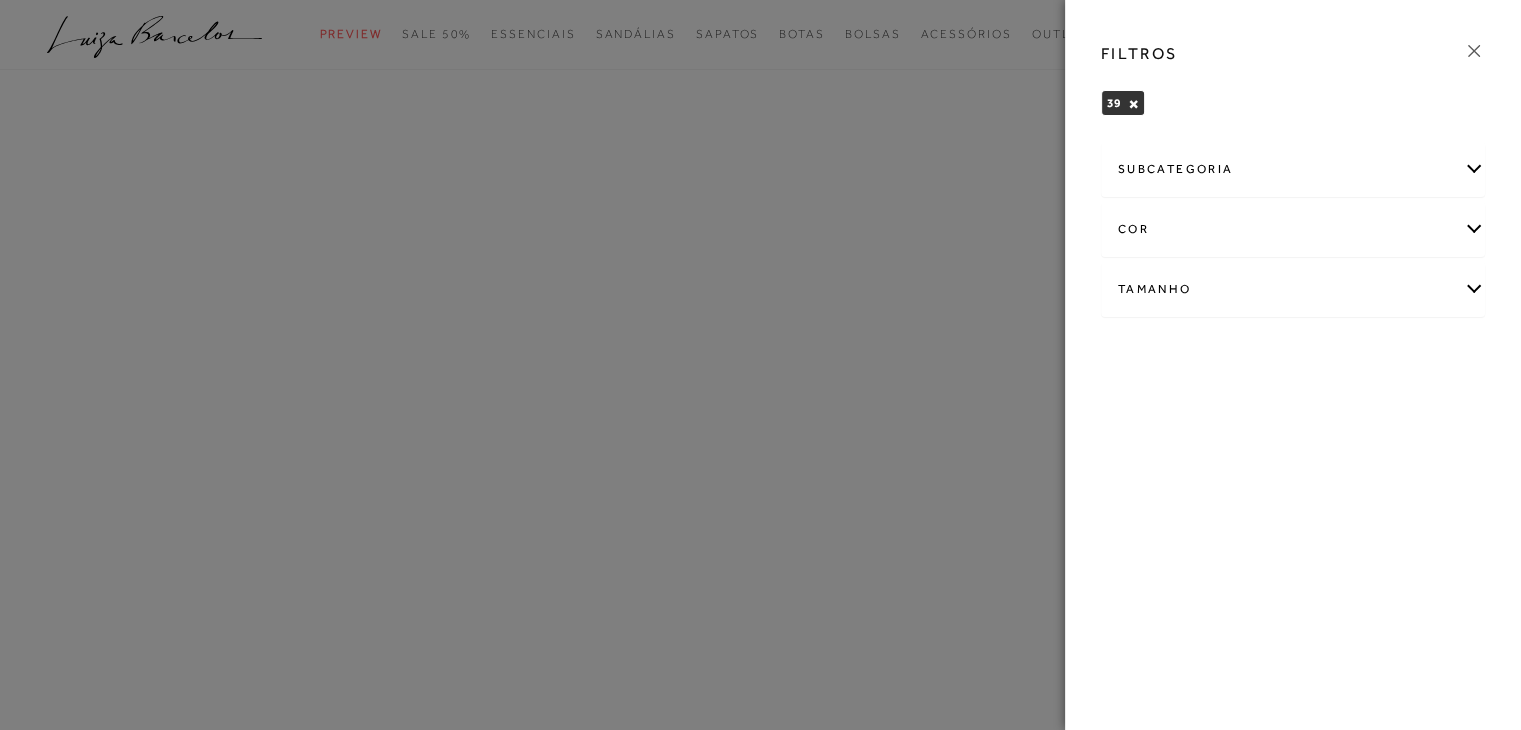 click on "Tamanho" at bounding box center [1293, 289] 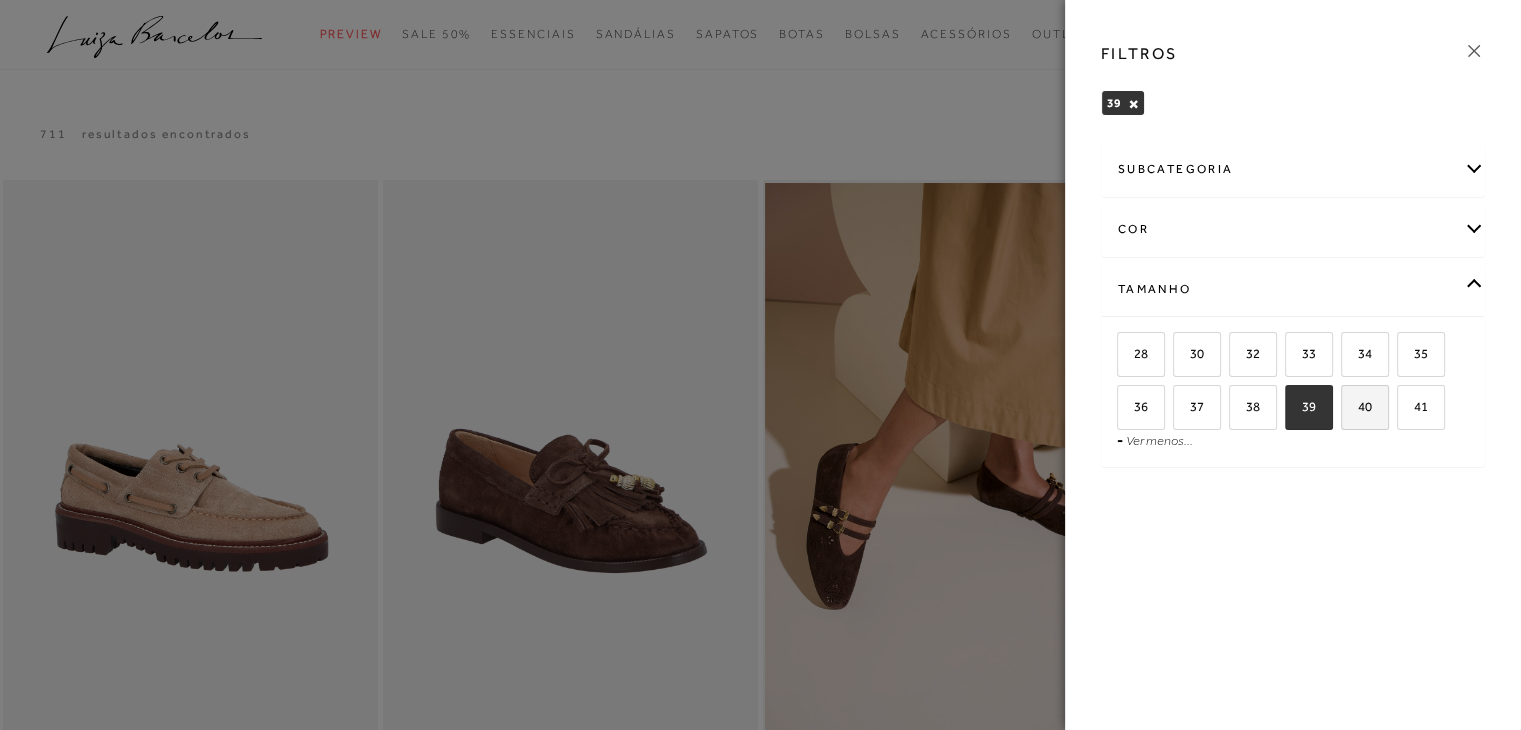 click on "40" at bounding box center [1348, 410] 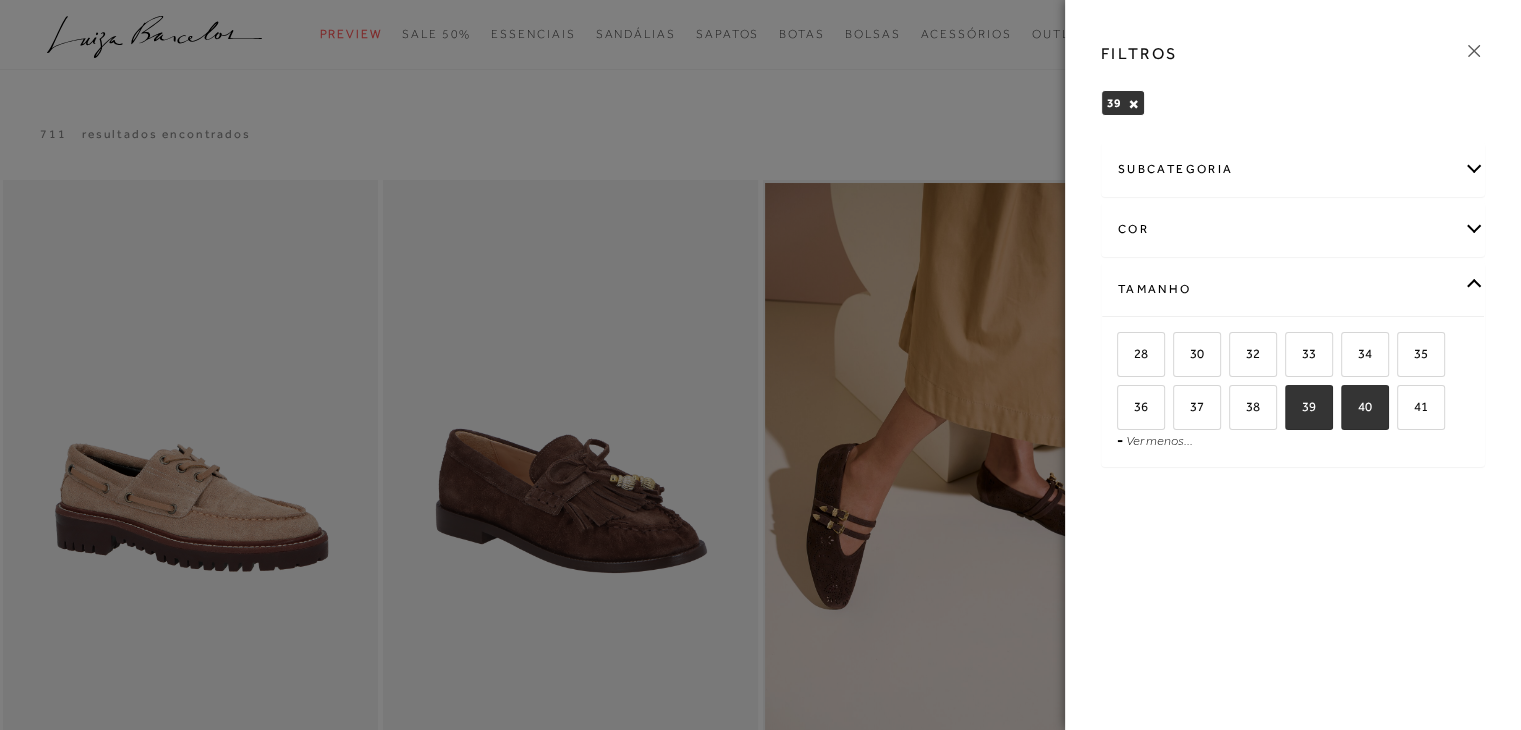 checkbox on "true" 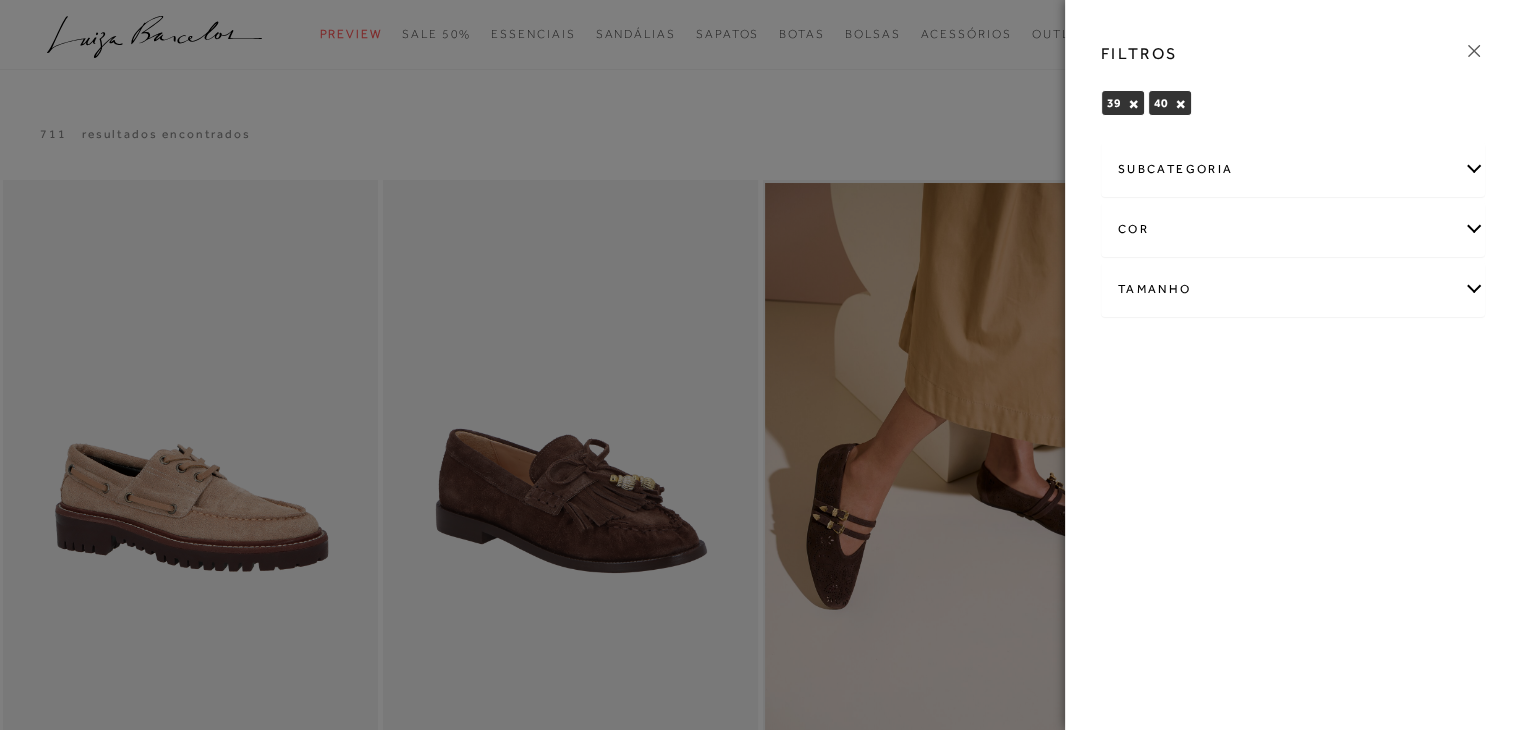 click 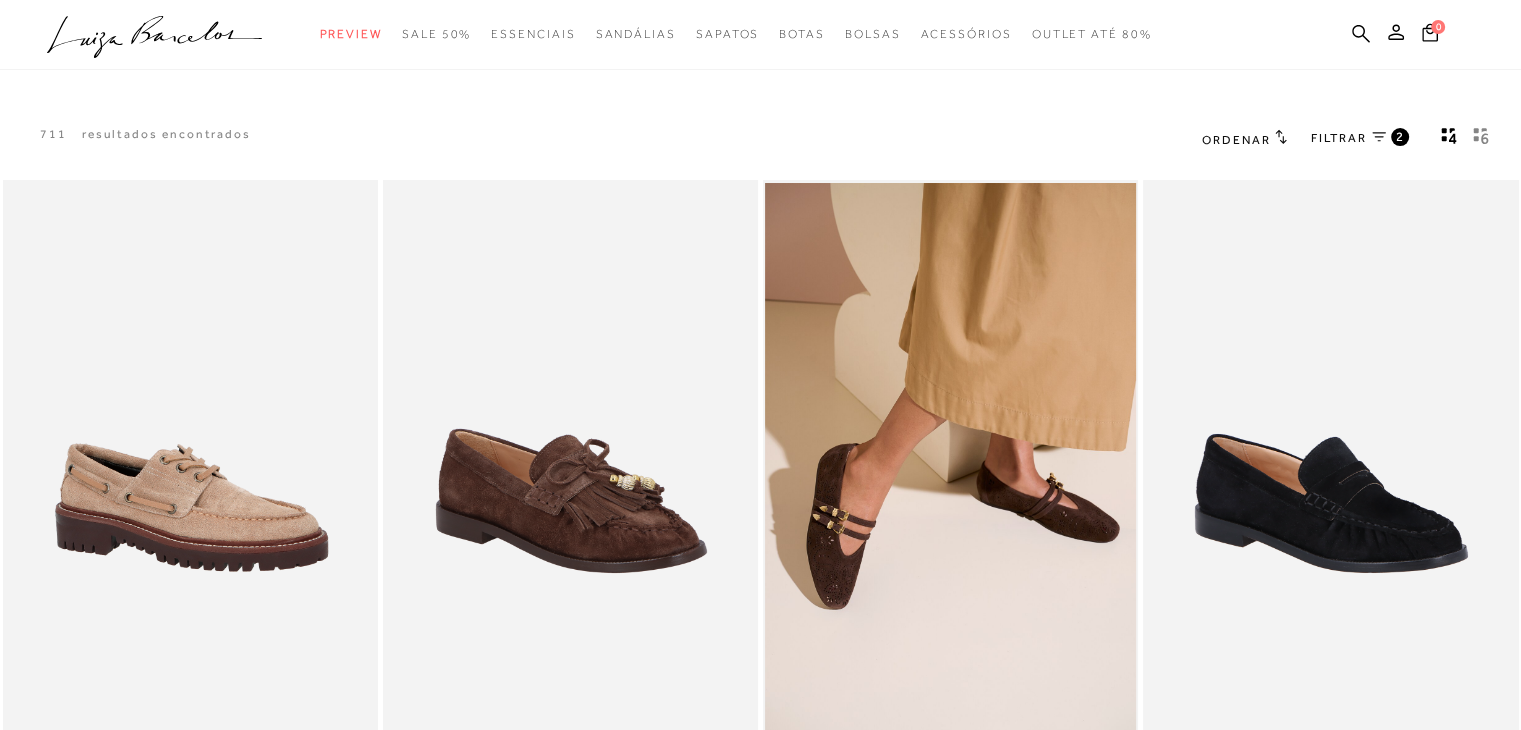 click on "Ordenar" at bounding box center [1236, 140] 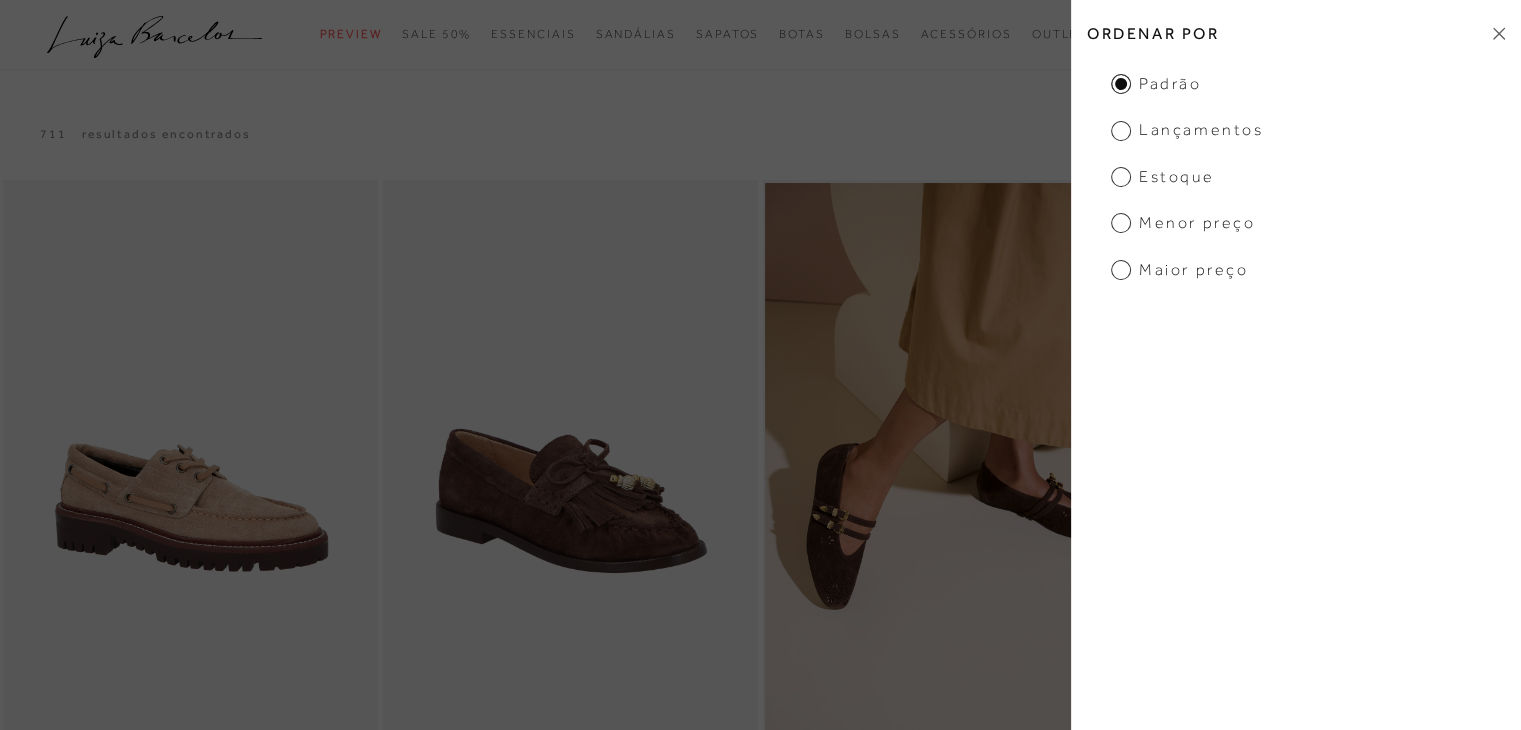 click on "Menor Preço" at bounding box center (1183, 223) 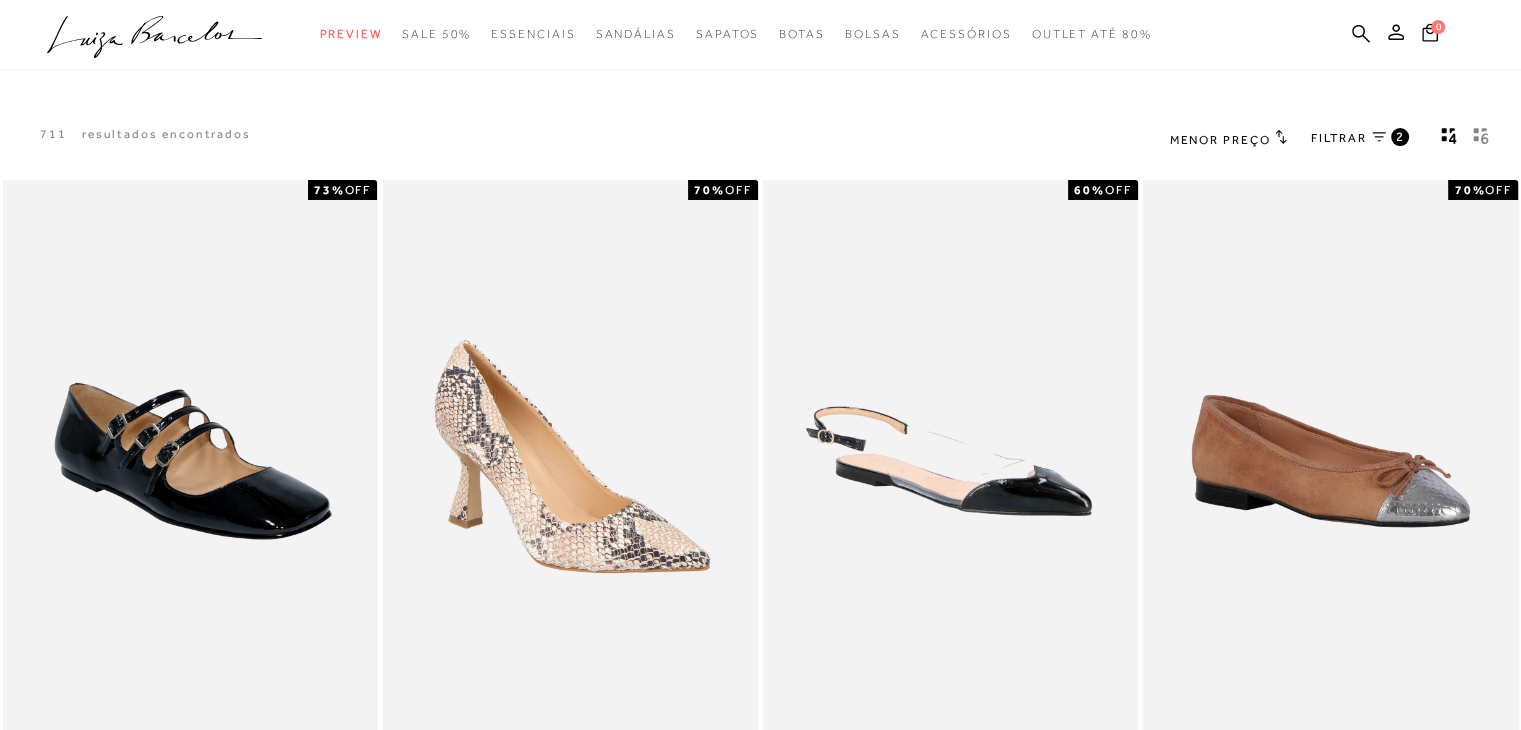 scroll, scrollTop: 0, scrollLeft: 0, axis: both 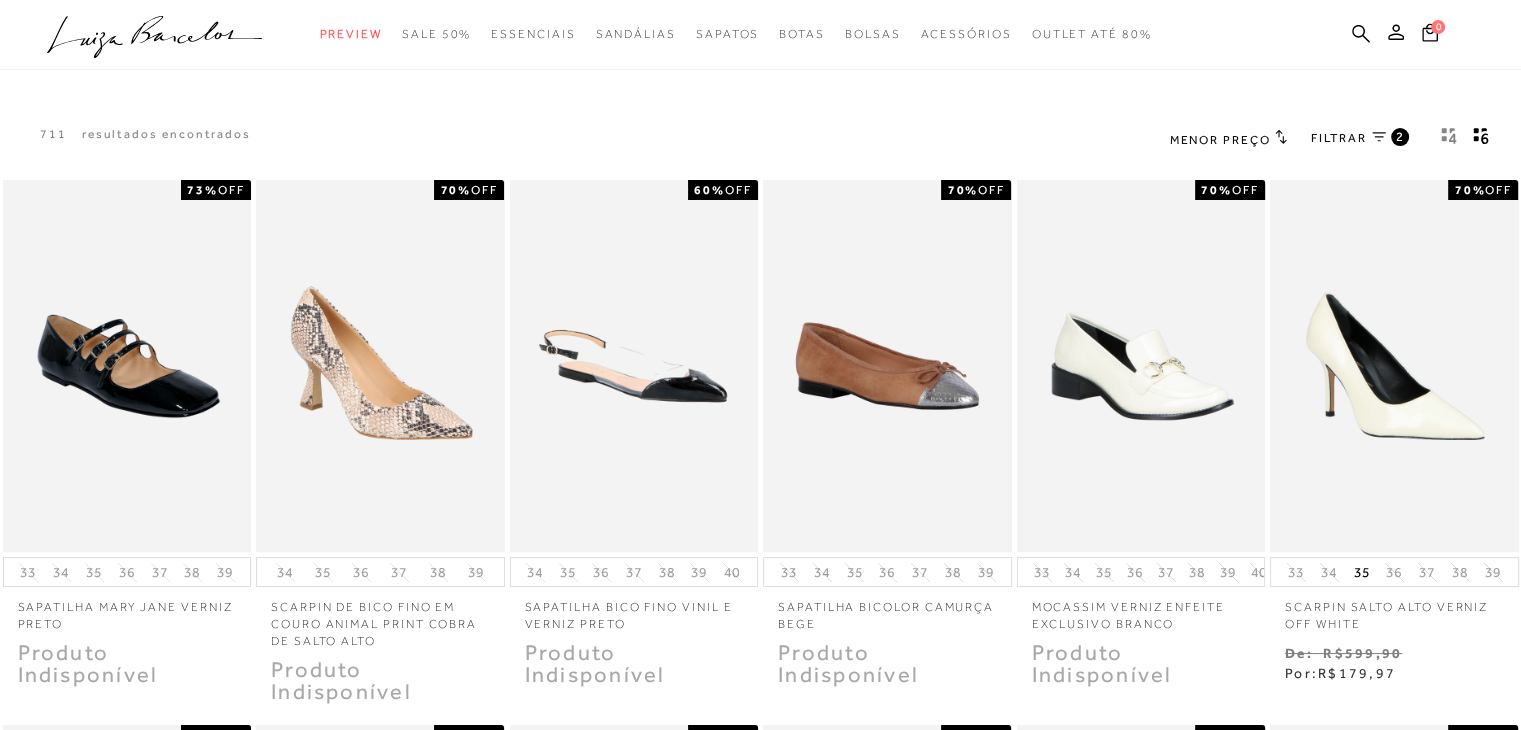 click on "711
resultados encontrados
Menor Preço
2" at bounding box center (760, 139) 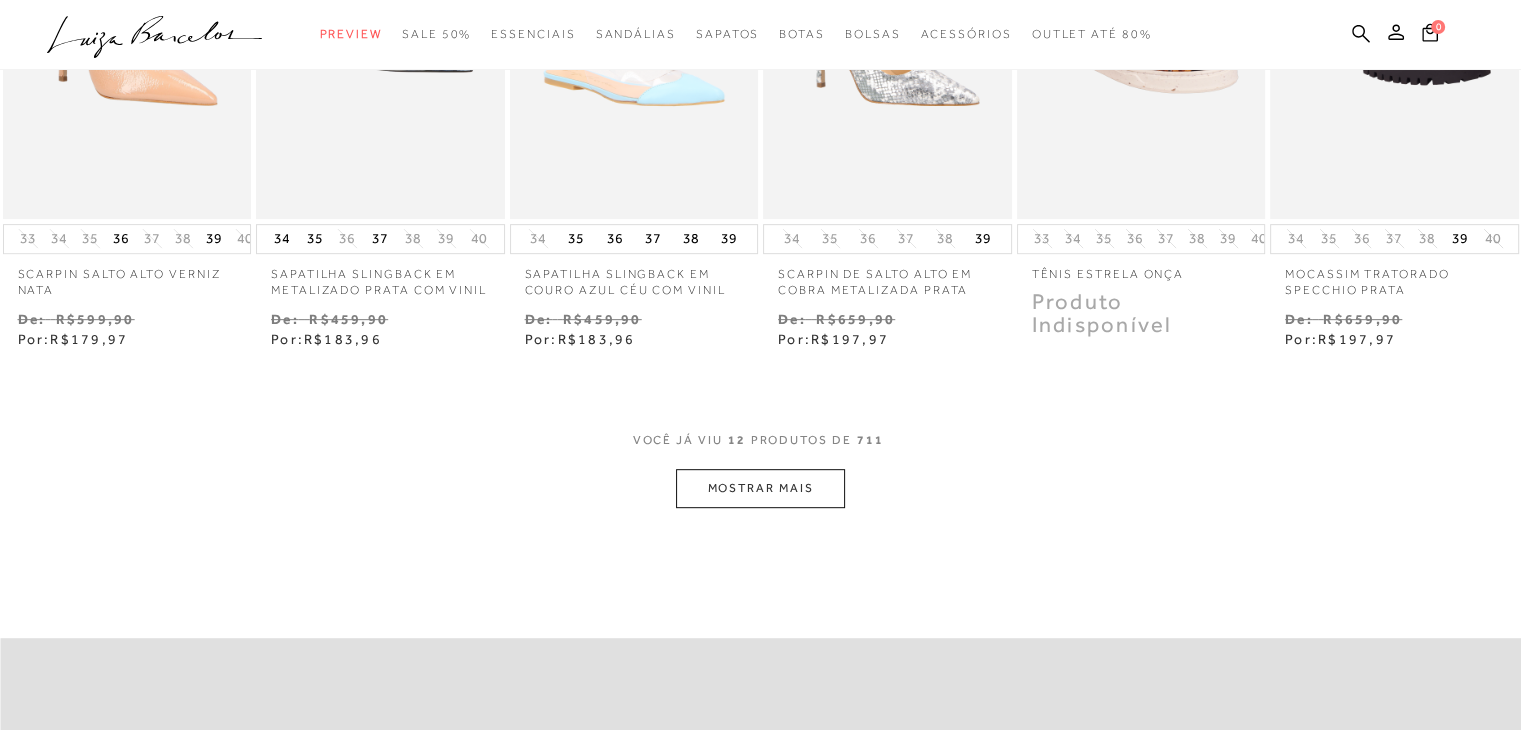 scroll, scrollTop: 880, scrollLeft: 0, axis: vertical 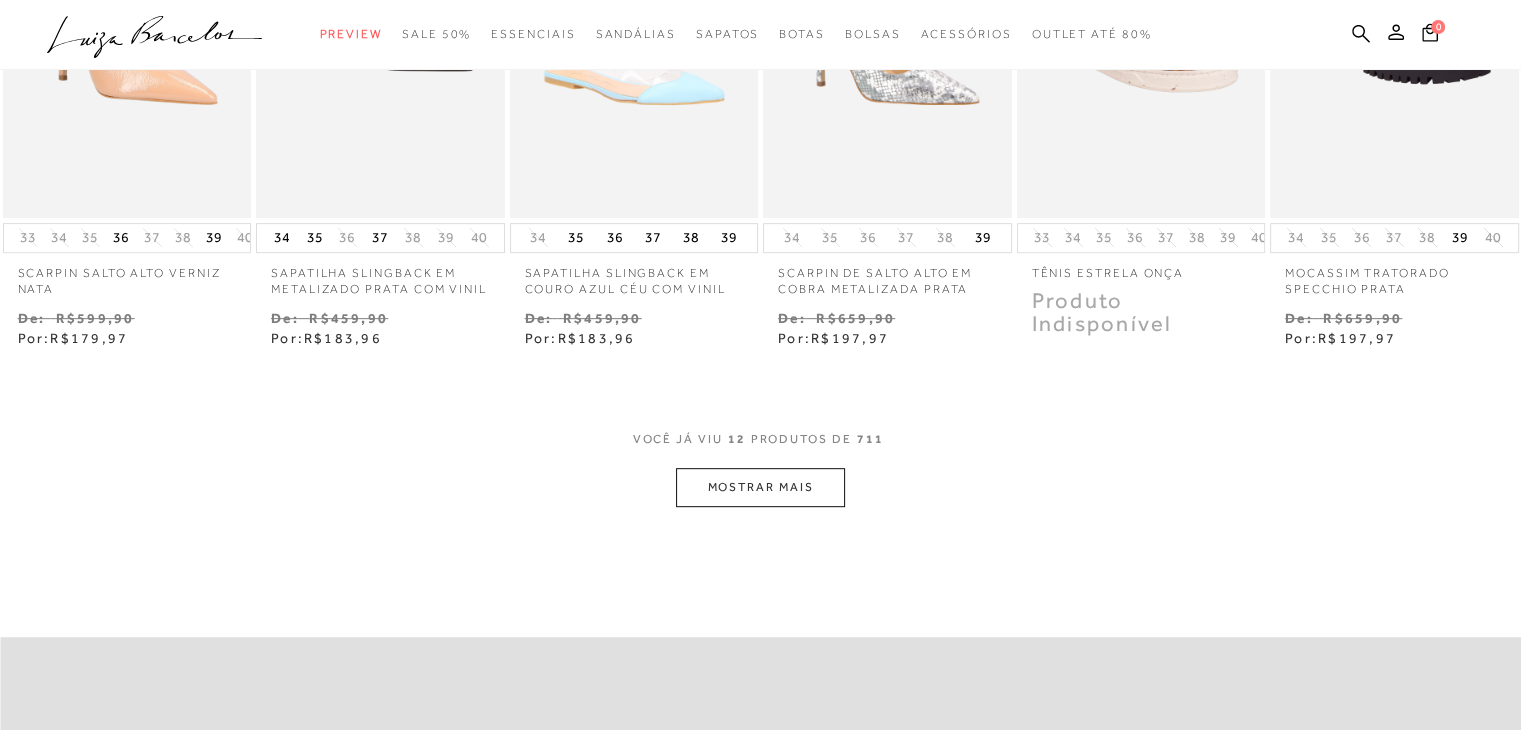 click on "MOSTRAR MAIS" at bounding box center [760, 487] 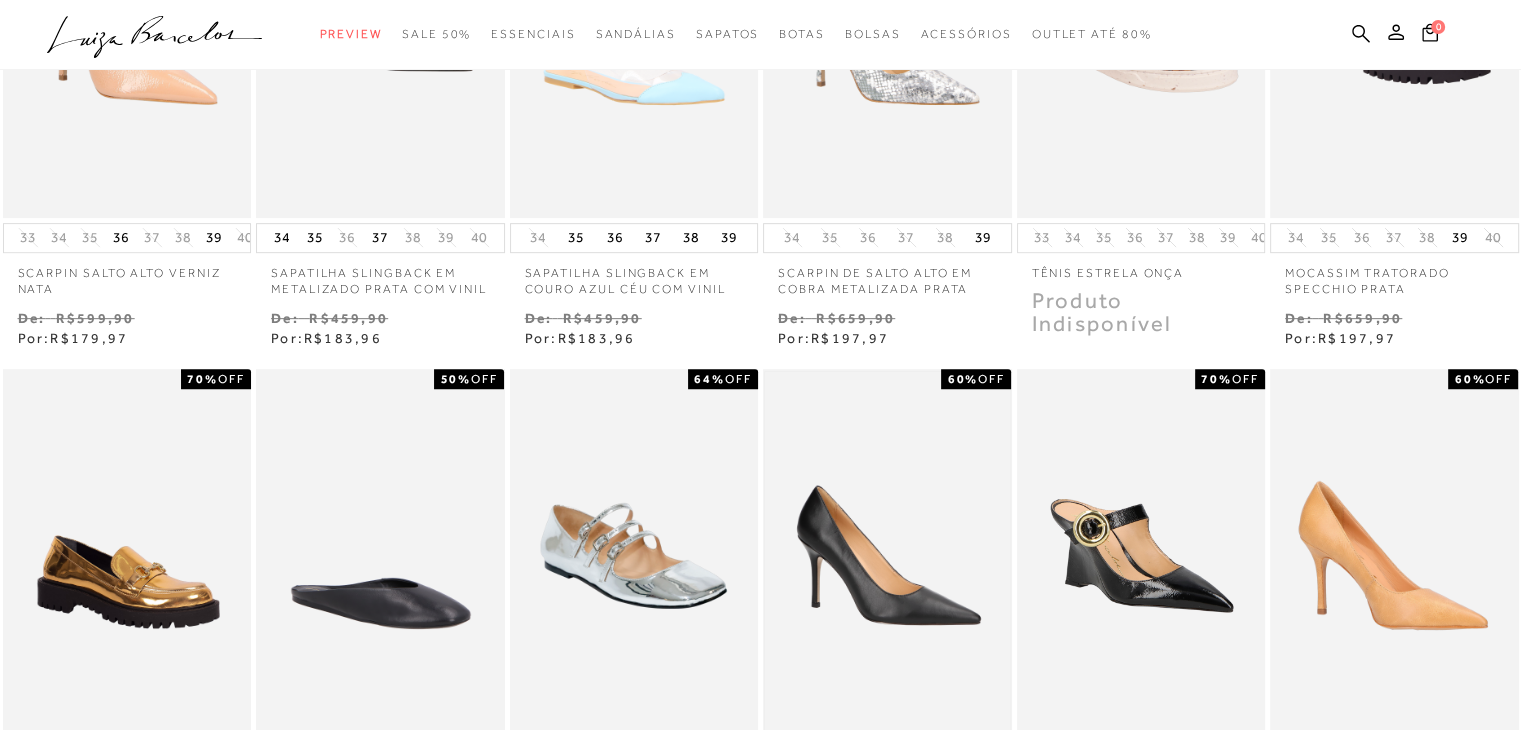 type 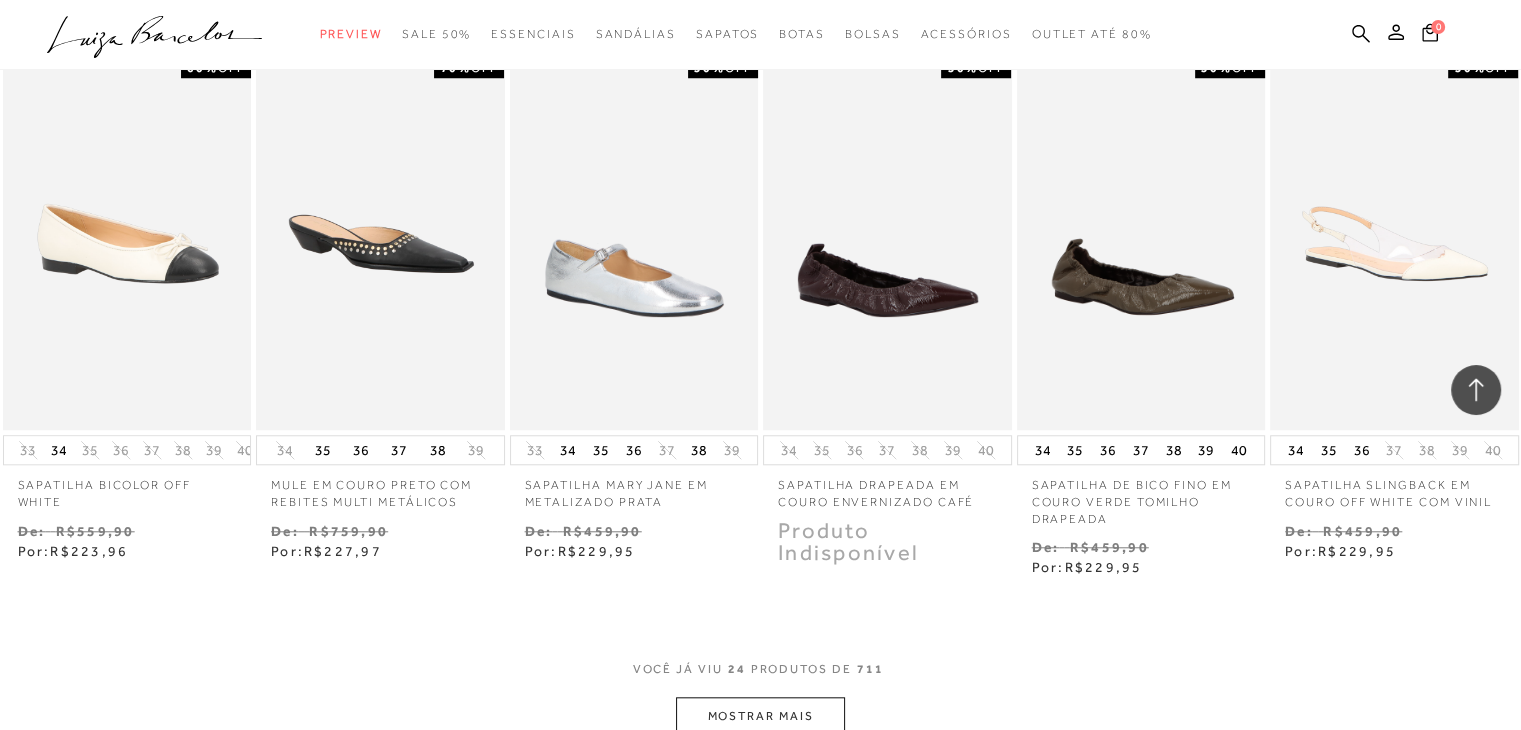 scroll, scrollTop: 1760, scrollLeft: 0, axis: vertical 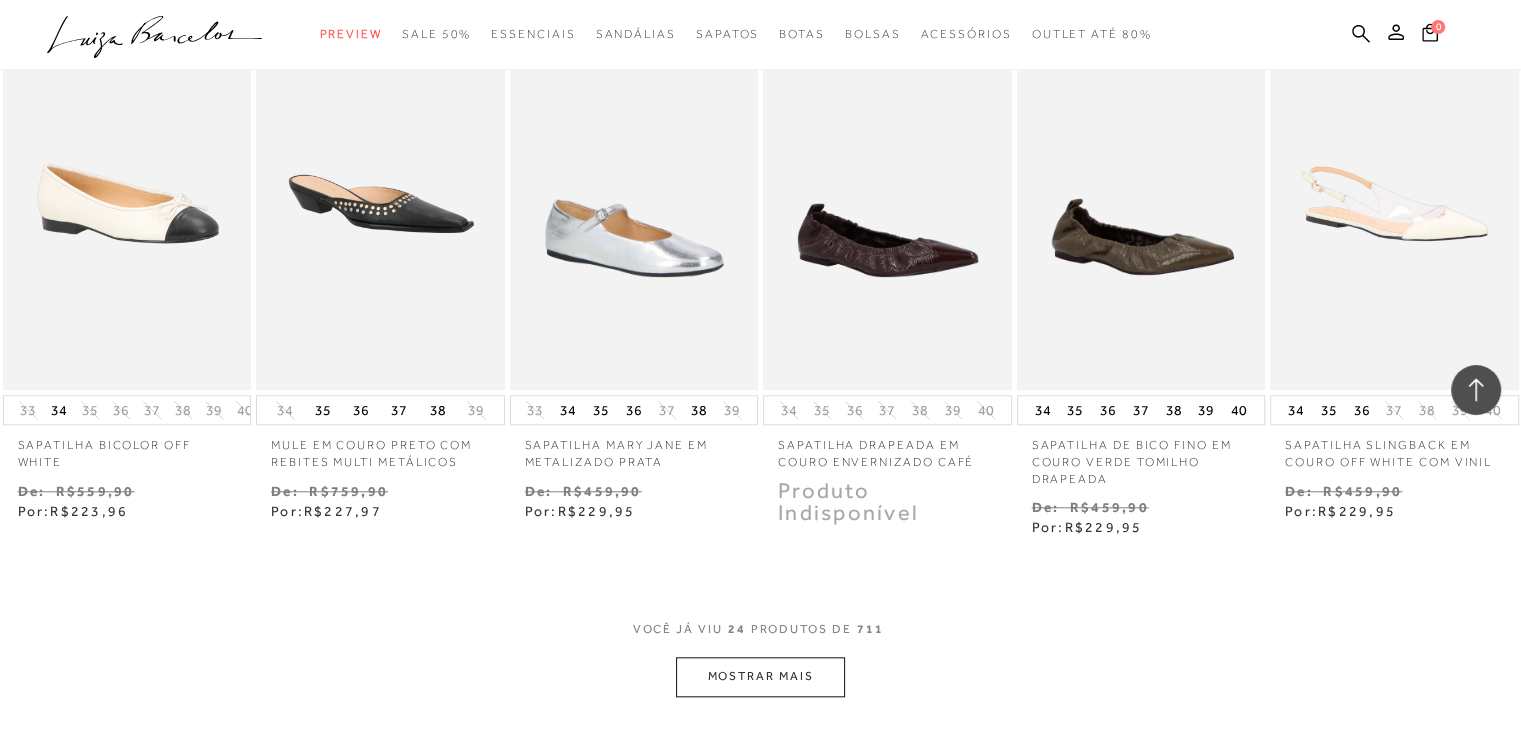 click on "MOSTRAR MAIS" at bounding box center [760, 676] 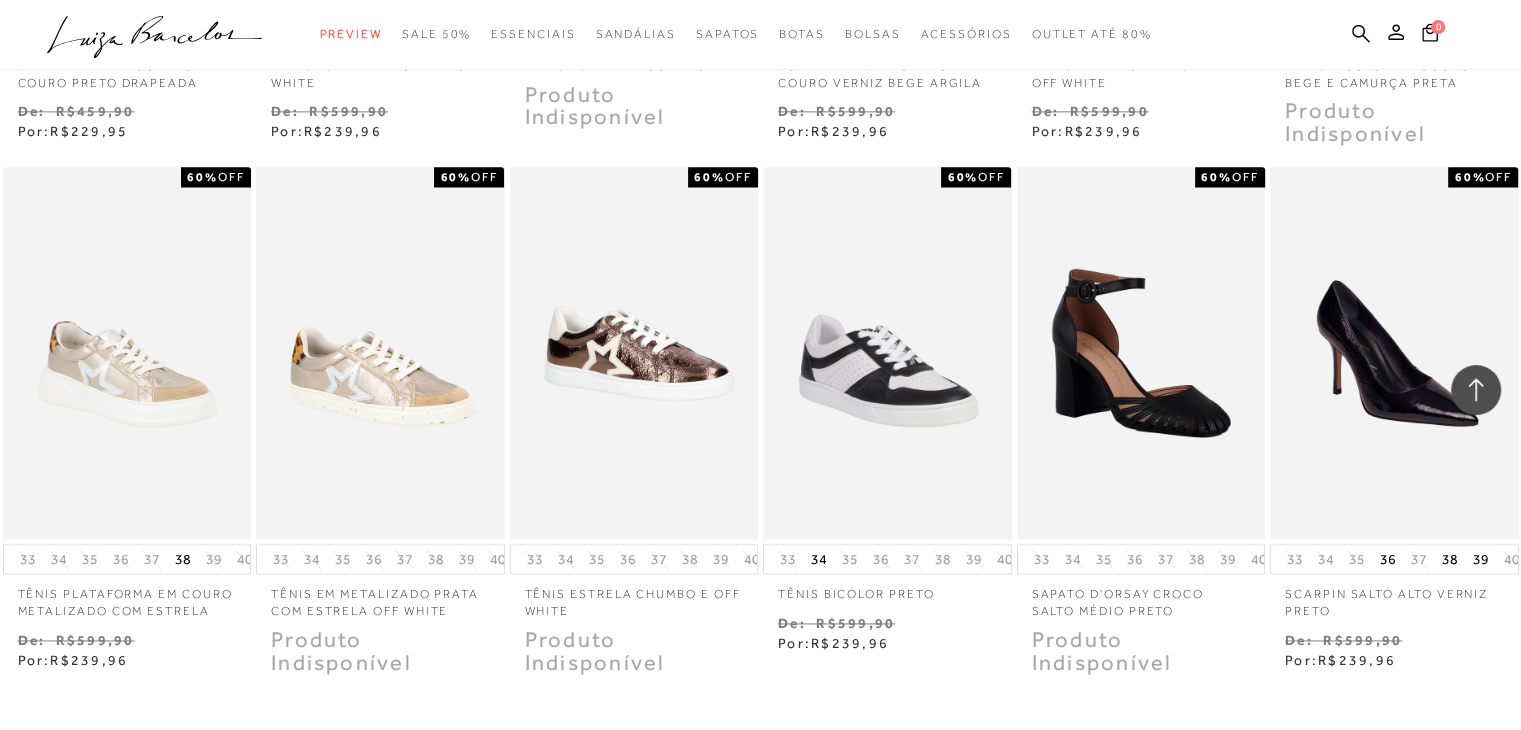 scroll, scrollTop: 2720, scrollLeft: 0, axis: vertical 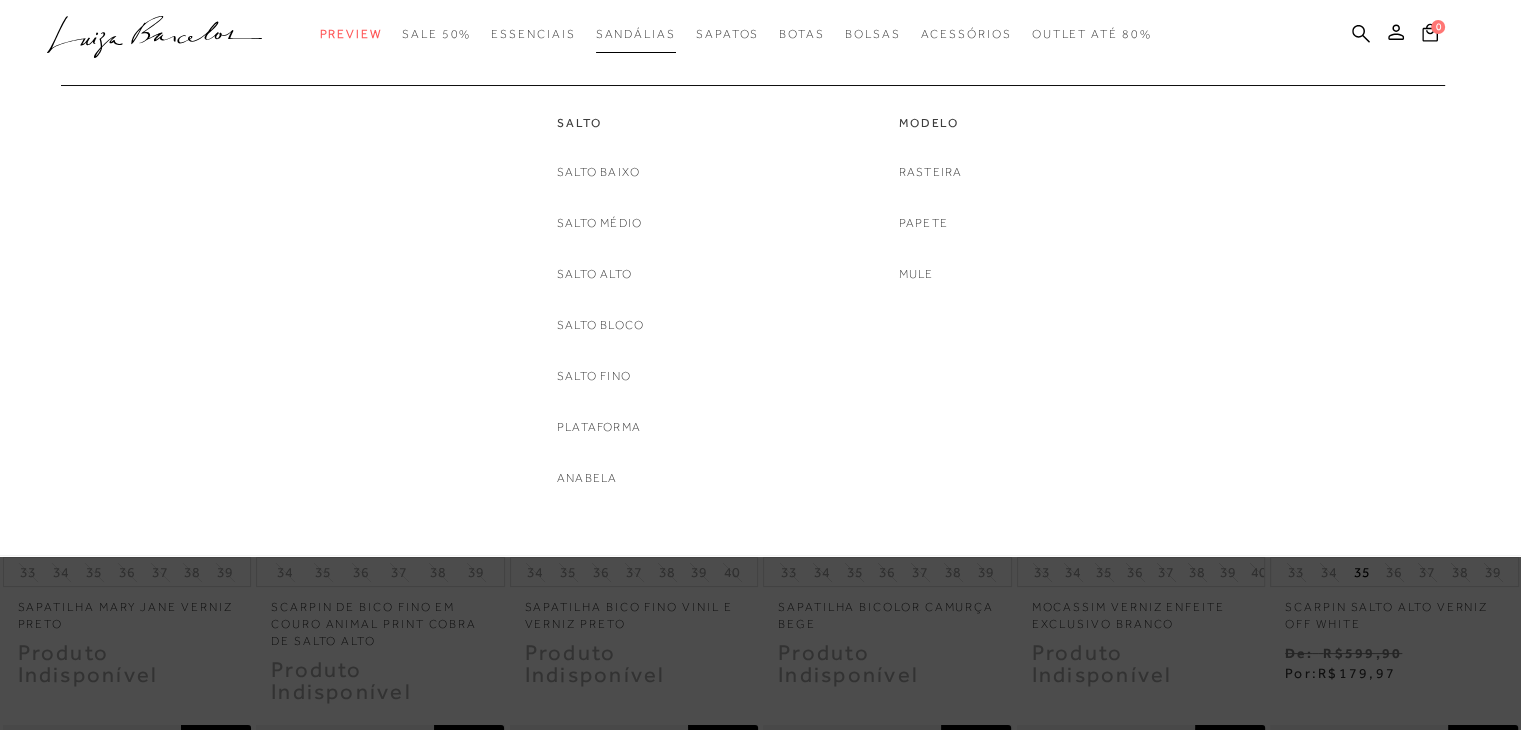 click on "Sandálias" at bounding box center (636, 34) 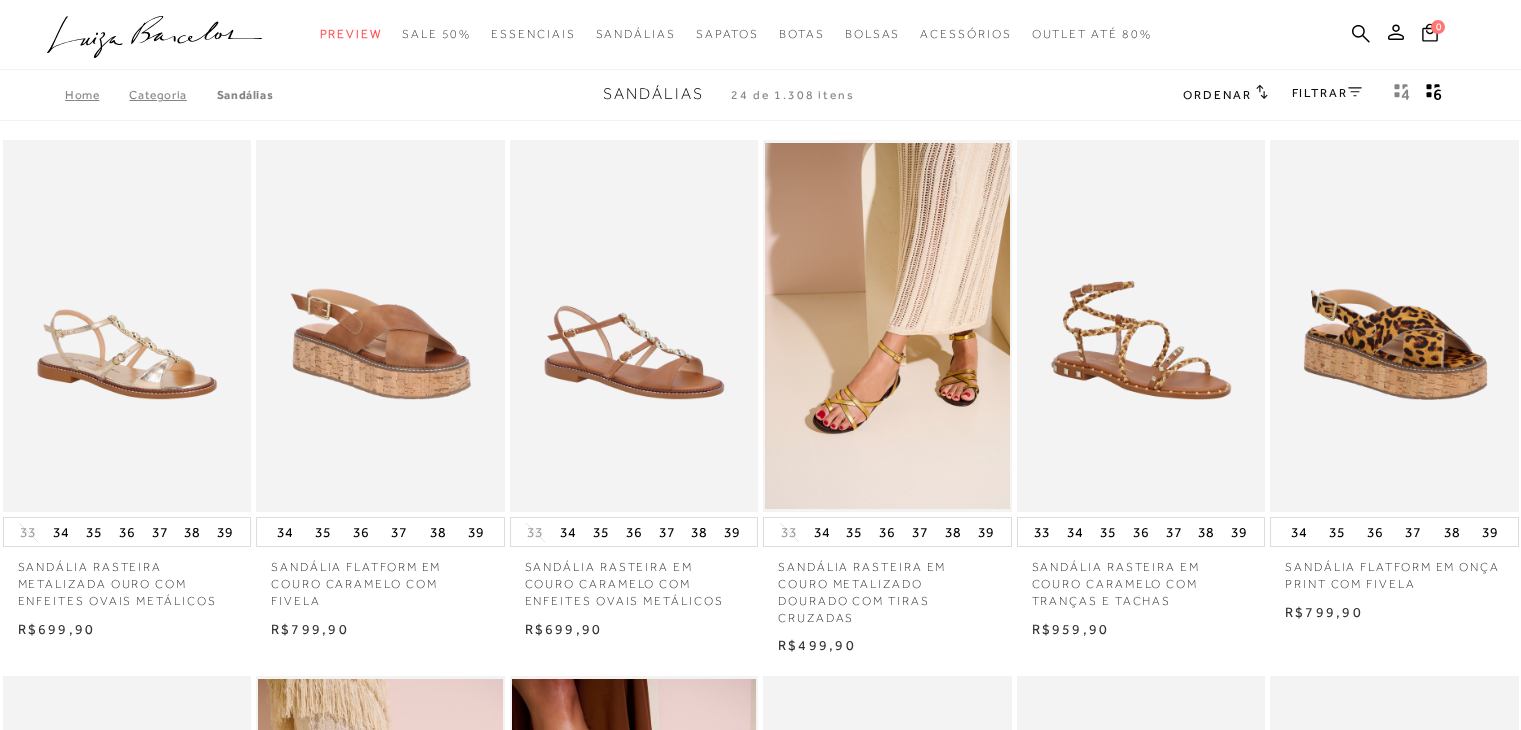 scroll, scrollTop: 0, scrollLeft: 0, axis: both 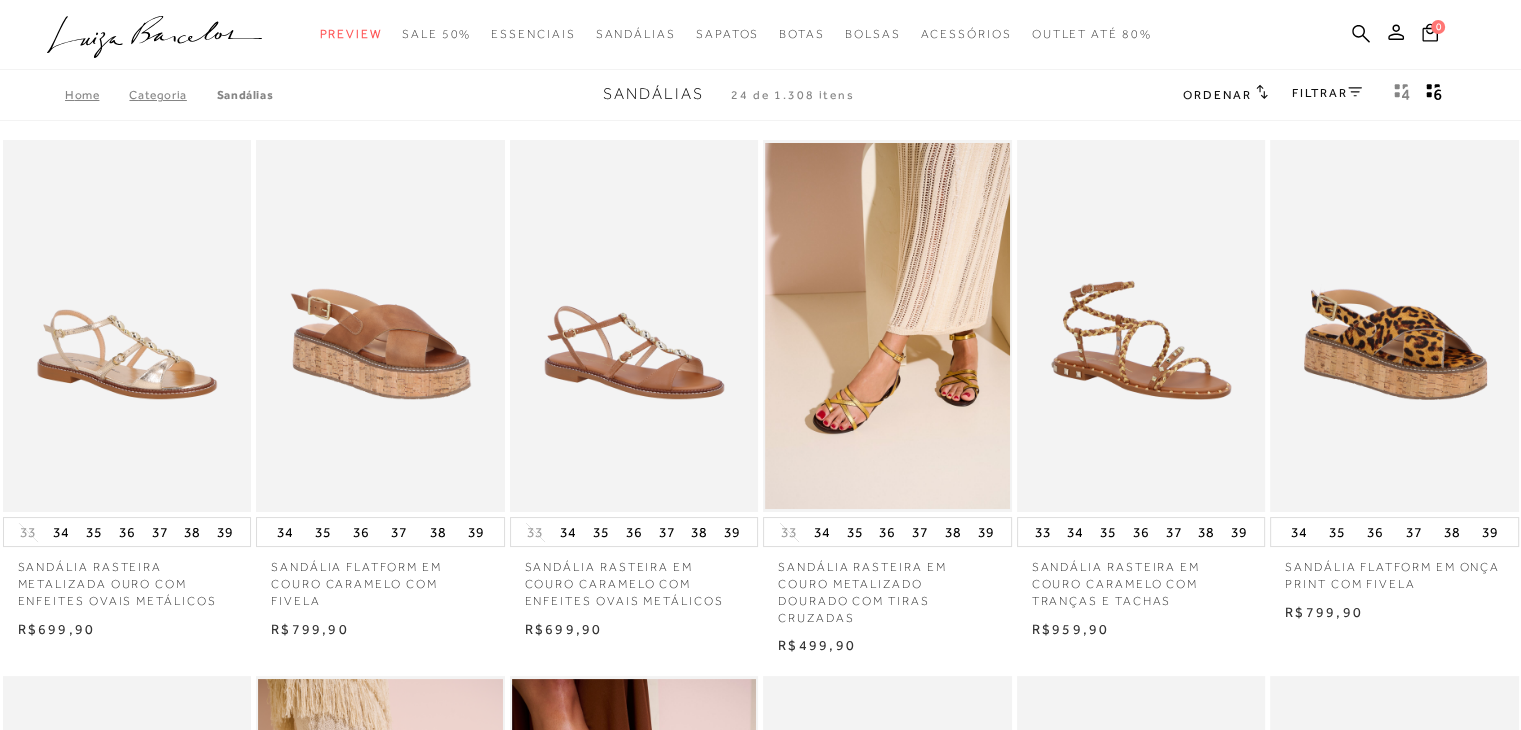 click on "FILTRAR" at bounding box center (1327, 93) 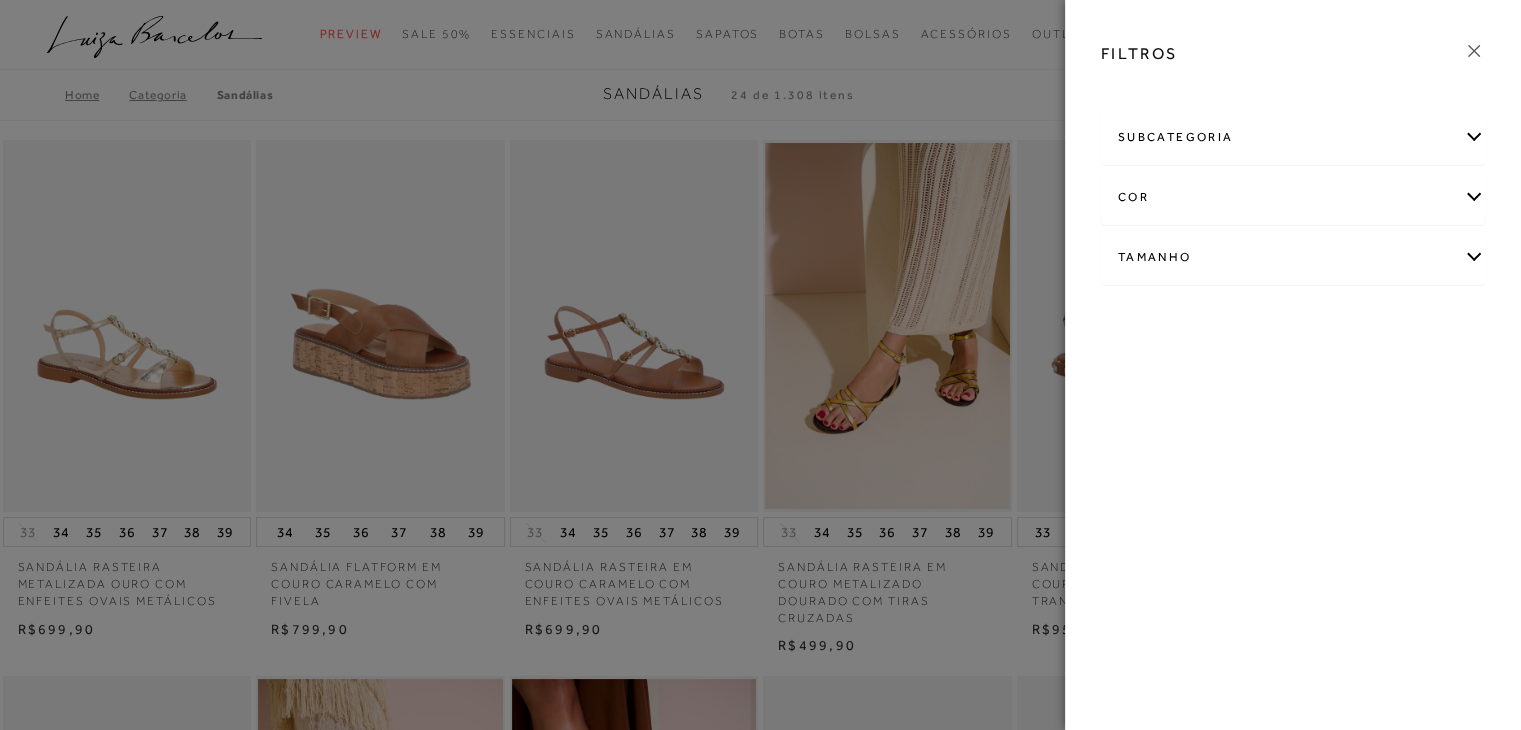 click on "Tamanho" at bounding box center (1293, 257) 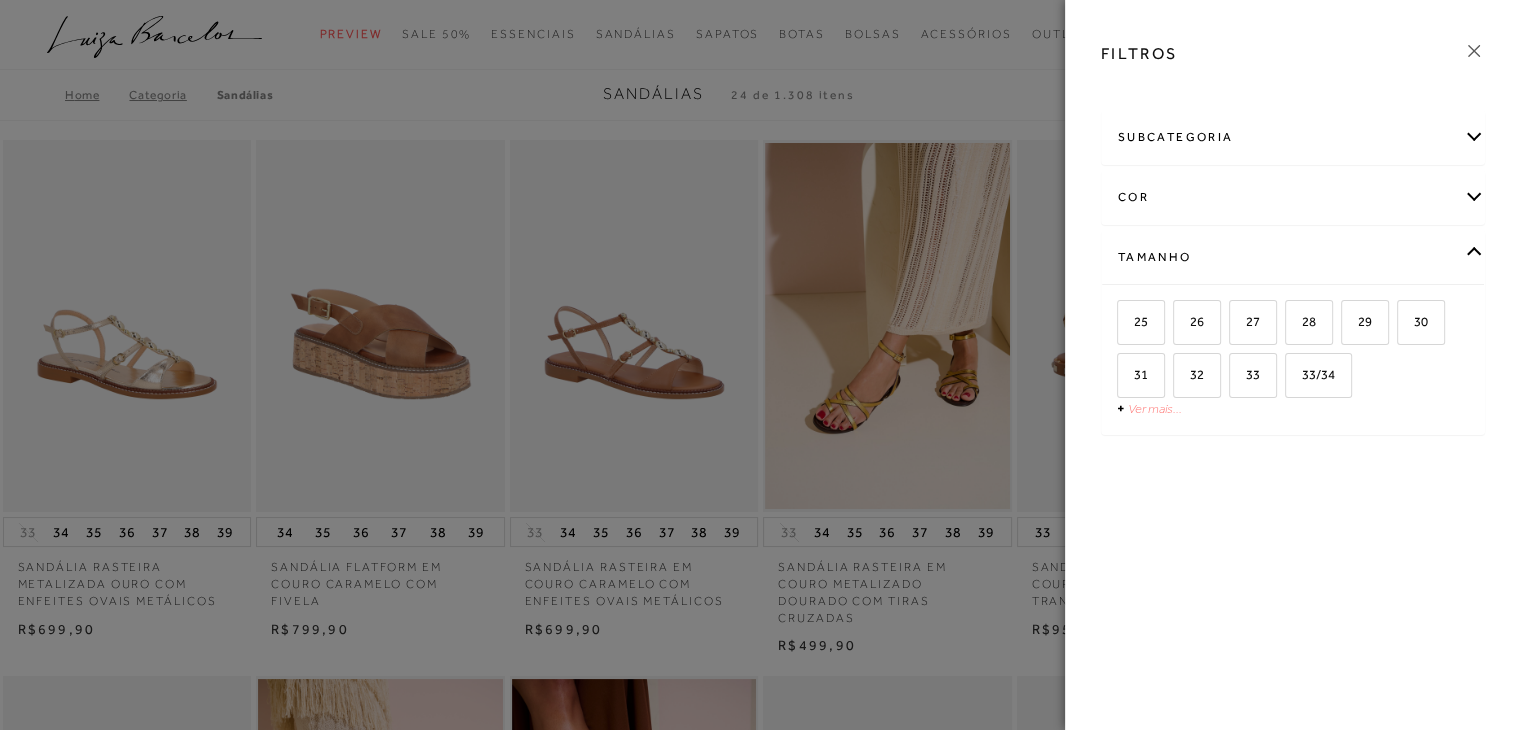 click on "Ver mais..." at bounding box center (1155, 408) 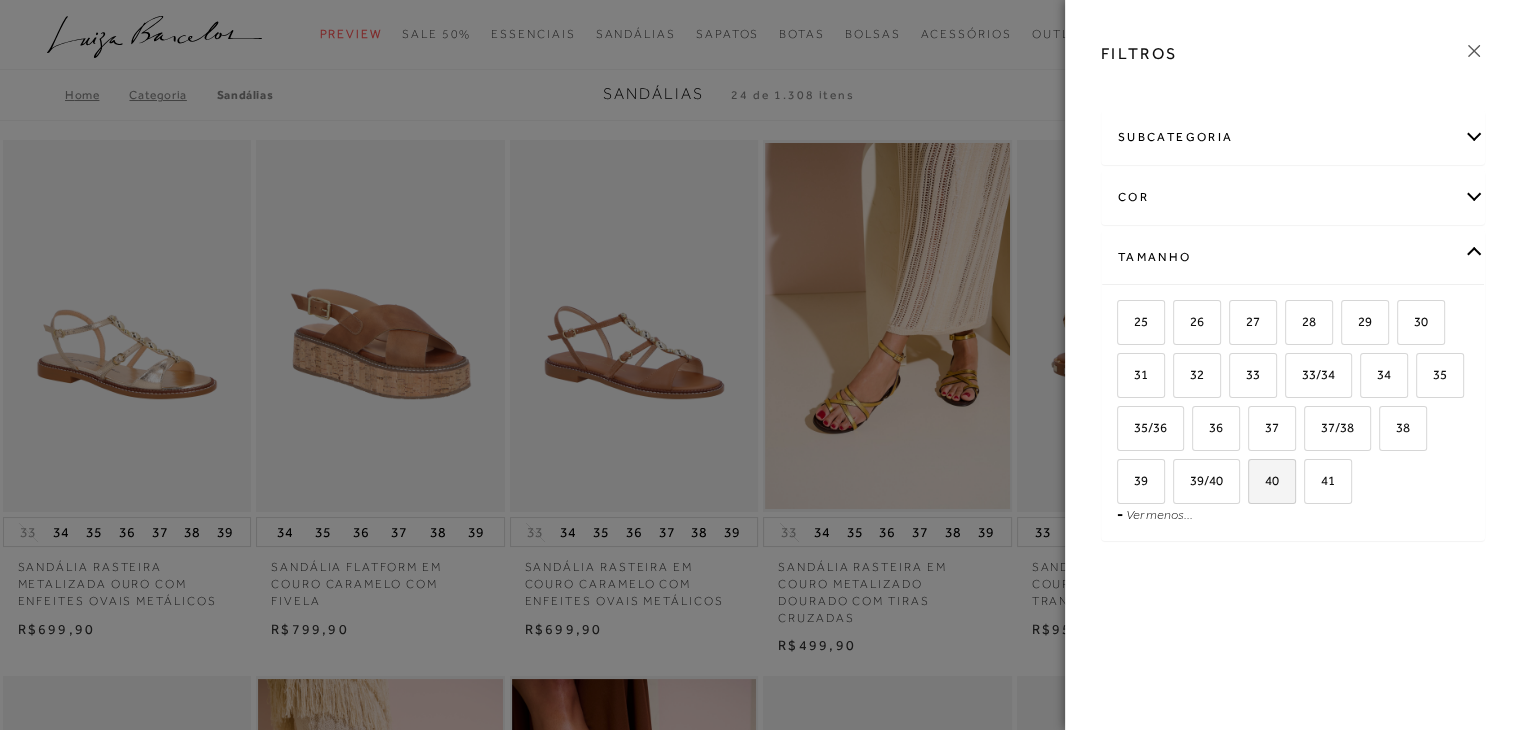 click on "40" at bounding box center [1264, 480] 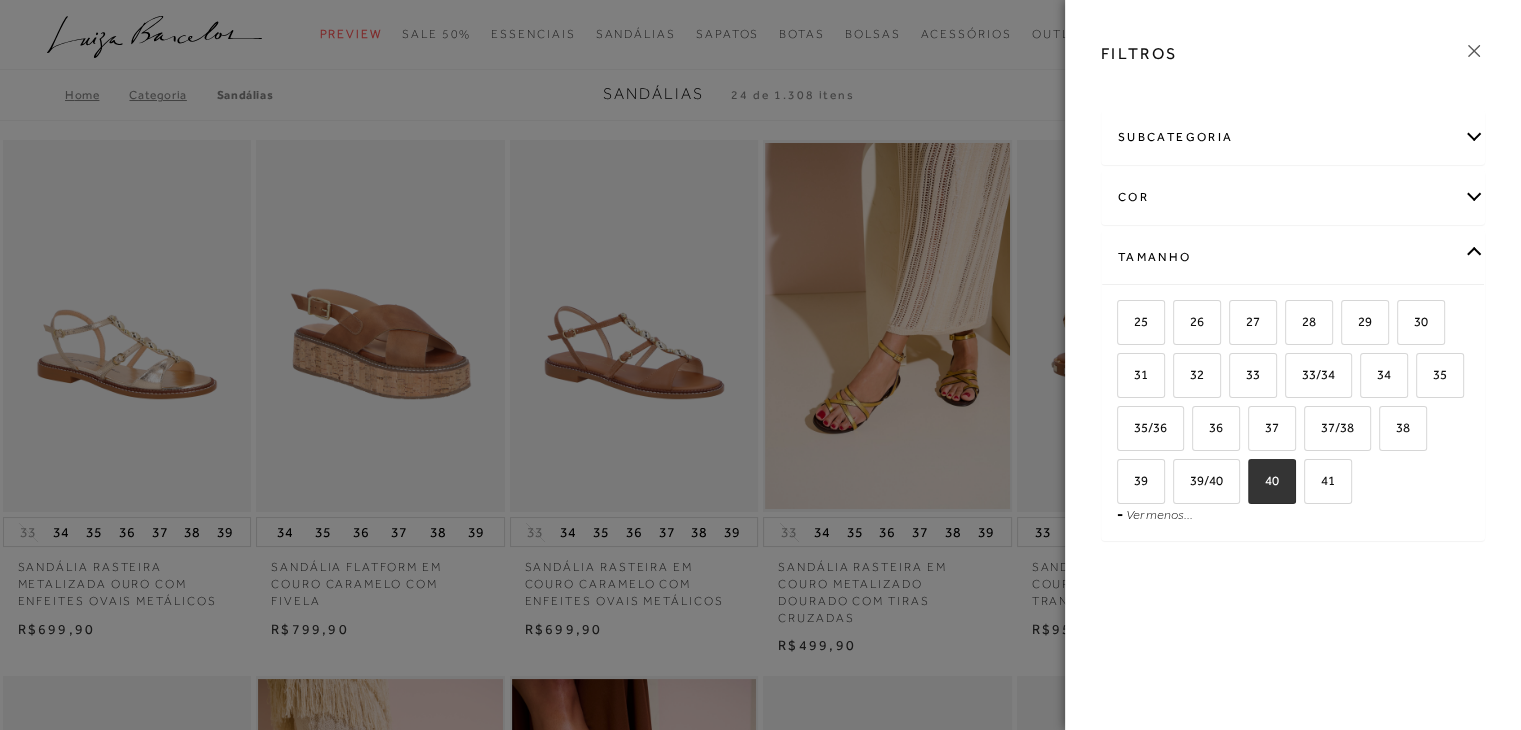 checkbox on "true" 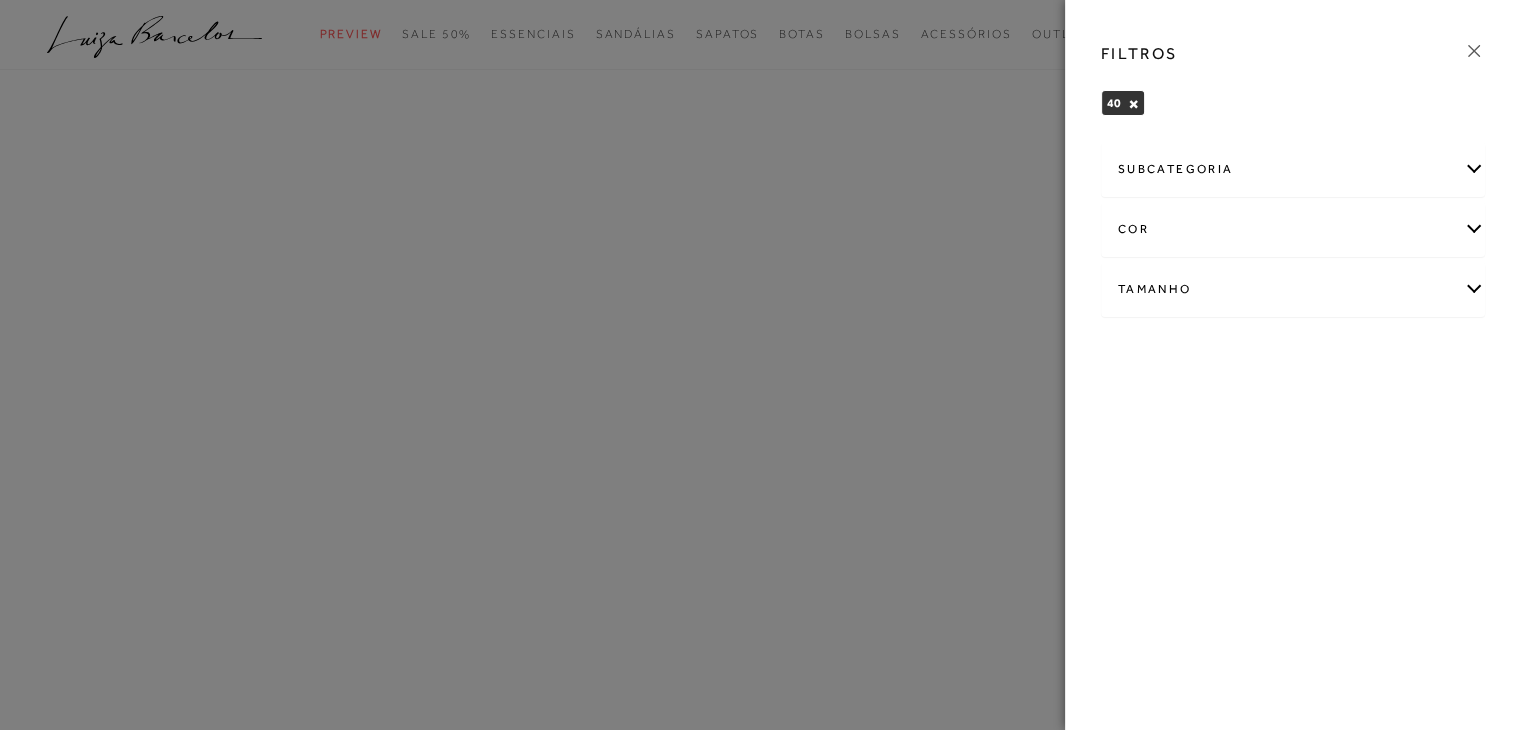 click on "Tamanho" at bounding box center (1293, 289) 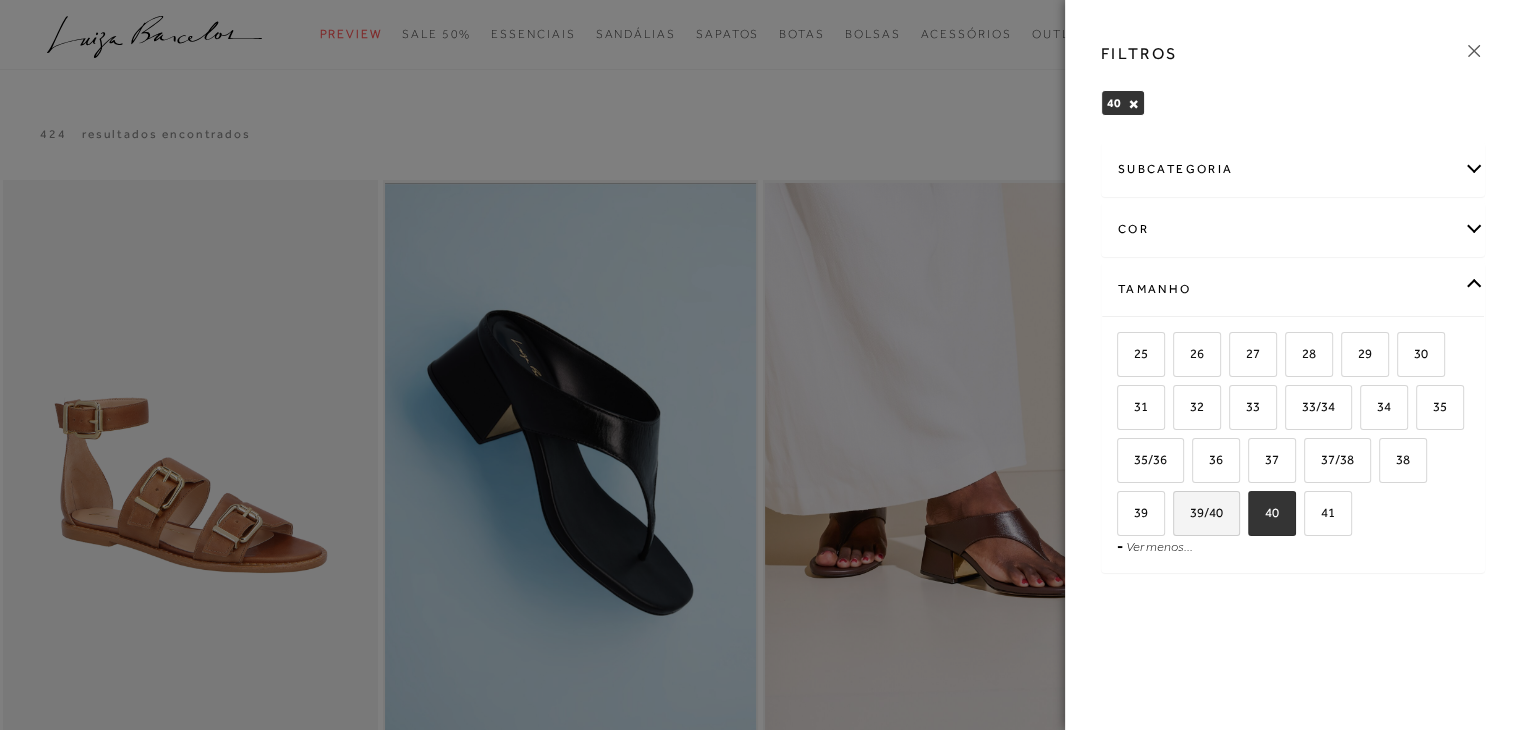 click on "39/40" at bounding box center [1199, 512] 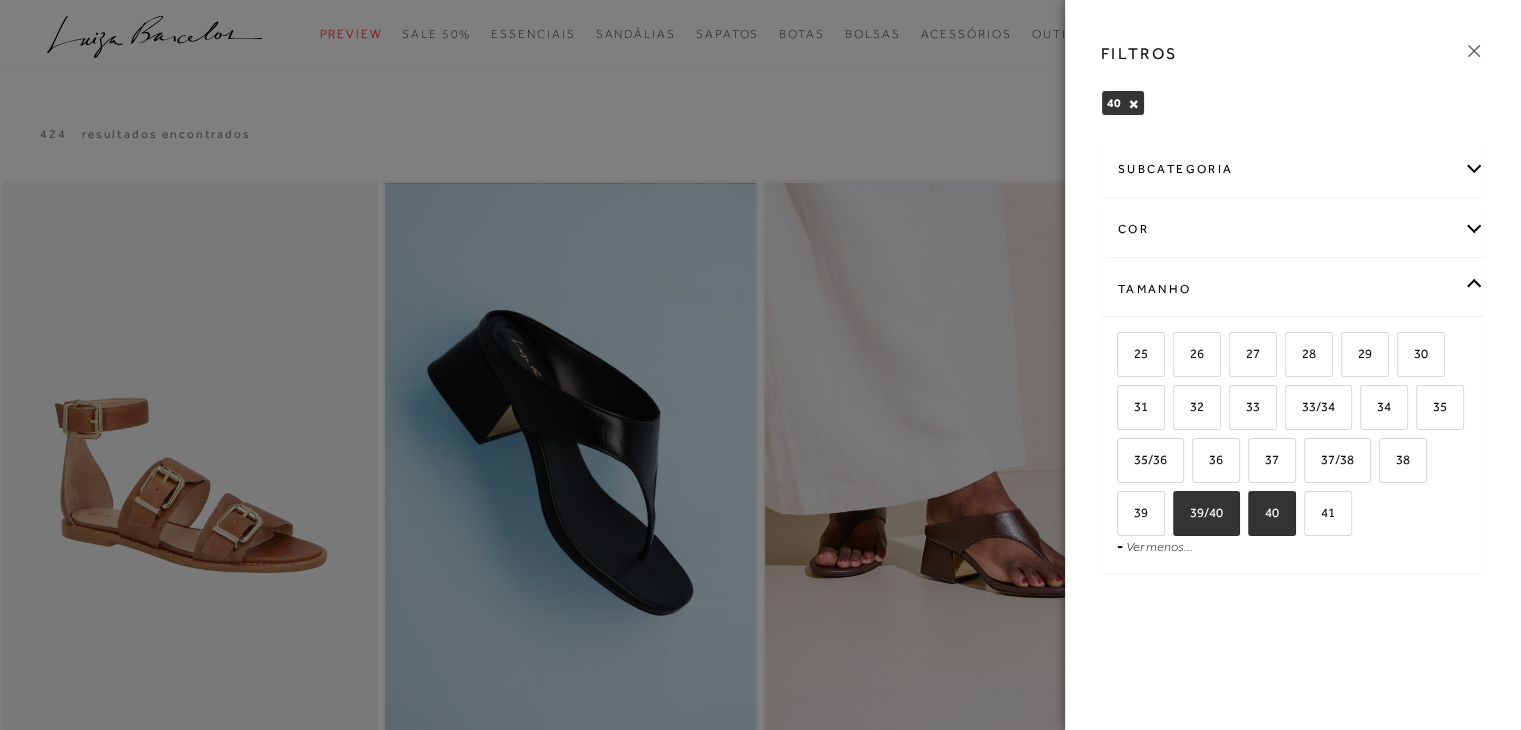checkbox on "true" 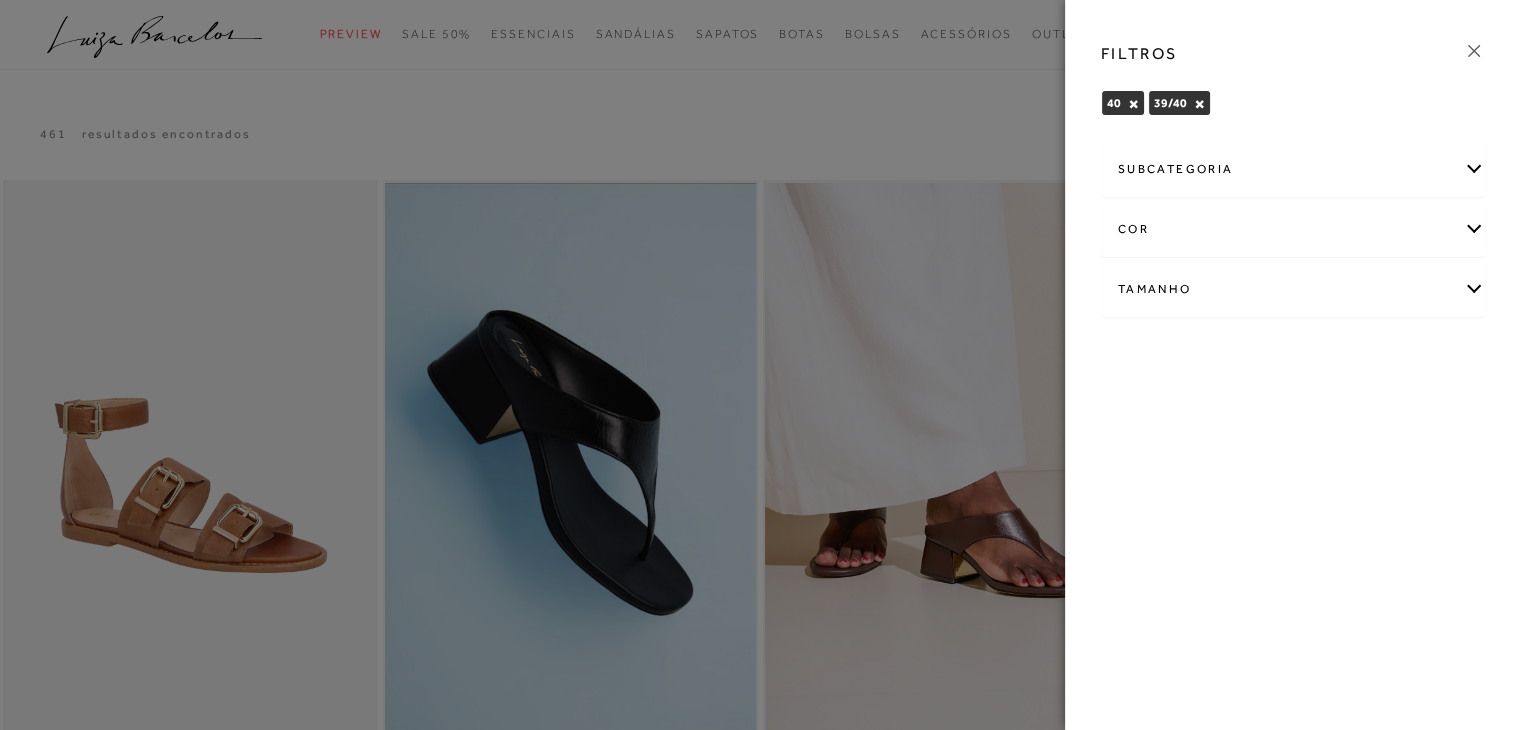 click on "Tamanho" at bounding box center (1293, 289) 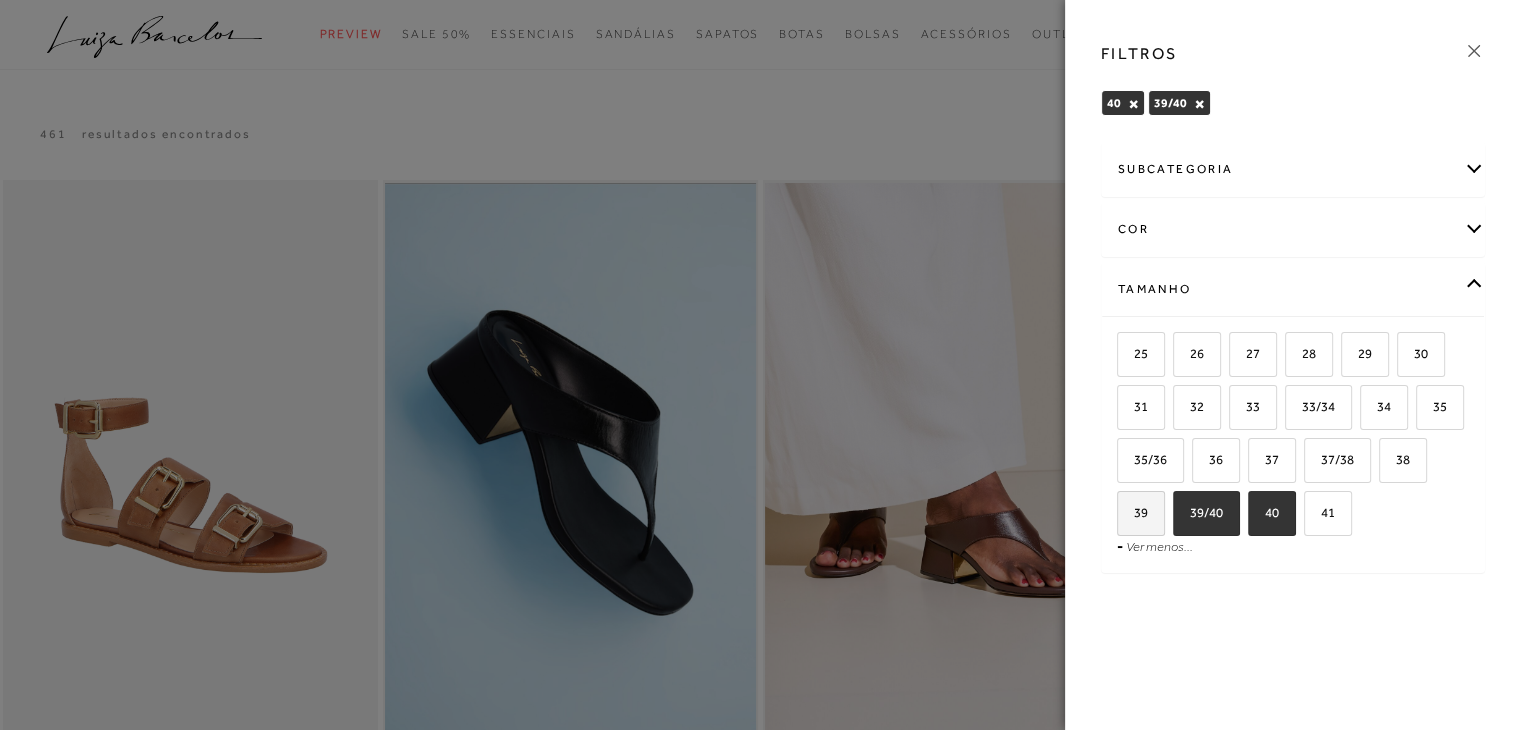click on "39" at bounding box center (1133, 512) 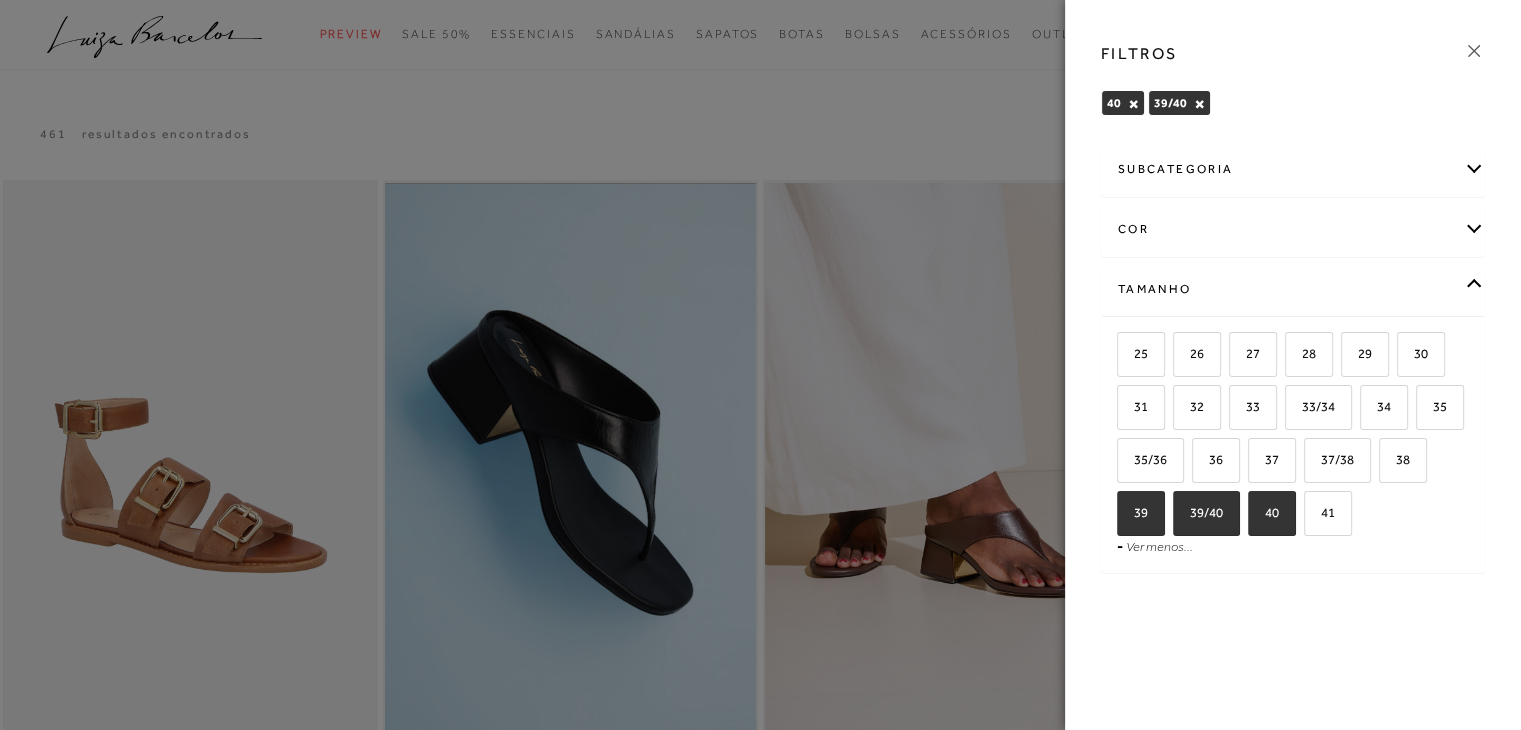 checkbox on "true" 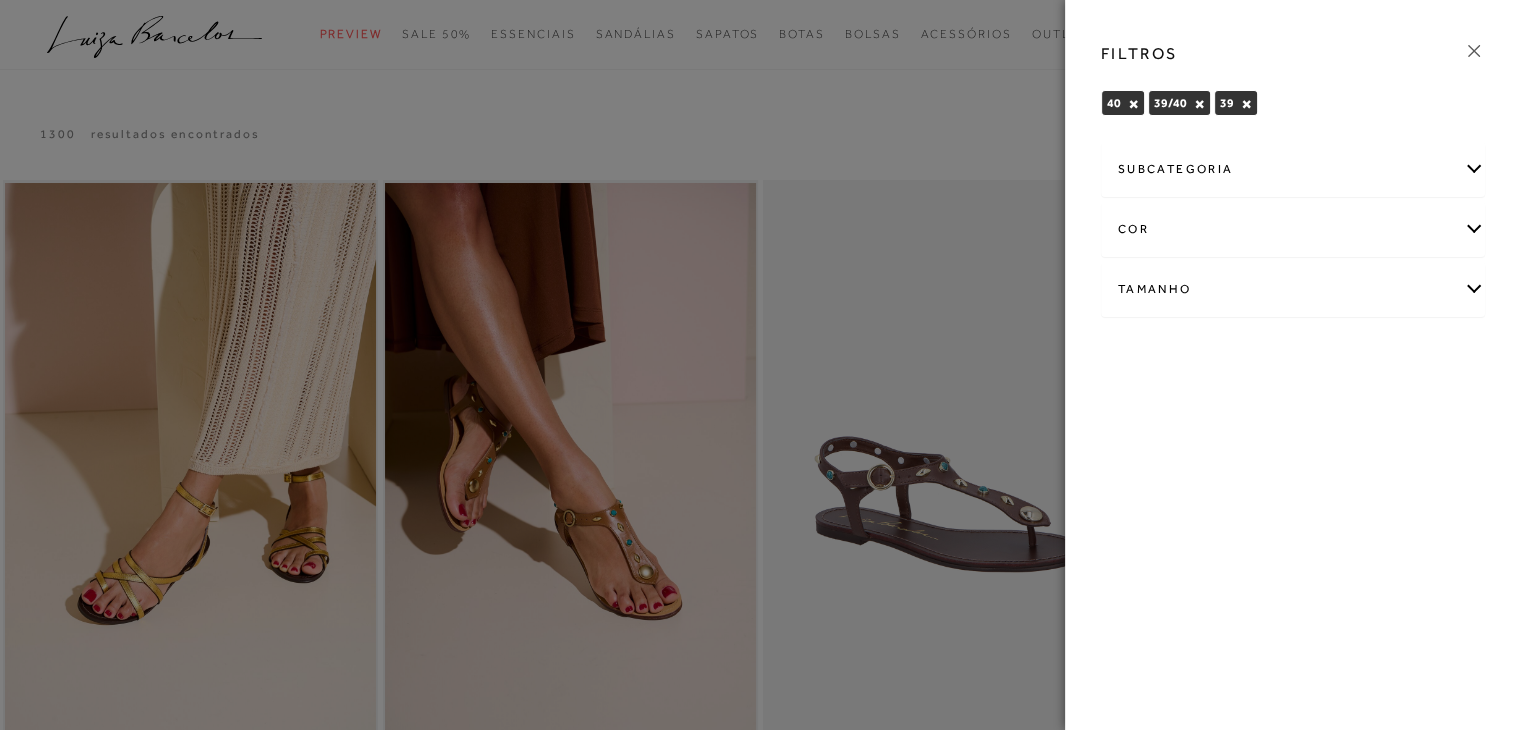 click 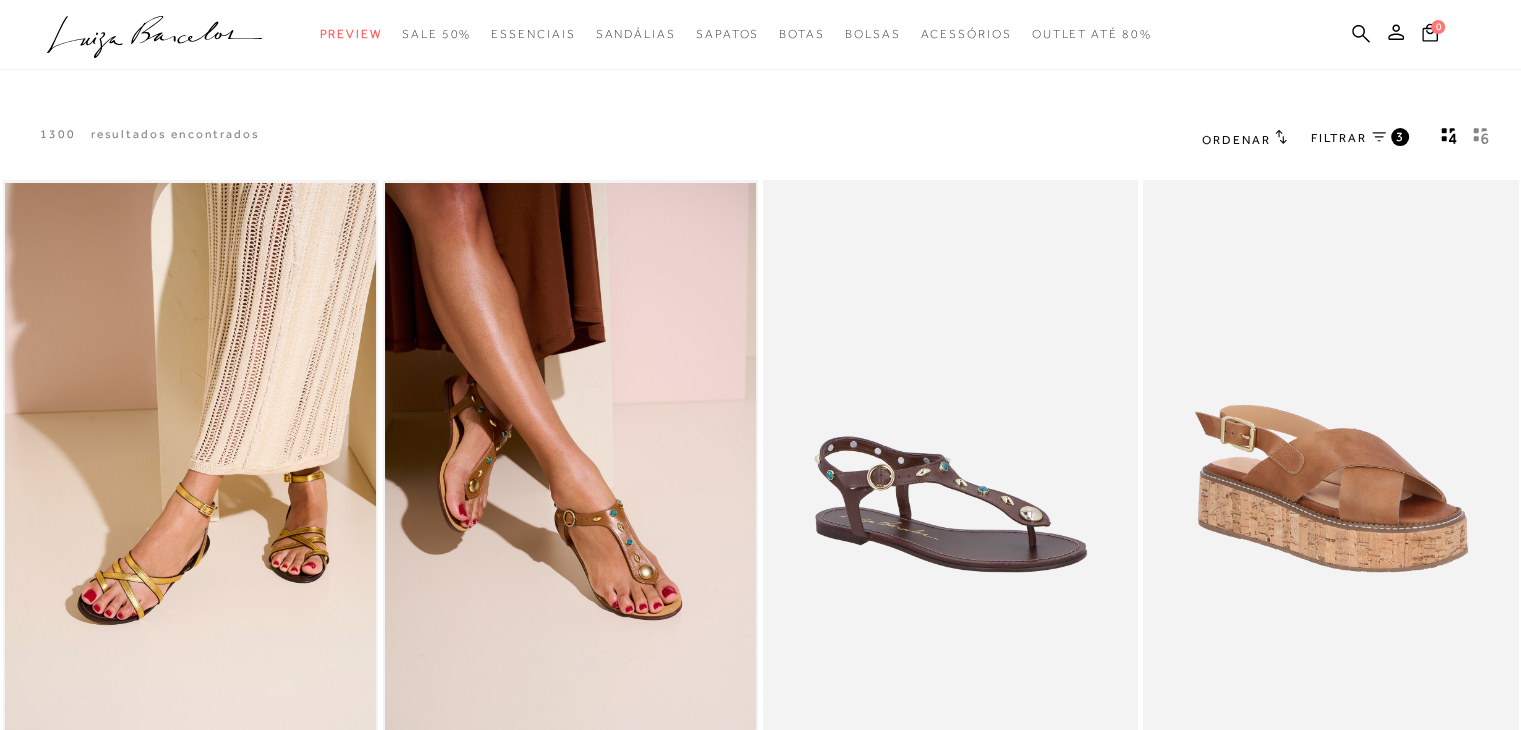 click on "Ordenar" at bounding box center (1236, 140) 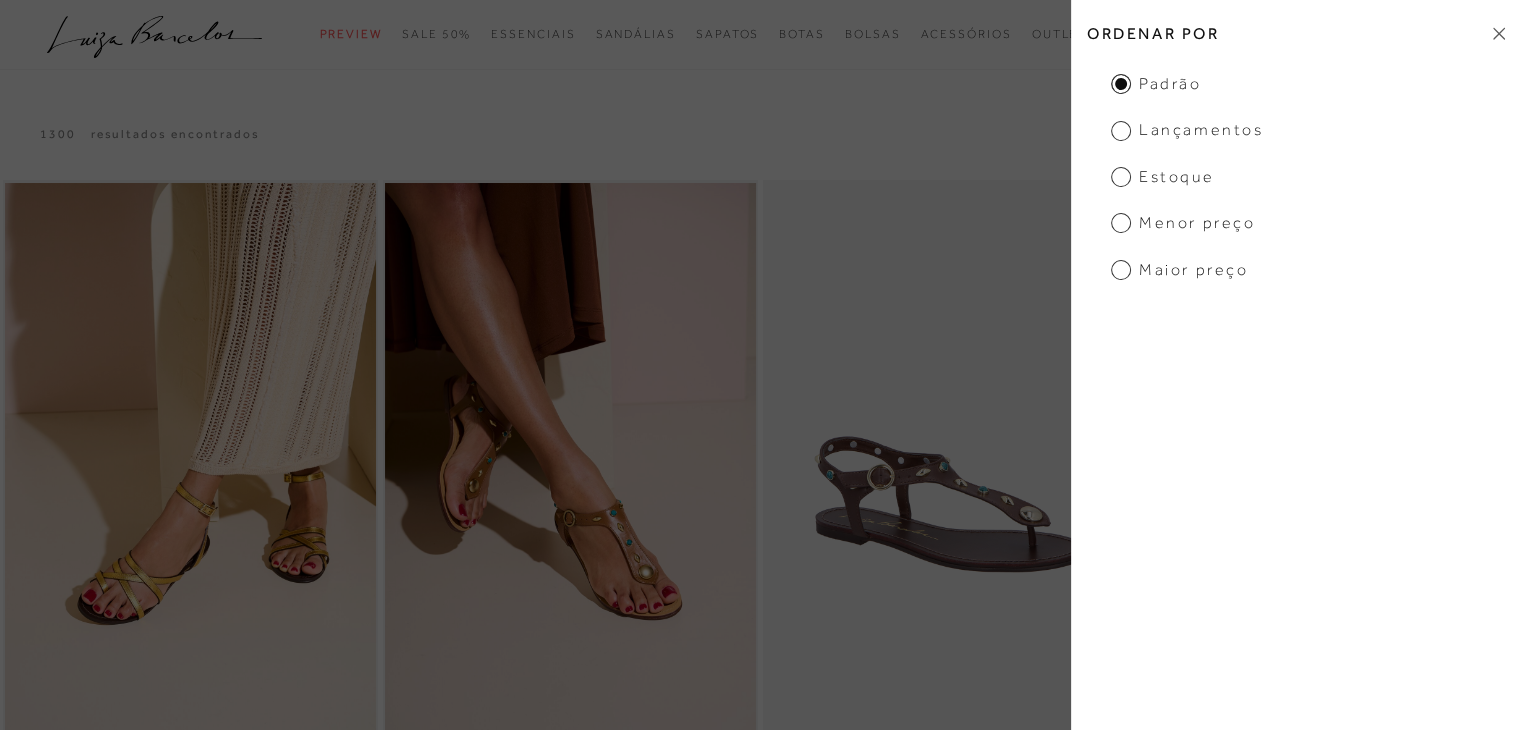 click on "Menor Preço" at bounding box center [1183, 223] 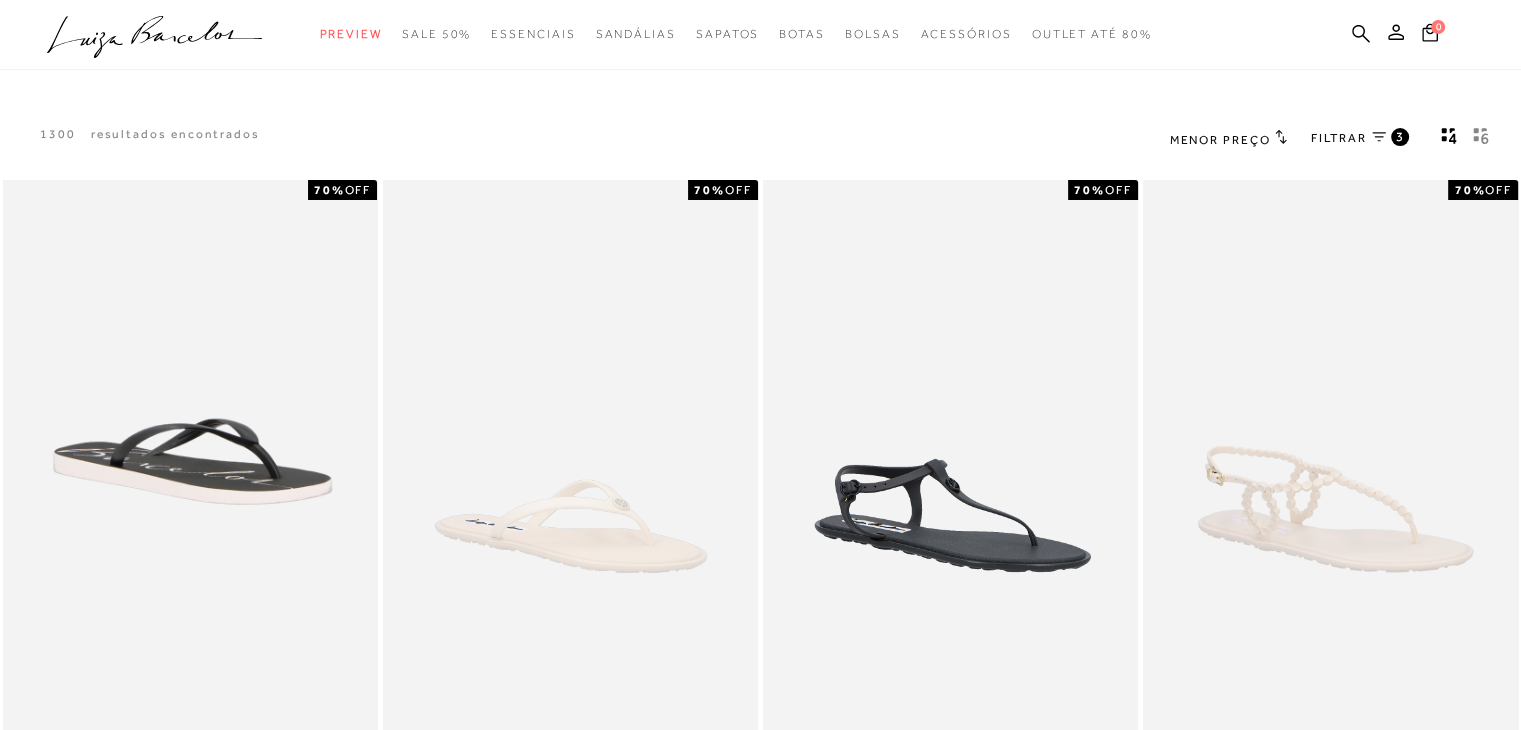 scroll, scrollTop: 0, scrollLeft: 0, axis: both 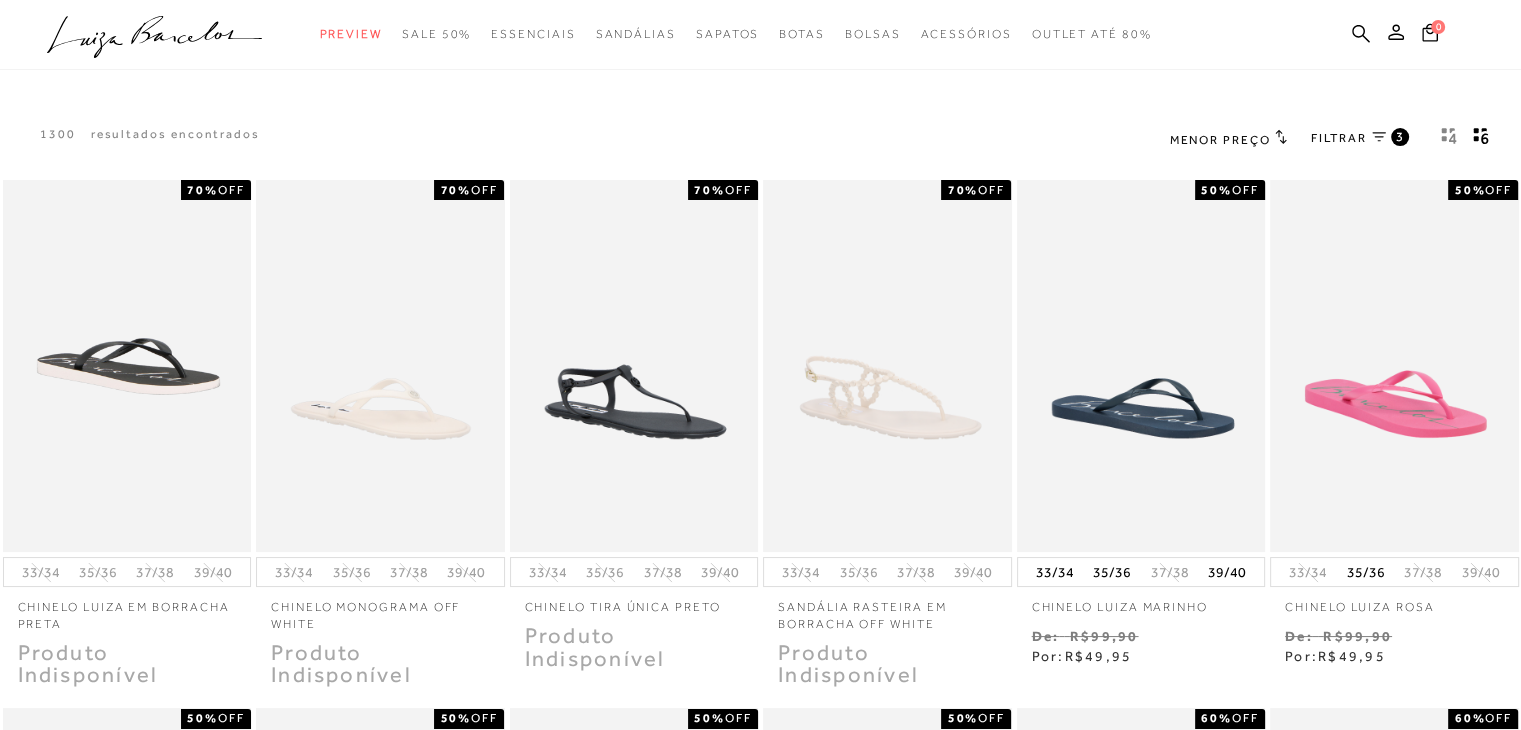 type 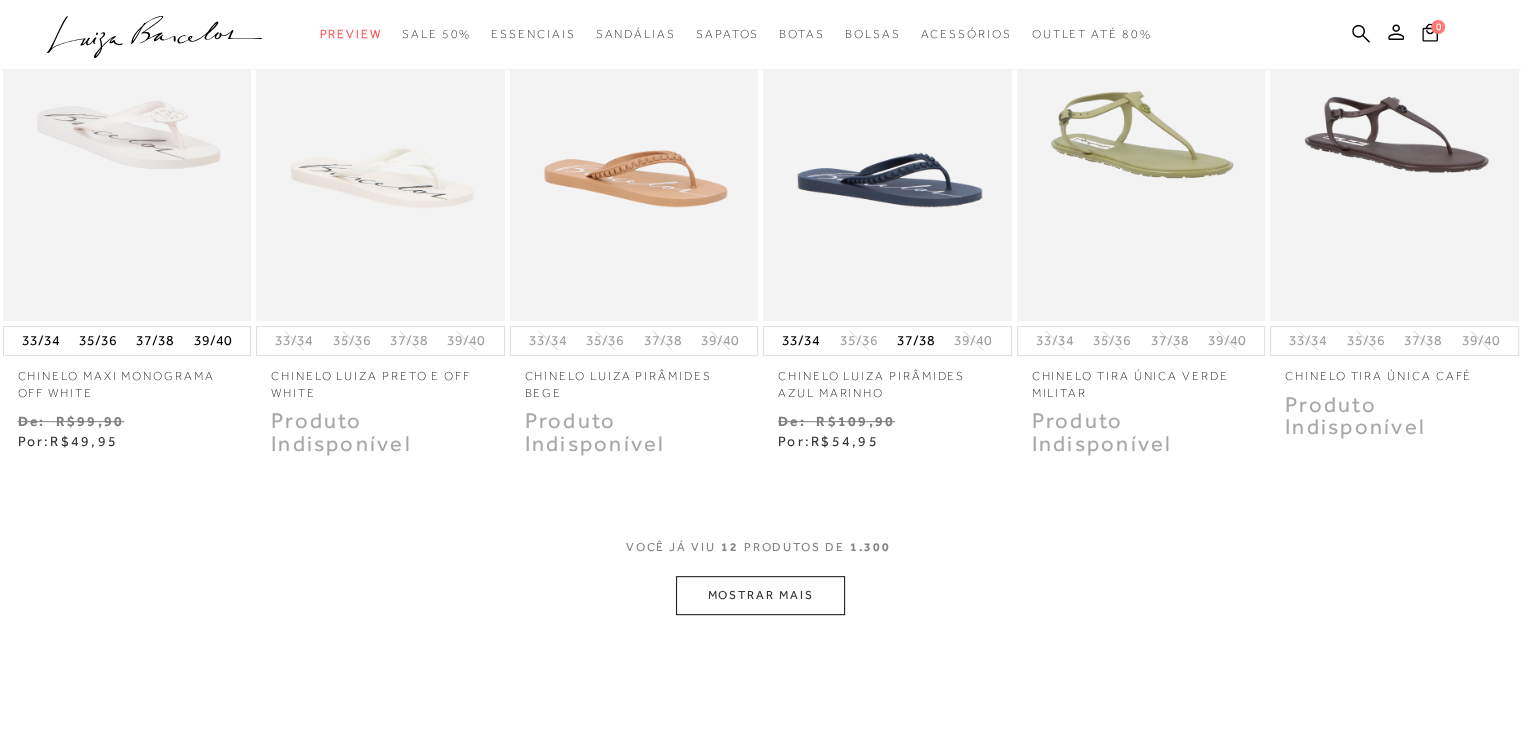 scroll, scrollTop: 800, scrollLeft: 0, axis: vertical 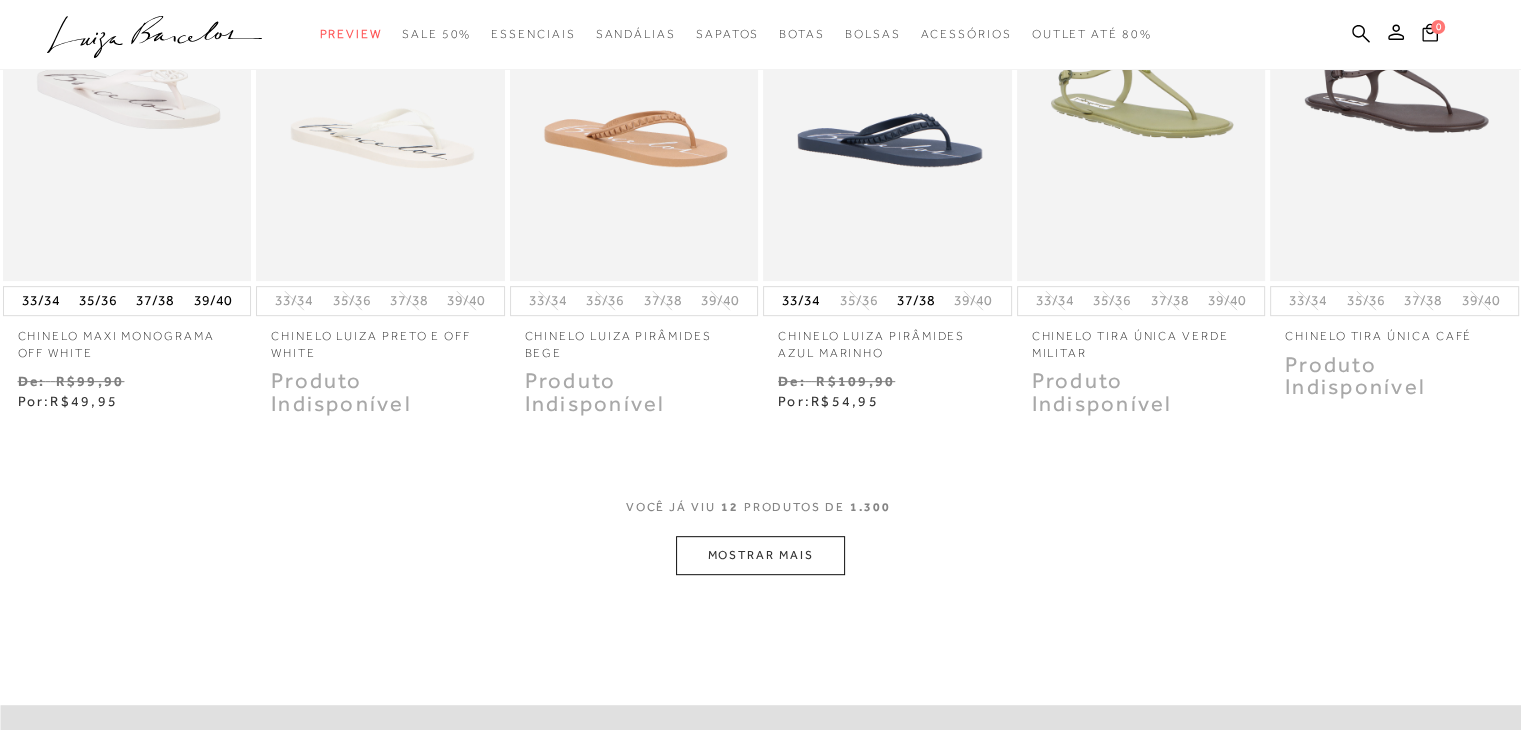 click on "MOSTRAR MAIS" at bounding box center (760, 555) 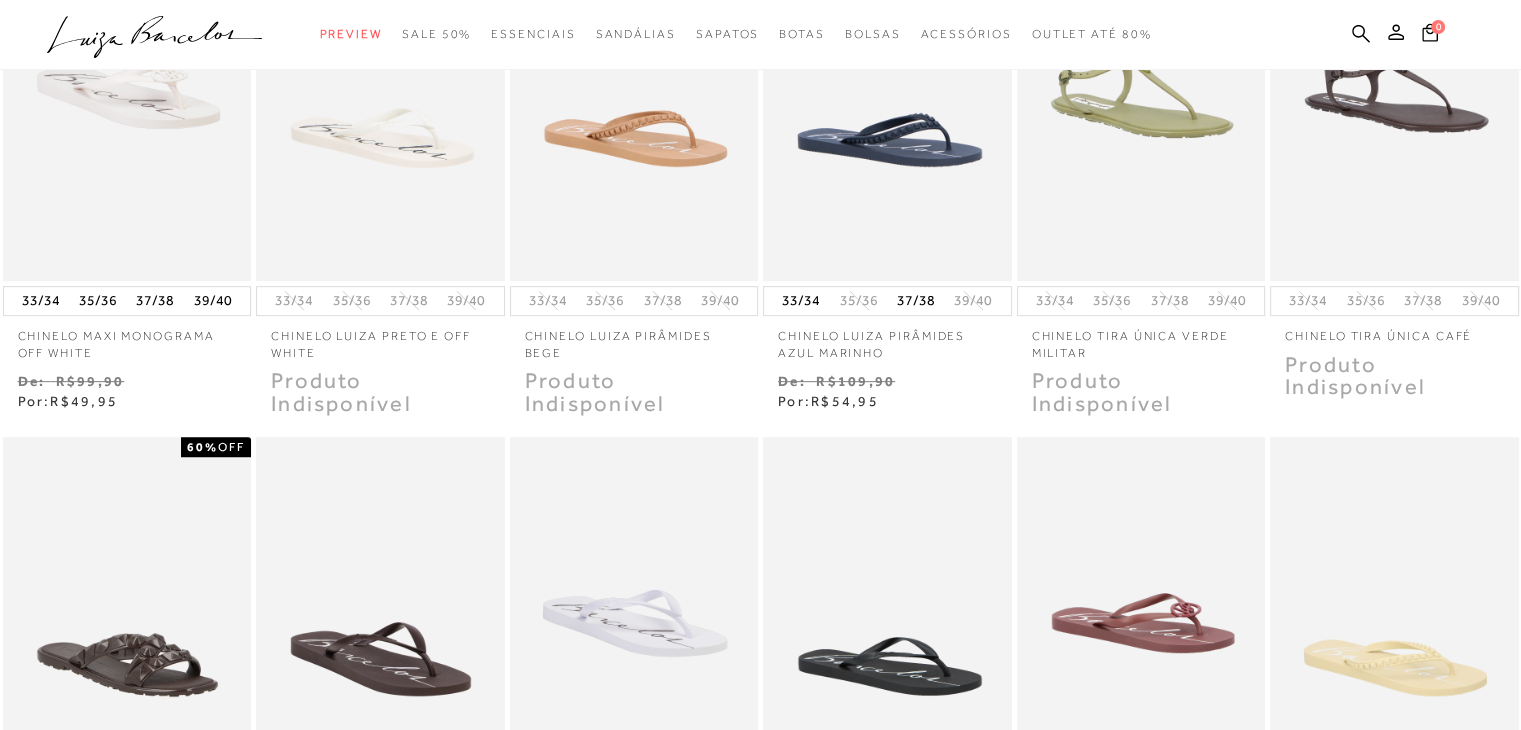 type 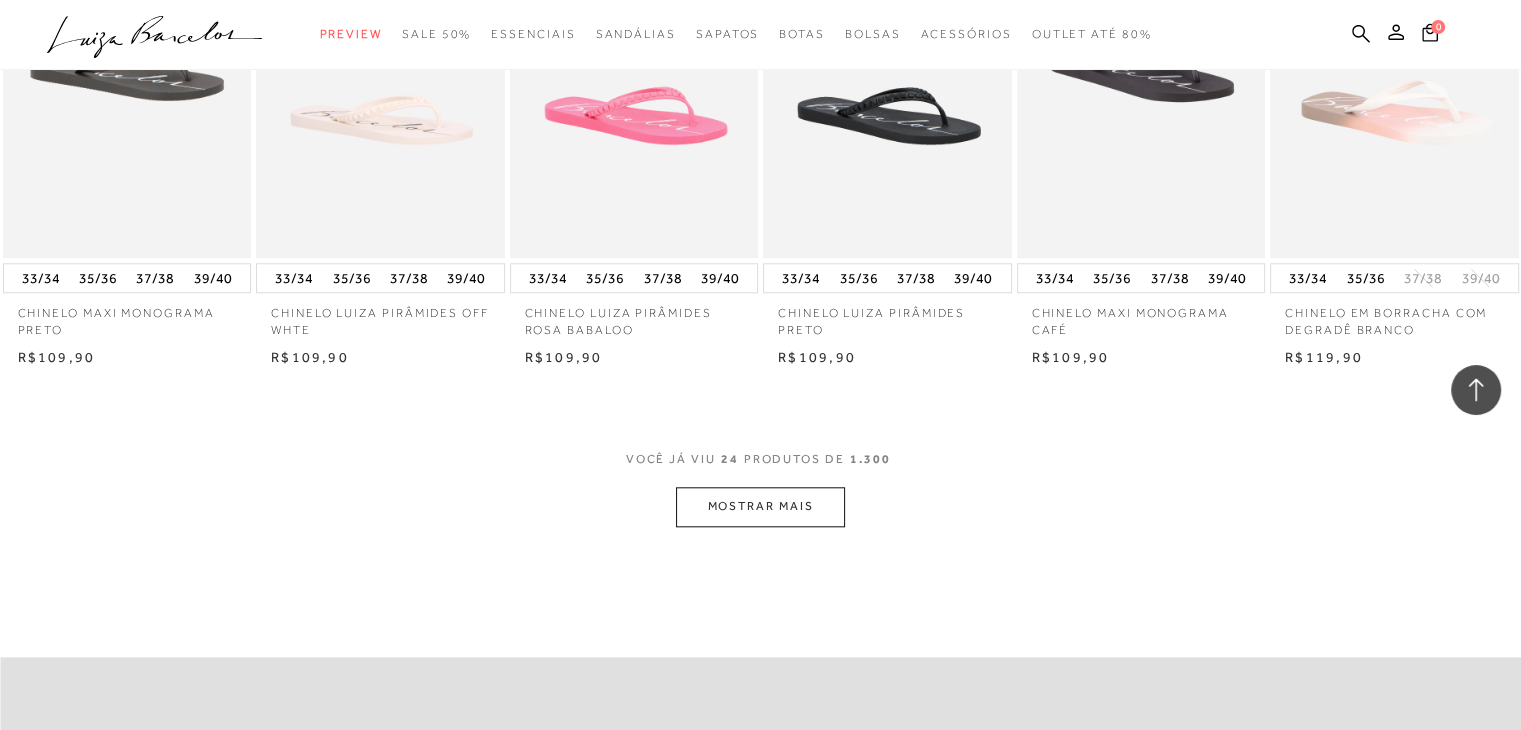 scroll, scrollTop: 1840, scrollLeft: 0, axis: vertical 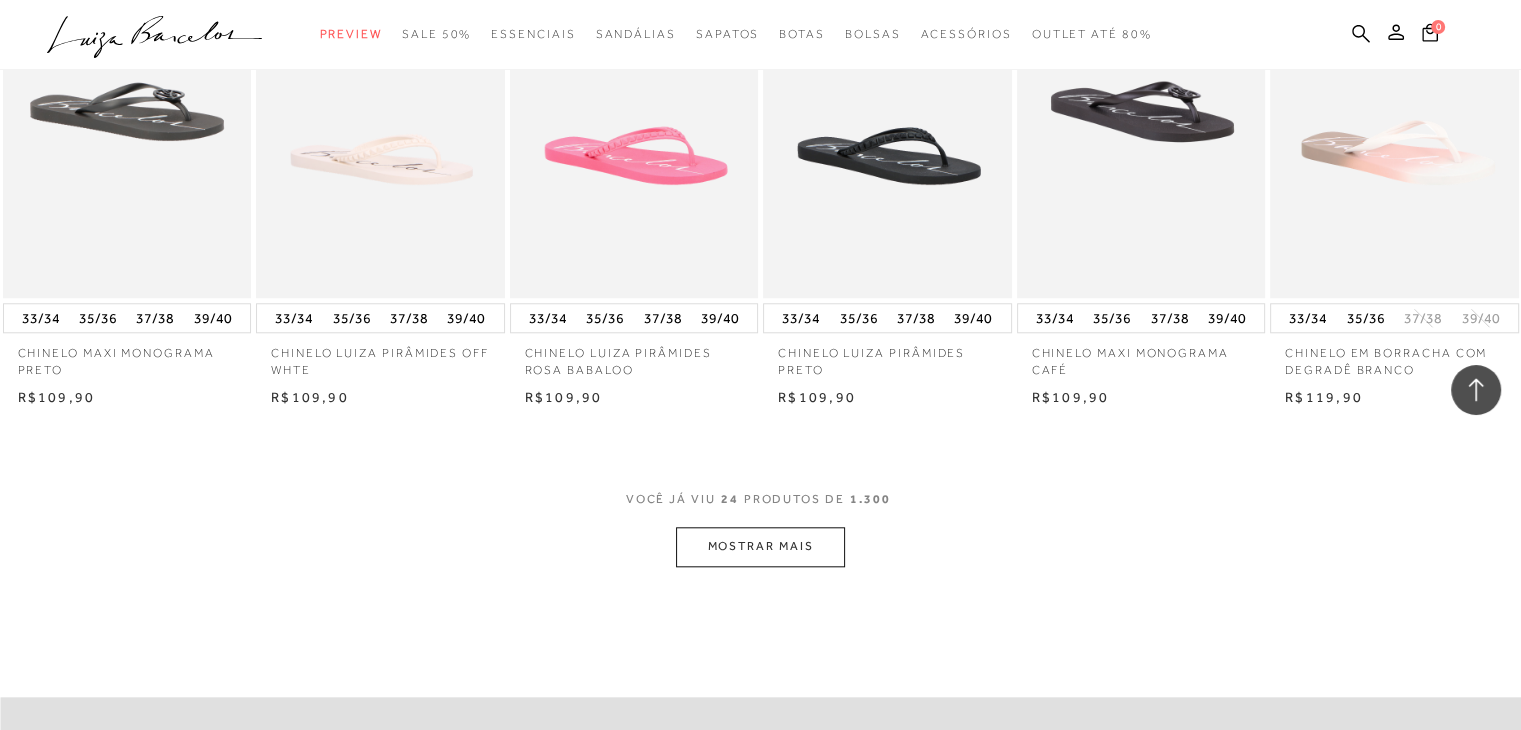 click on "MOSTRAR MAIS" at bounding box center (760, 546) 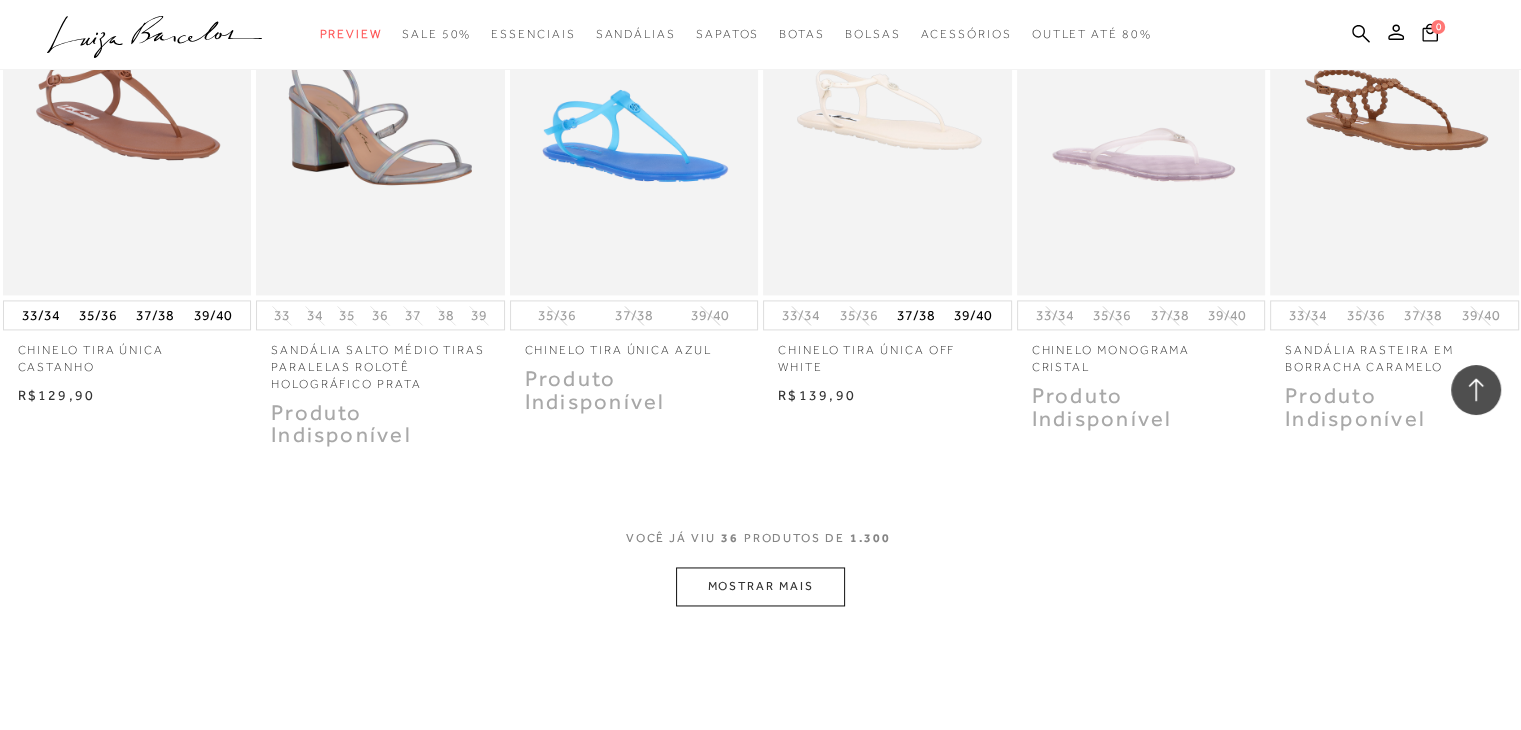 scroll, scrollTop: 2880, scrollLeft: 0, axis: vertical 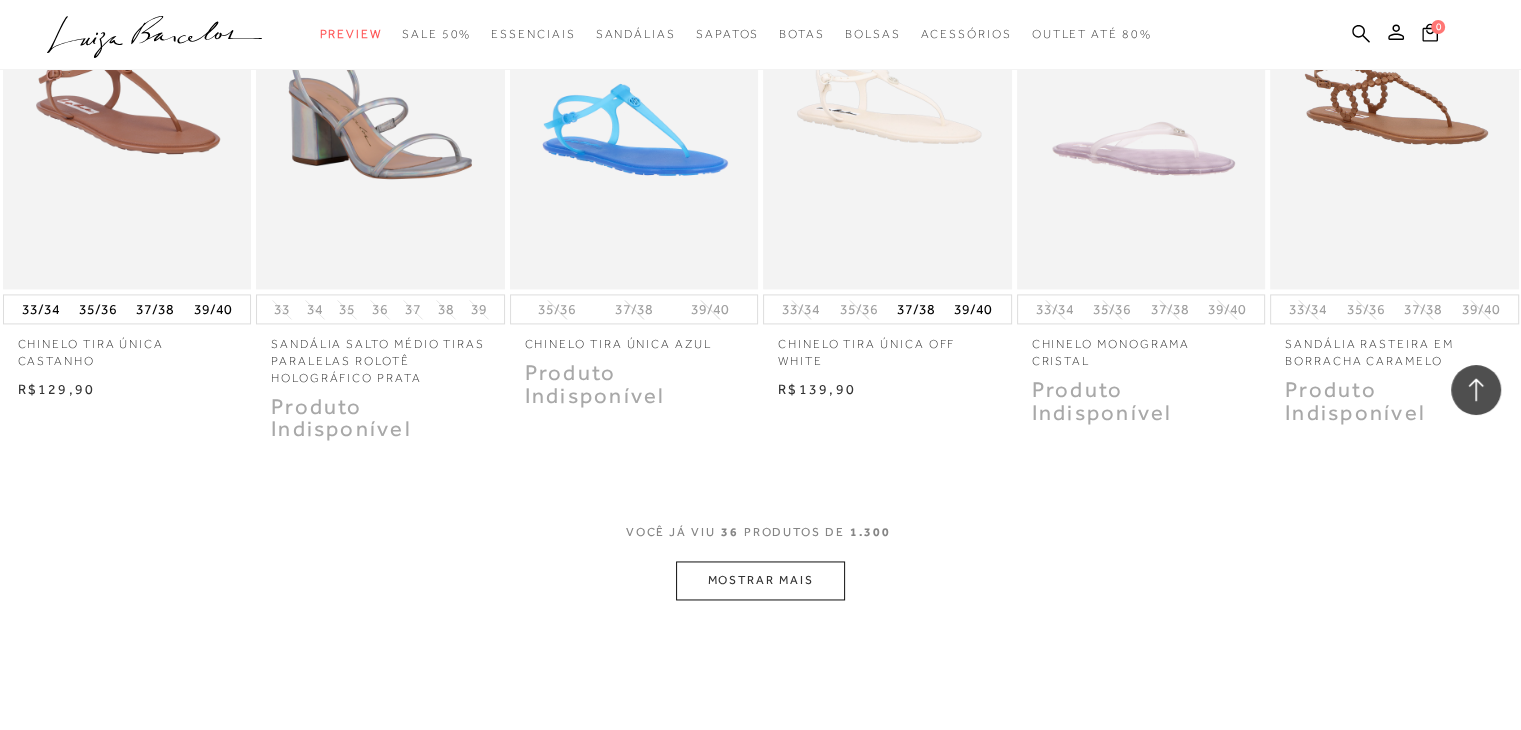 click on "MOSTRAR MAIS" at bounding box center [760, 580] 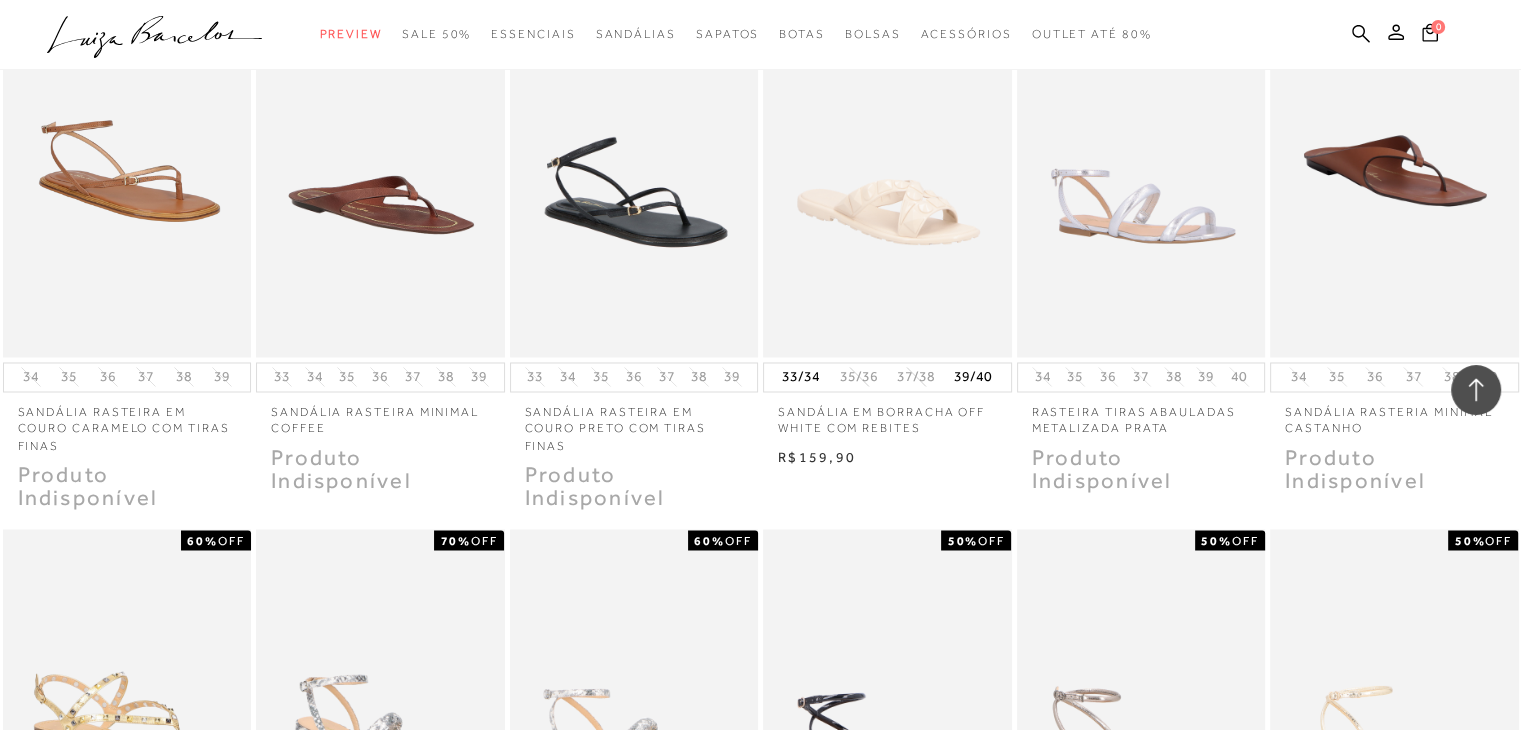 scroll, scrollTop: 3440, scrollLeft: 0, axis: vertical 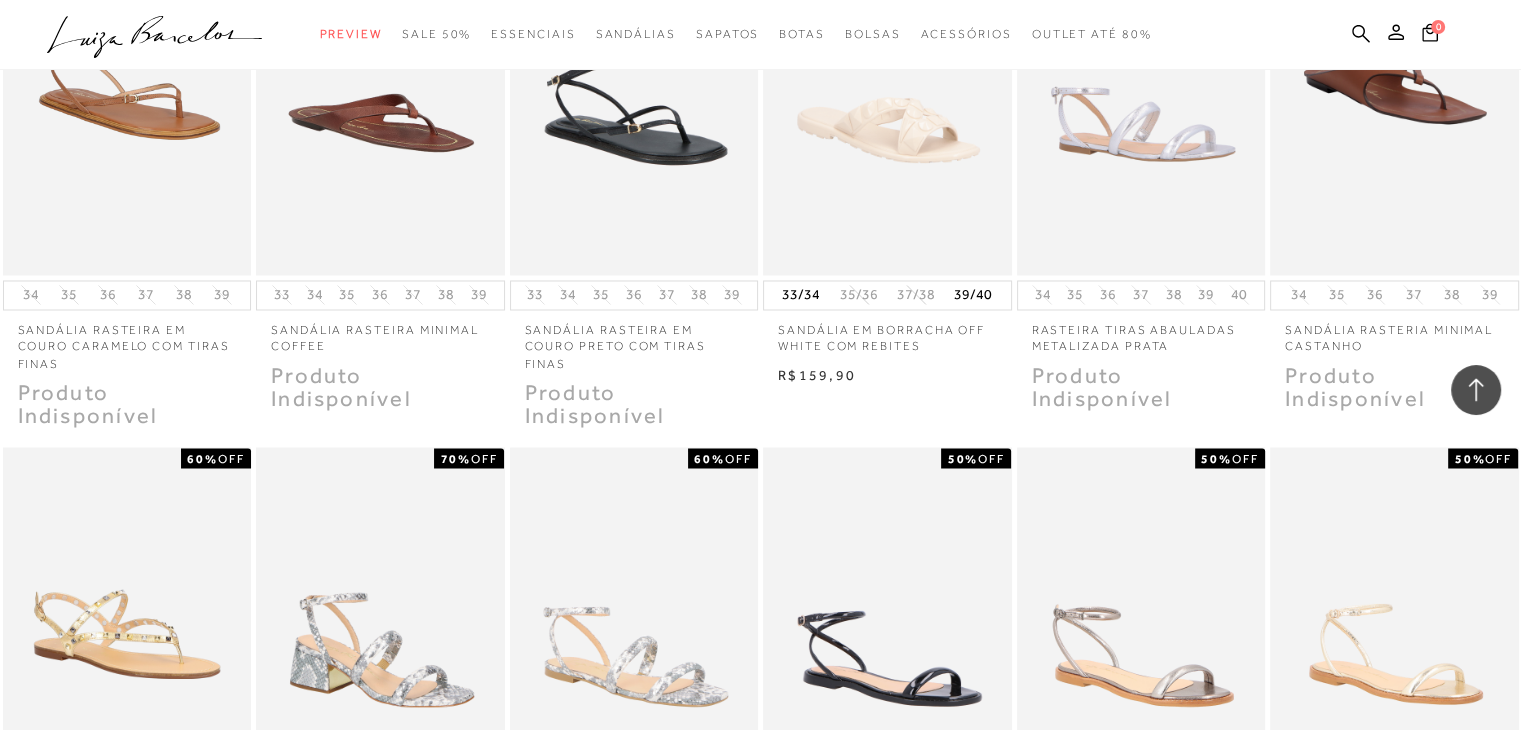 click at bounding box center (1476, 390) 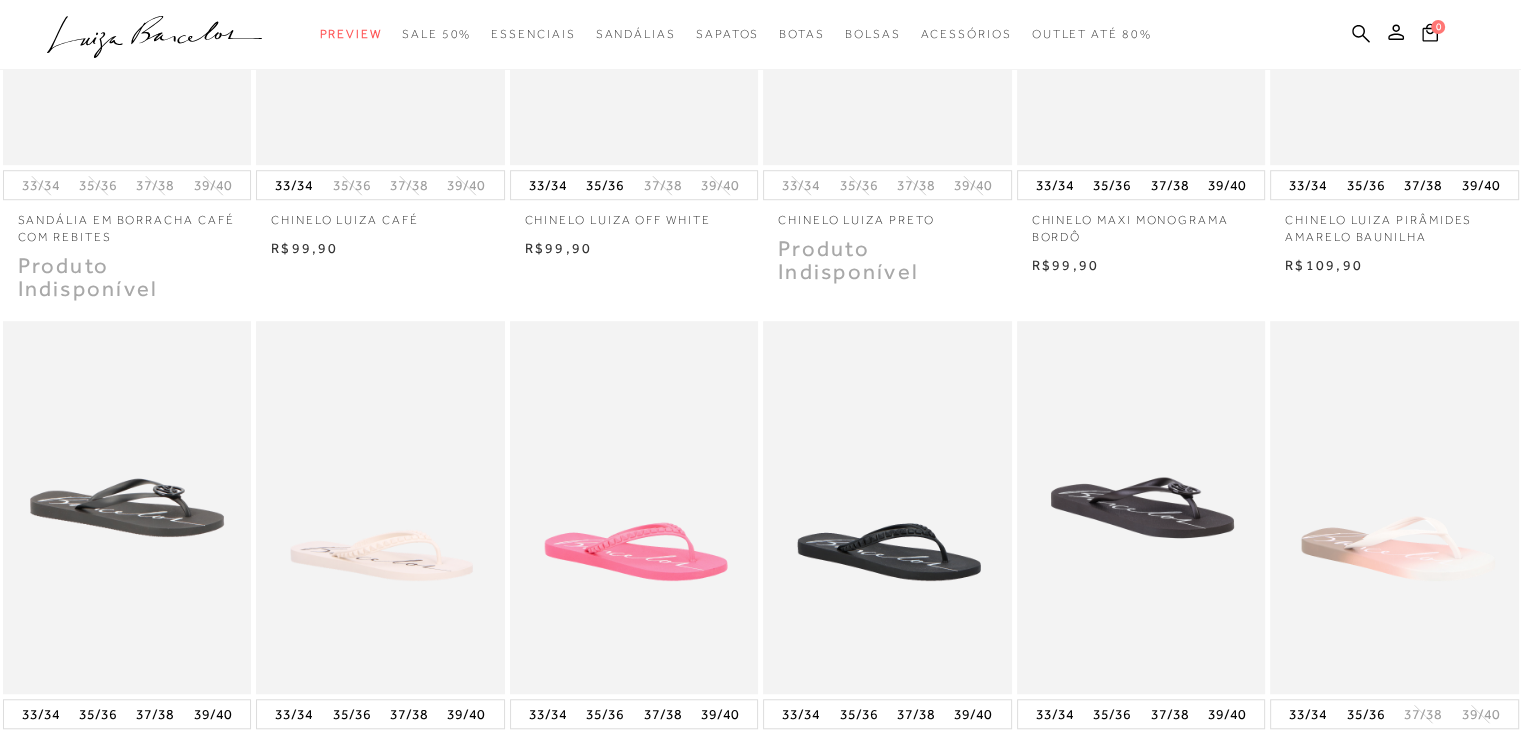 scroll, scrollTop: 0, scrollLeft: 0, axis: both 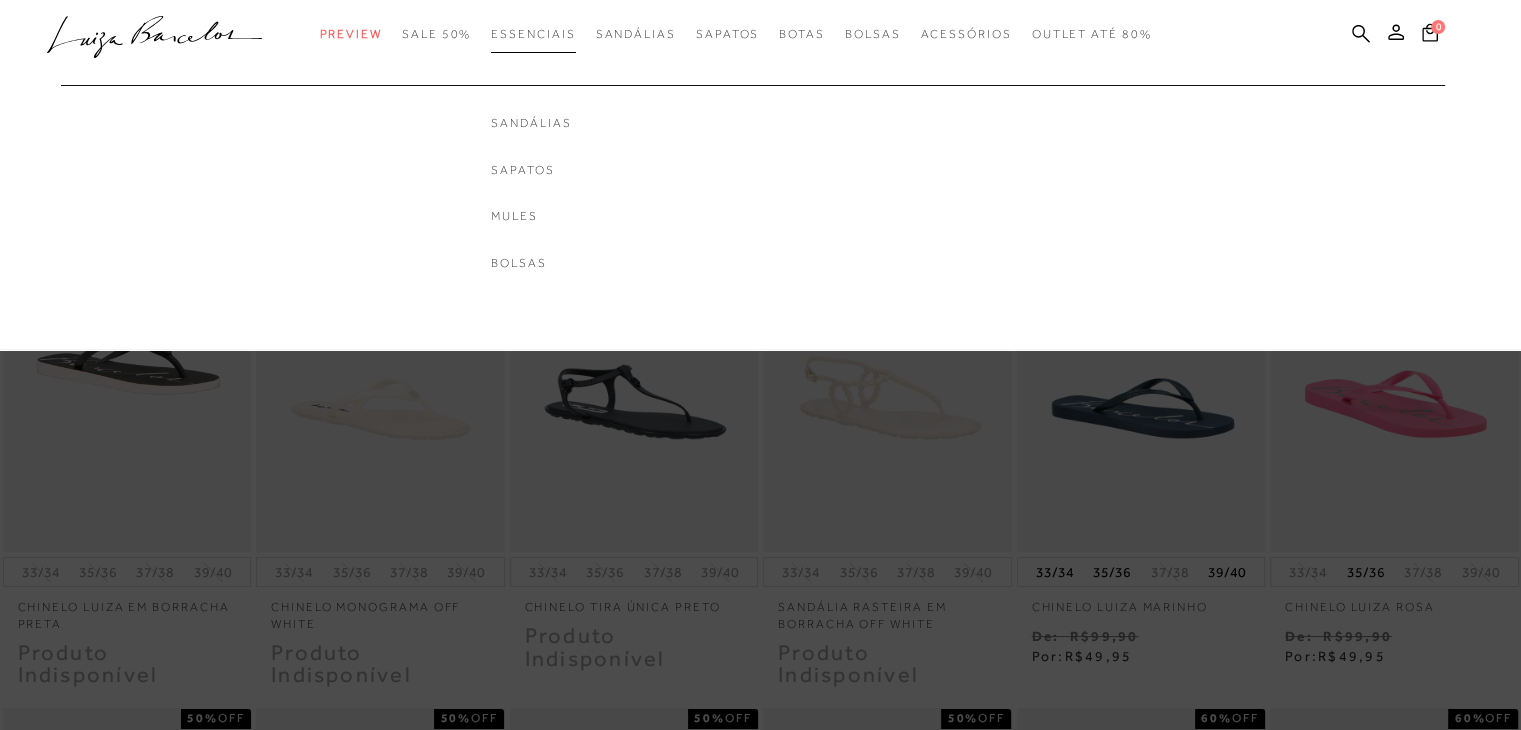 click on "Essenciais" at bounding box center [533, 34] 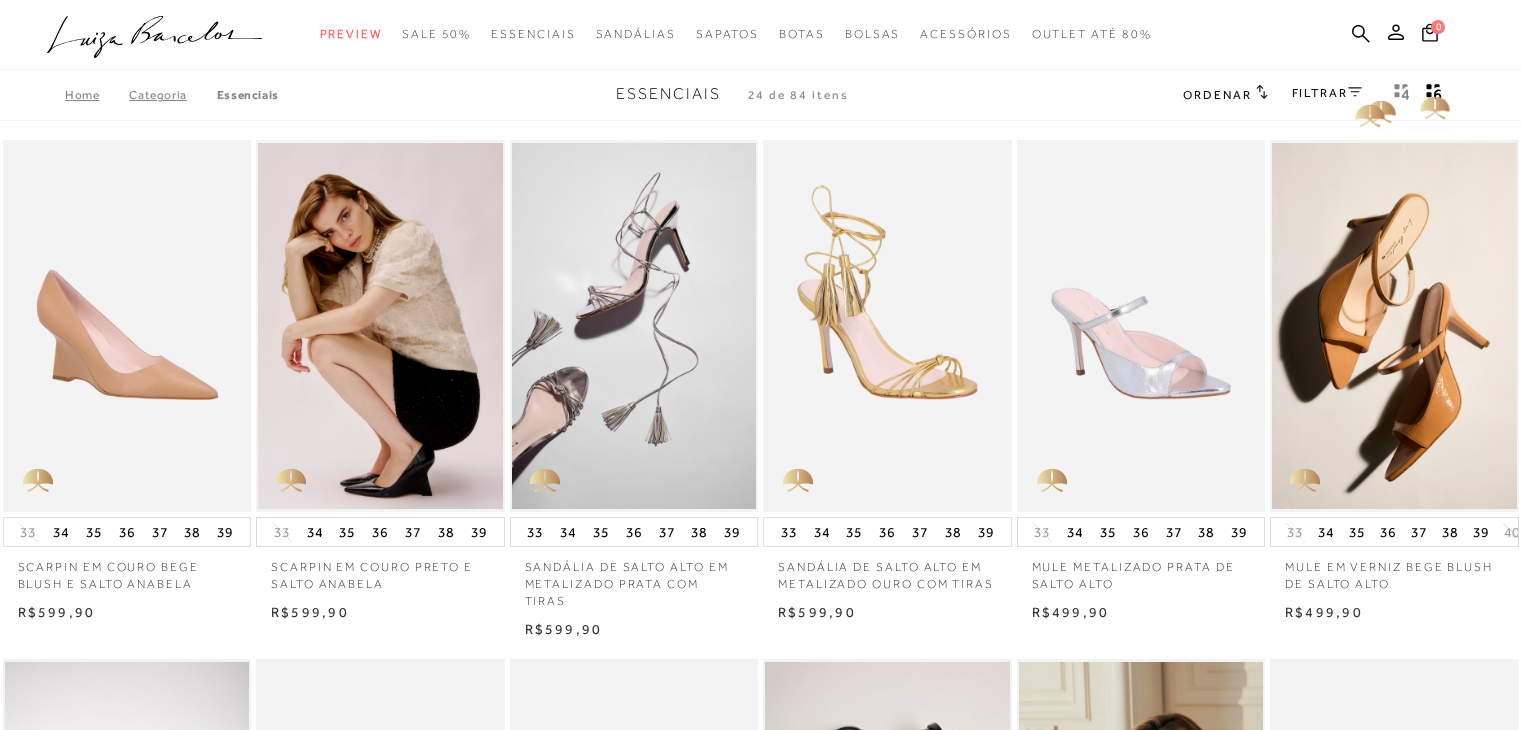 scroll, scrollTop: 0, scrollLeft: 0, axis: both 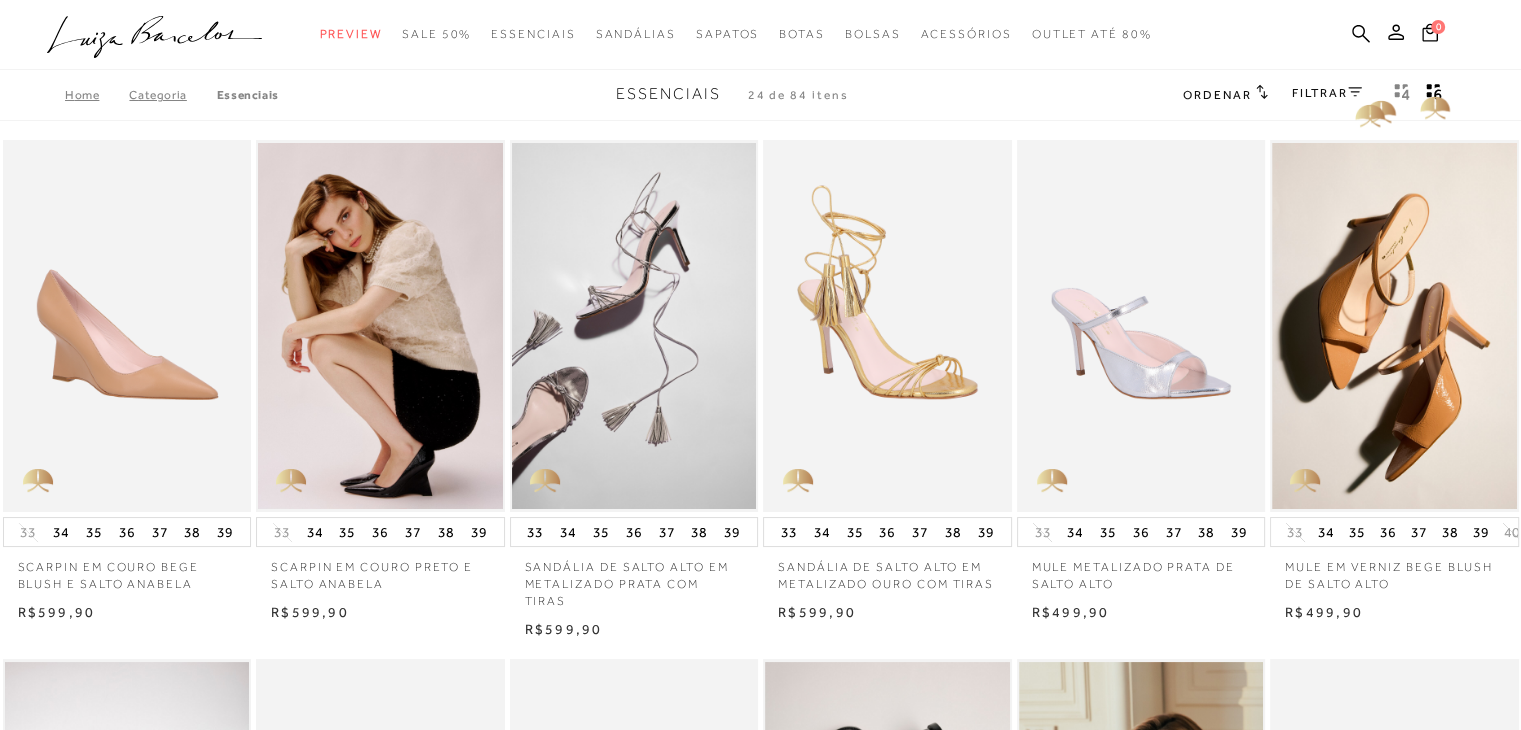 click on "FILTRAR" at bounding box center (1327, 93) 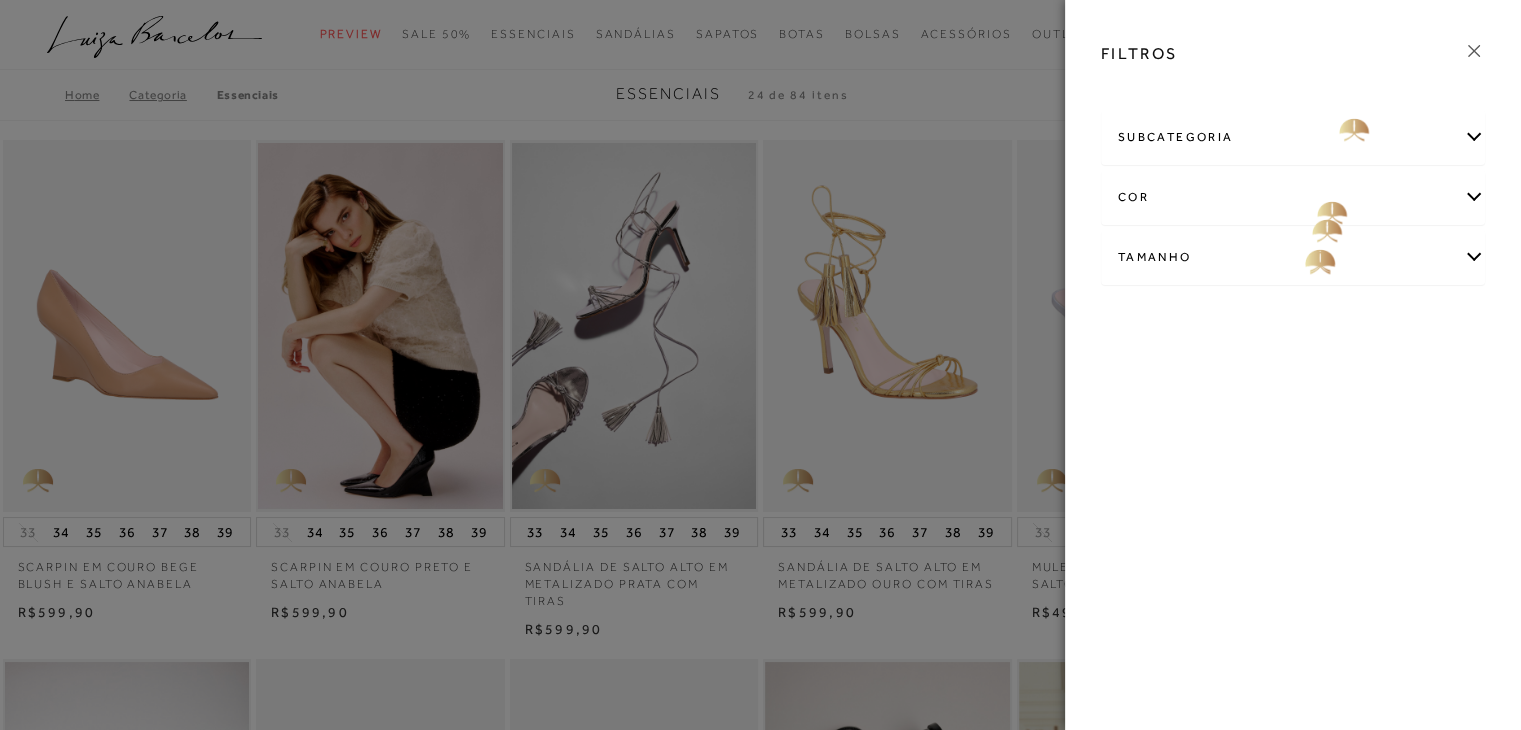 click on "Tamanho" at bounding box center [1293, 257] 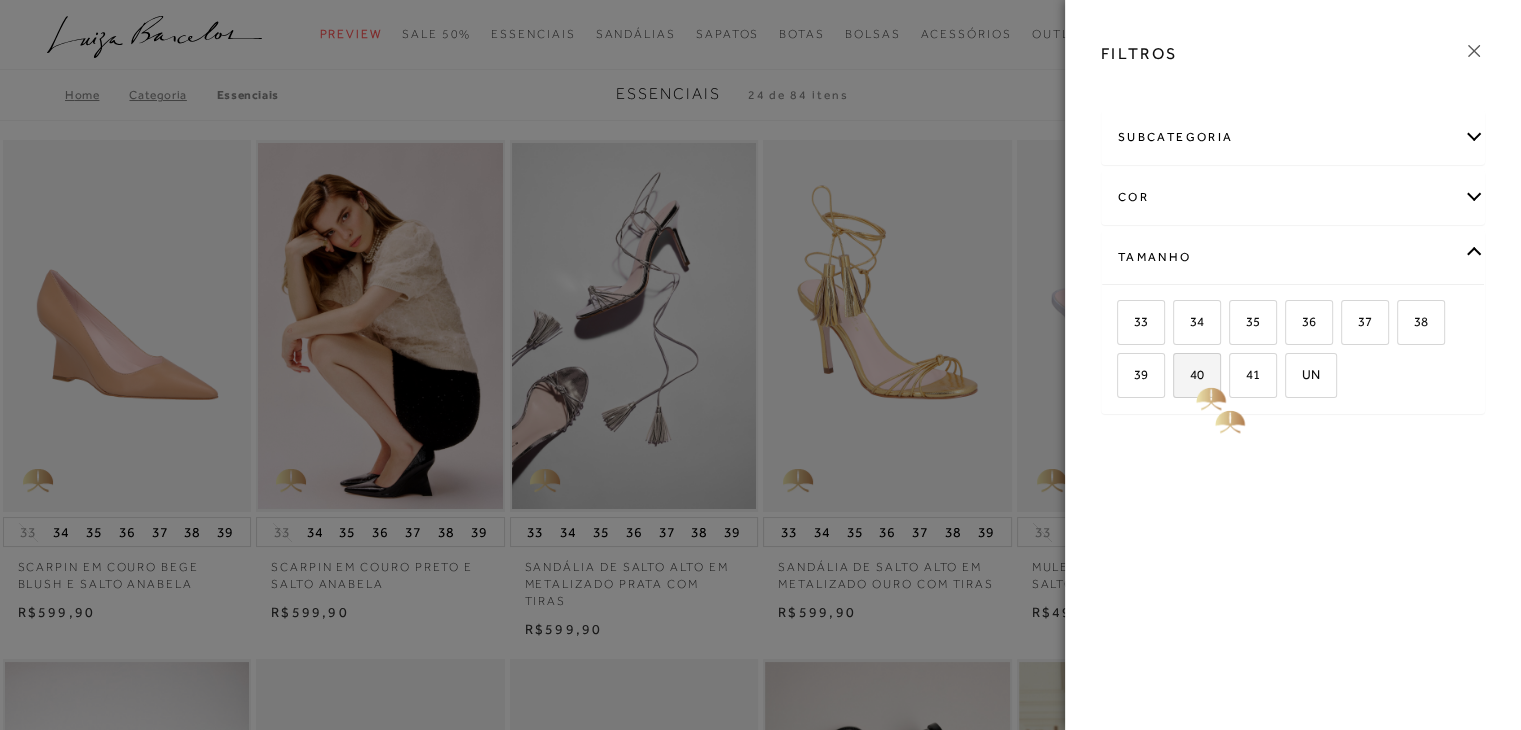 click on "40" at bounding box center (1189, 374) 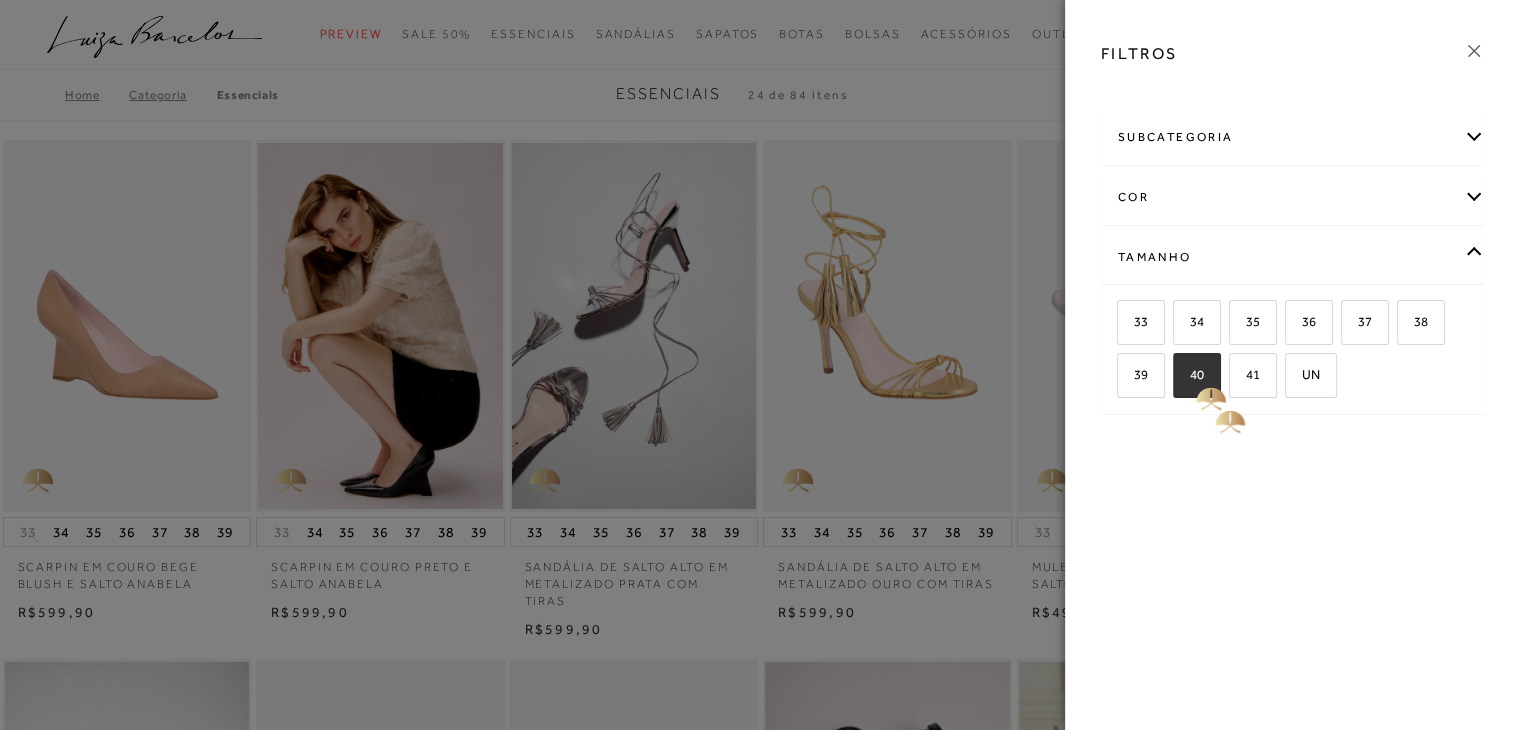 checkbox on "true" 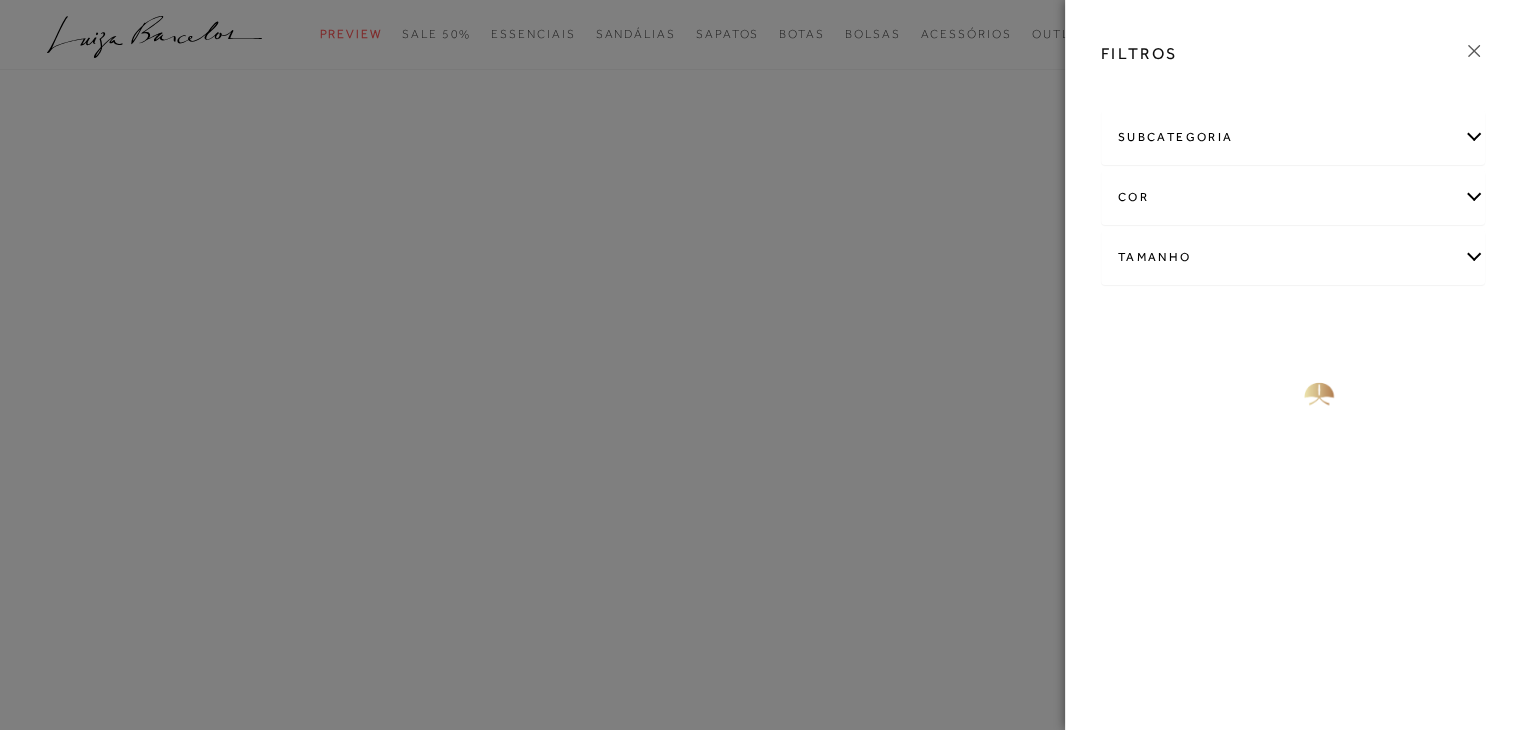 click on "FILTROS
subcategoria
Bolsas
Mules Sapatos" at bounding box center (1293, 365) 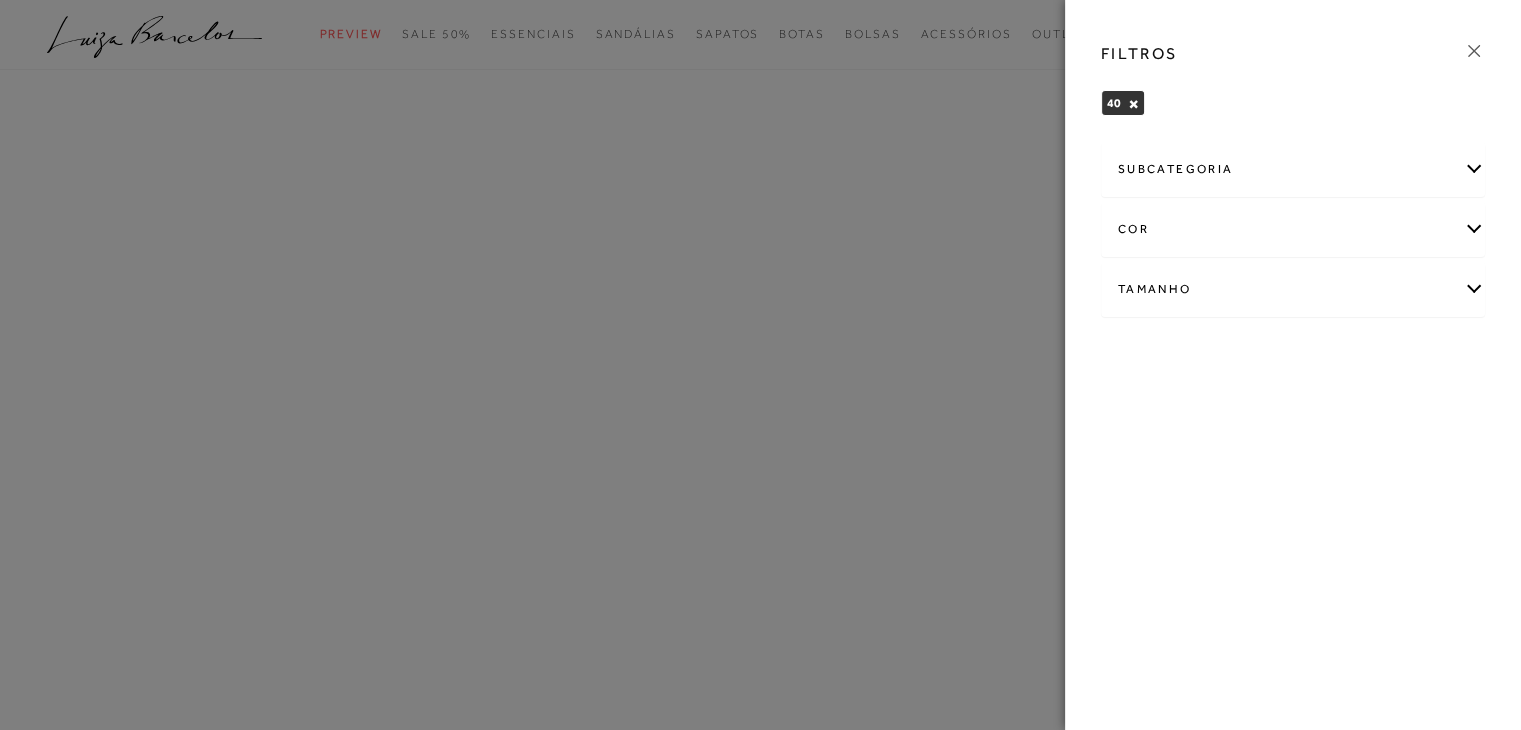 click on "cor" at bounding box center [1293, 229] 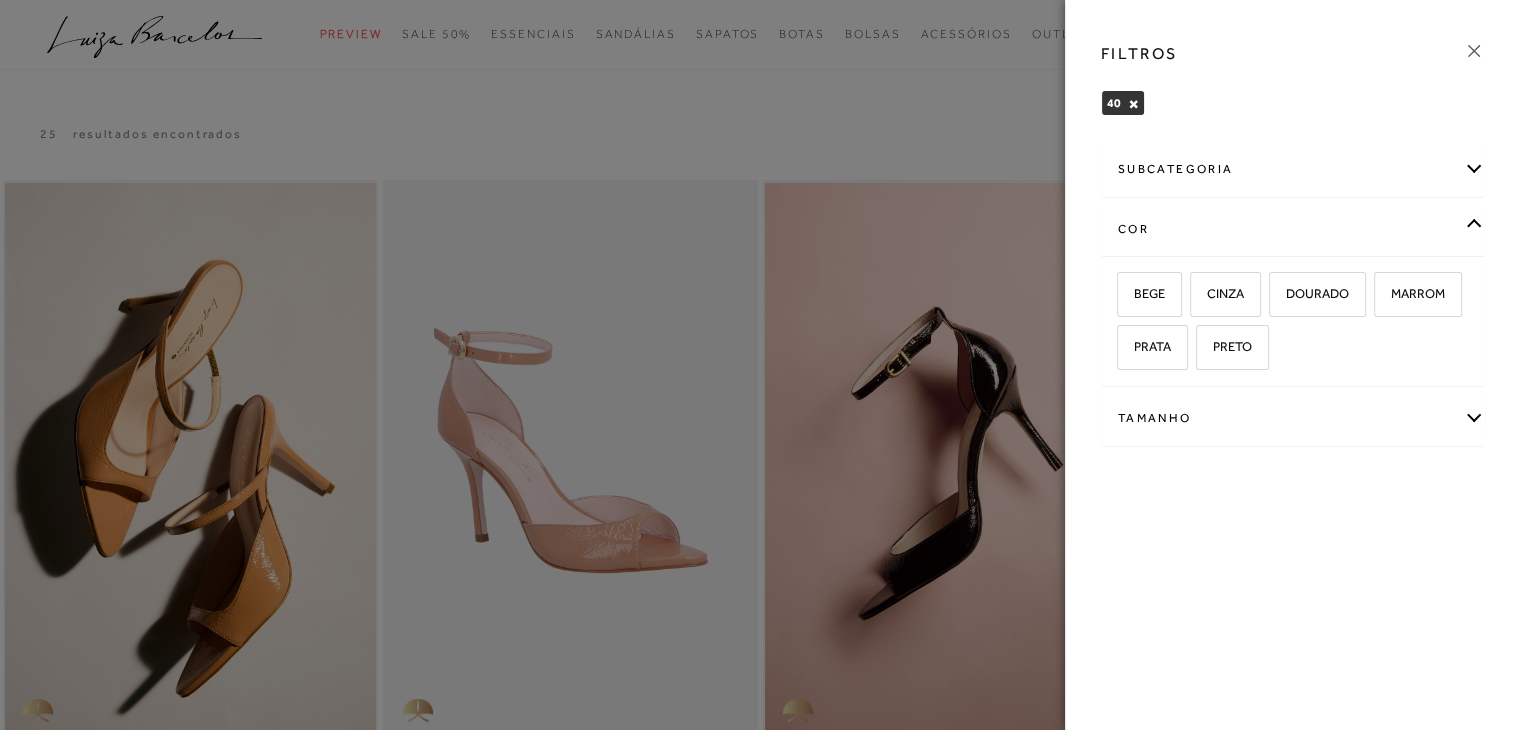 click on "Tamanho" at bounding box center [1293, 418] 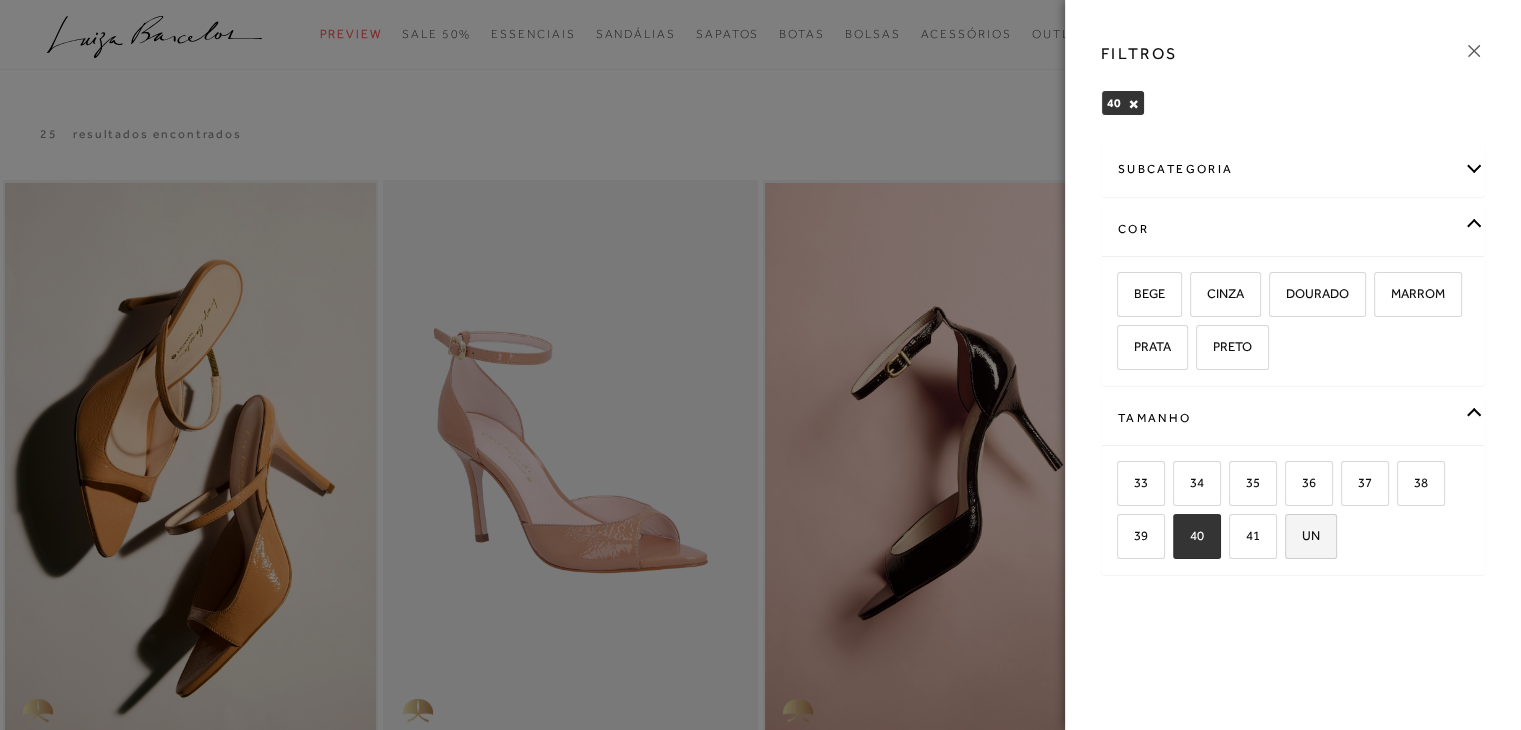 click on "UN" at bounding box center [1311, 536] 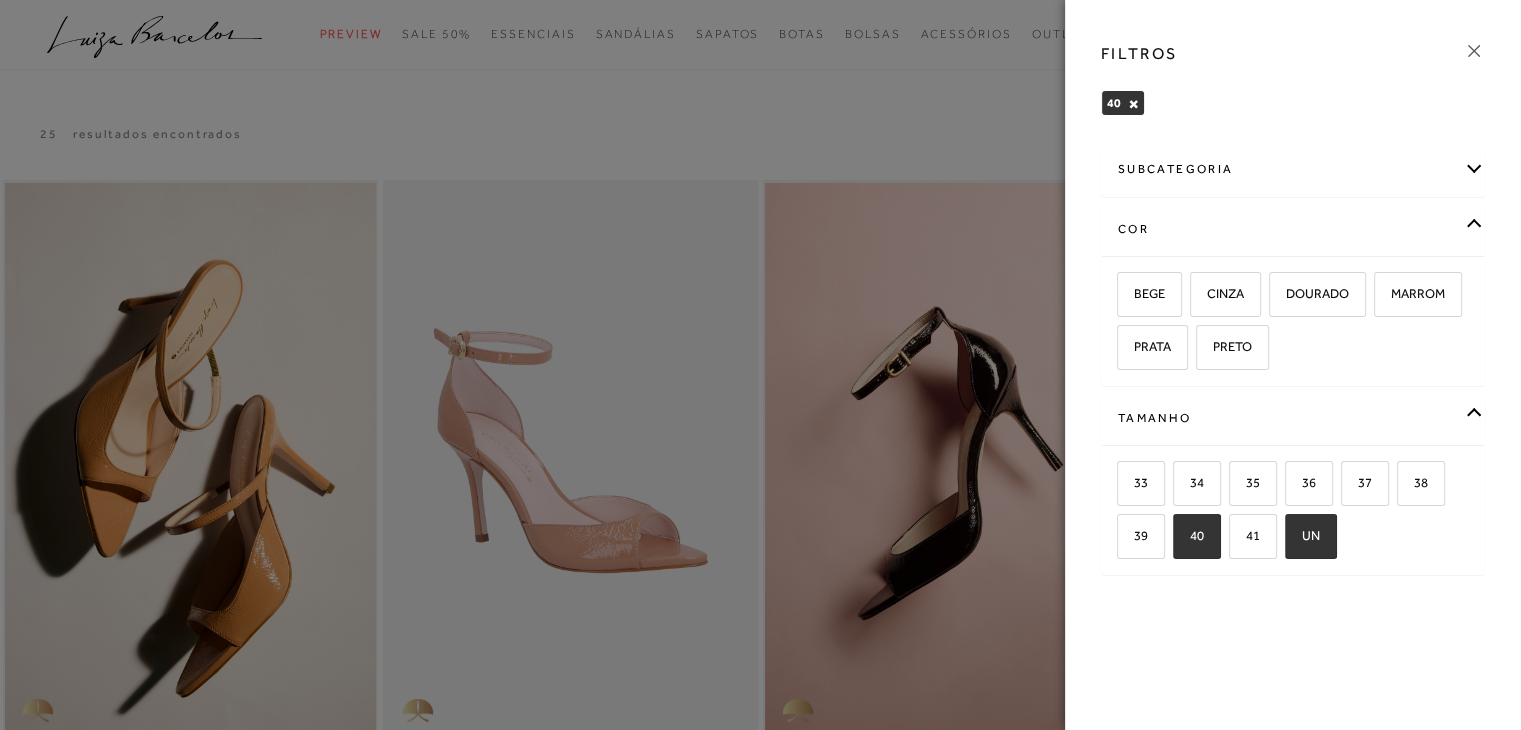 checkbox on "true" 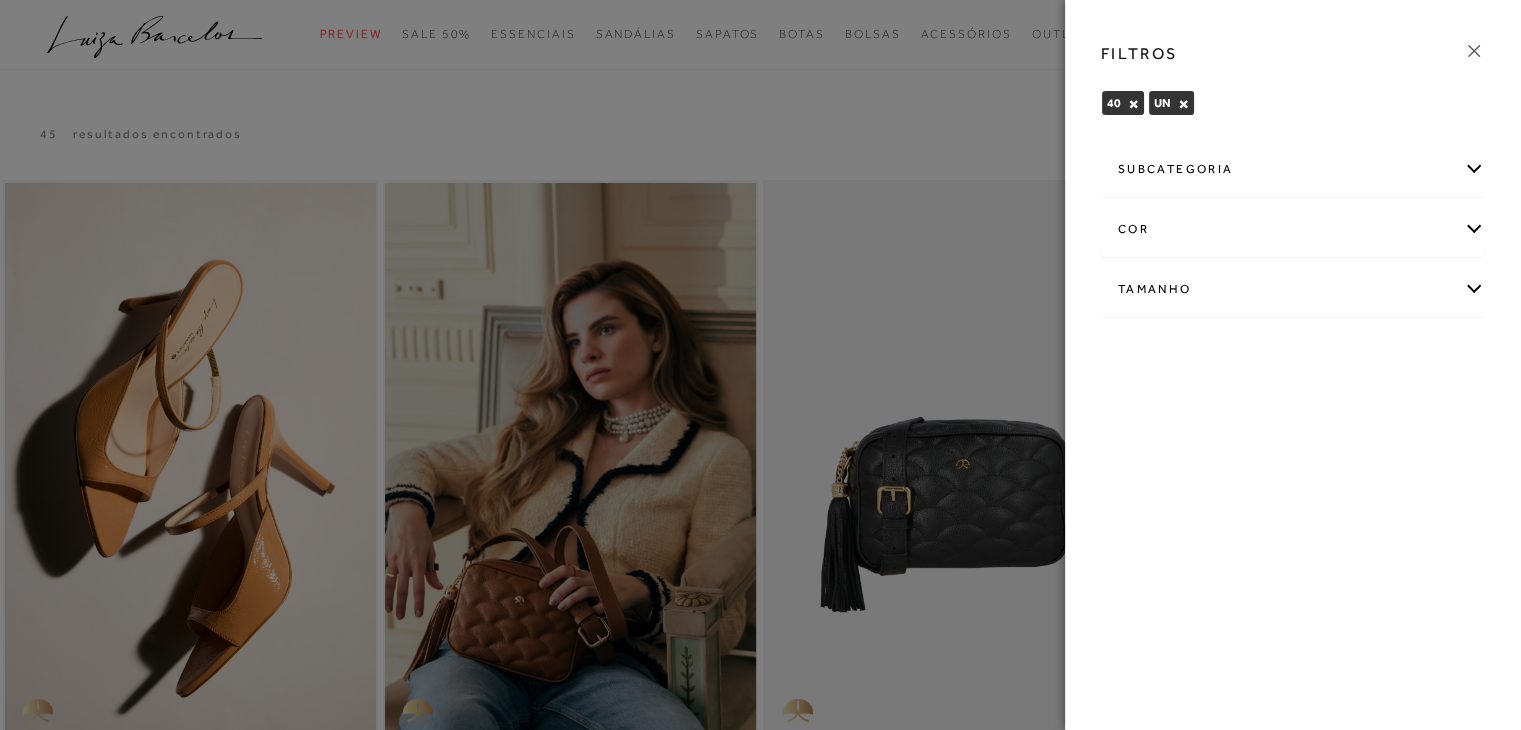 click on "cor" at bounding box center (1293, 229) 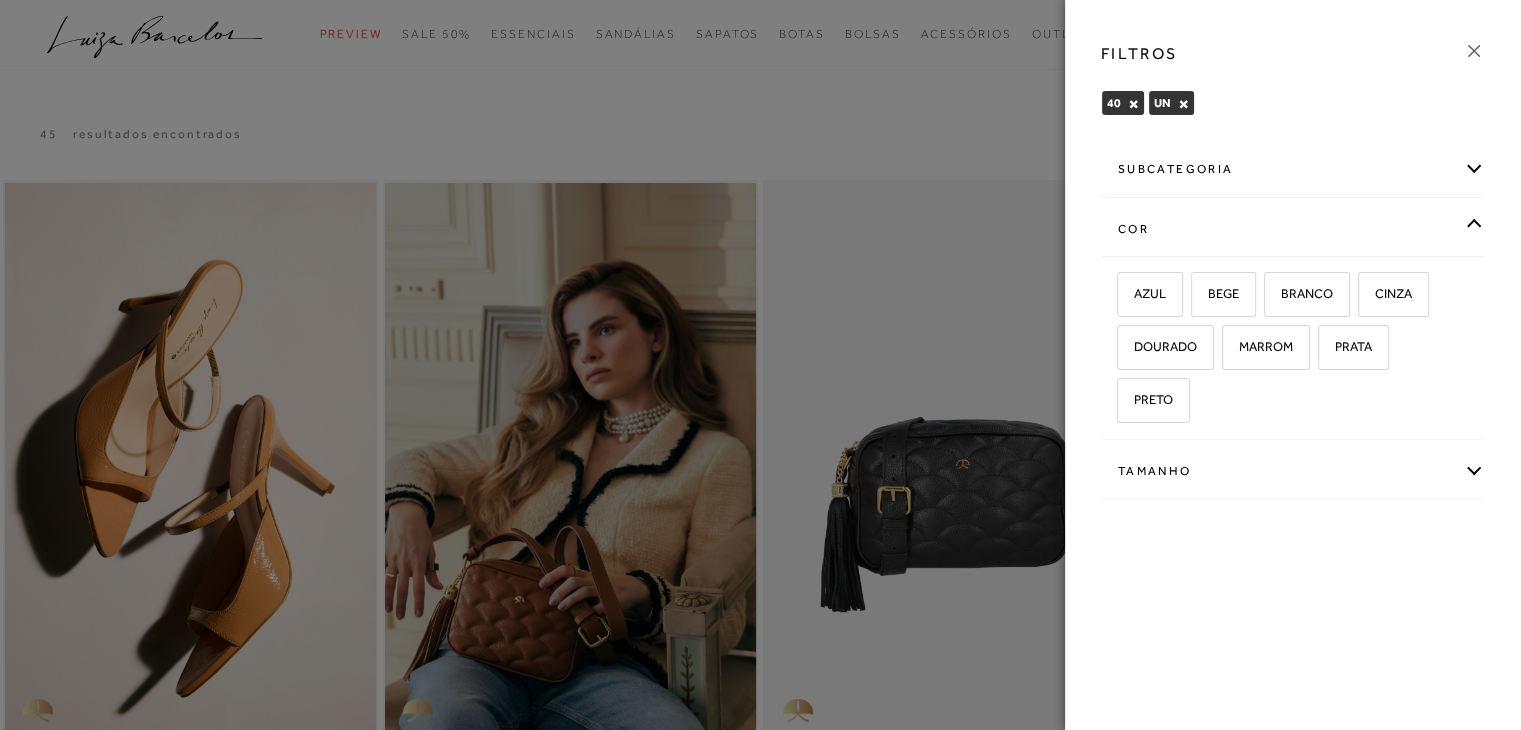 click on "cor" at bounding box center [1293, 229] 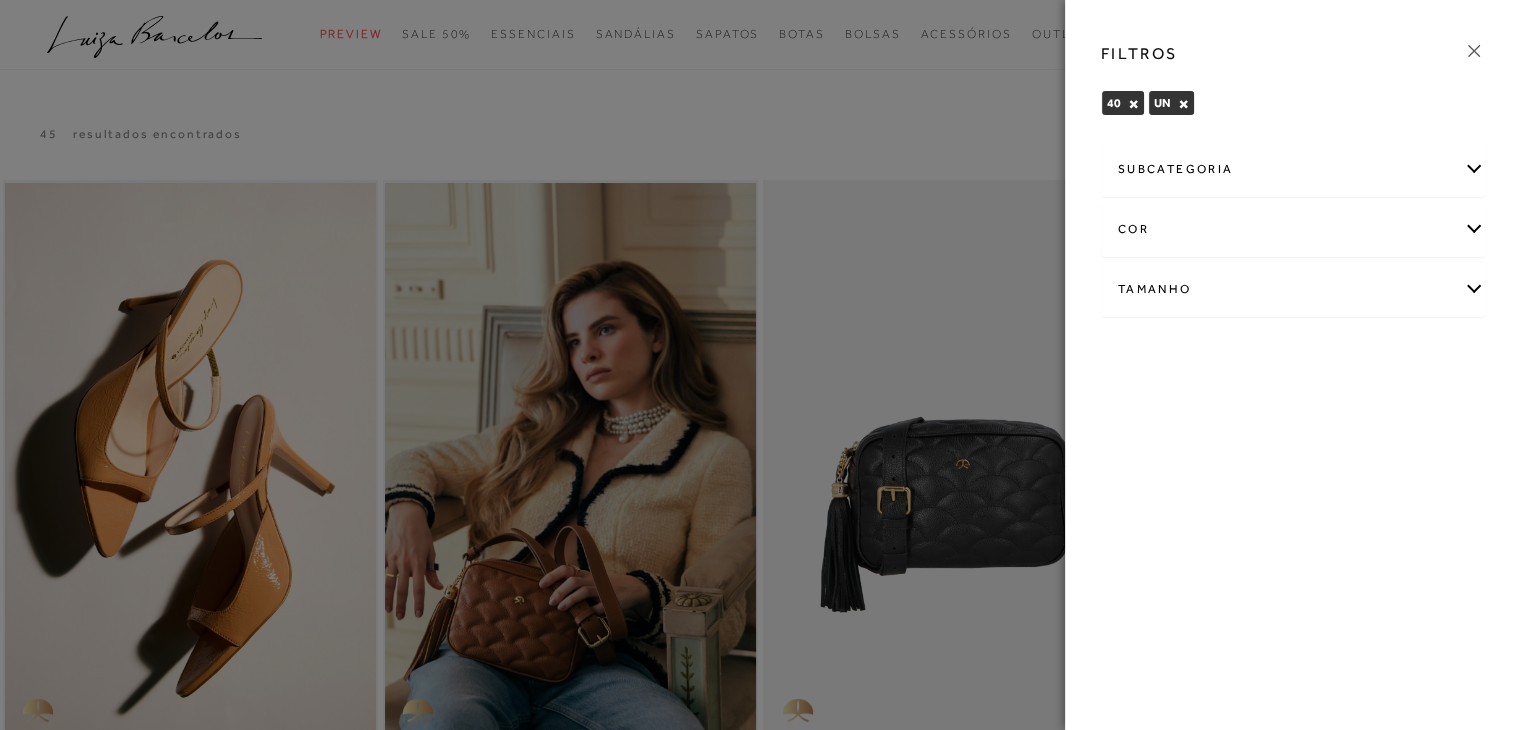 click on "Tamanho" at bounding box center (1293, 289) 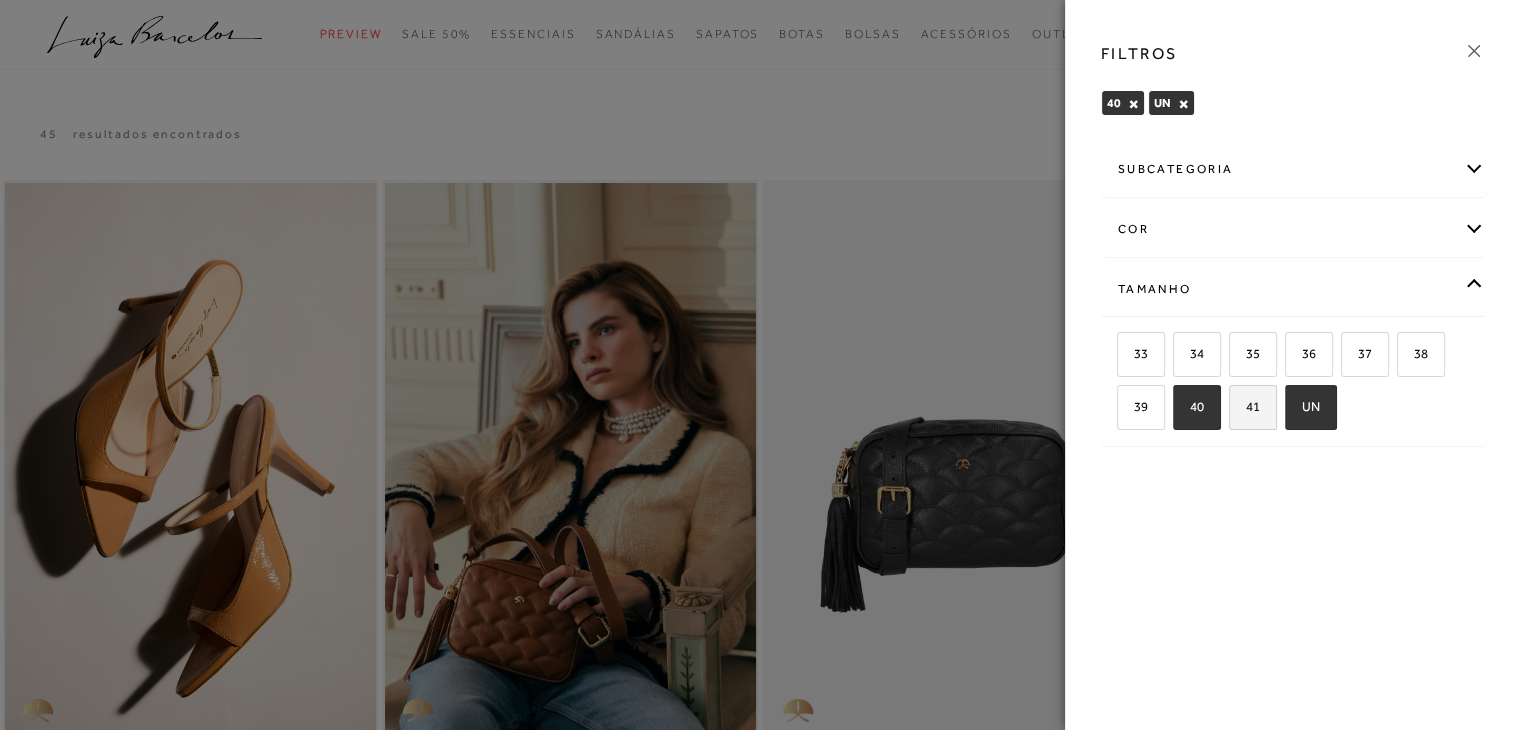 click on "41" at bounding box center (1245, 406) 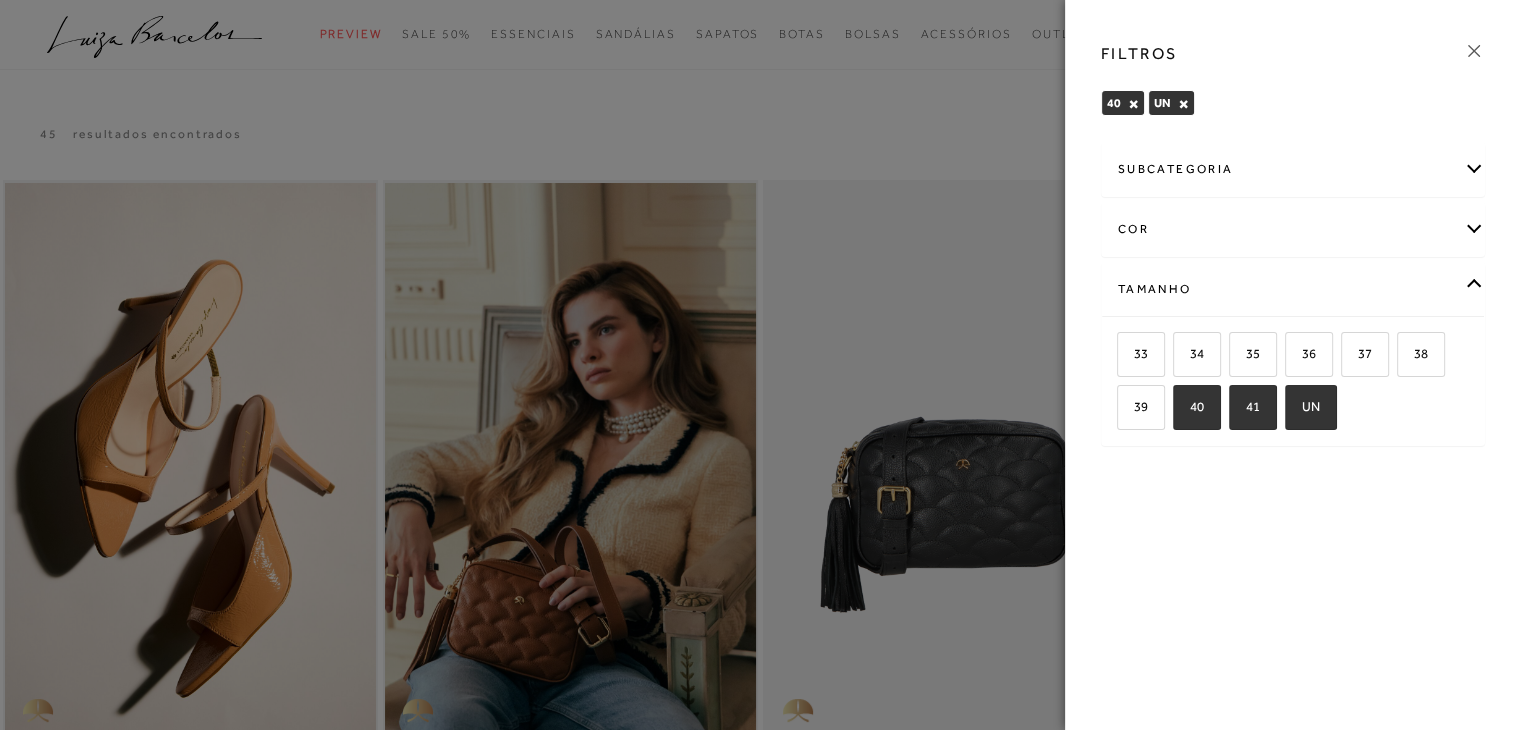 checkbox on "true" 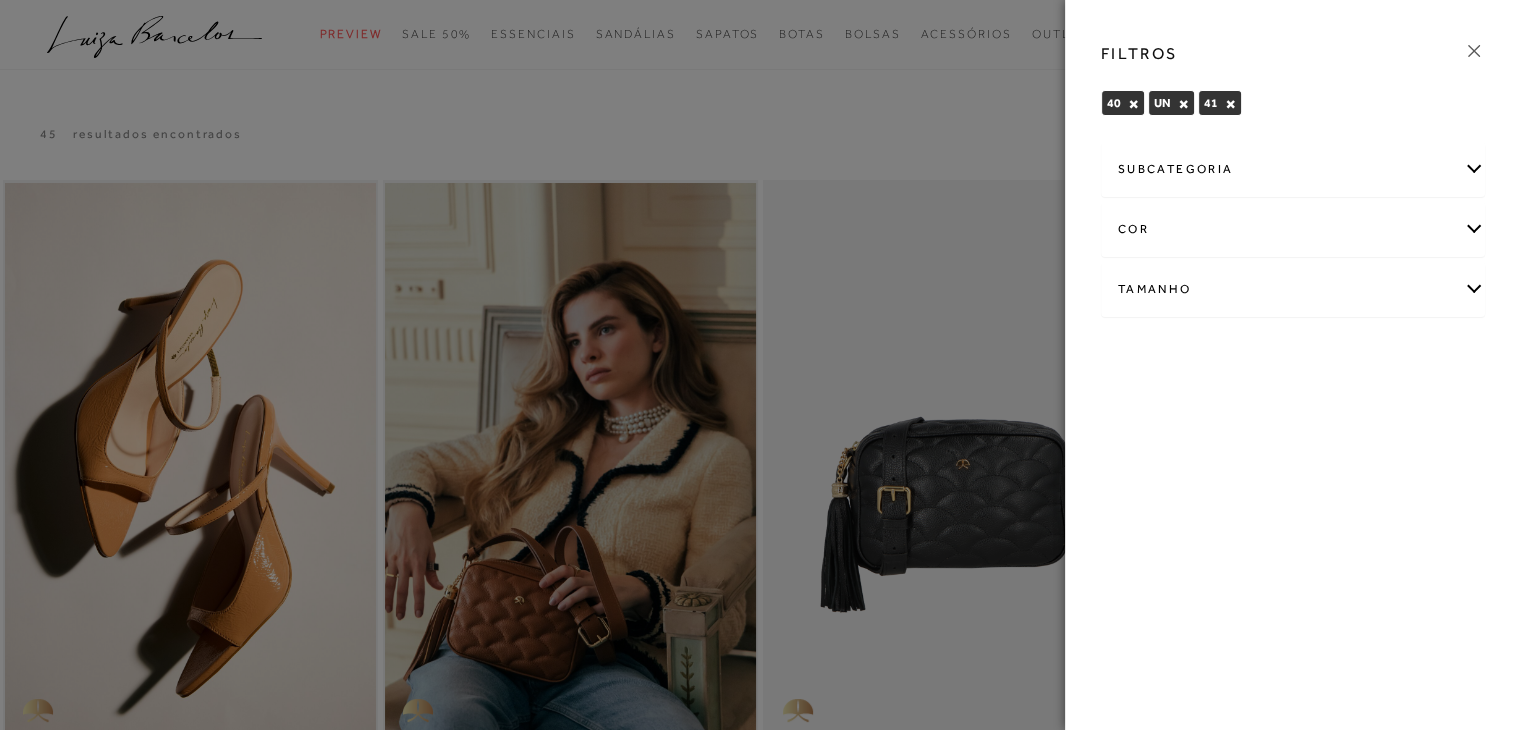 click on "×" at bounding box center [1230, 104] 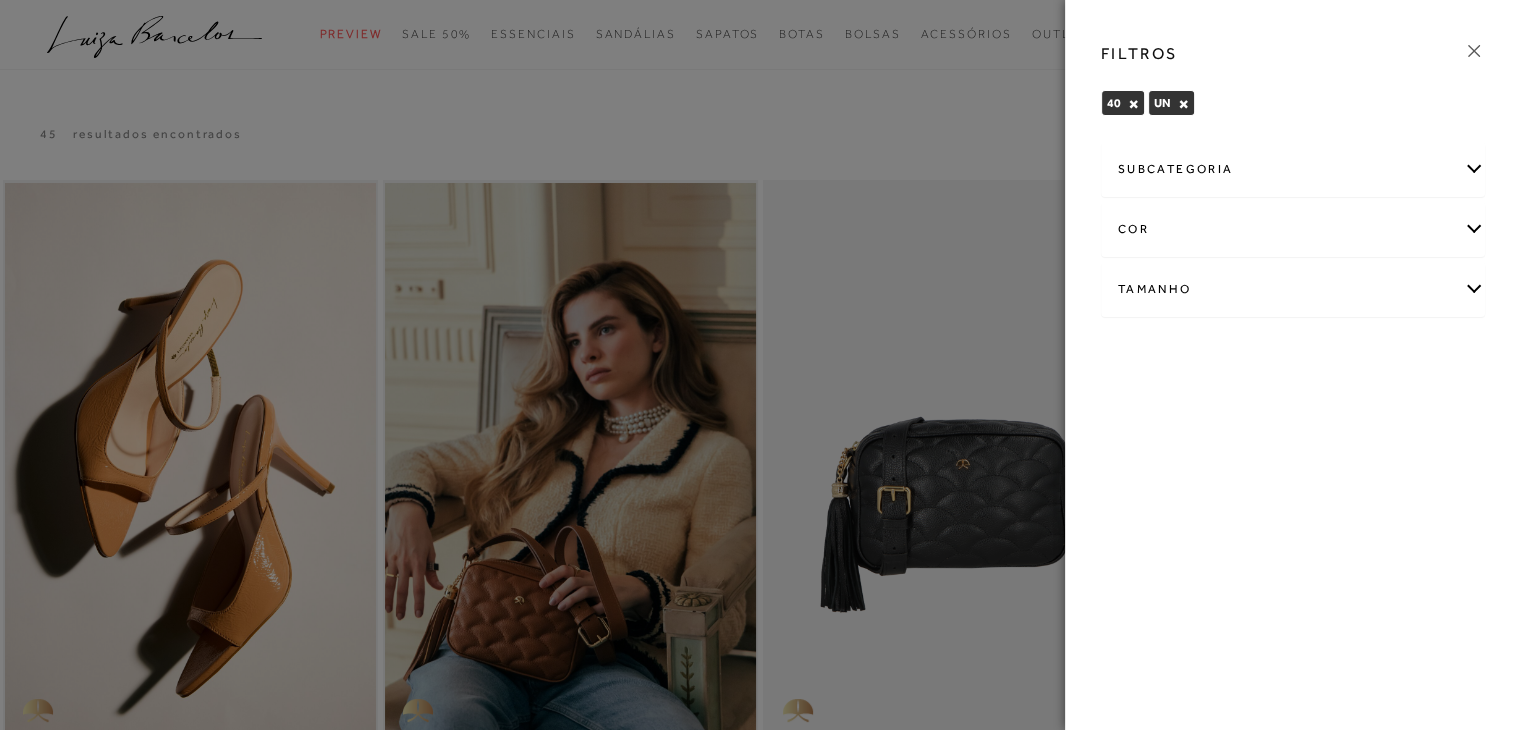 scroll, scrollTop: 0, scrollLeft: 0, axis: both 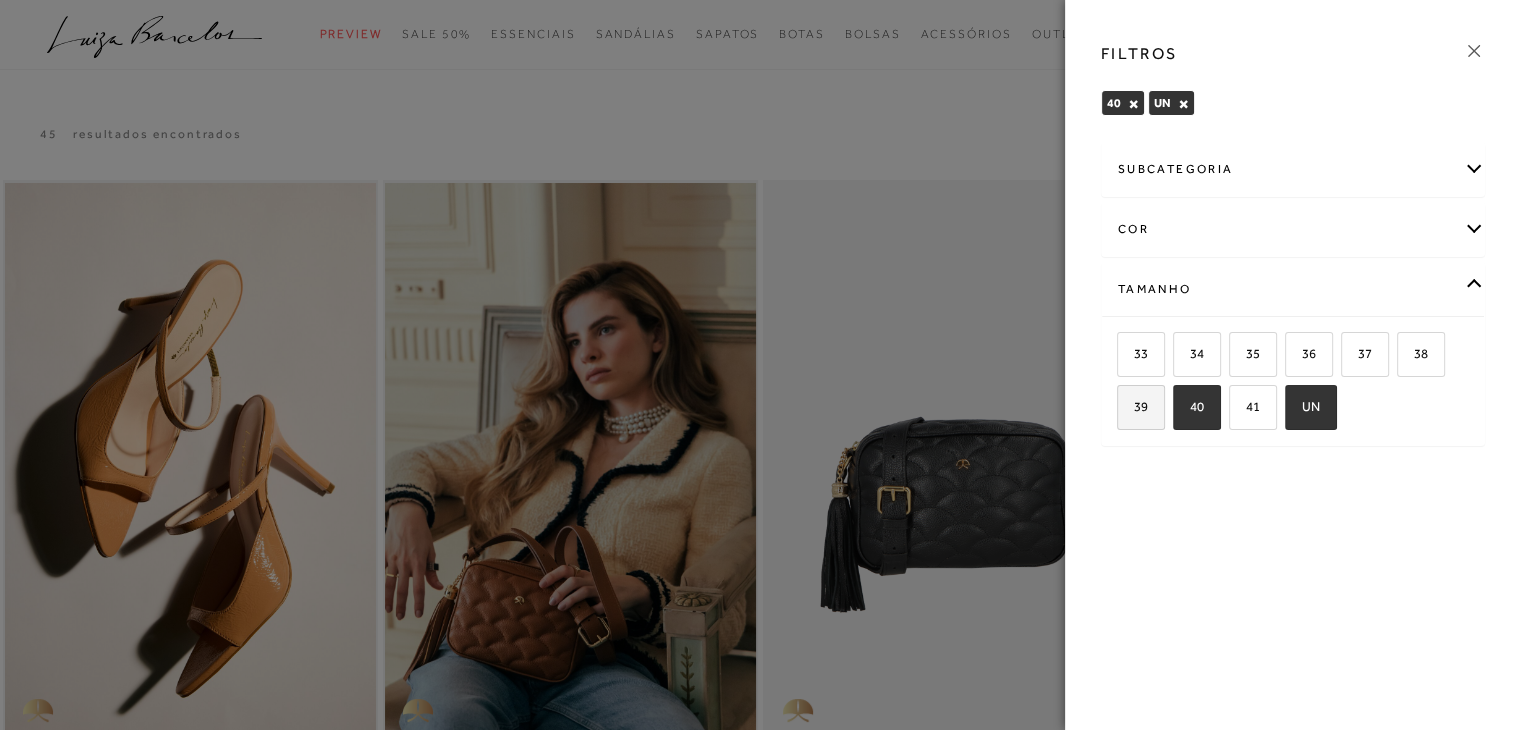click on "39" at bounding box center [1141, 407] 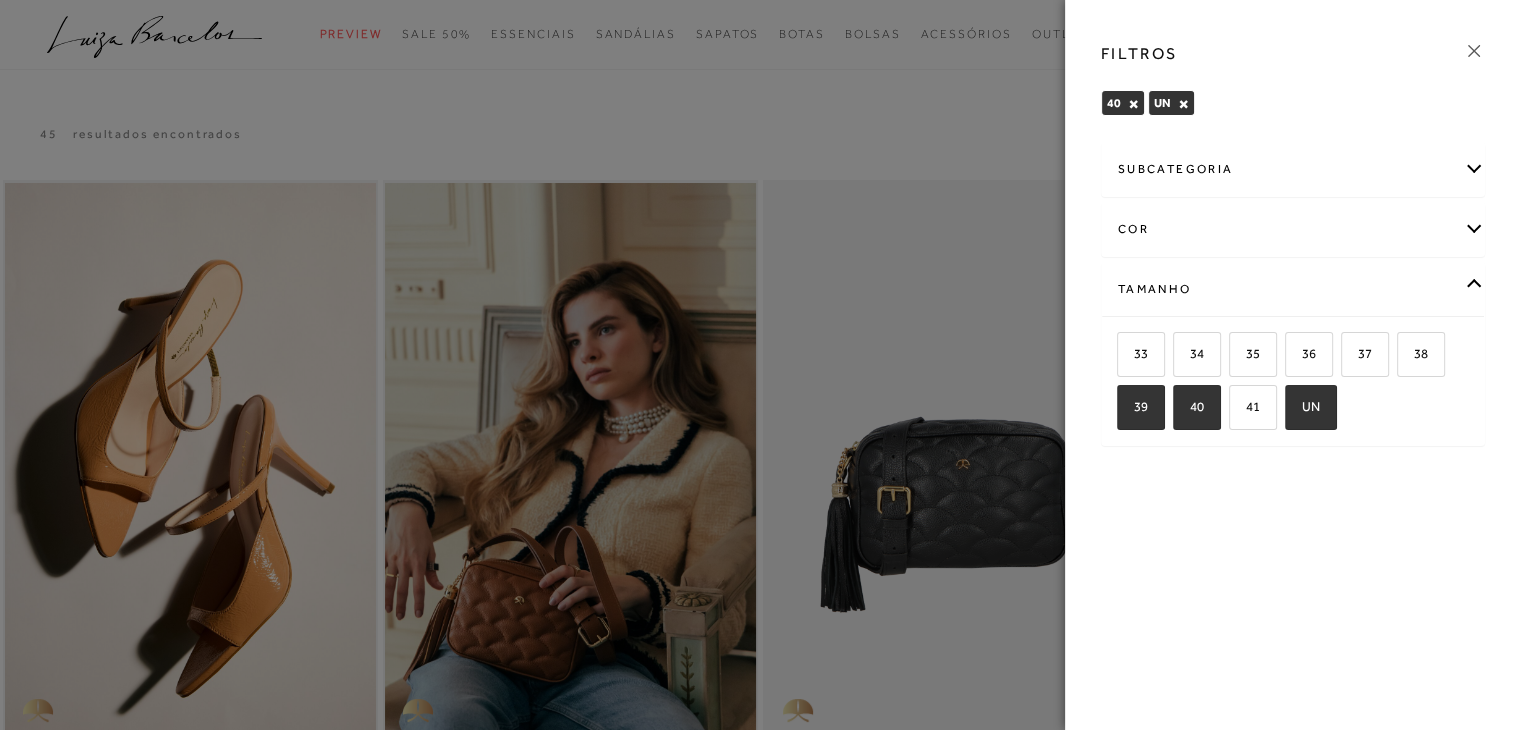 checkbox on "true" 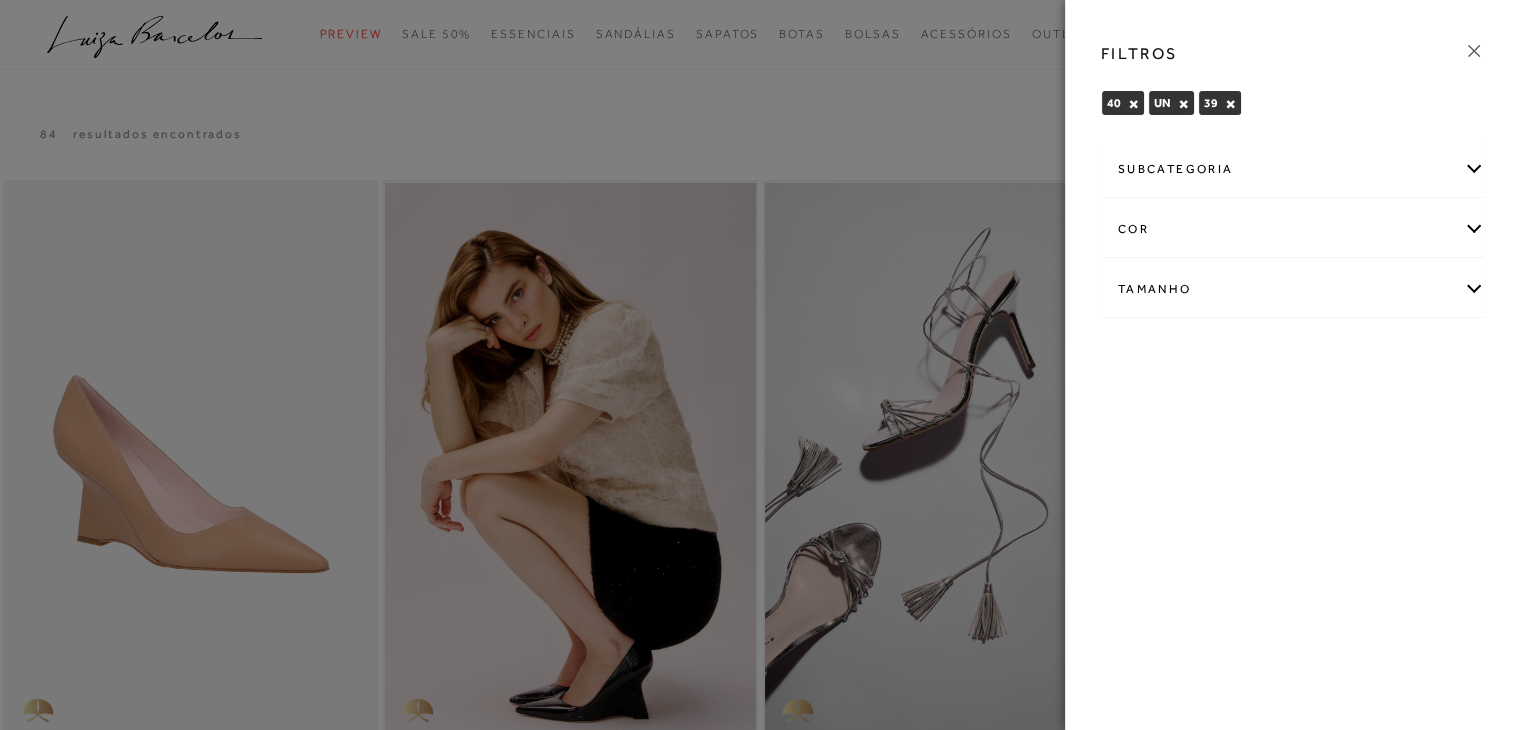 click 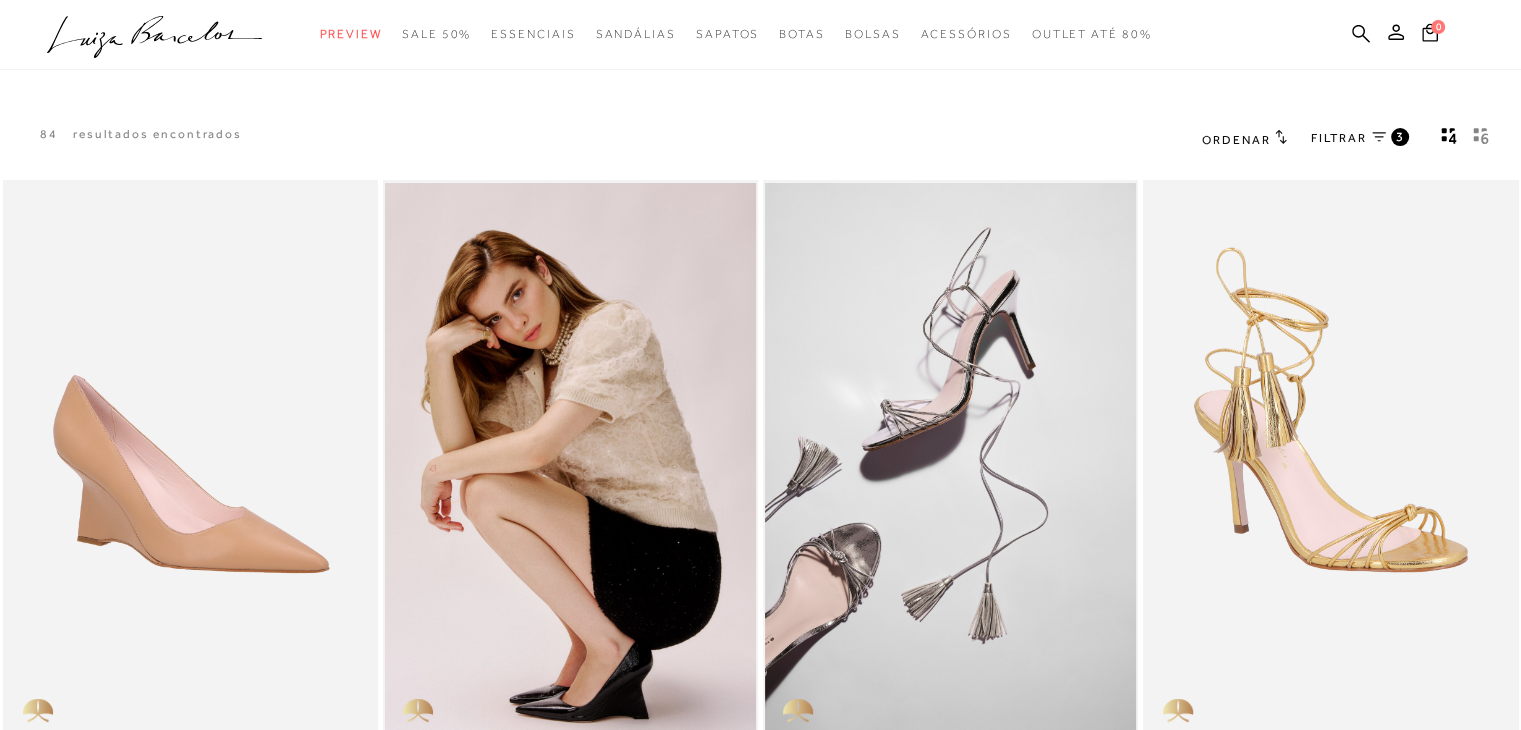 click on "Ordenar" at bounding box center (1236, 140) 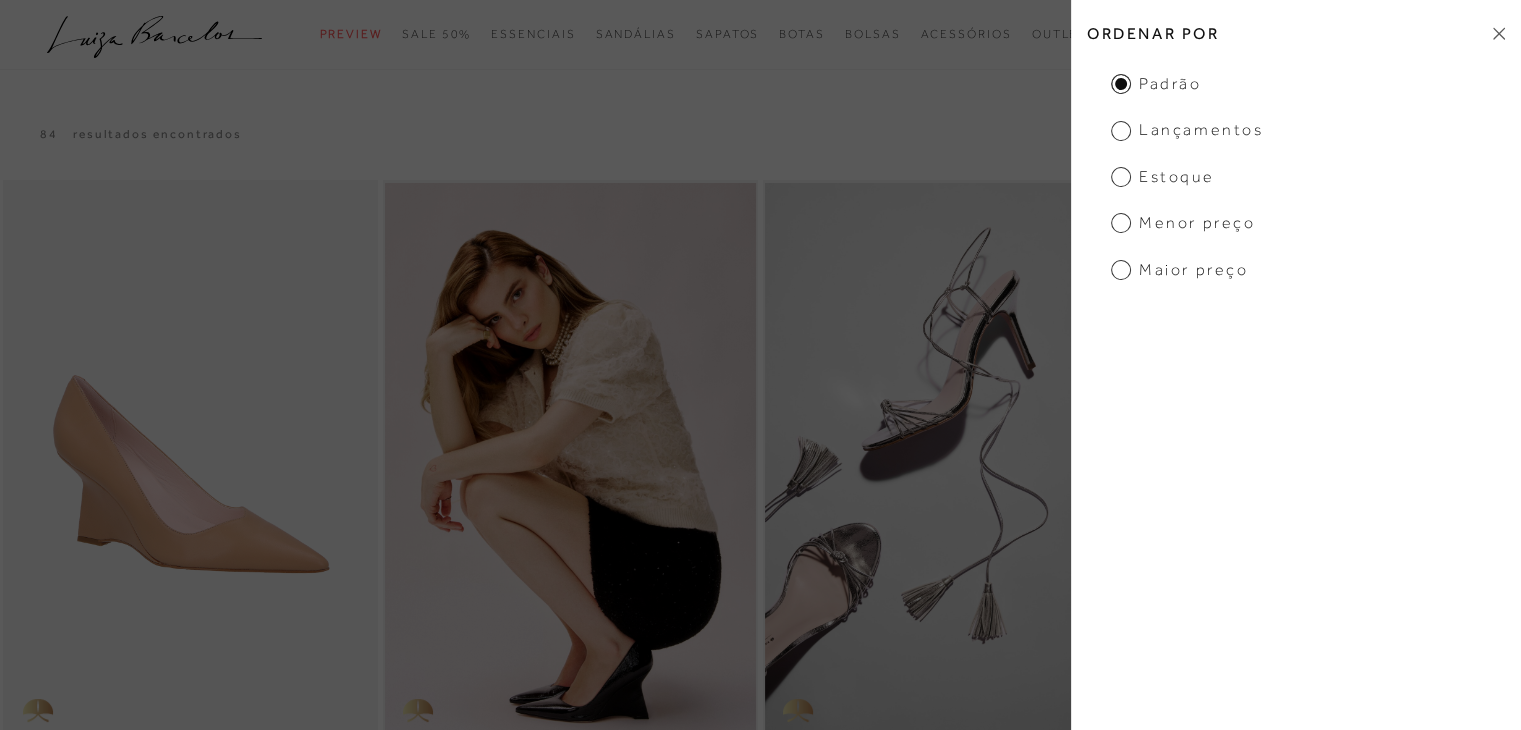 click on "Padrão
Lançamentos
Estoque
Menor Preço
Maior Preço" at bounding box center (1296, 177) 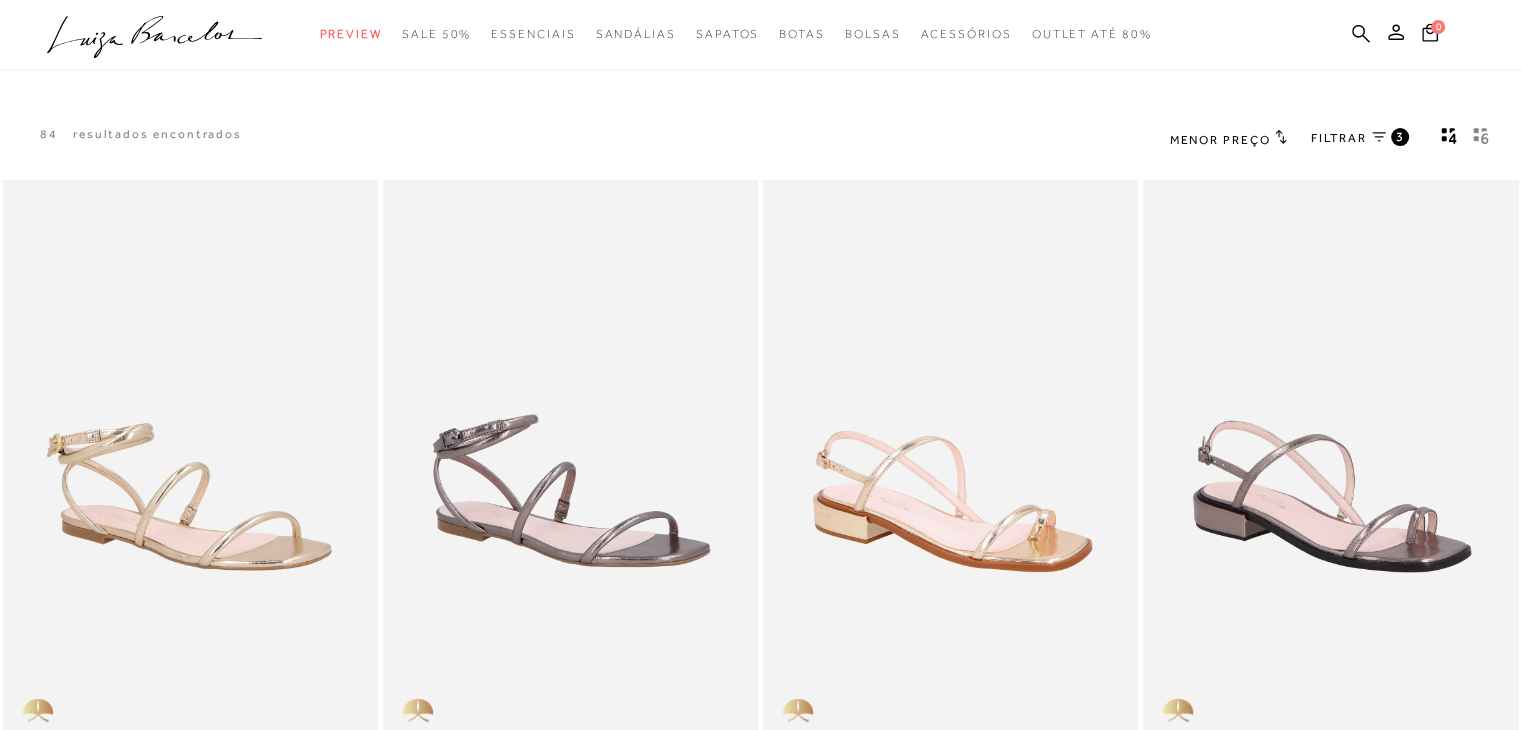 scroll, scrollTop: 0, scrollLeft: 0, axis: both 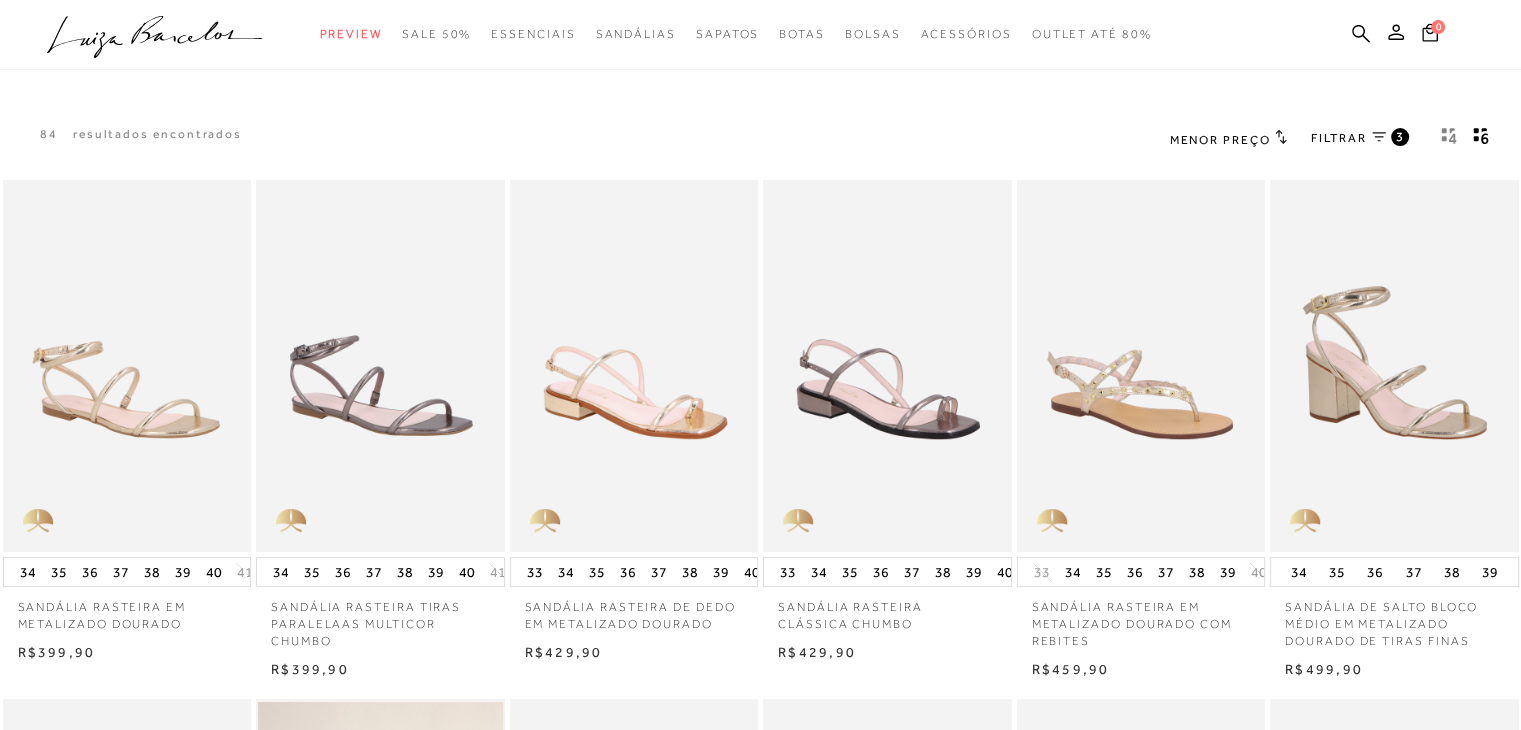 type 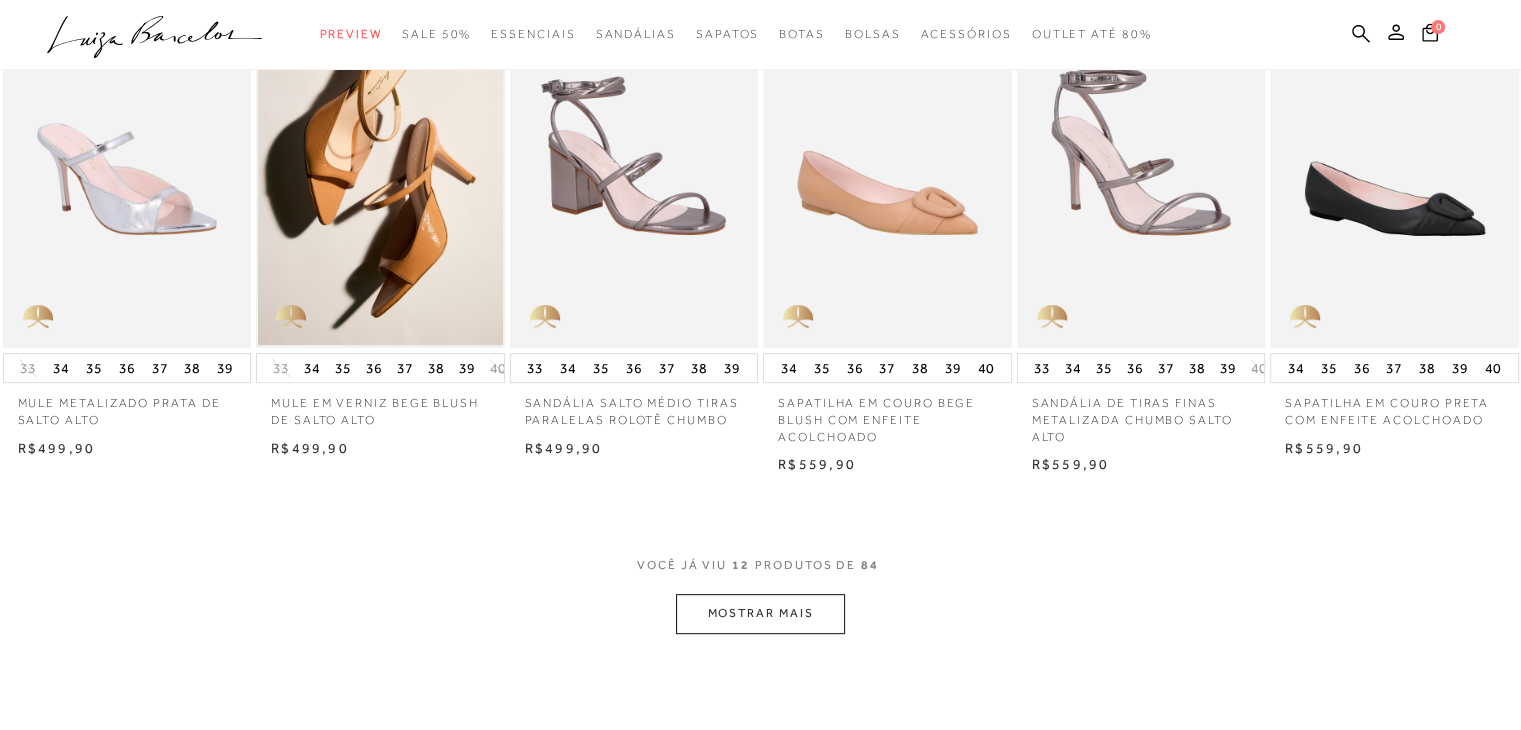 scroll, scrollTop: 720, scrollLeft: 0, axis: vertical 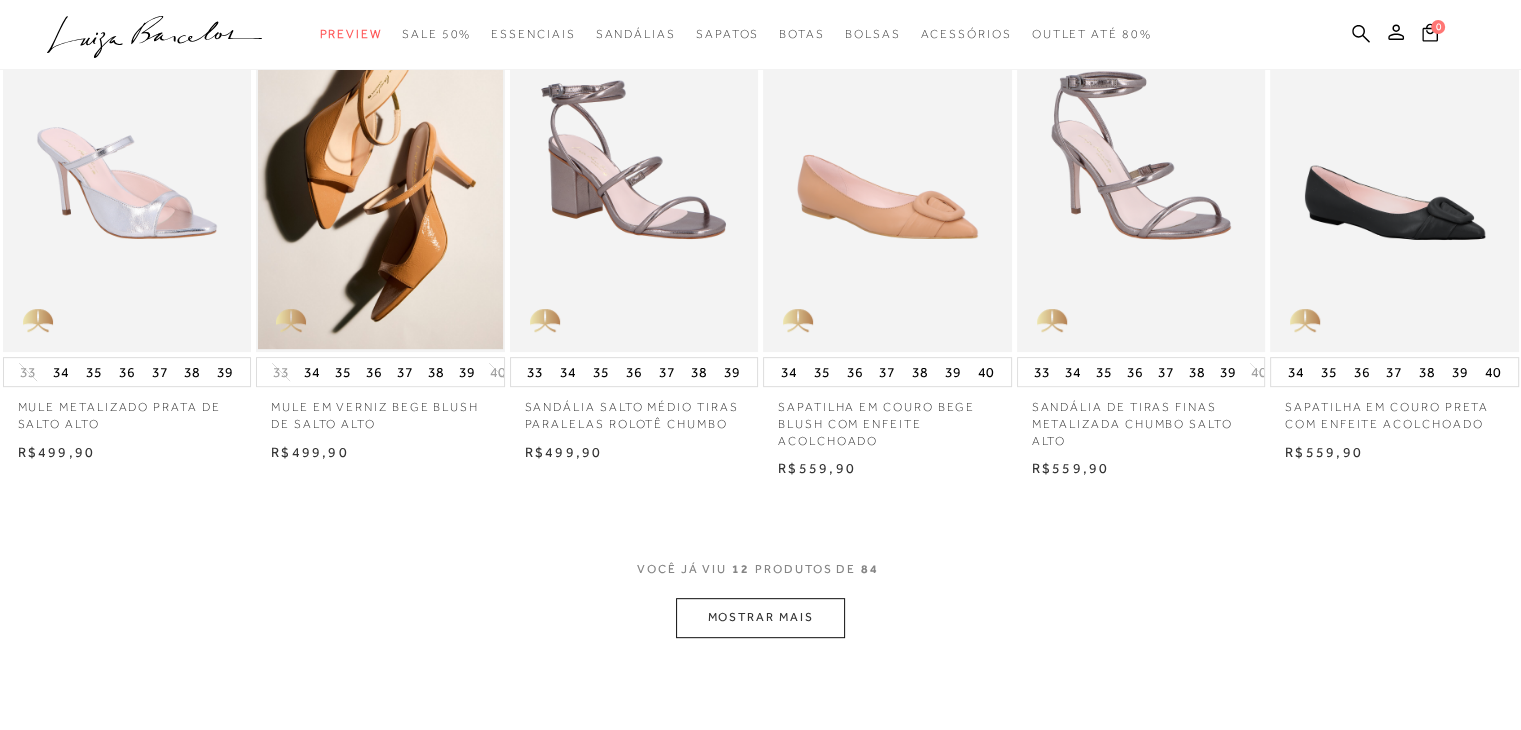 click on "MOSTRAR MAIS" at bounding box center [760, 617] 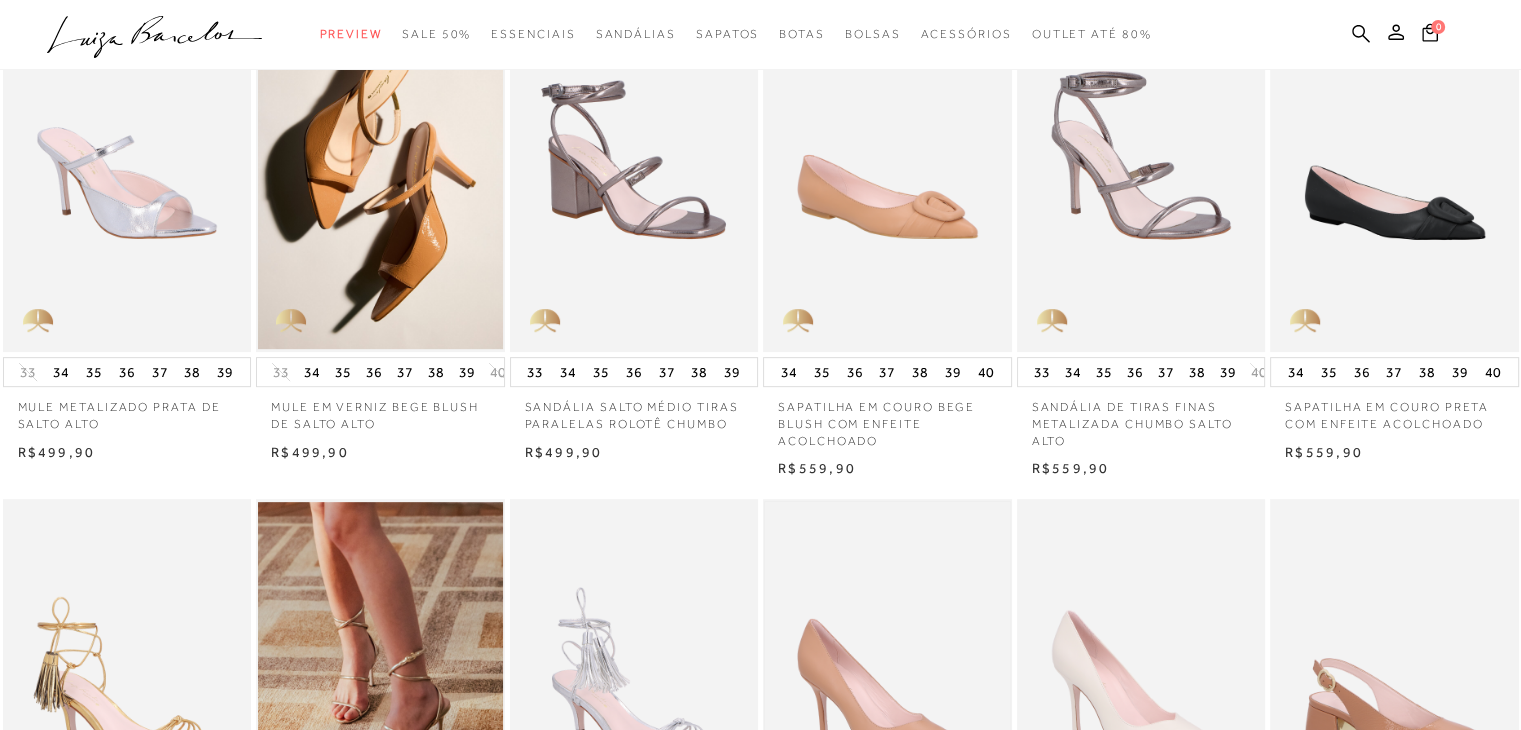 type 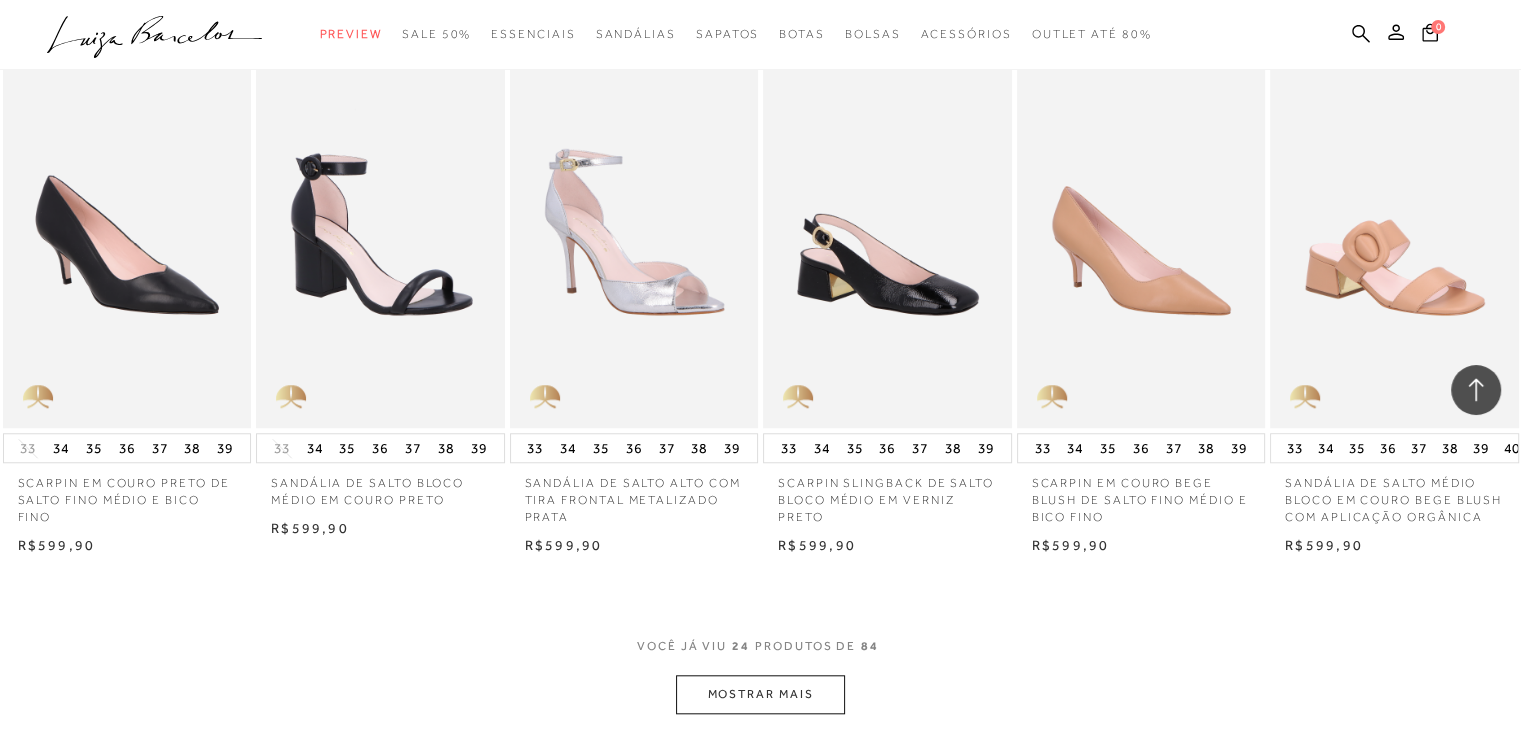 scroll, scrollTop: 1680, scrollLeft: 0, axis: vertical 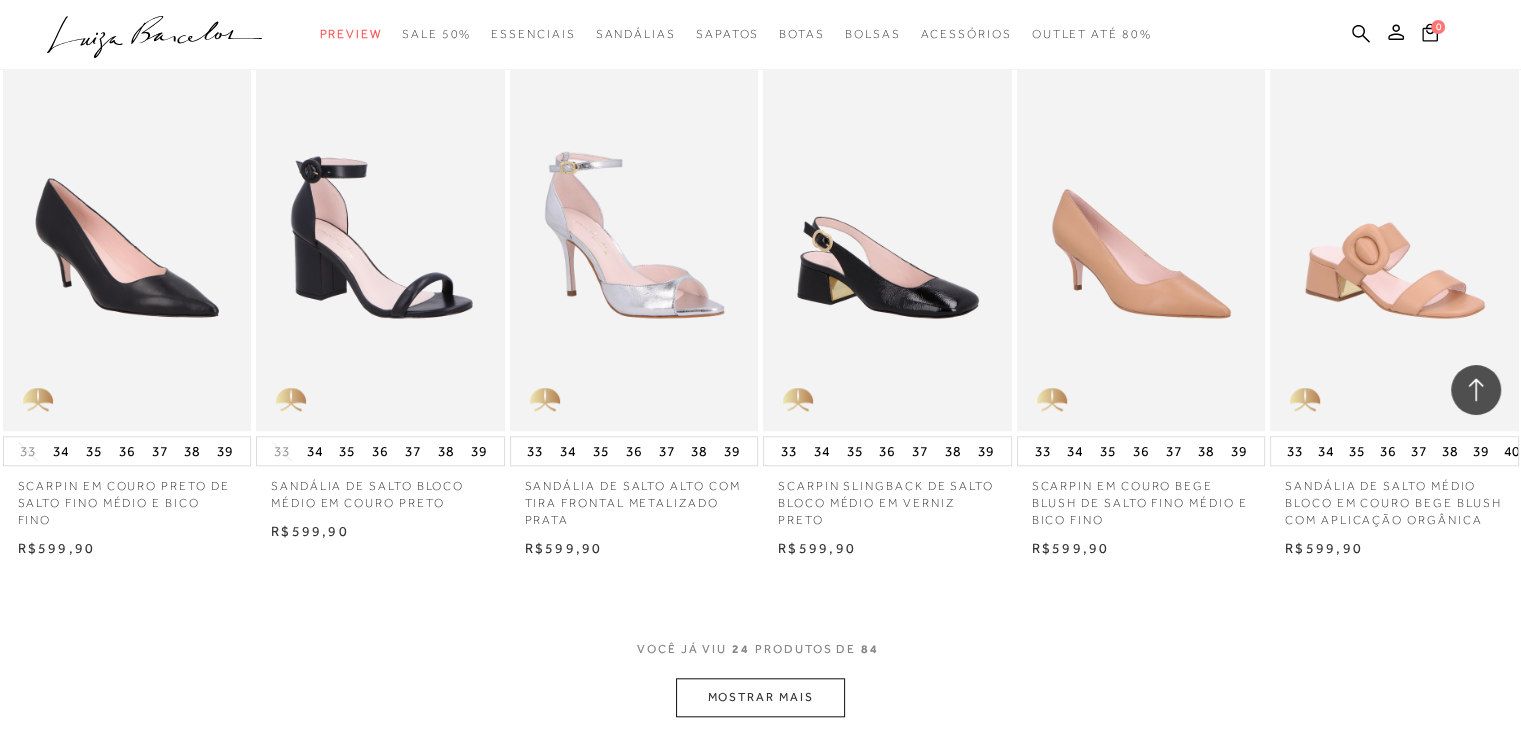 click on "MOSTRAR MAIS" at bounding box center (760, 697) 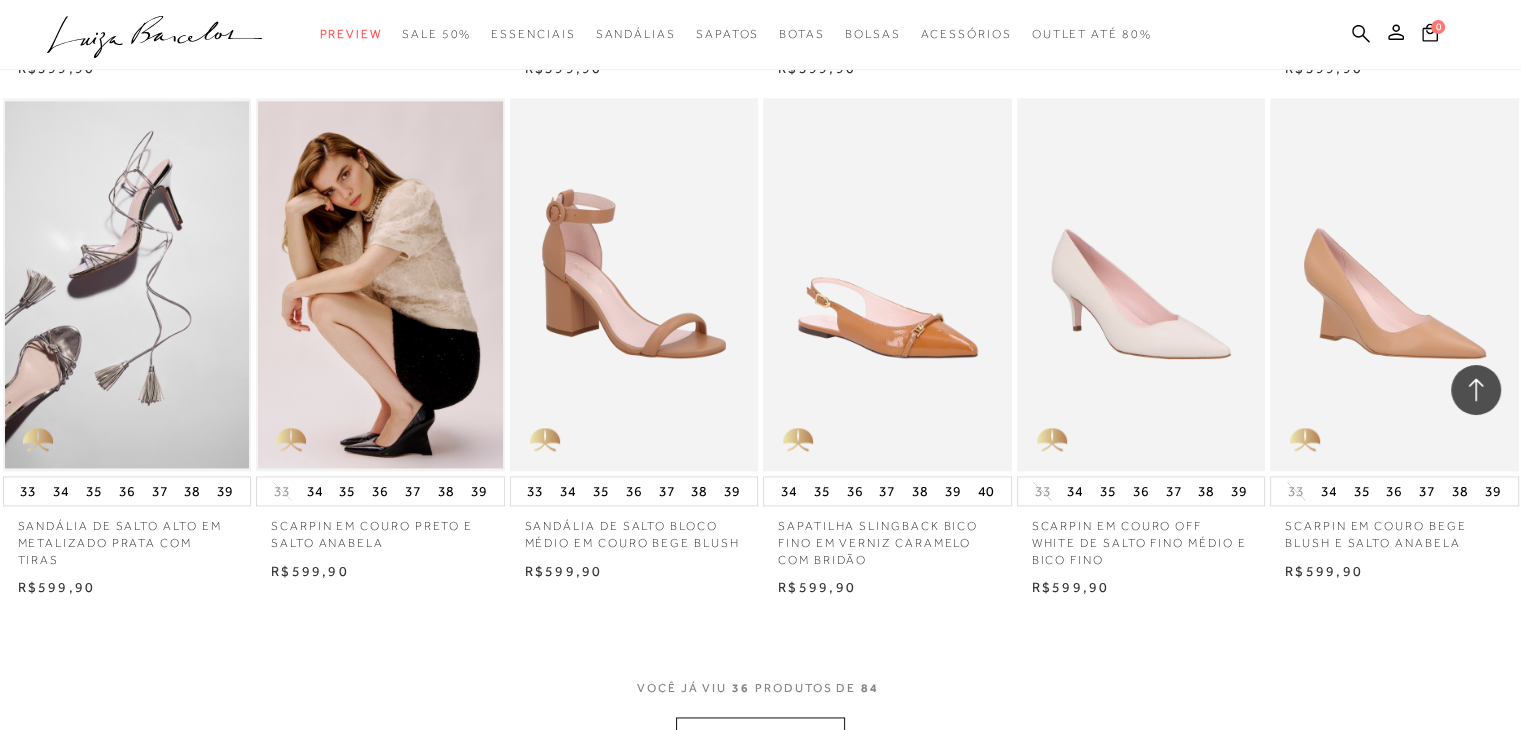 scroll, scrollTop: 2720, scrollLeft: 0, axis: vertical 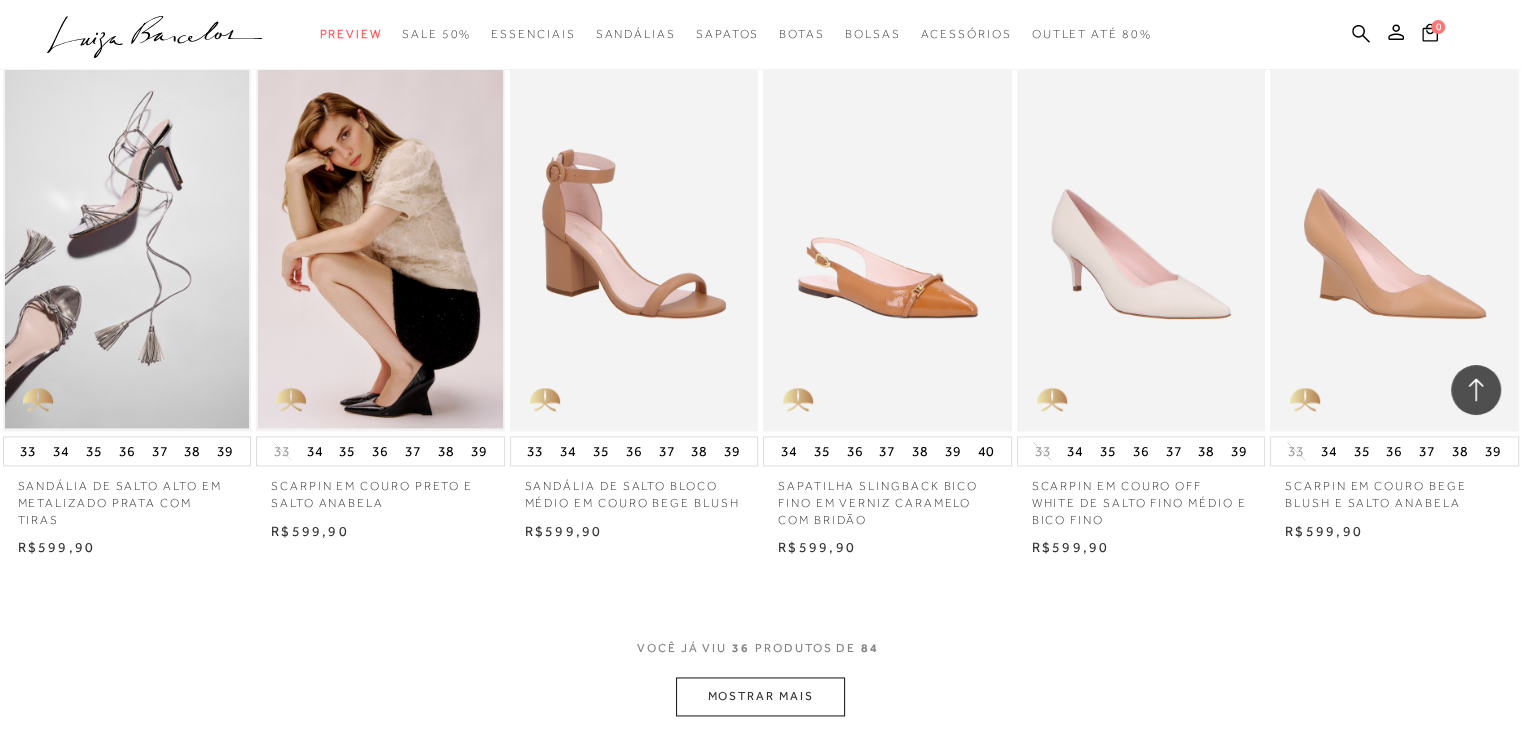 click on "MOSTRAR MAIS" at bounding box center (760, 696) 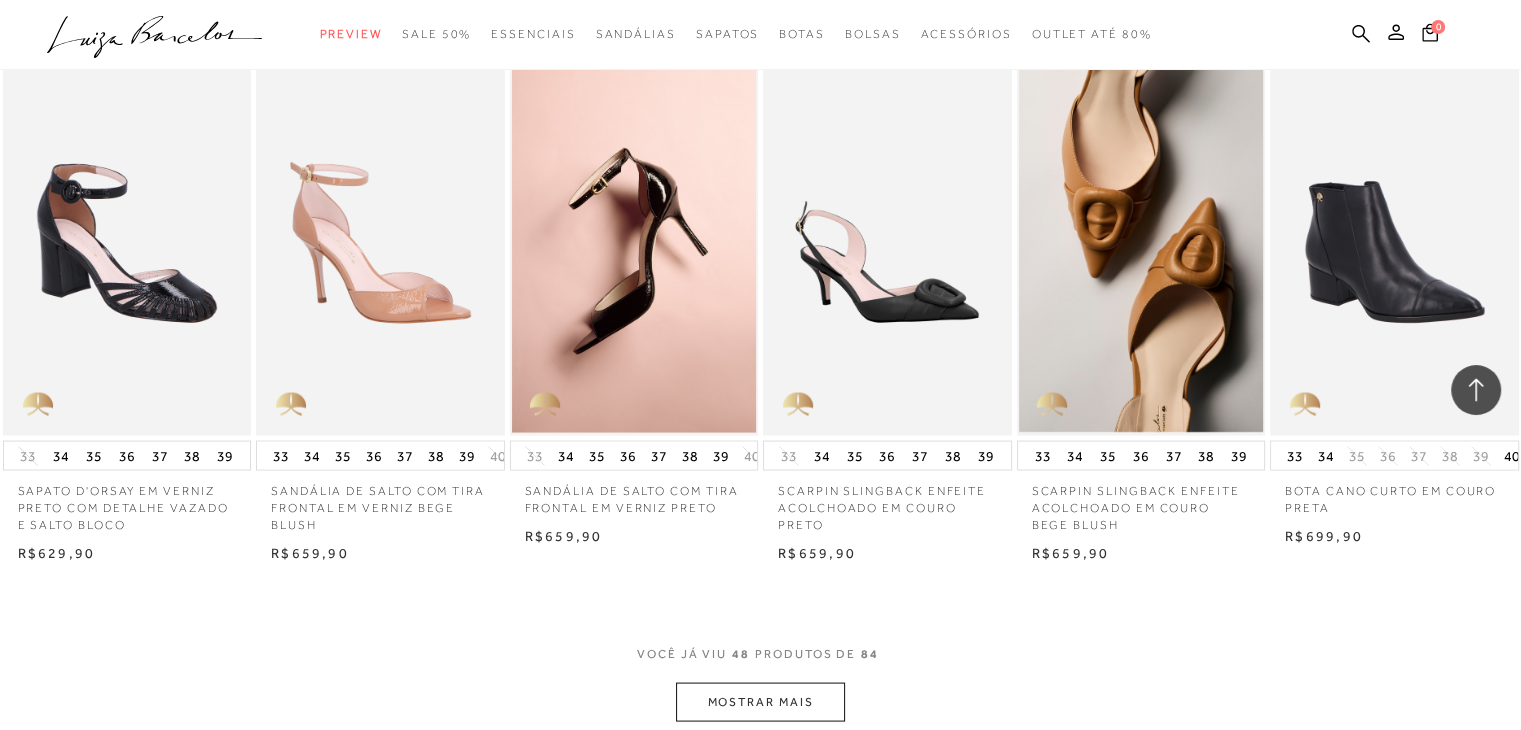 scroll, scrollTop: 3760, scrollLeft: 0, axis: vertical 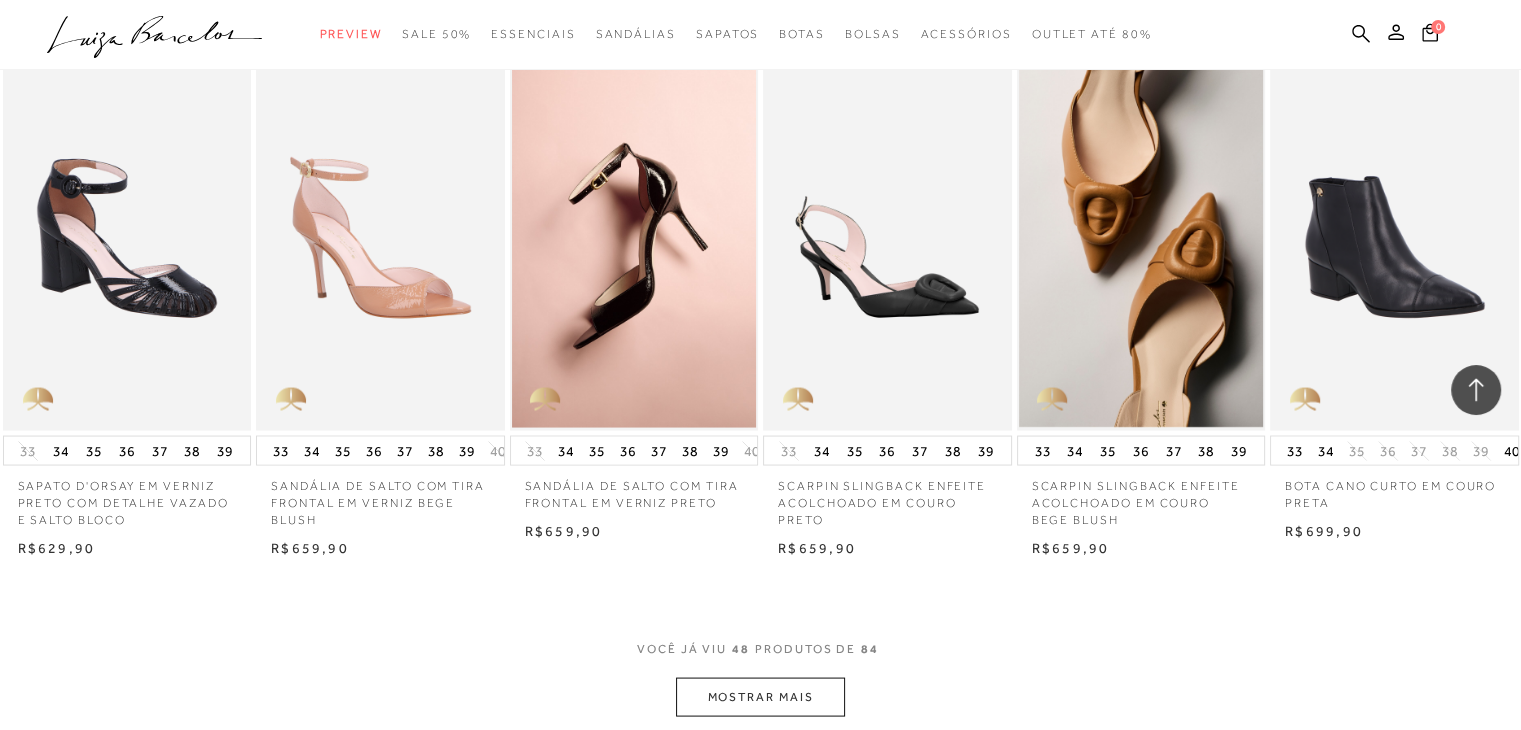 click on "MOSTRAR MAIS" at bounding box center (760, 696) 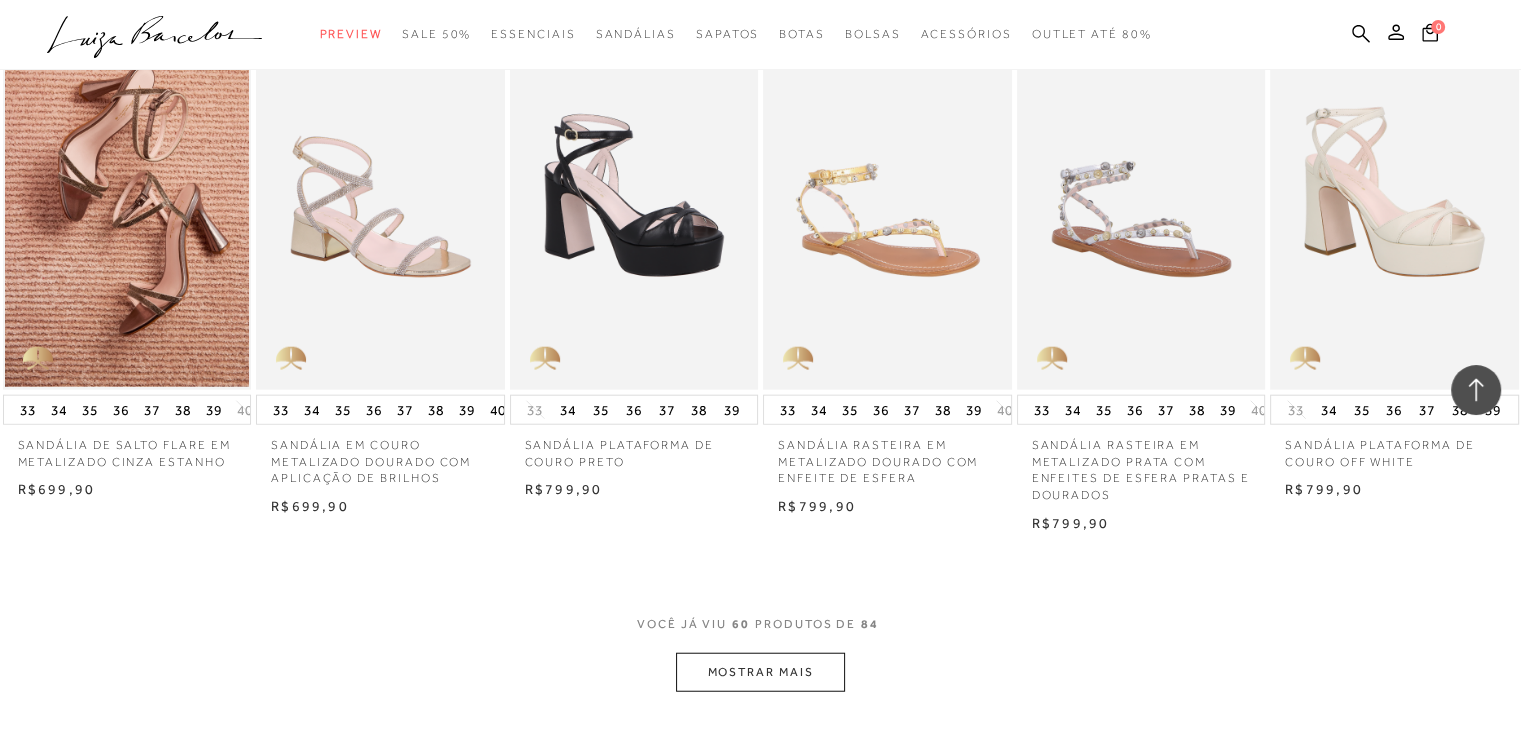 scroll, scrollTop: 4800, scrollLeft: 0, axis: vertical 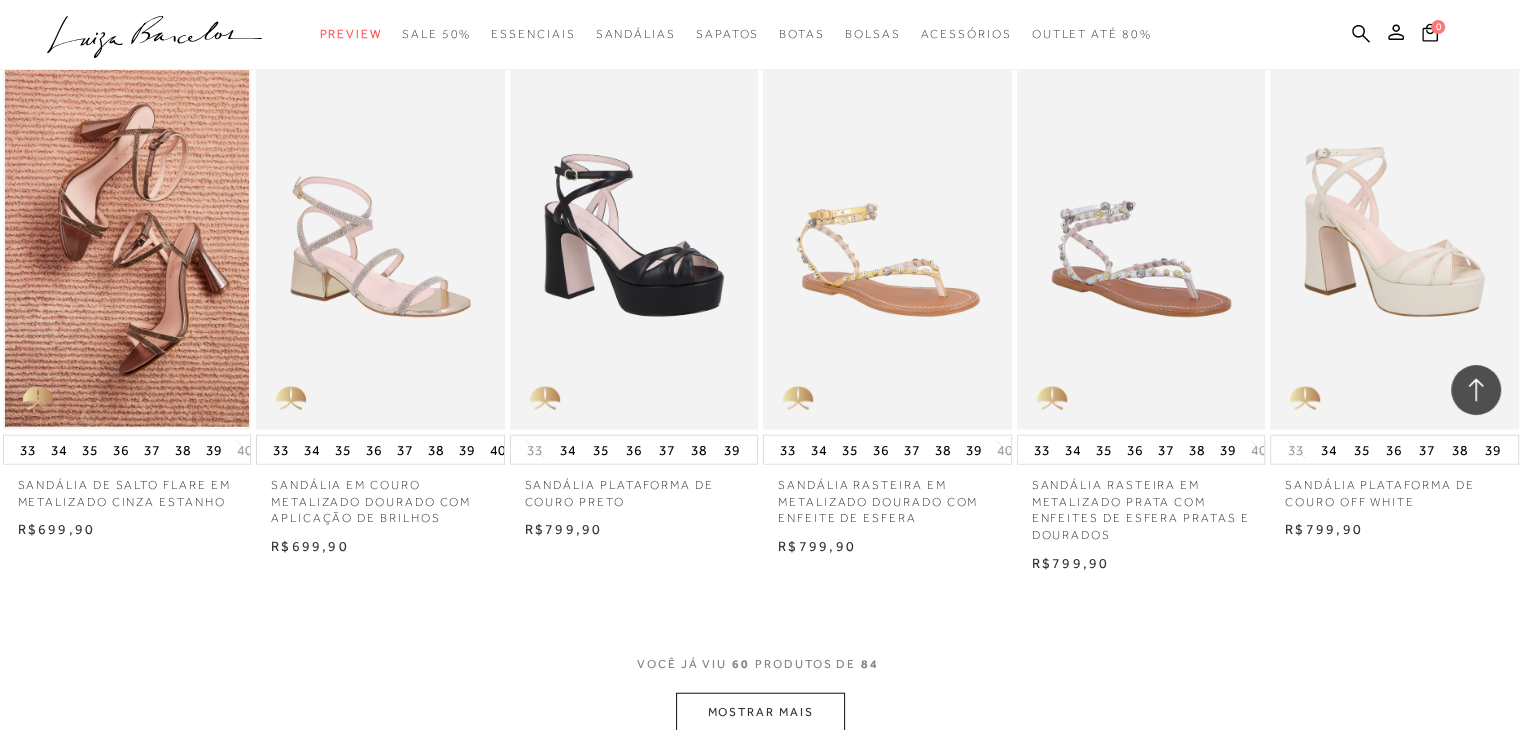 click on "MOSTRAR MAIS" at bounding box center (760, 712) 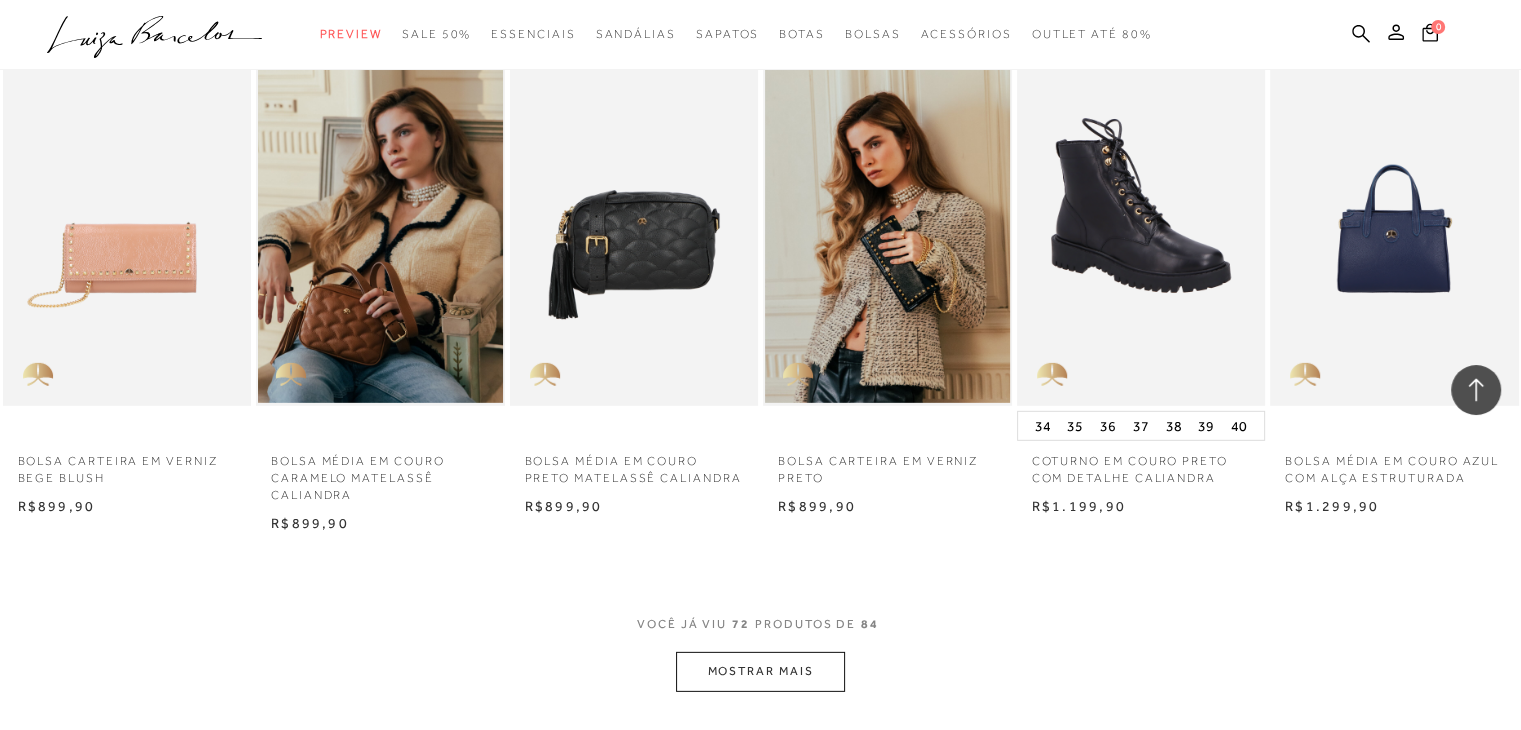 scroll, scrollTop: 5840, scrollLeft: 0, axis: vertical 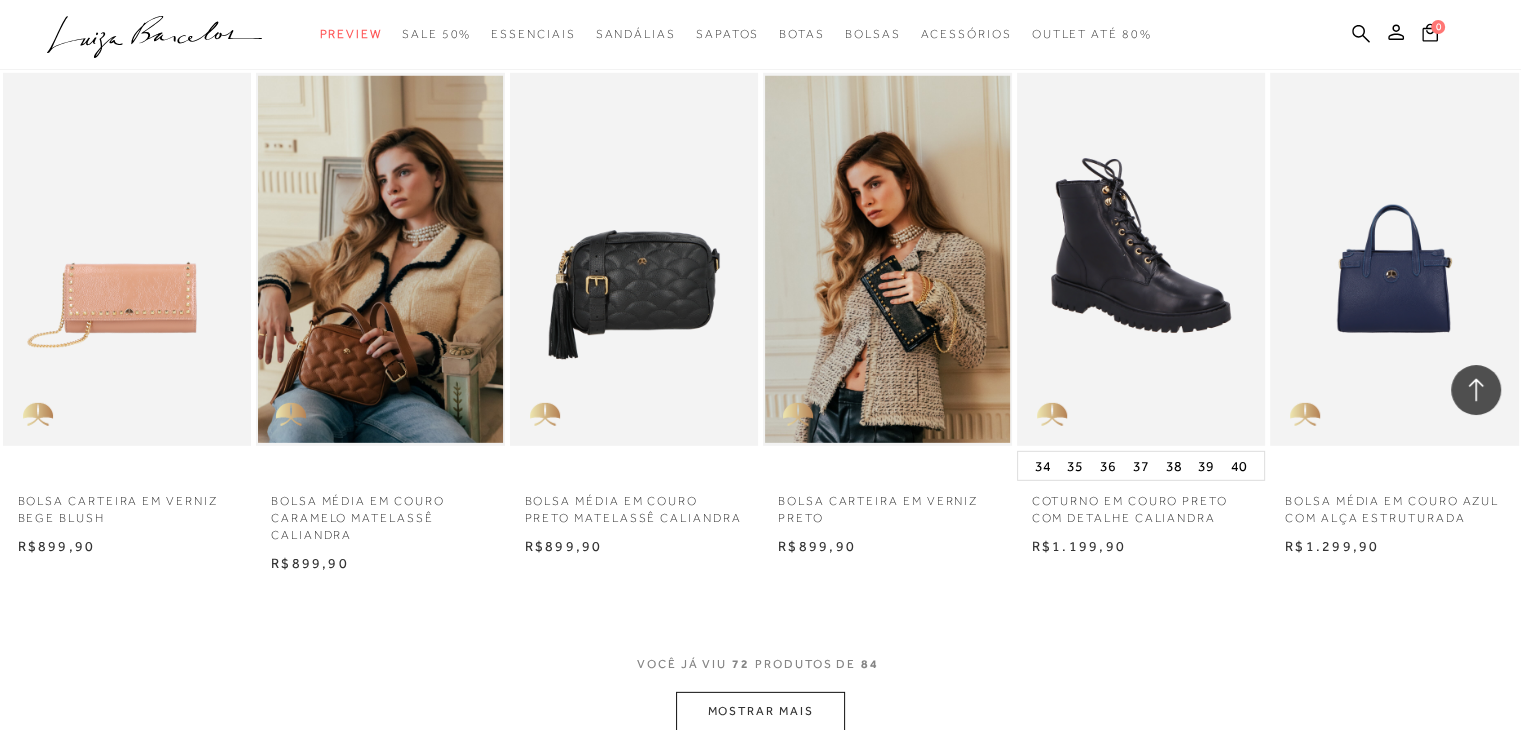 click on "MOSTRAR MAIS" at bounding box center (760, 711) 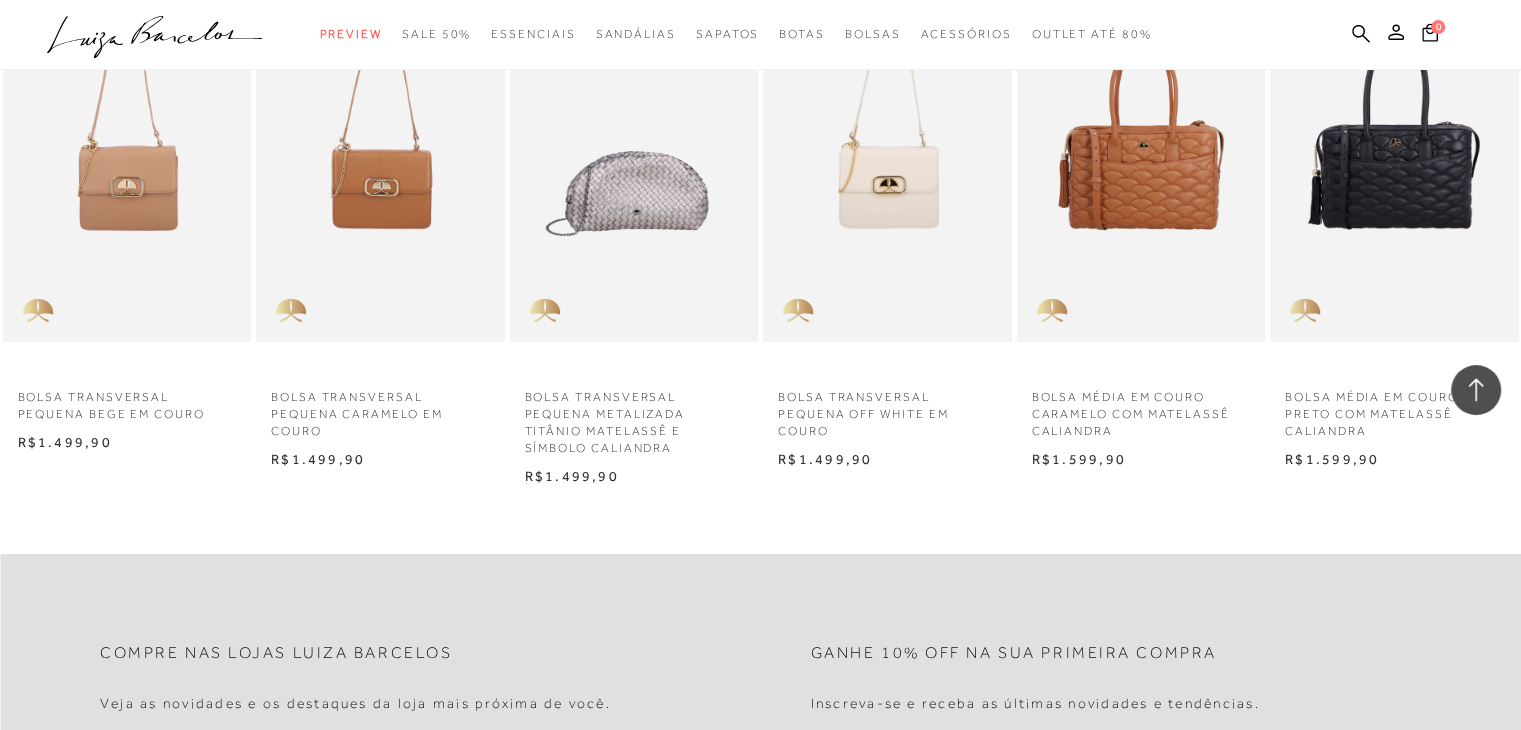scroll, scrollTop: 6960, scrollLeft: 0, axis: vertical 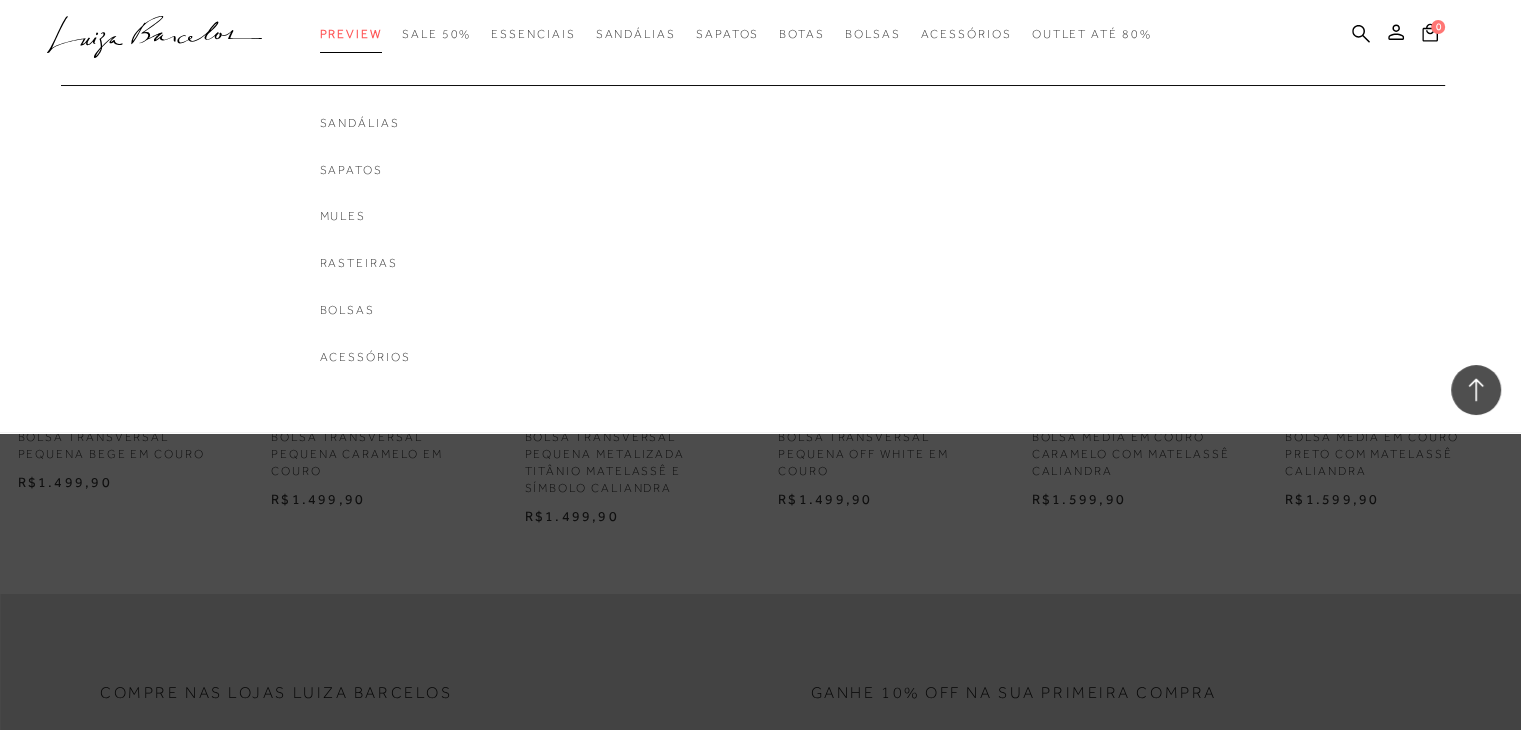 click on "Preview" at bounding box center [351, 34] 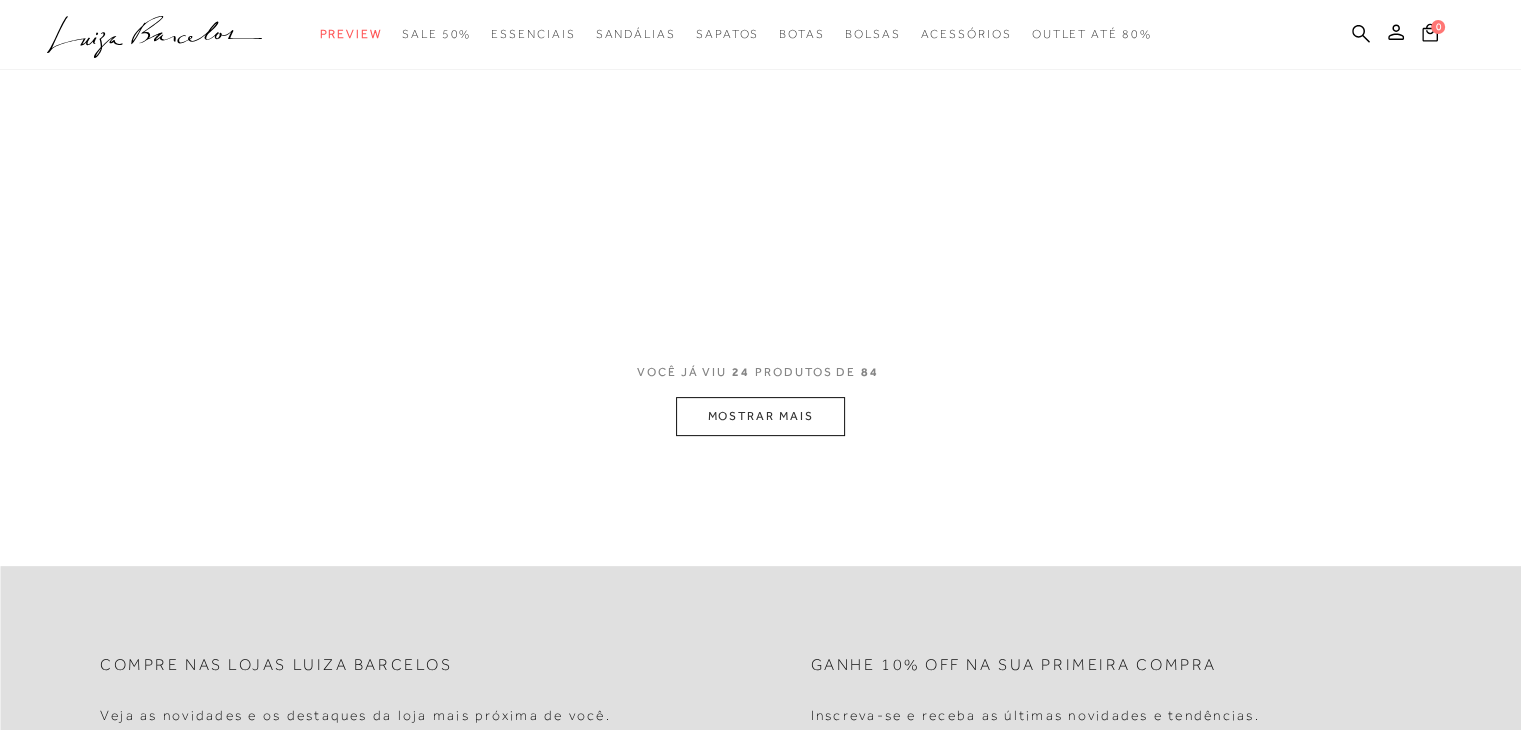 scroll, scrollTop: 0, scrollLeft: 0, axis: both 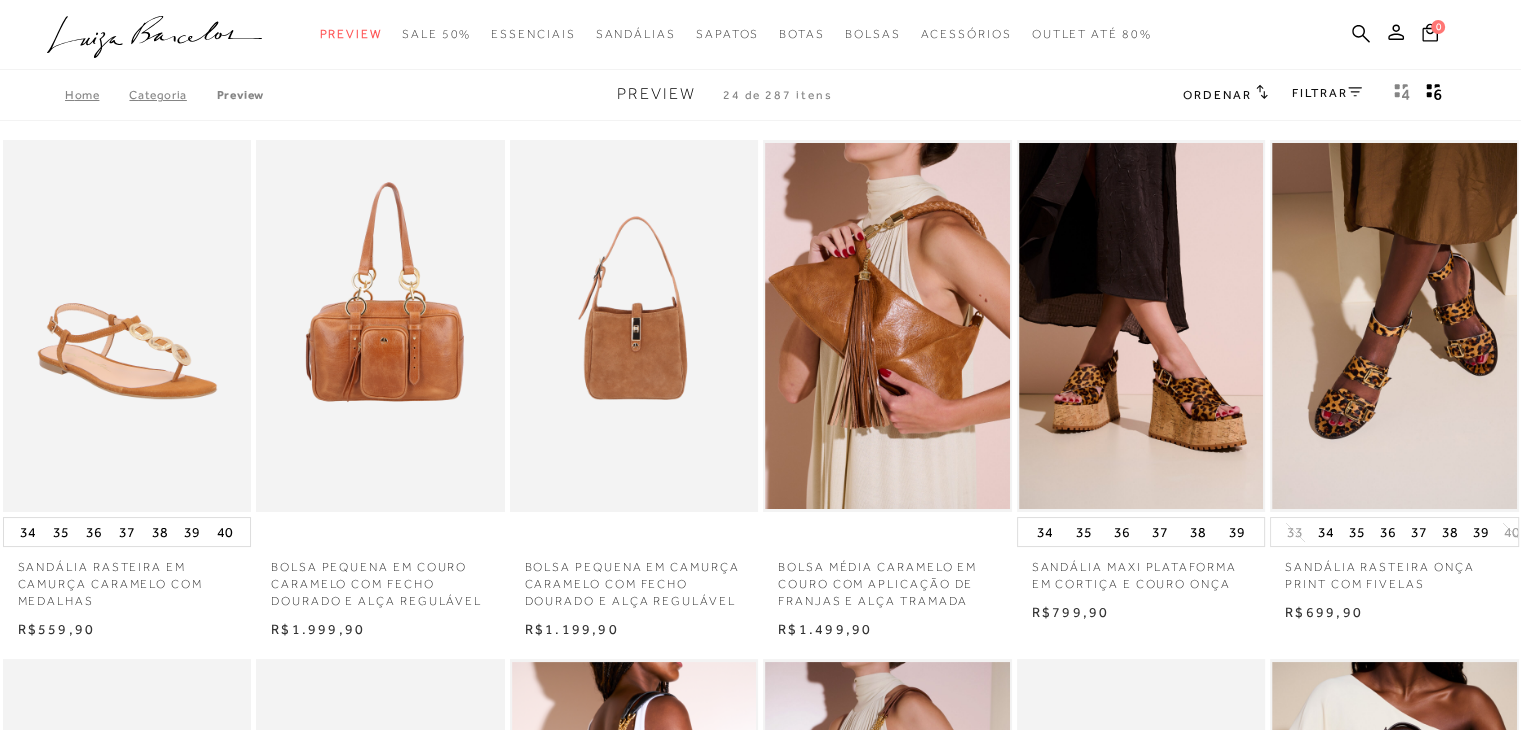 click on "FILTRAR" at bounding box center [1327, 93] 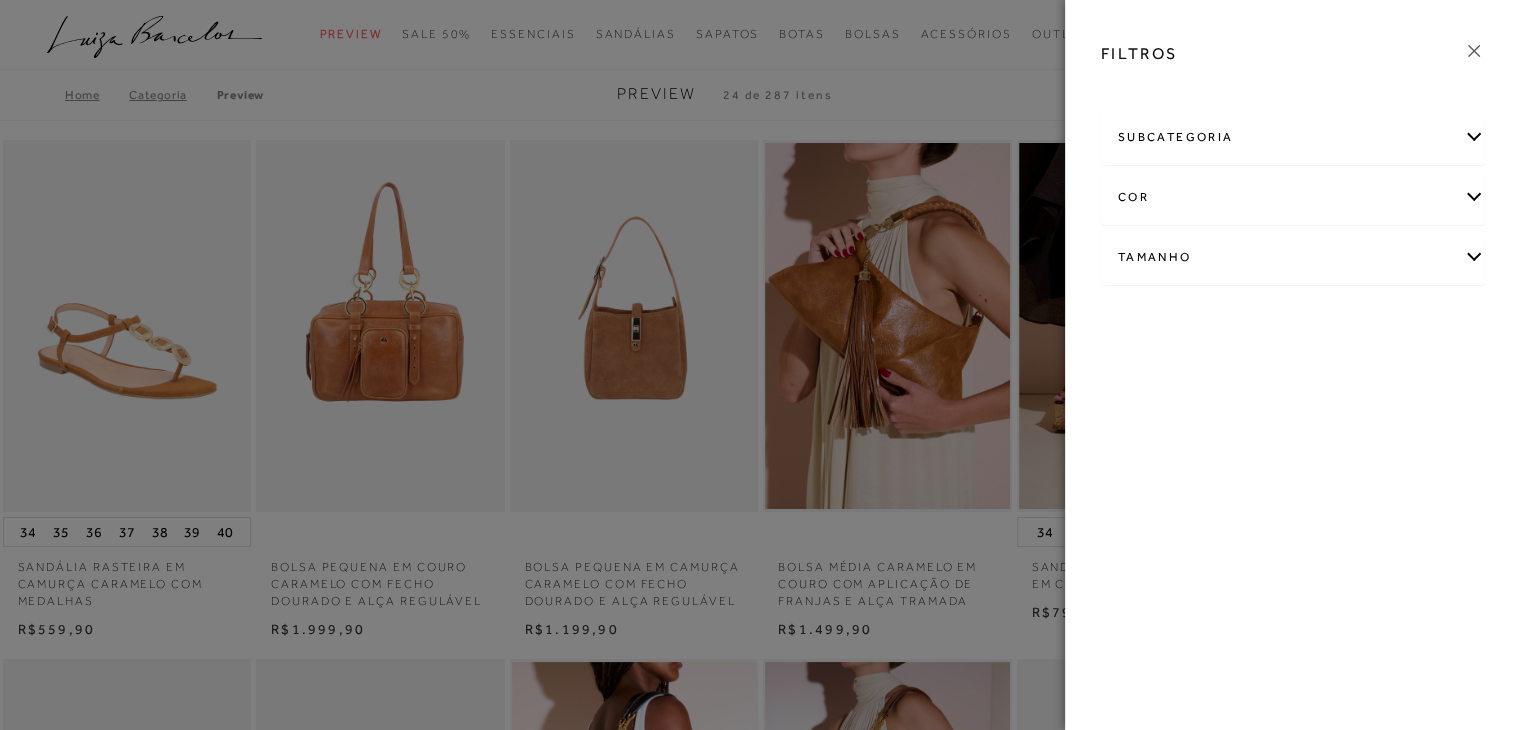 click on "Tamanho" at bounding box center (1293, 257) 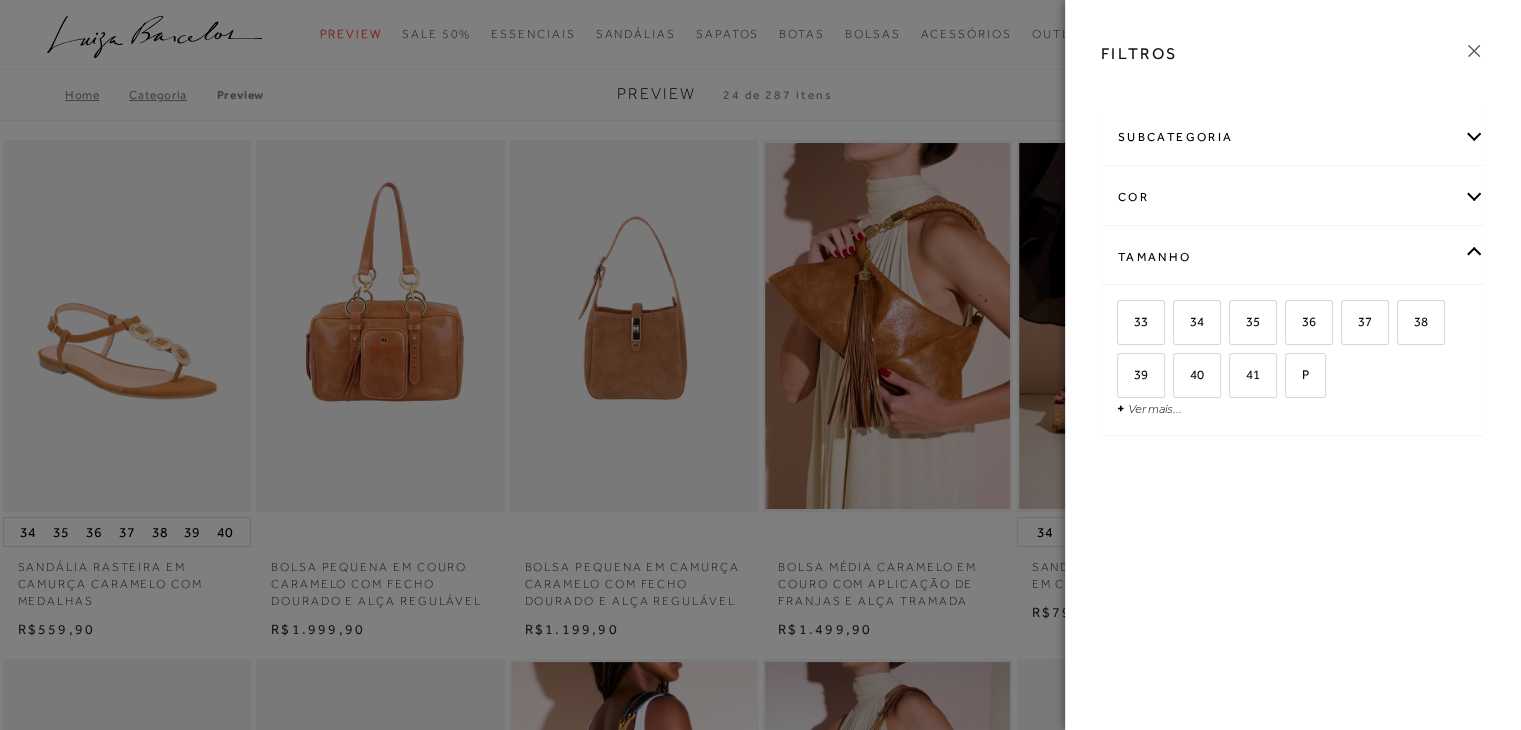 click on "+
Ver mais..." at bounding box center [1149, 408] 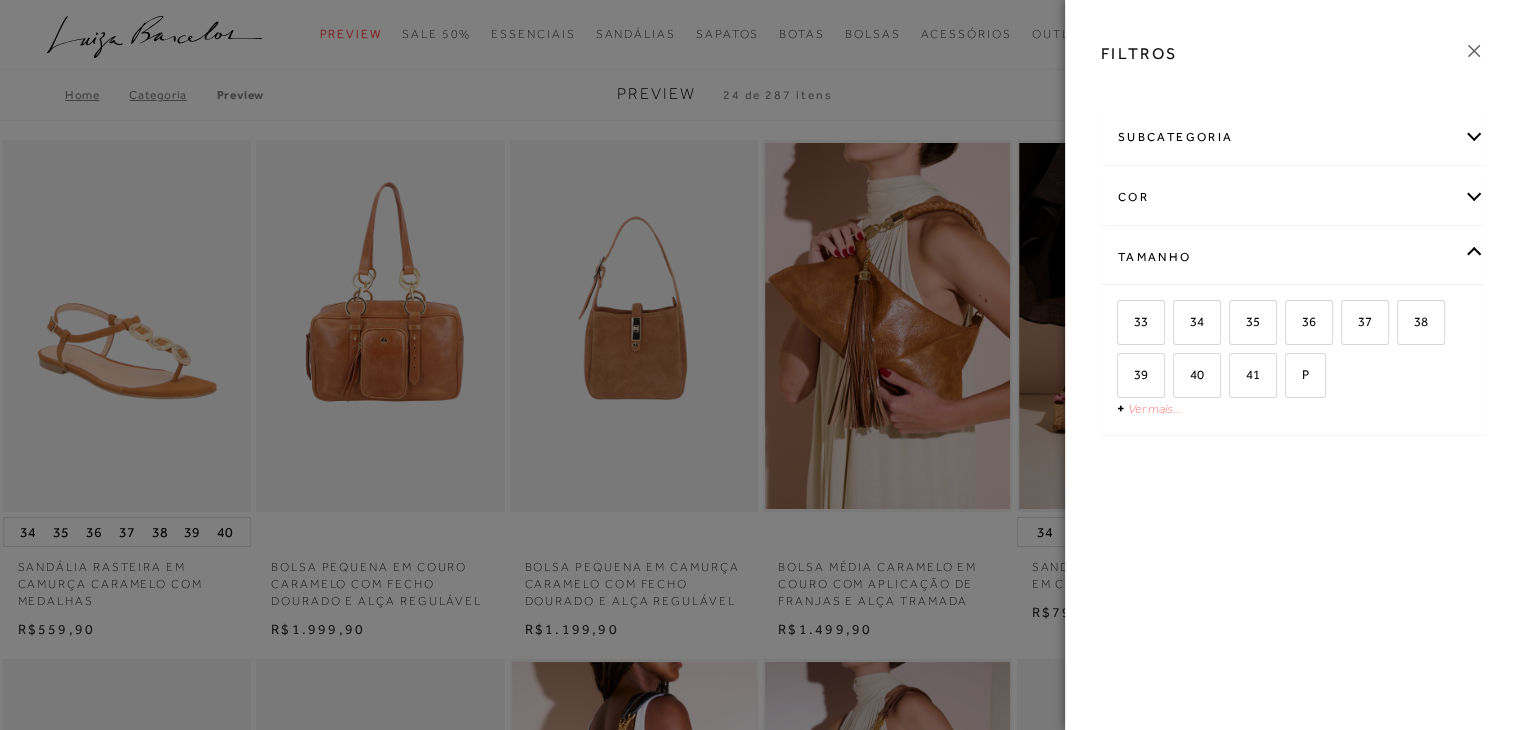 click on "Ver mais..." at bounding box center (1155, 408) 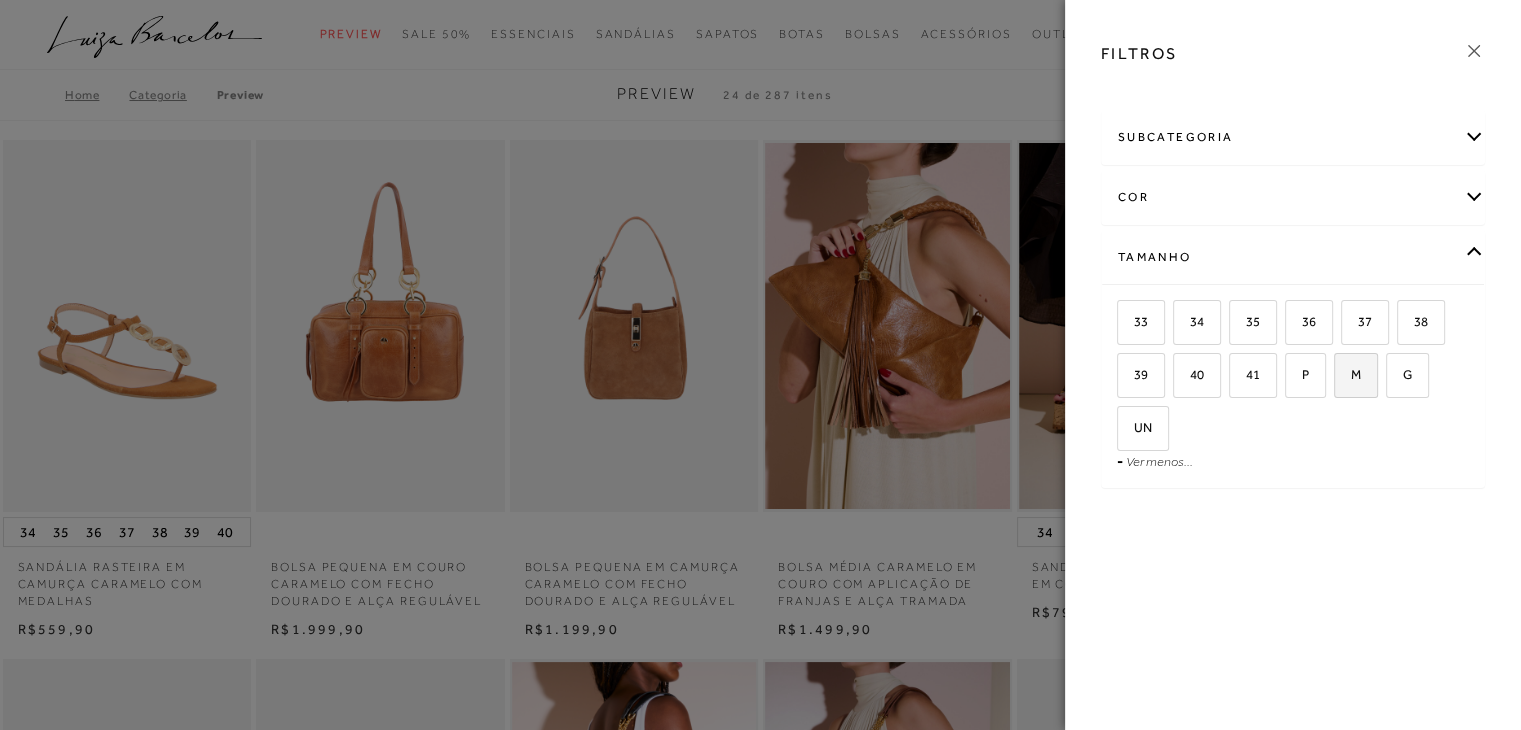 click on "M" at bounding box center [1356, 375] 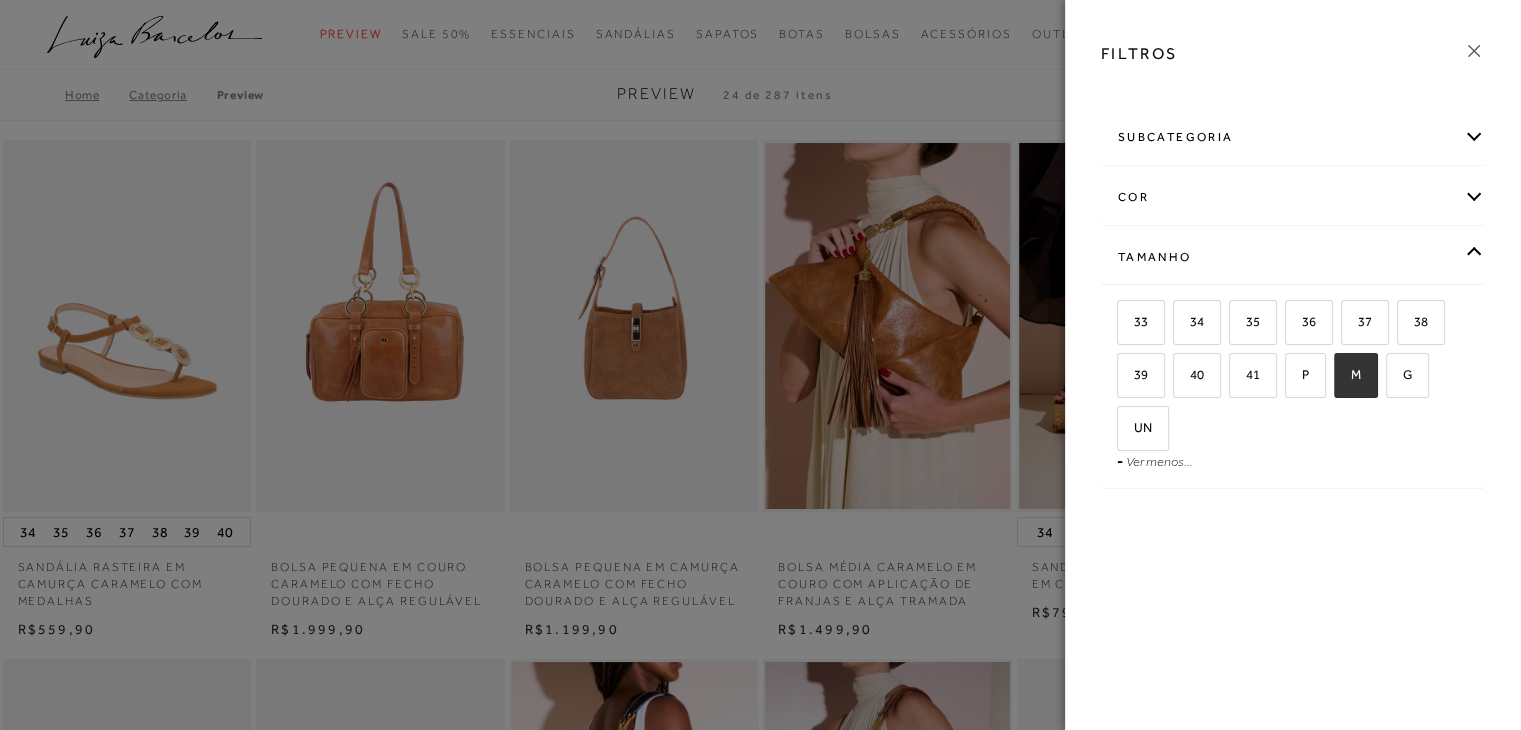 checkbox on "true" 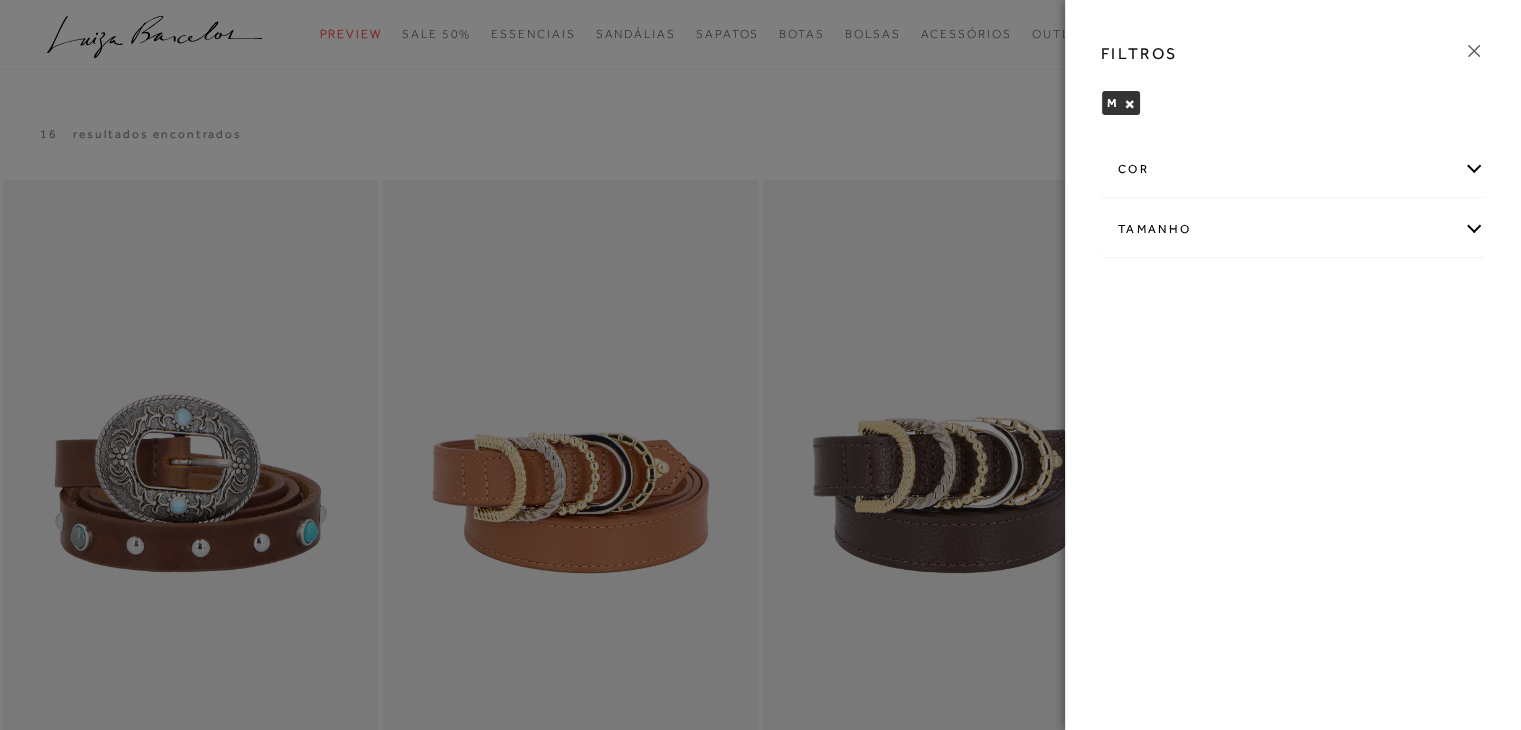 click on "Tamanho" at bounding box center [1293, 229] 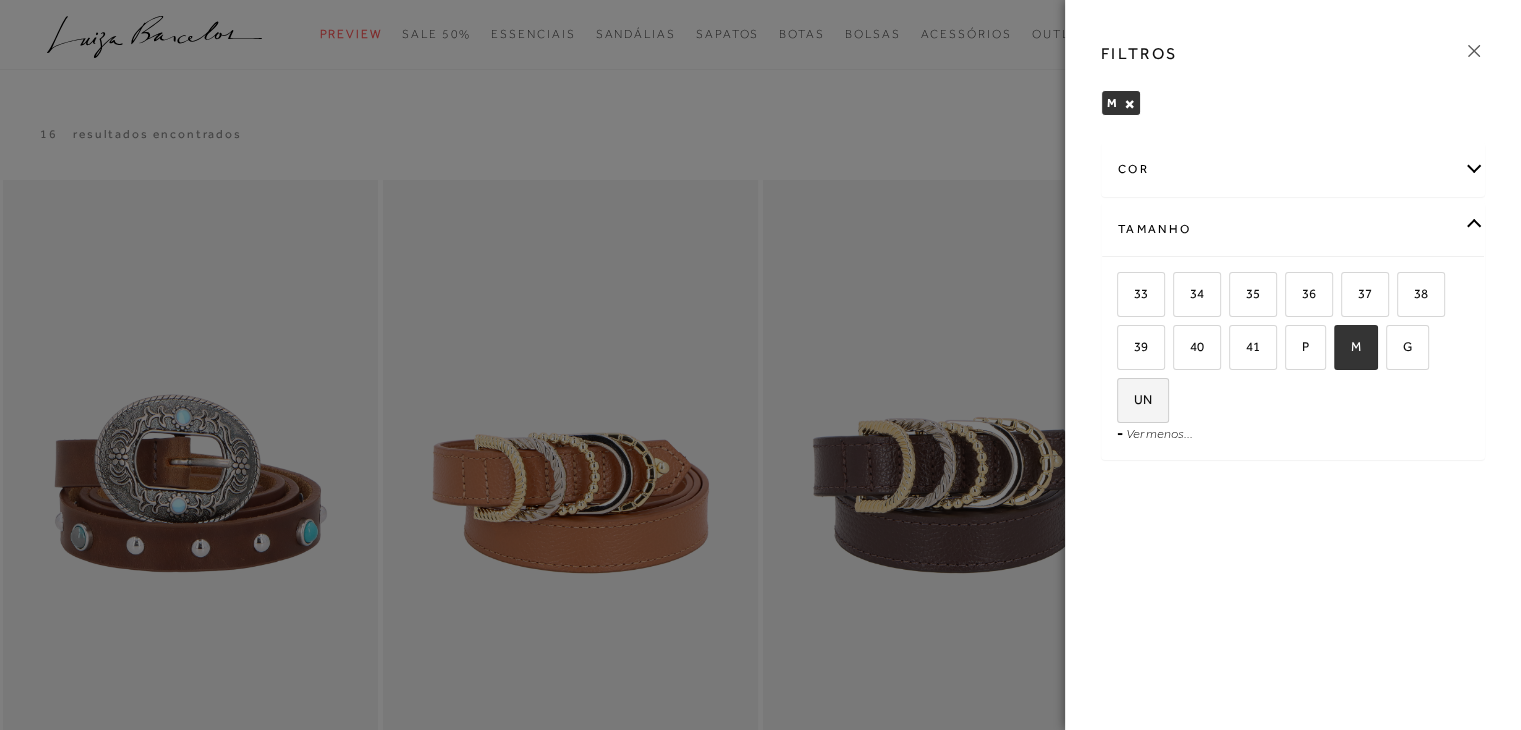click on "UN" at bounding box center (1143, 400) 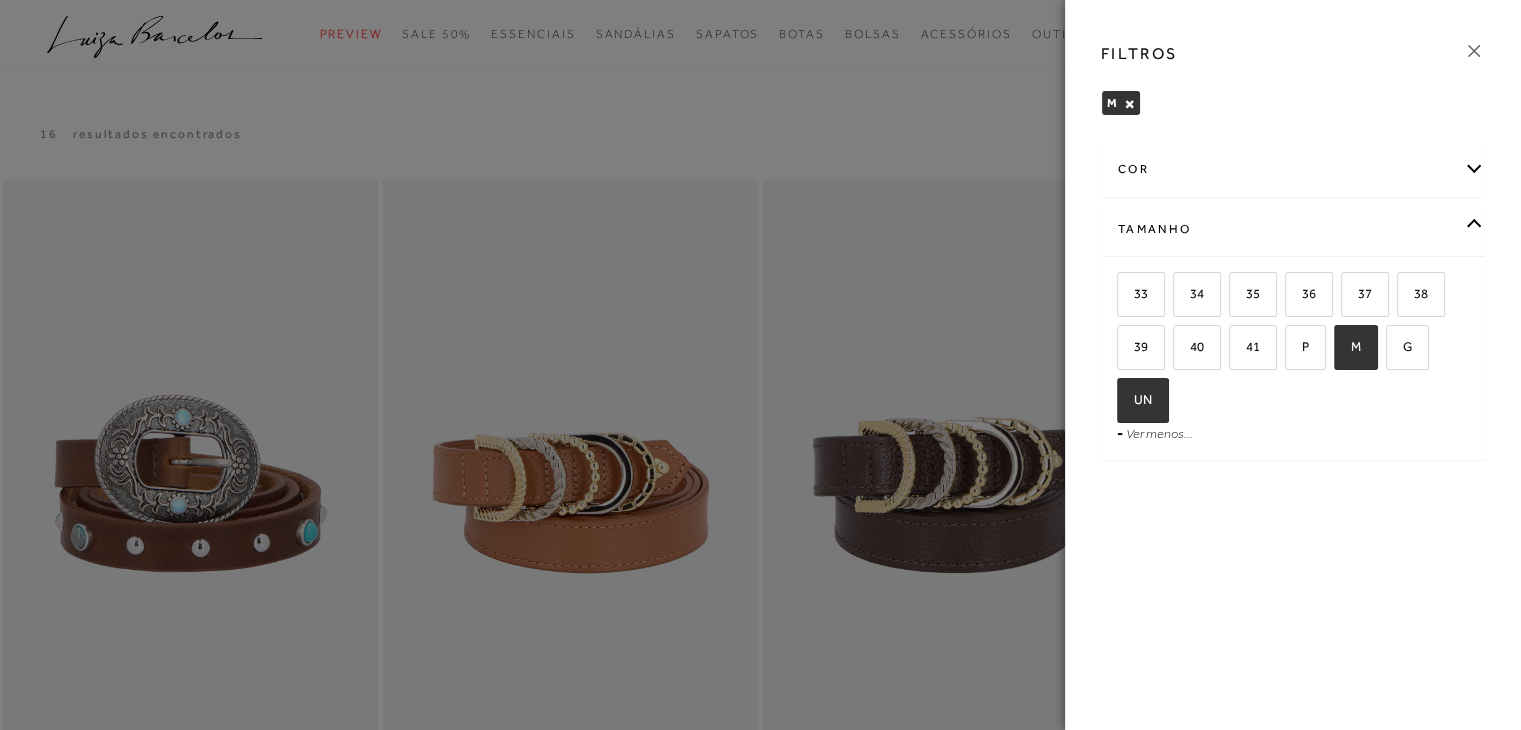checkbox on "true" 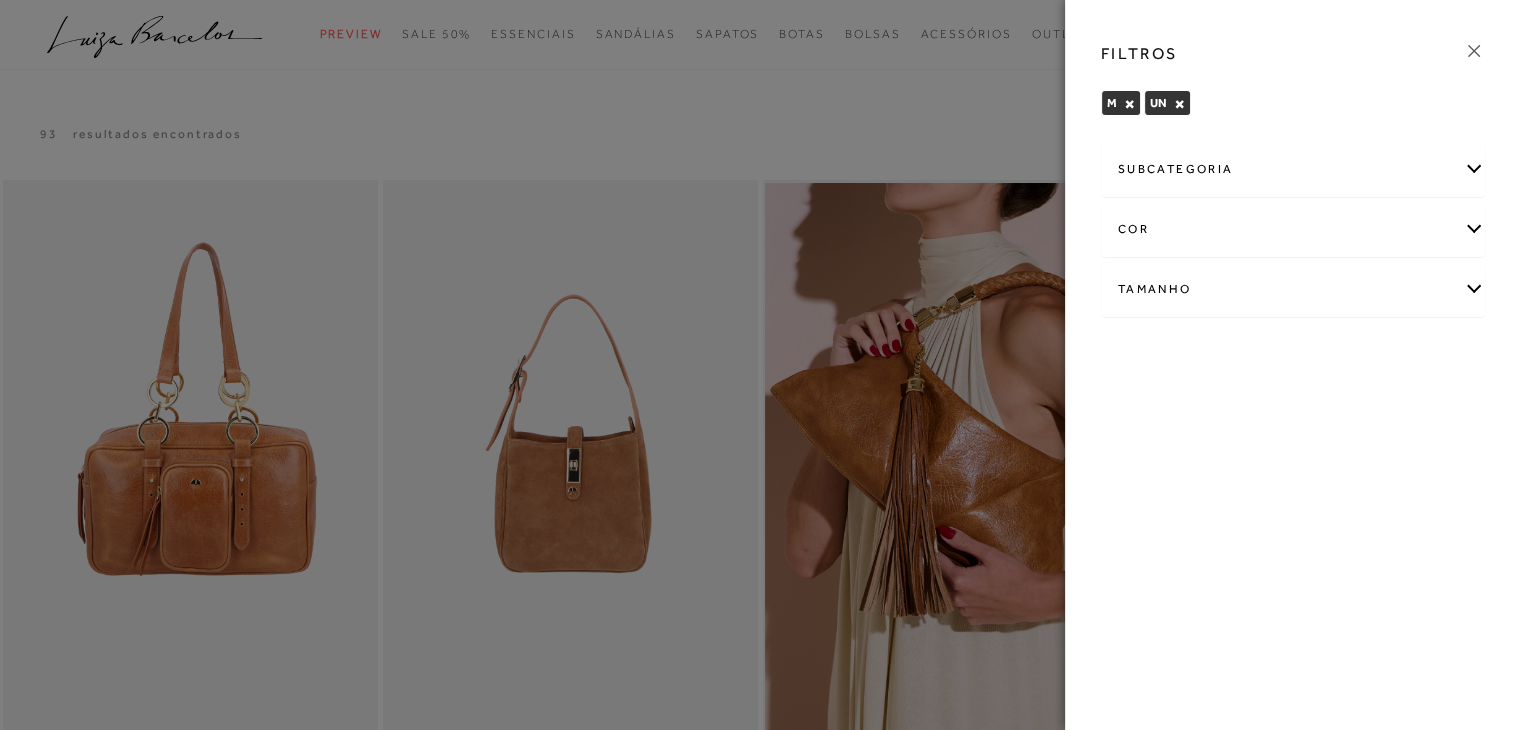 click on "Tamanho" at bounding box center (1293, 289) 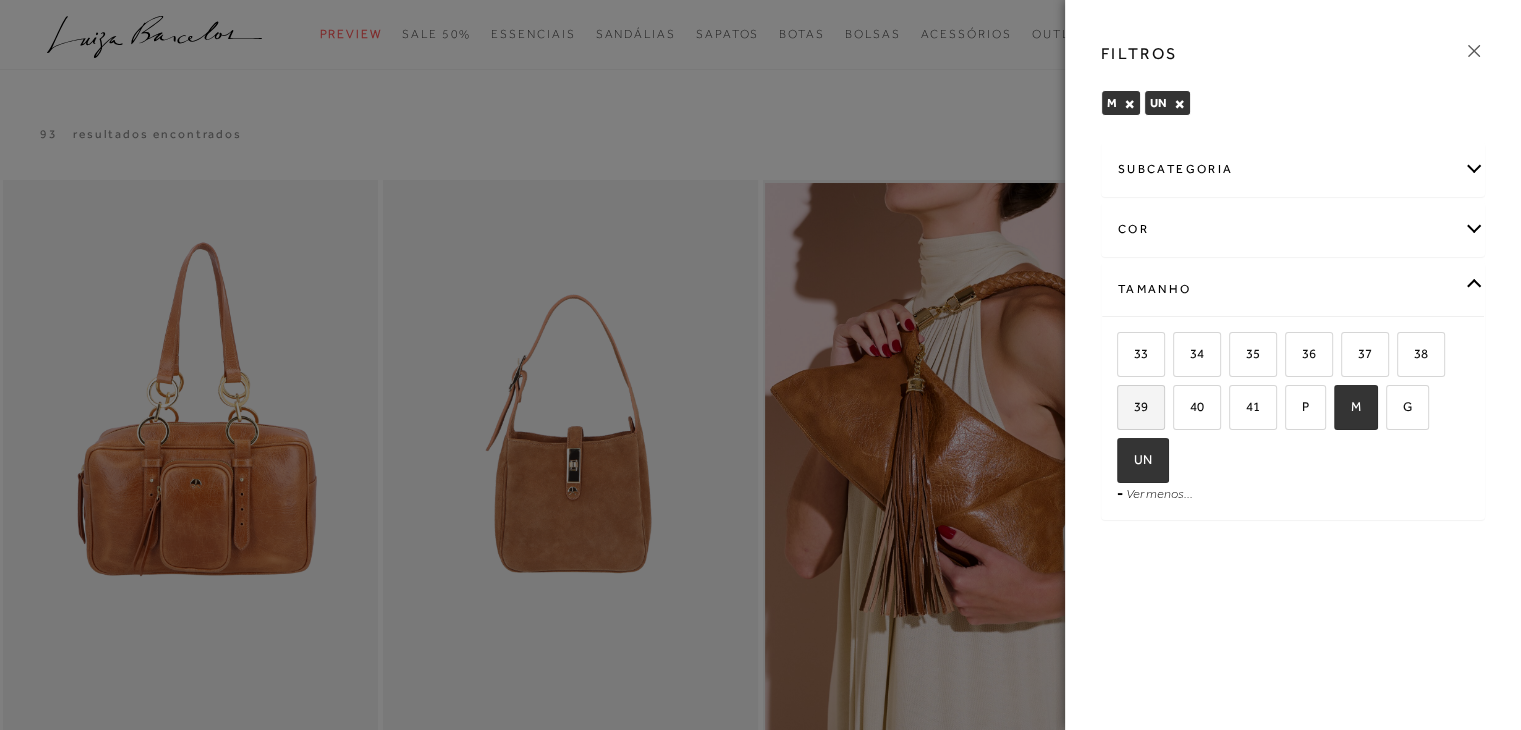 click on "39" at bounding box center [1133, 406] 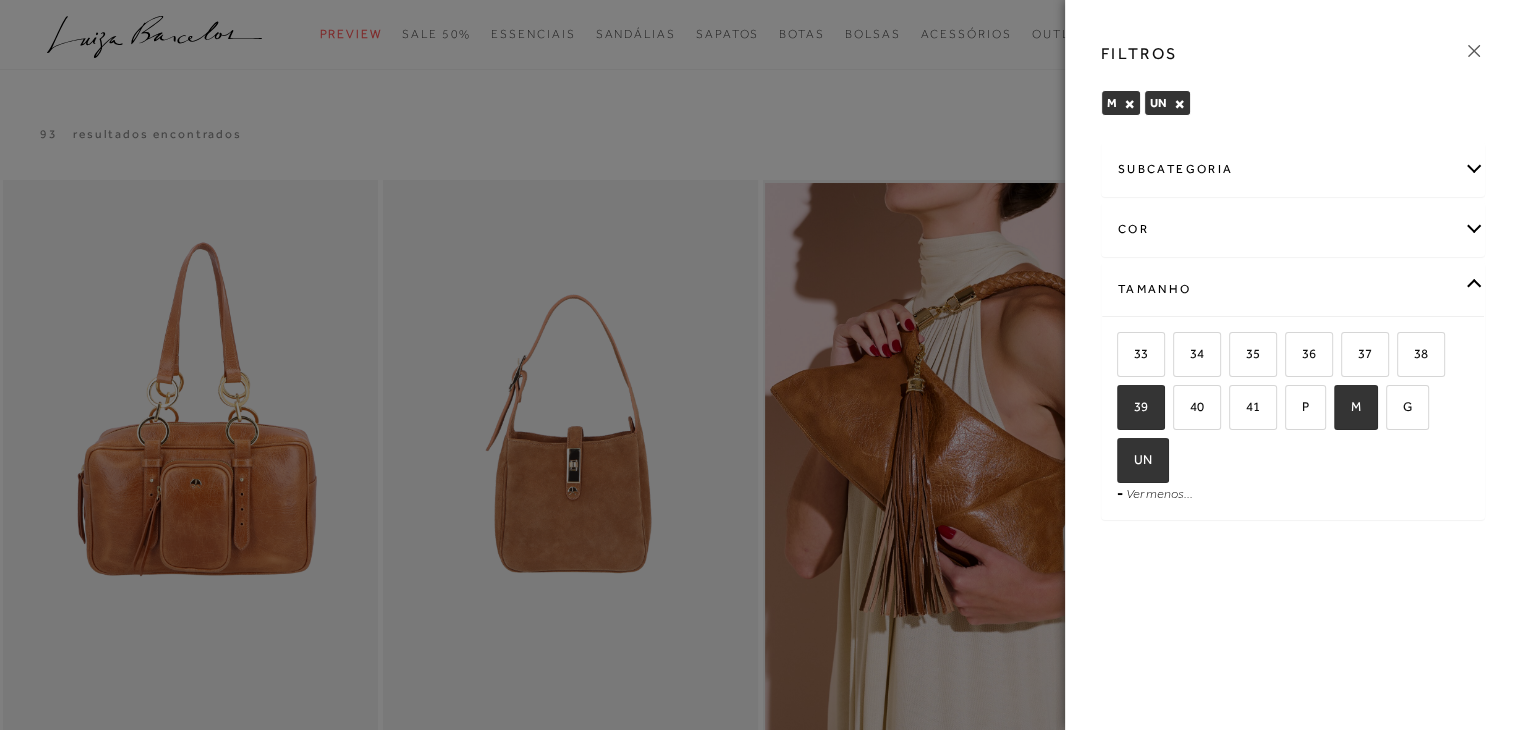 checkbox on "true" 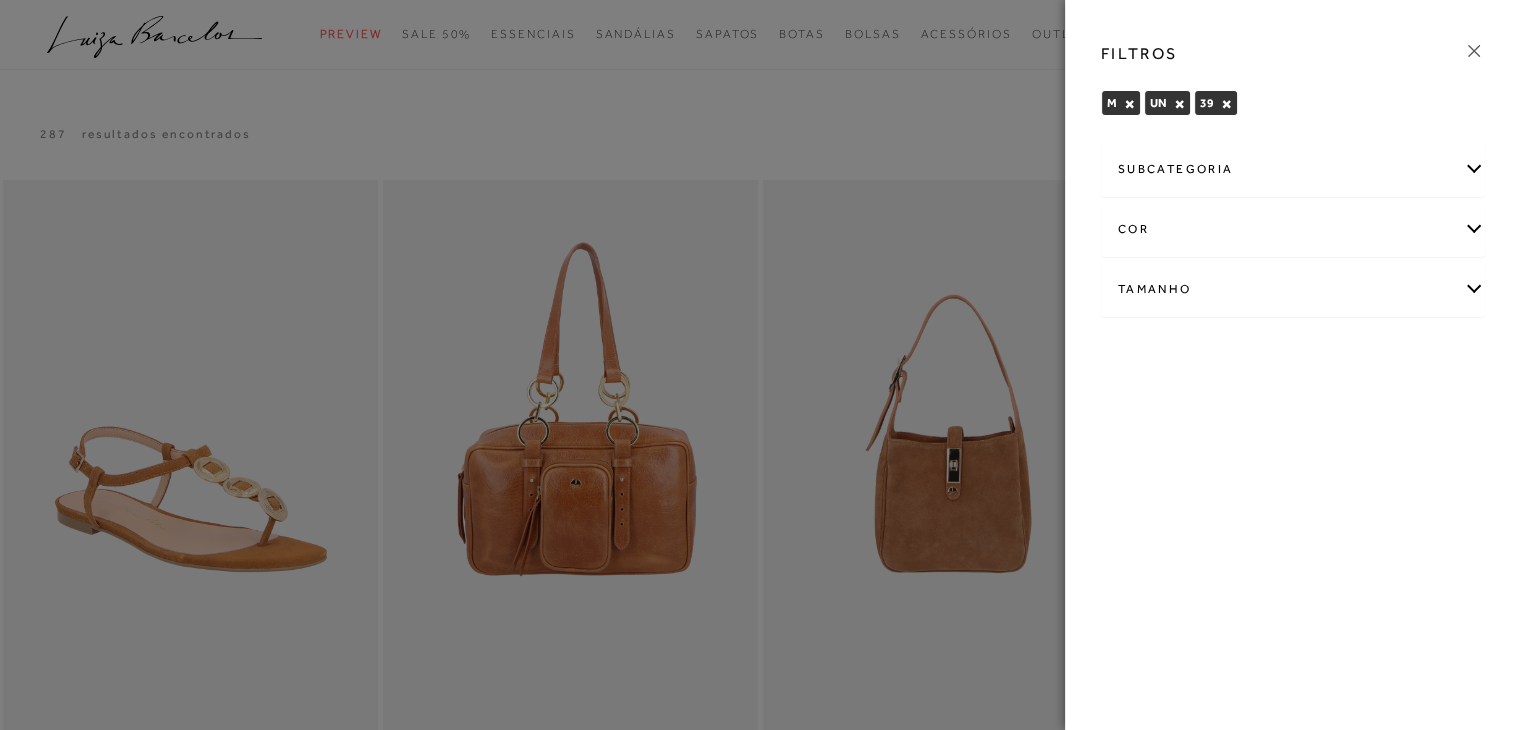 click on "Tamanho" at bounding box center [1293, 289] 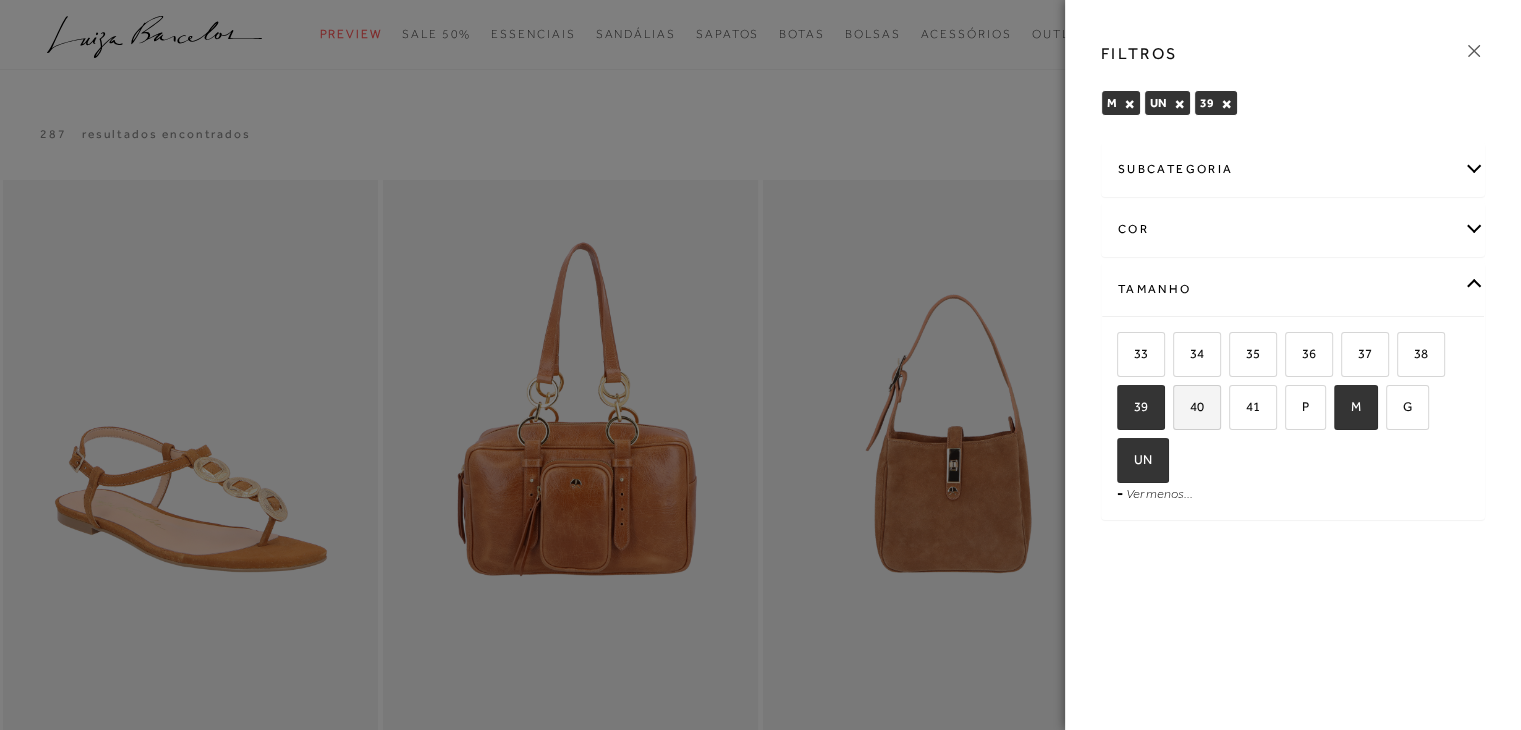 click on "40" at bounding box center (1197, 407) 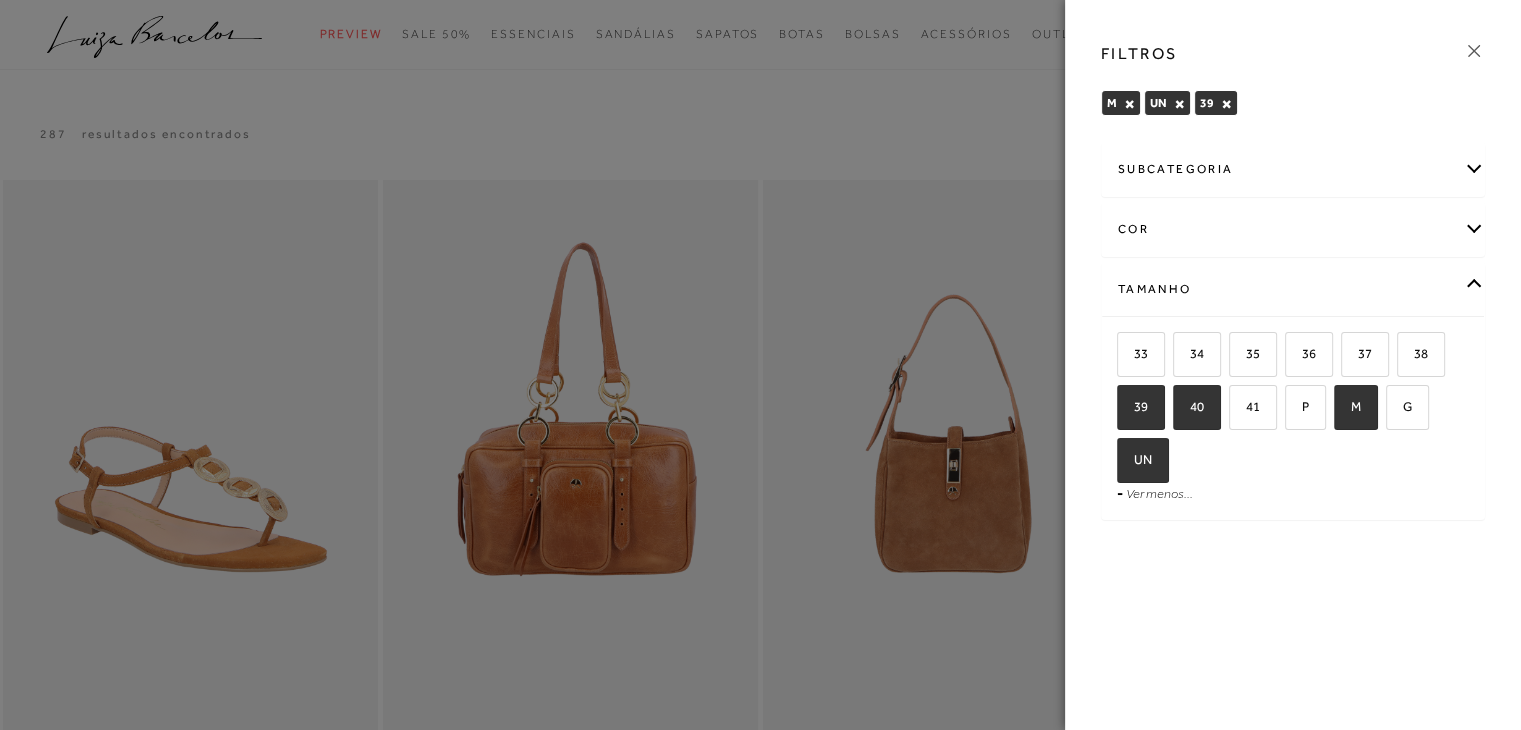 checkbox on "true" 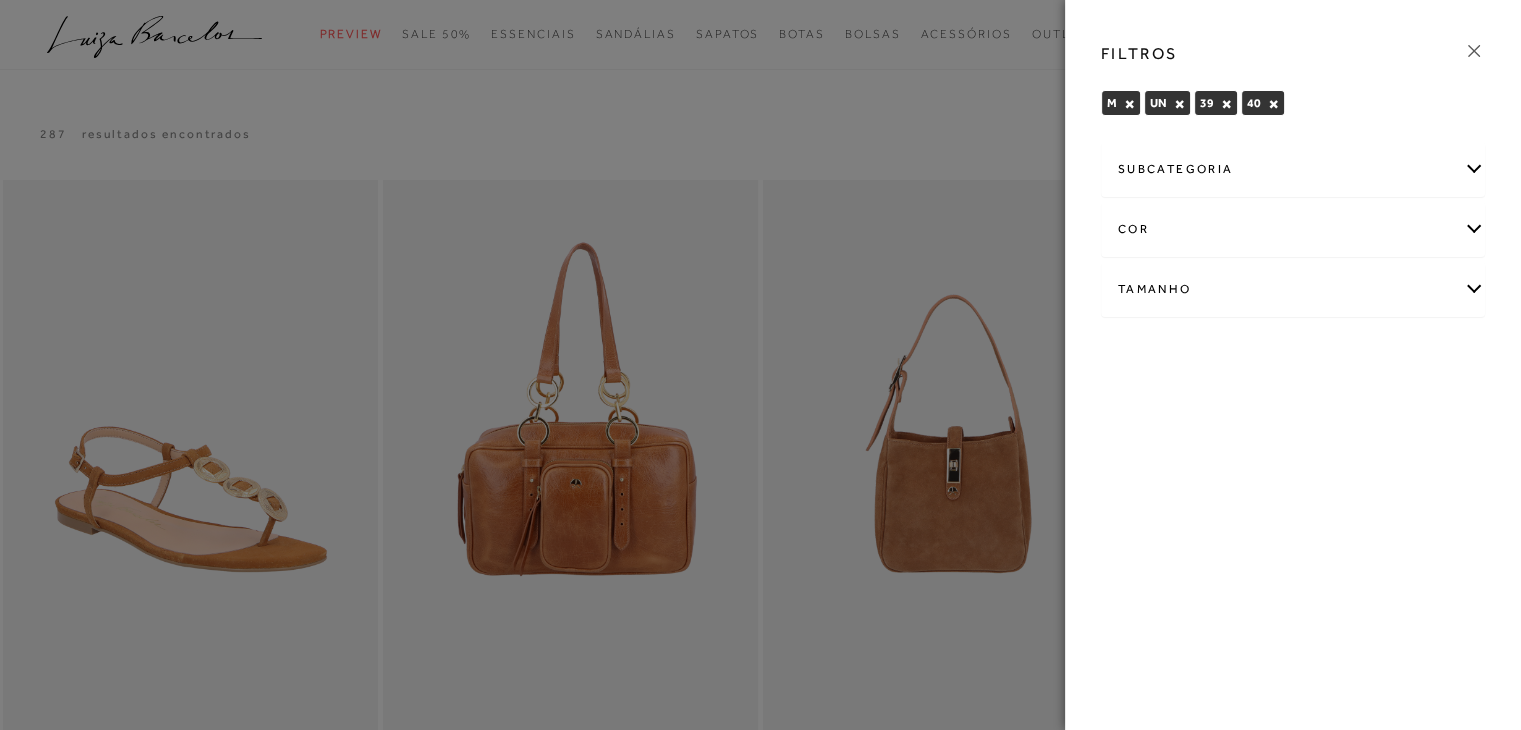 click 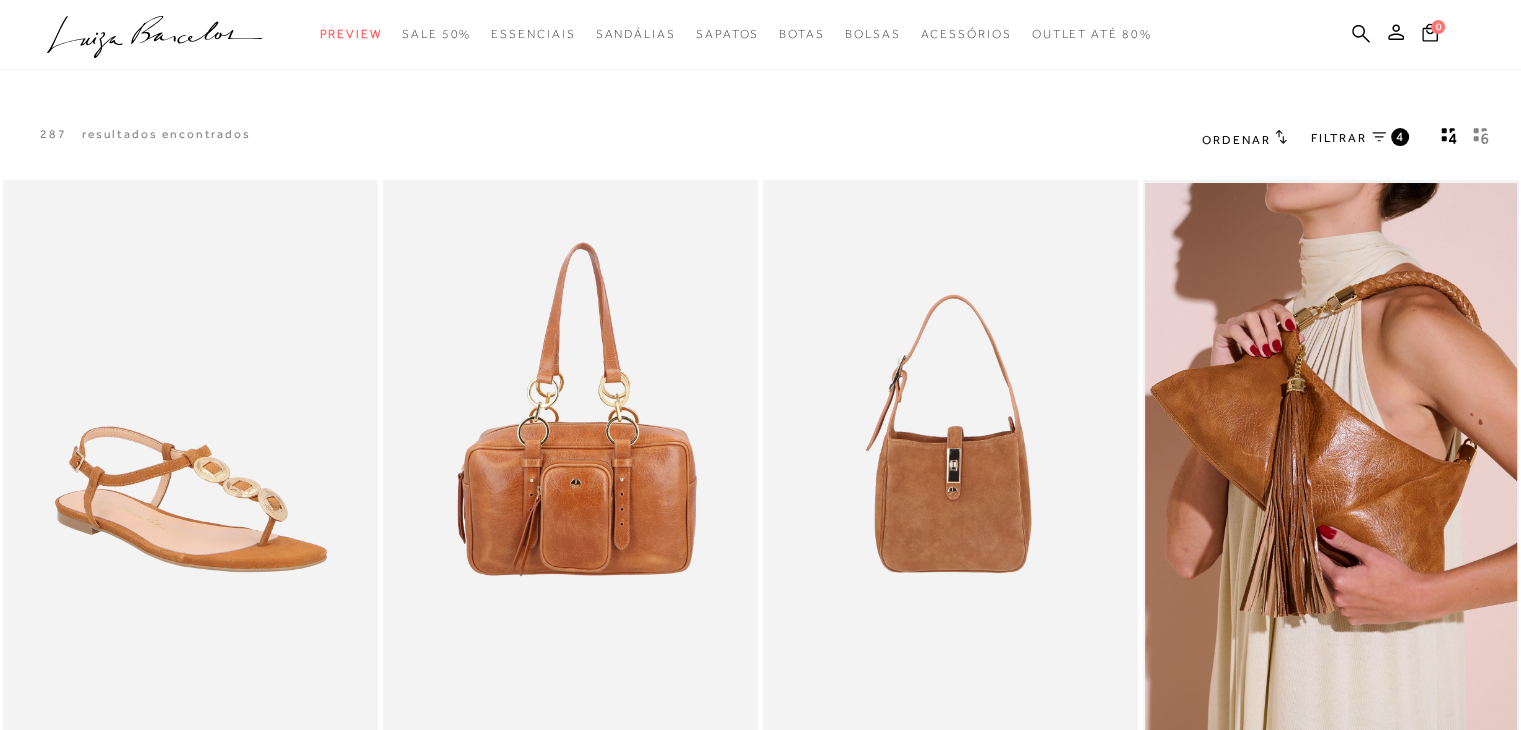 click at bounding box center [1481, 139] 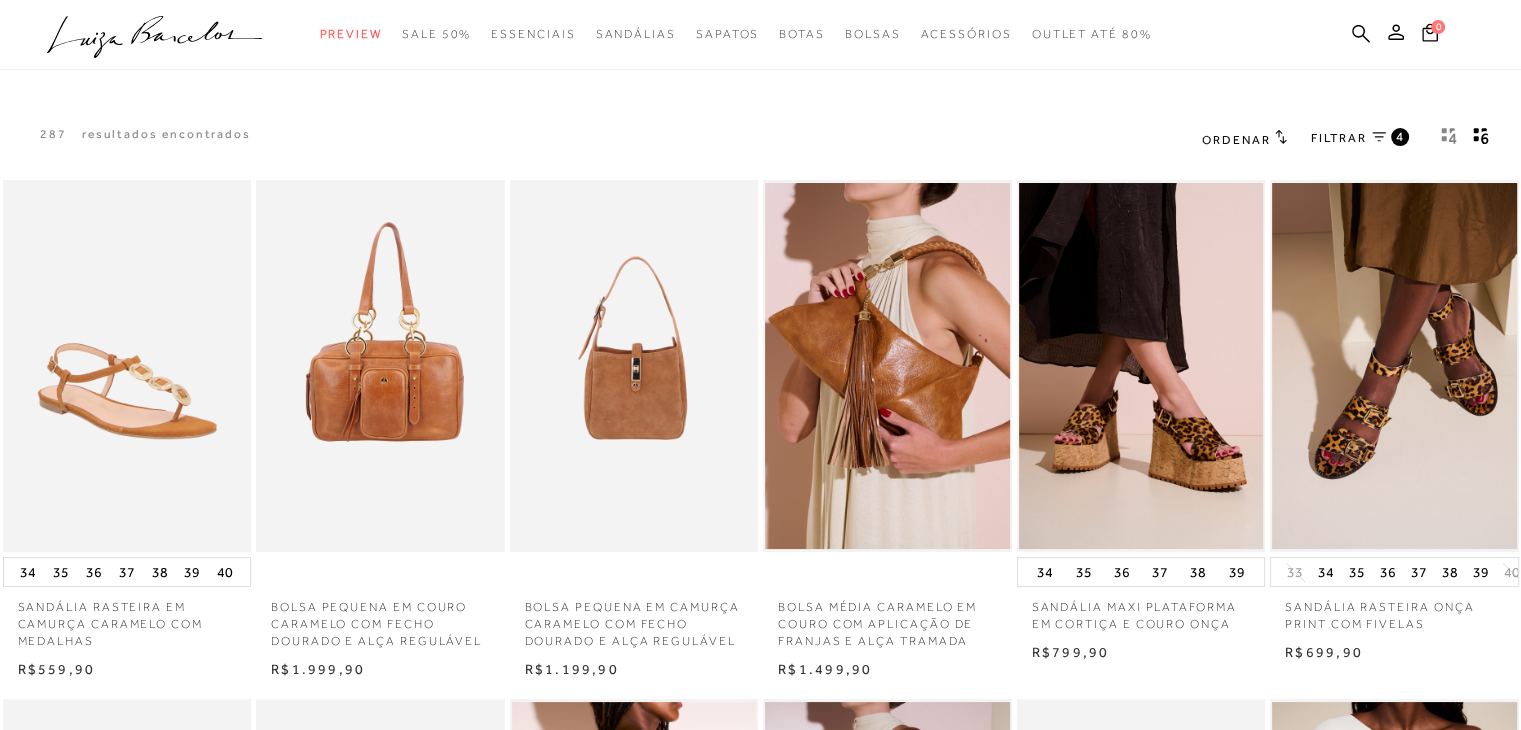 click on "Ordenar
Ordenar por
Padrão Lançamentos" at bounding box center [1244, 139] 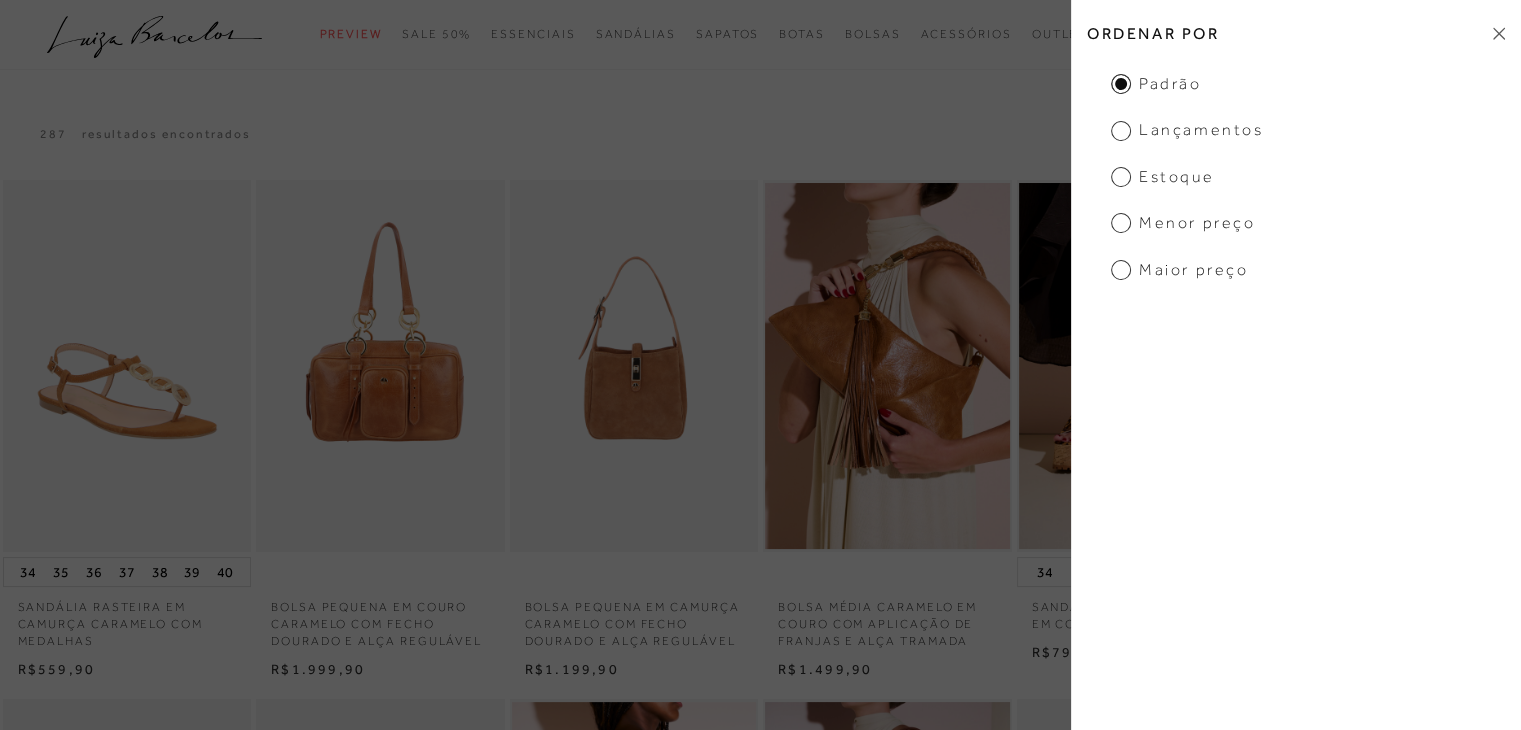 click on "Menor Preço" at bounding box center [1183, 223] 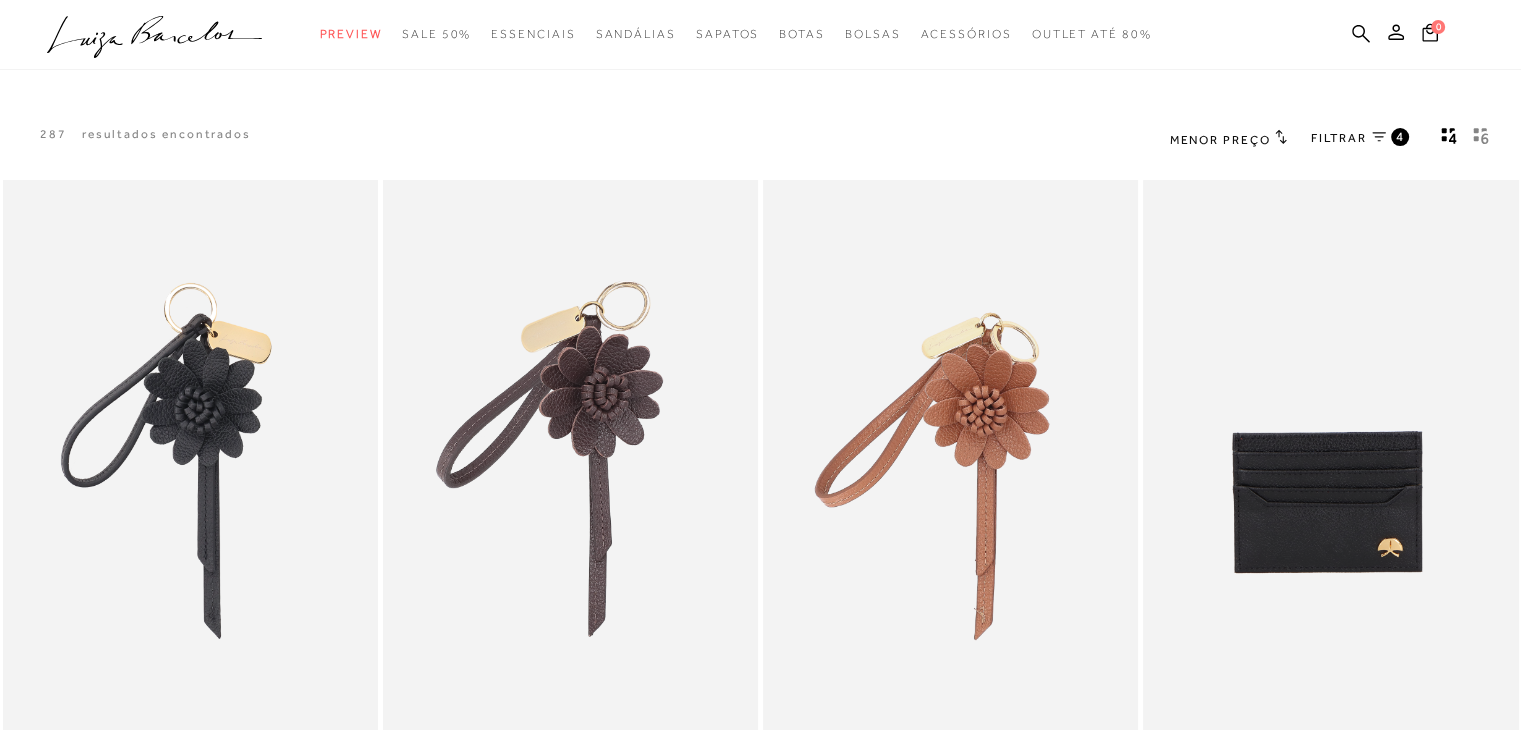 scroll, scrollTop: 0, scrollLeft: 0, axis: both 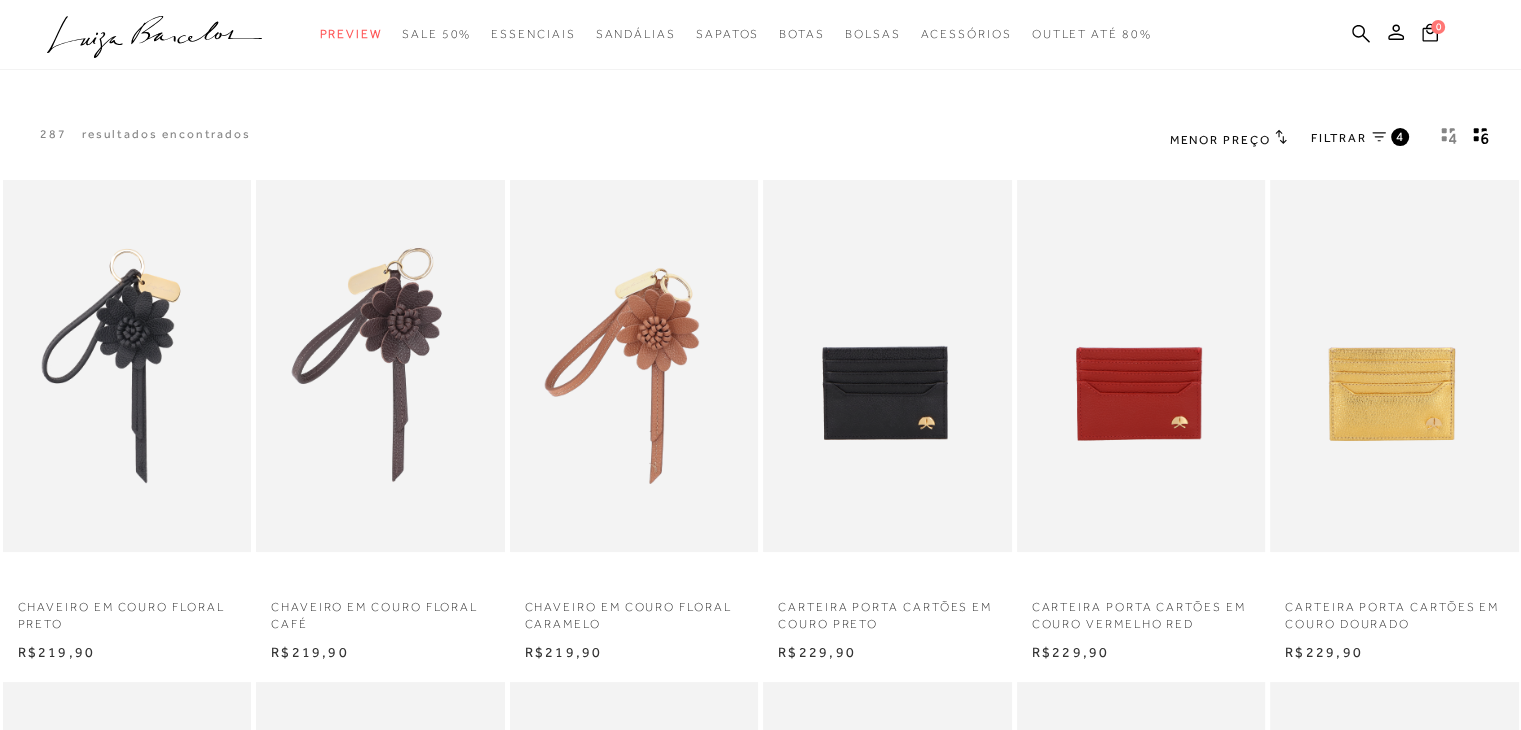 click on "CARTEIRA PORTA CARTÕES EM COURO PRETO
N" at bounding box center [888, 421] 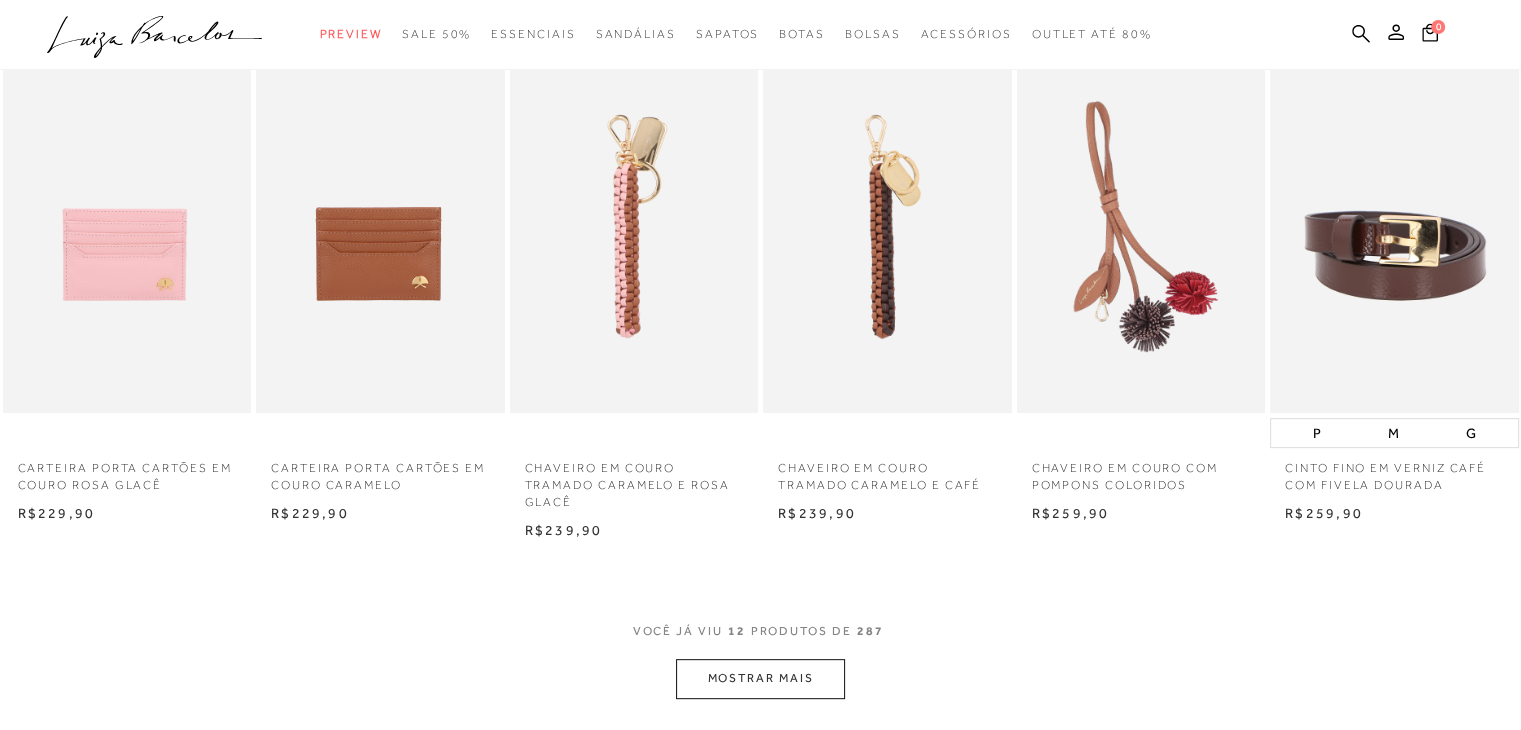scroll, scrollTop: 640, scrollLeft: 0, axis: vertical 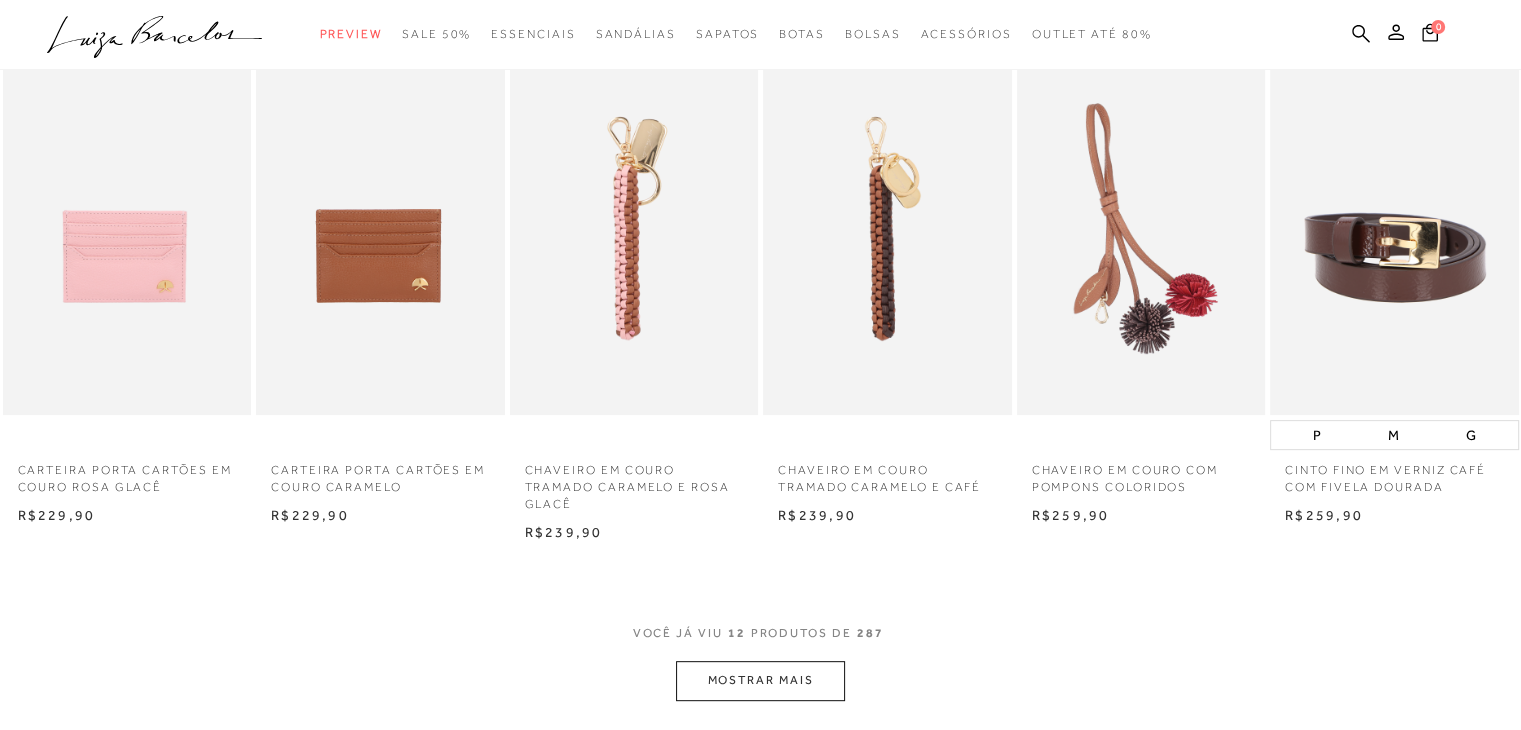 click on "MOSTRAR MAIS" at bounding box center [760, 680] 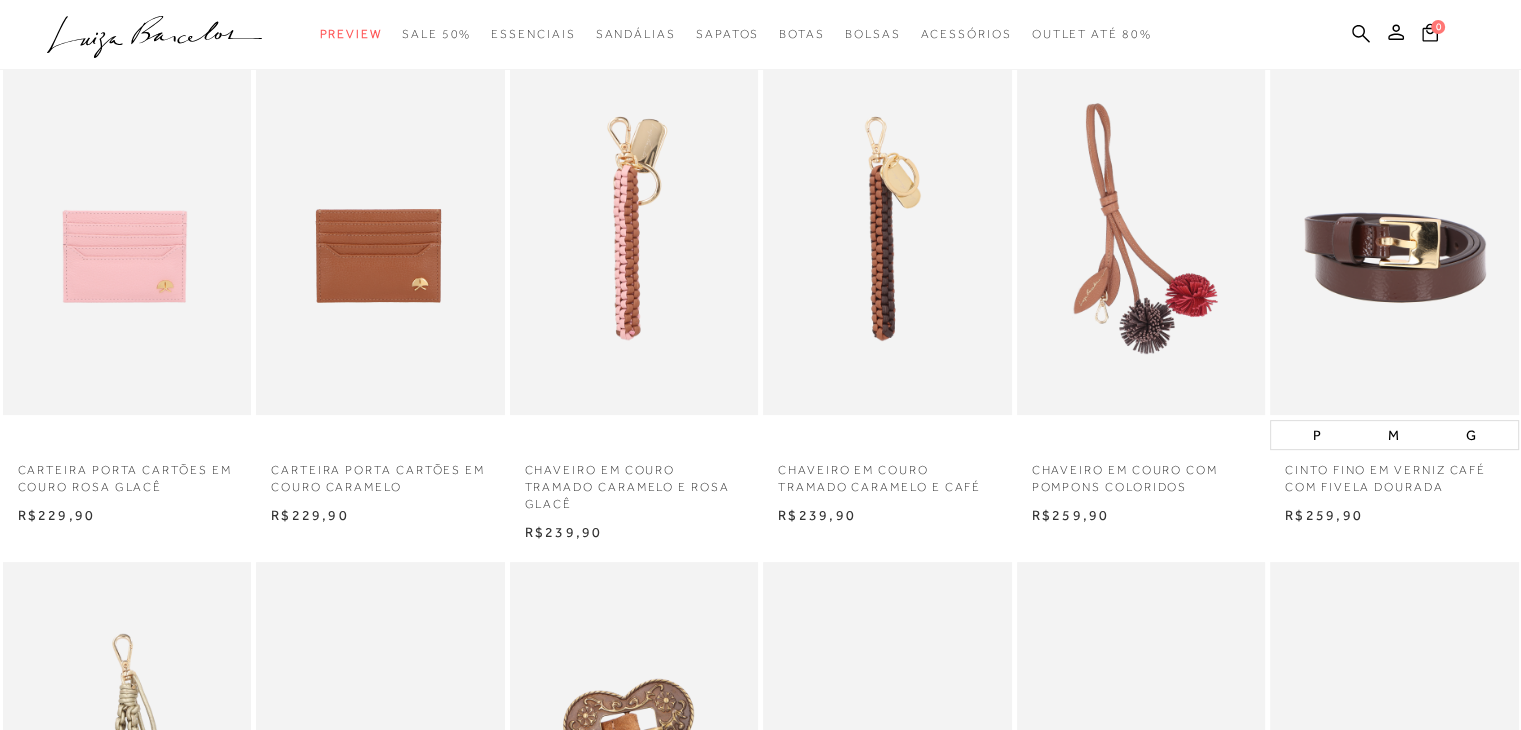 type 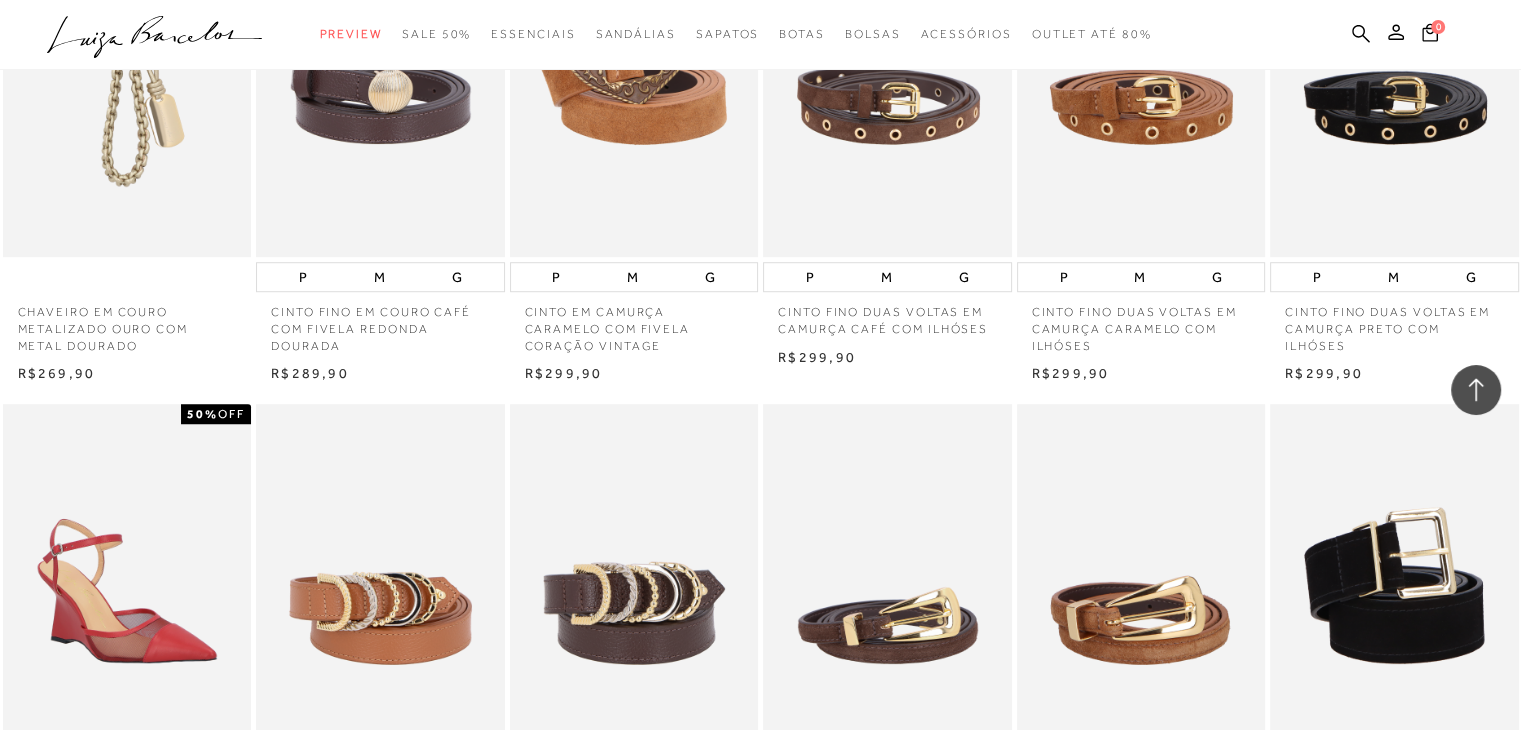 scroll, scrollTop: 1320, scrollLeft: 0, axis: vertical 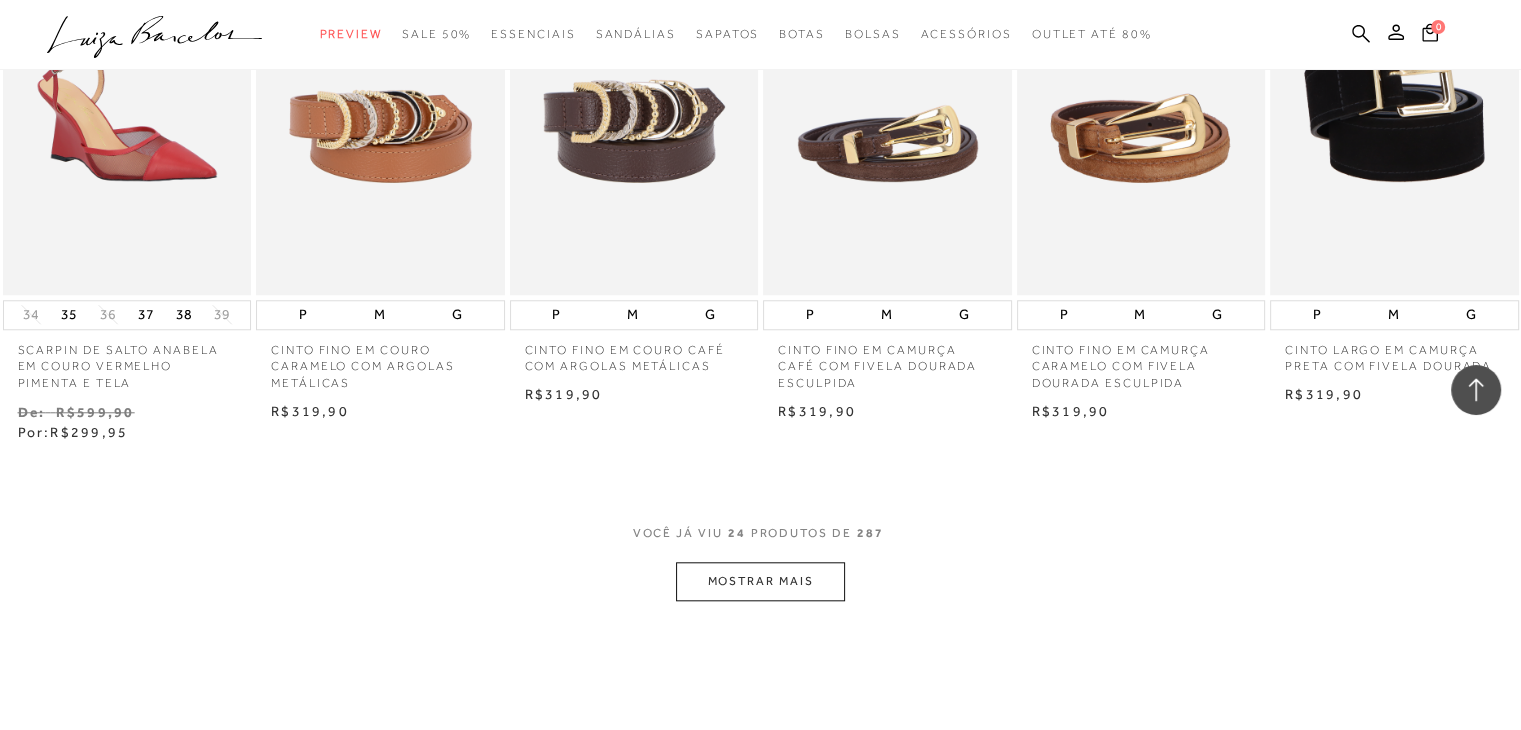 click on "MOSTRAR MAIS" at bounding box center (760, 581) 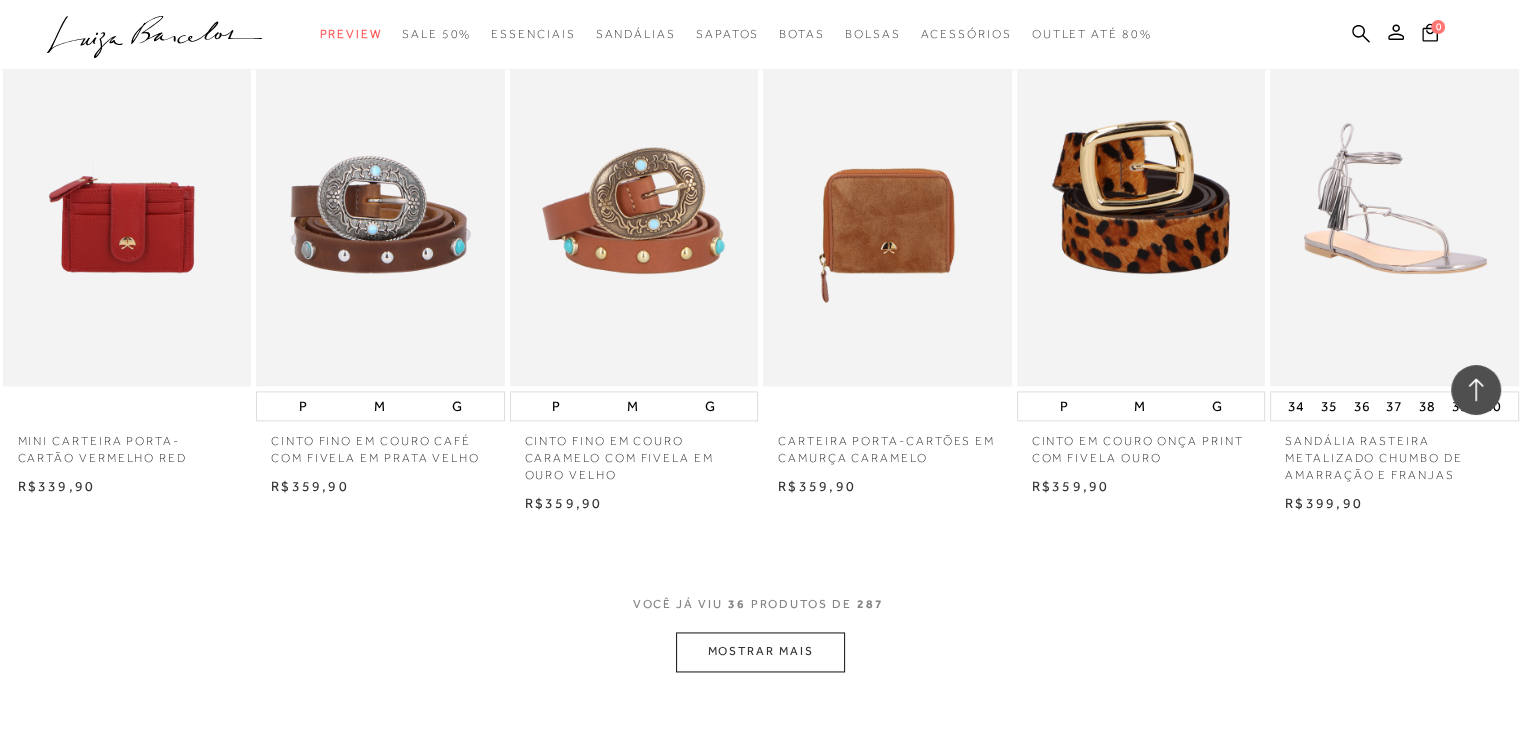 scroll, scrollTop: 2800, scrollLeft: 0, axis: vertical 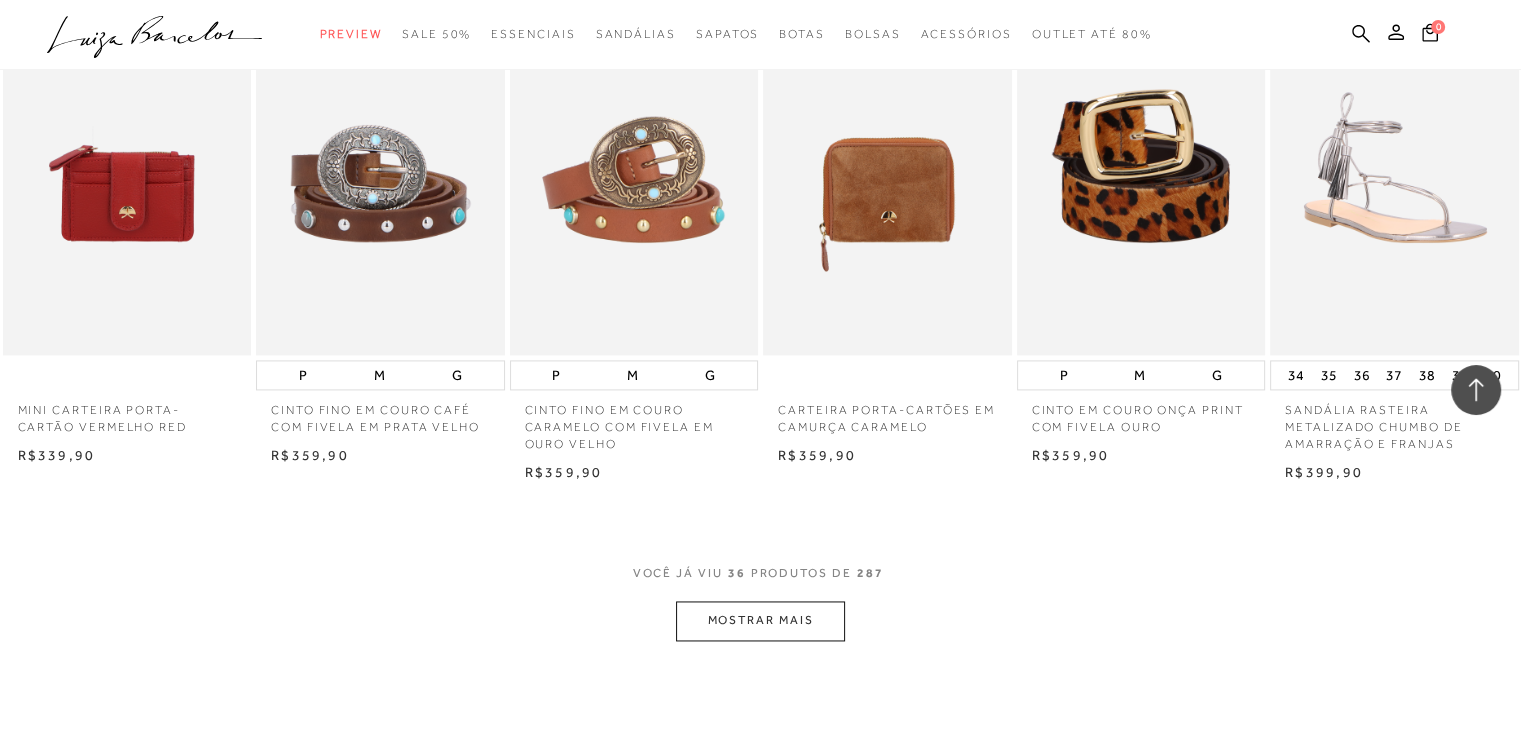 click on "MOSTRAR MAIS" at bounding box center (760, 620) 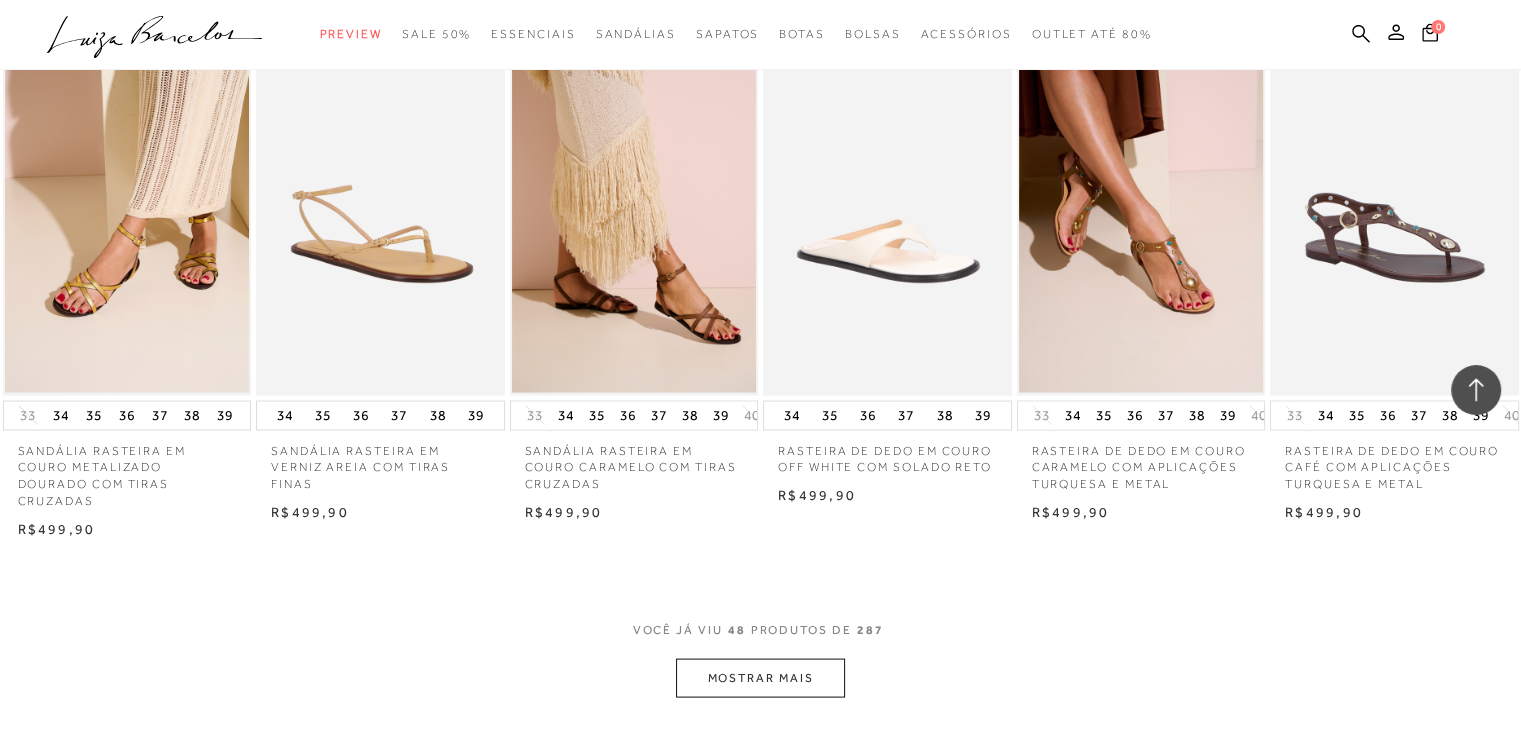 scroll, scrollTop: 3840, scrollLeft: 0, axis: vertical 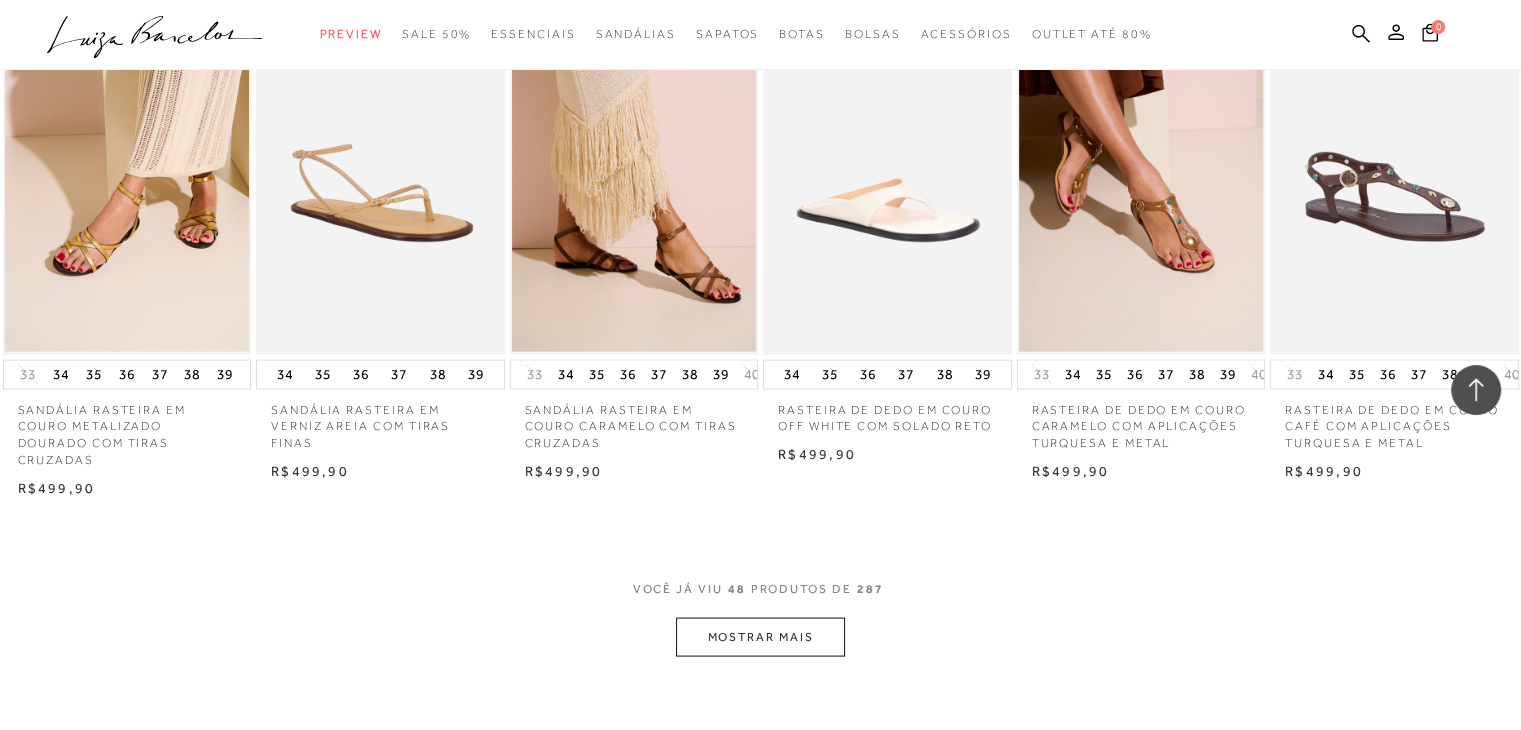 click on "MOSTRAR MAIS" at bounding box center [760, 637] 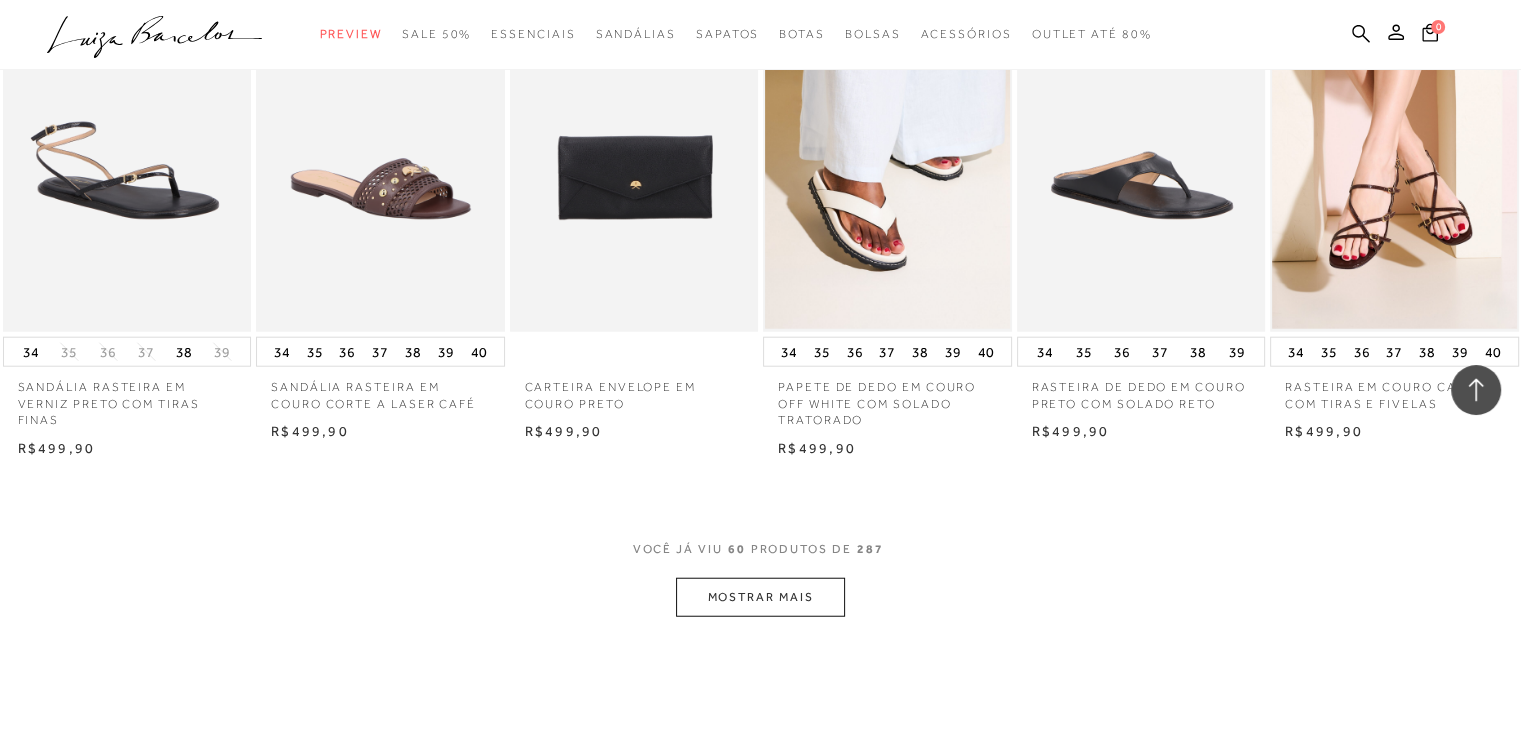 scroll, scrollTop: 4880, scrollLeft: 0, axis: vertical 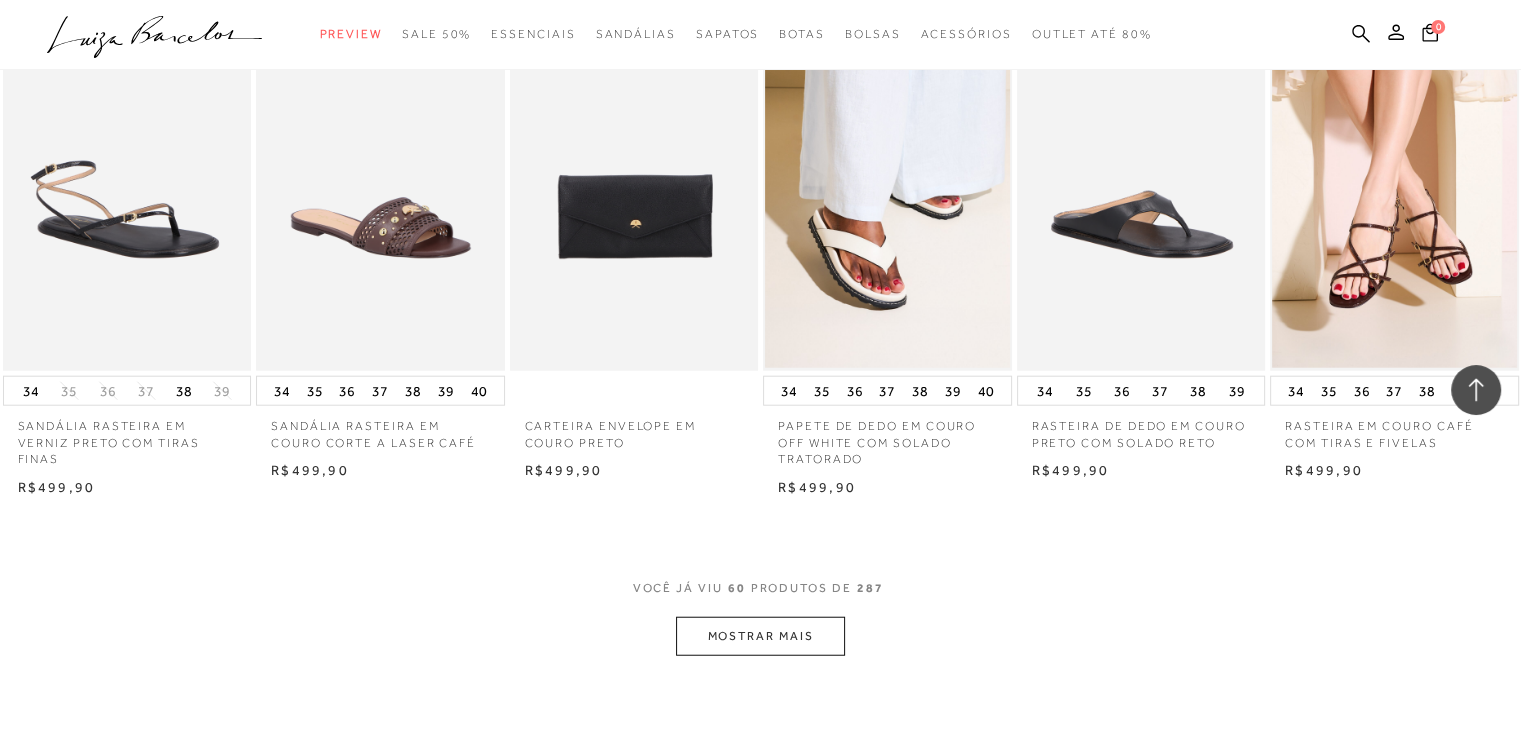 click on "MOSTRAR MAIS" at bounding box center (760, 636) 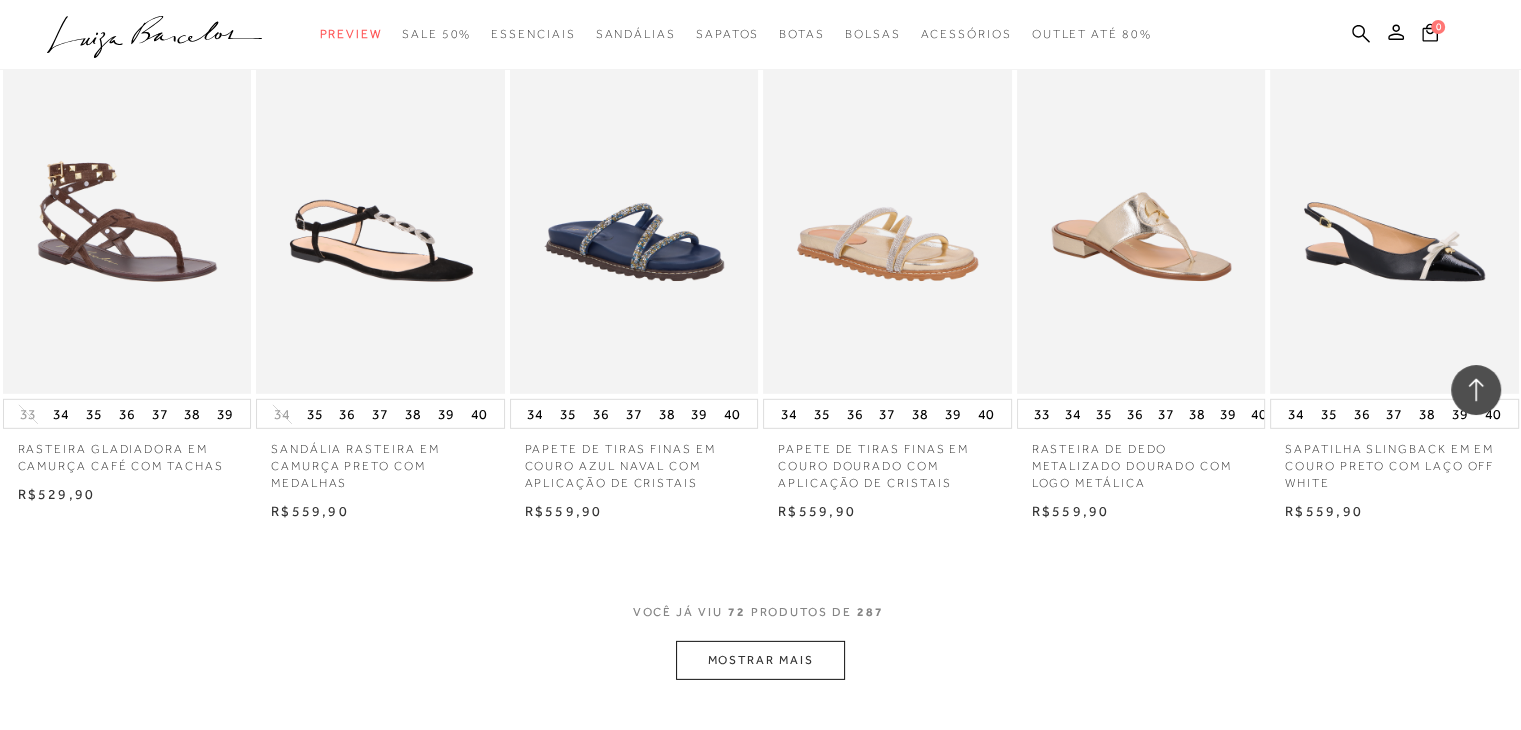 scroll, scrollTop: 5920, scrollLeft: 0, axis: vertical 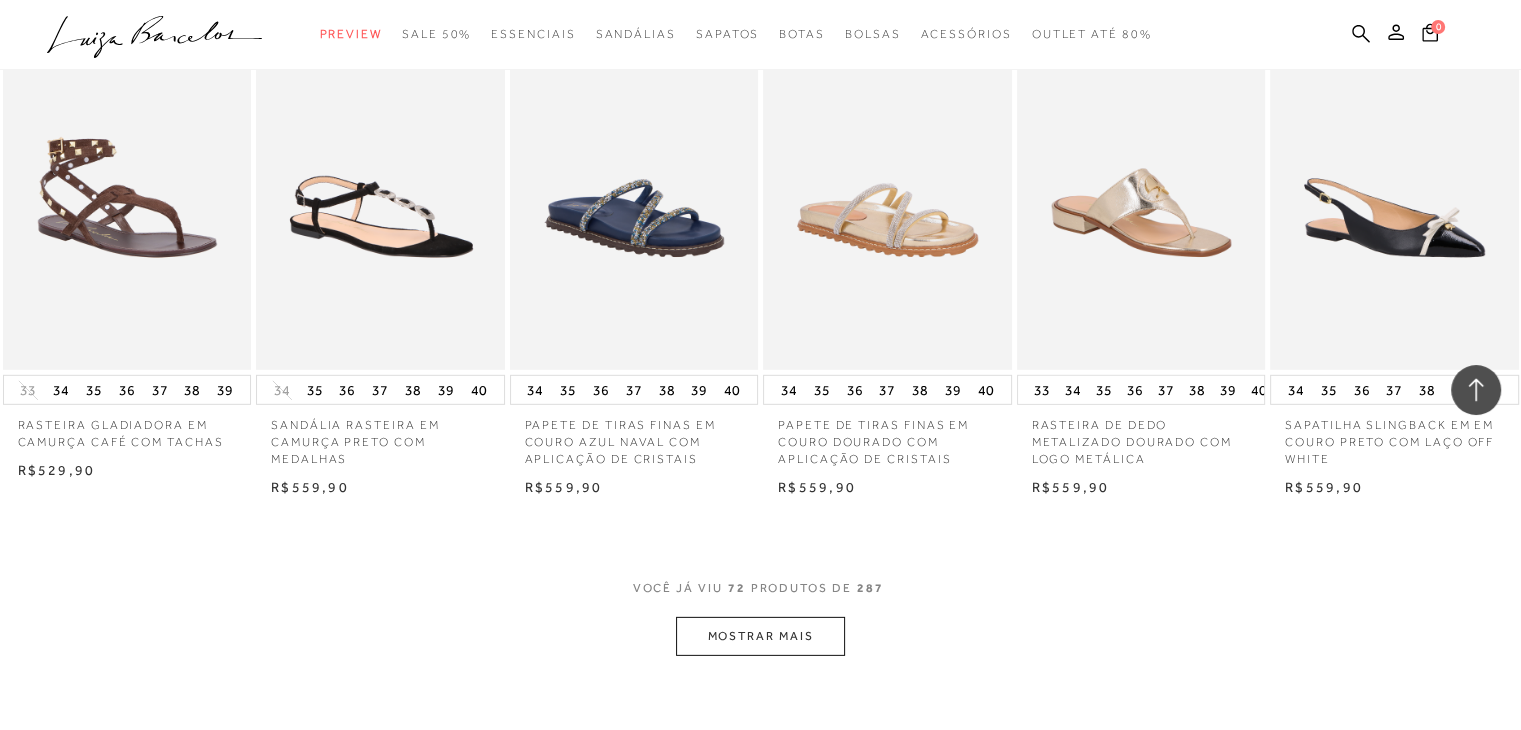 click on "MOSTRAR MAIS" at bounding box center [760, 636] 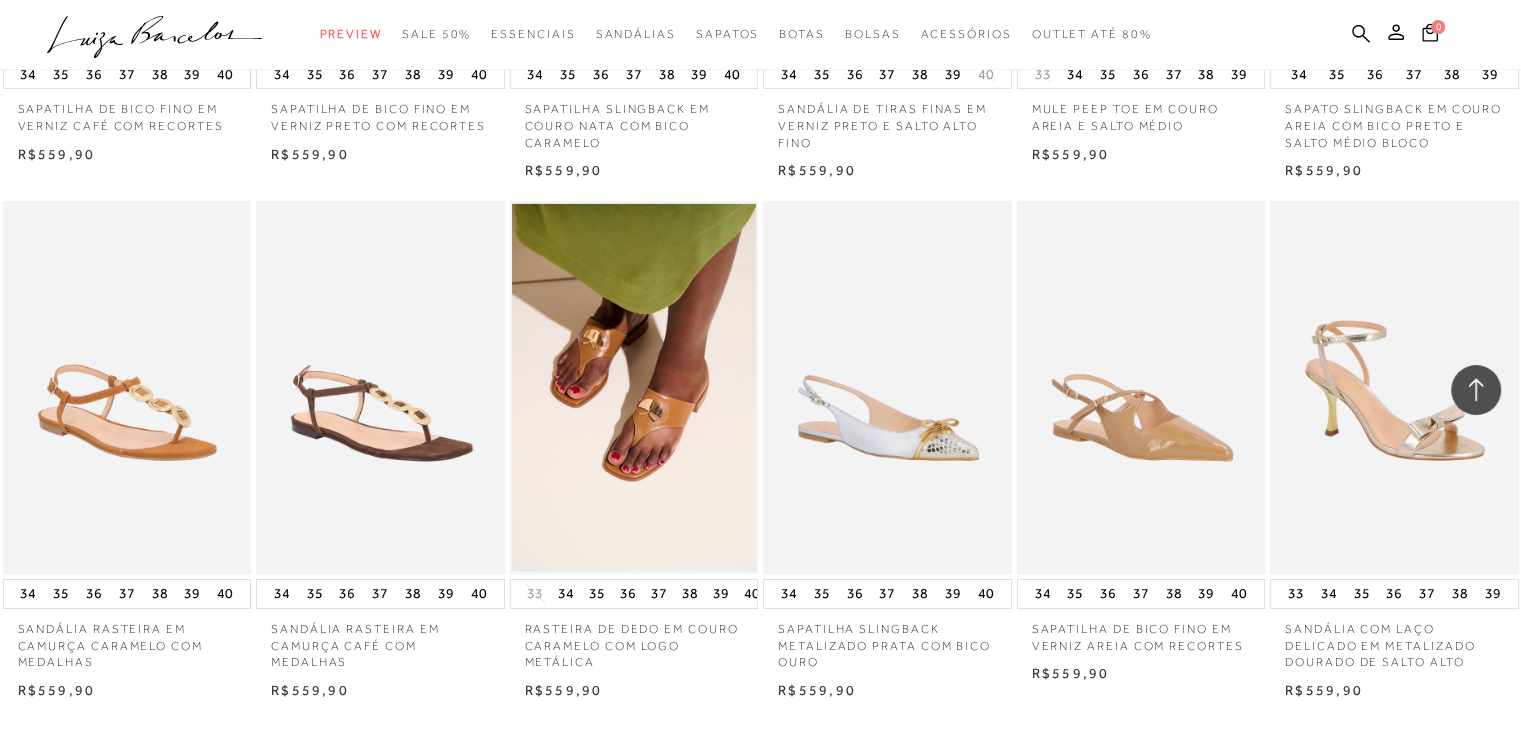 scroll, scrollTop: 6760, scrollLeft: 0, axis: vertical 